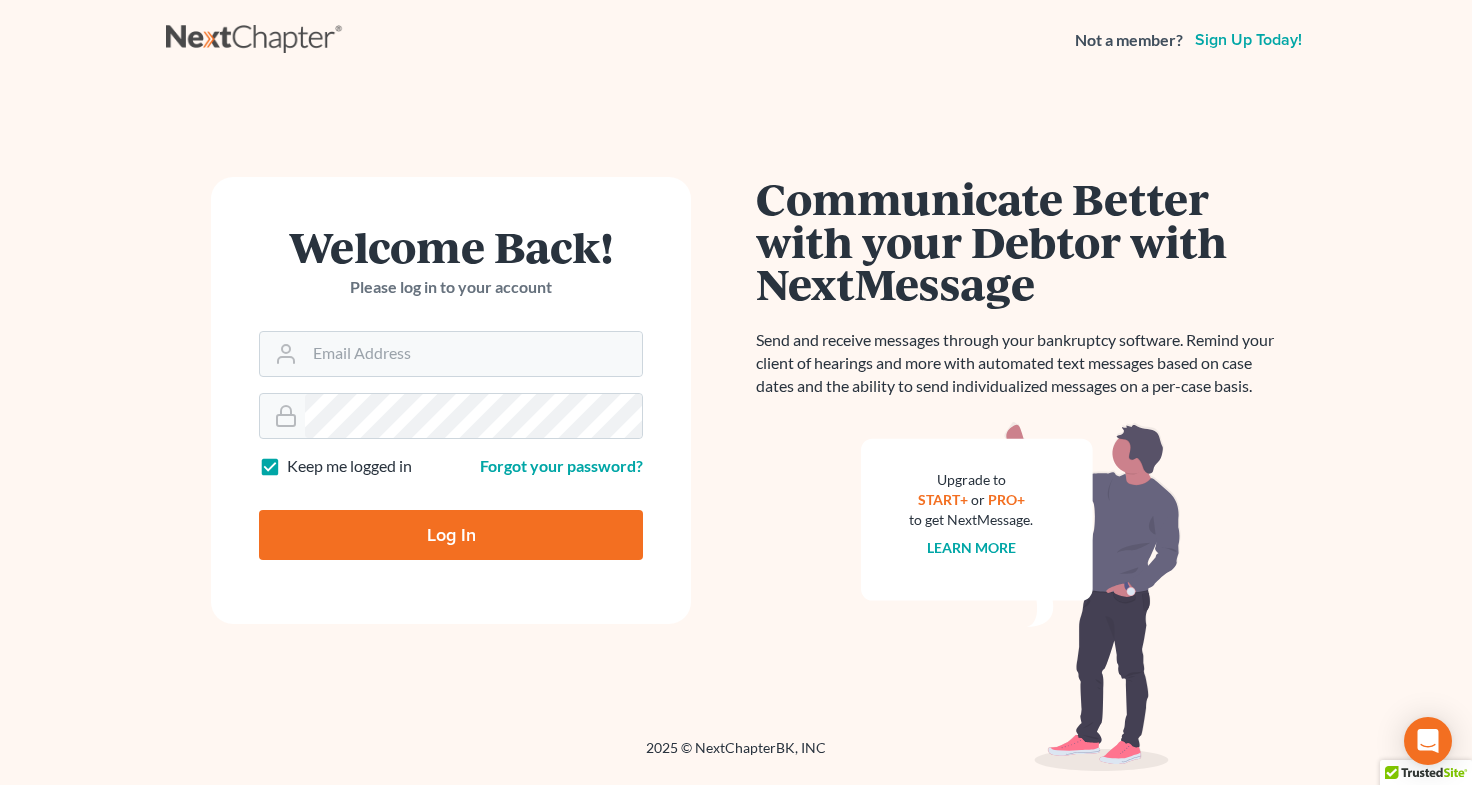 scroll, scrollTop: 0, scrollLeft: 0, axis: both 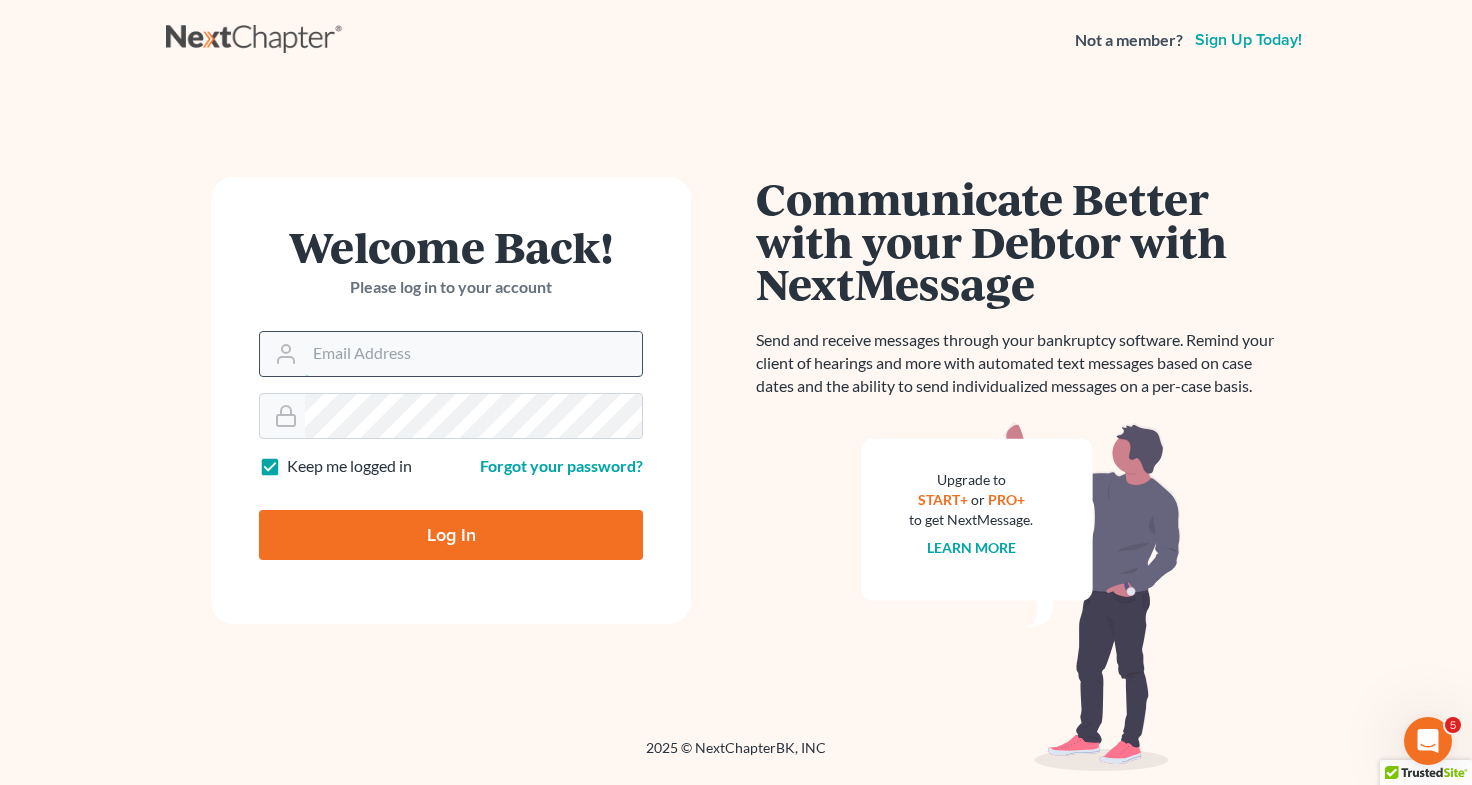 click on "Email Address" at bounding box center [473, 354] 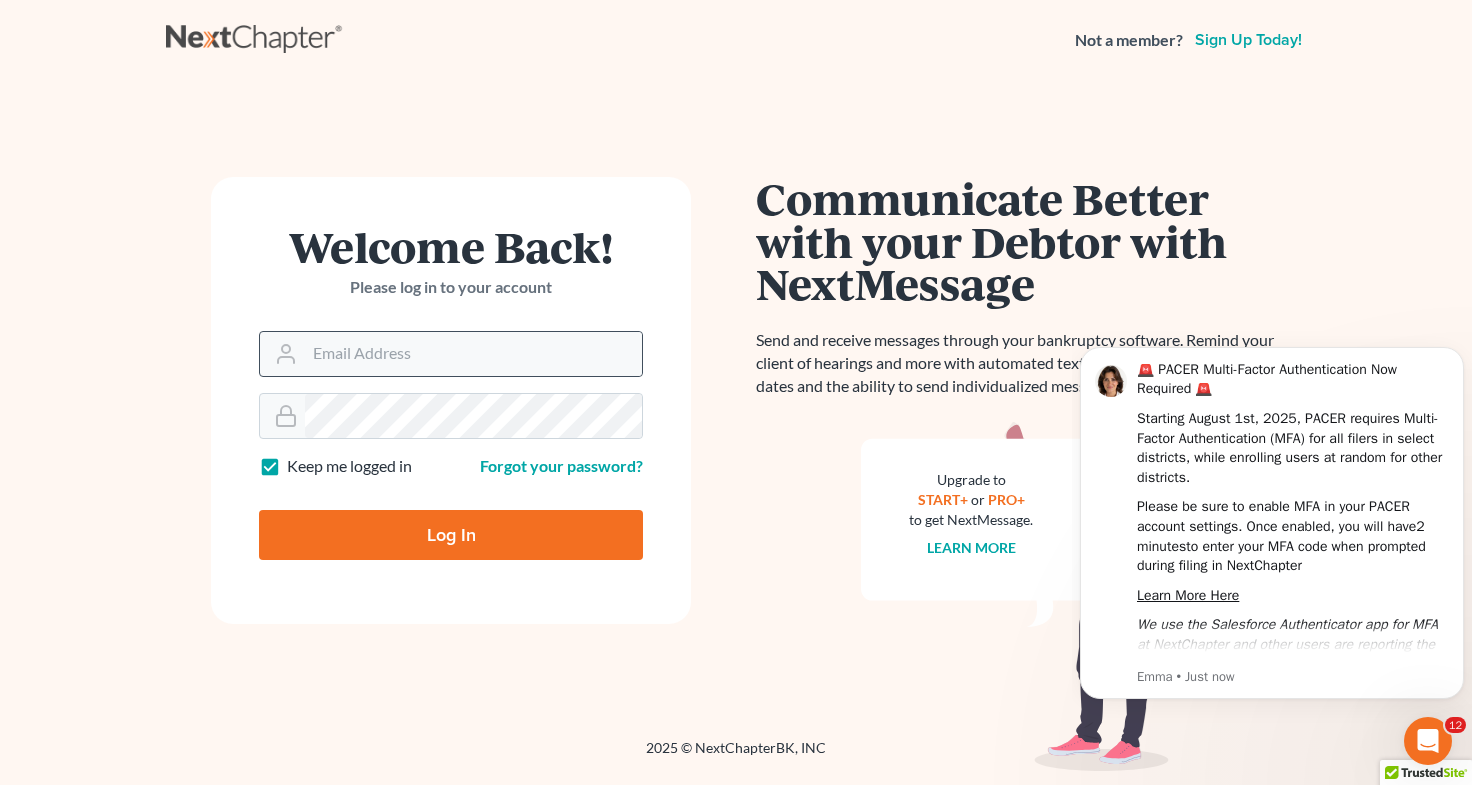 scroll, scrollTop: 0, scrollLeft: 0, axis: both 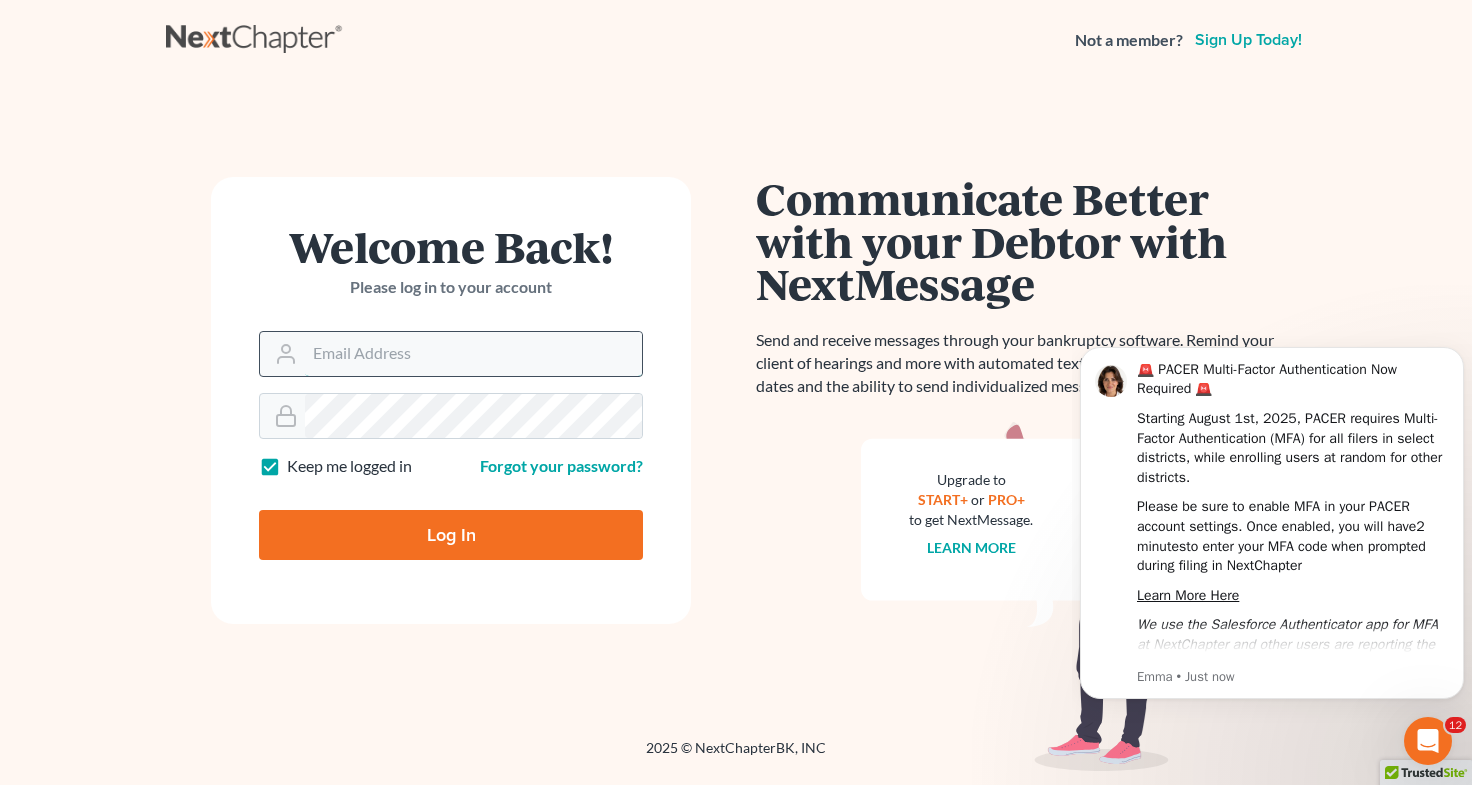 type on "[EMAIL]" 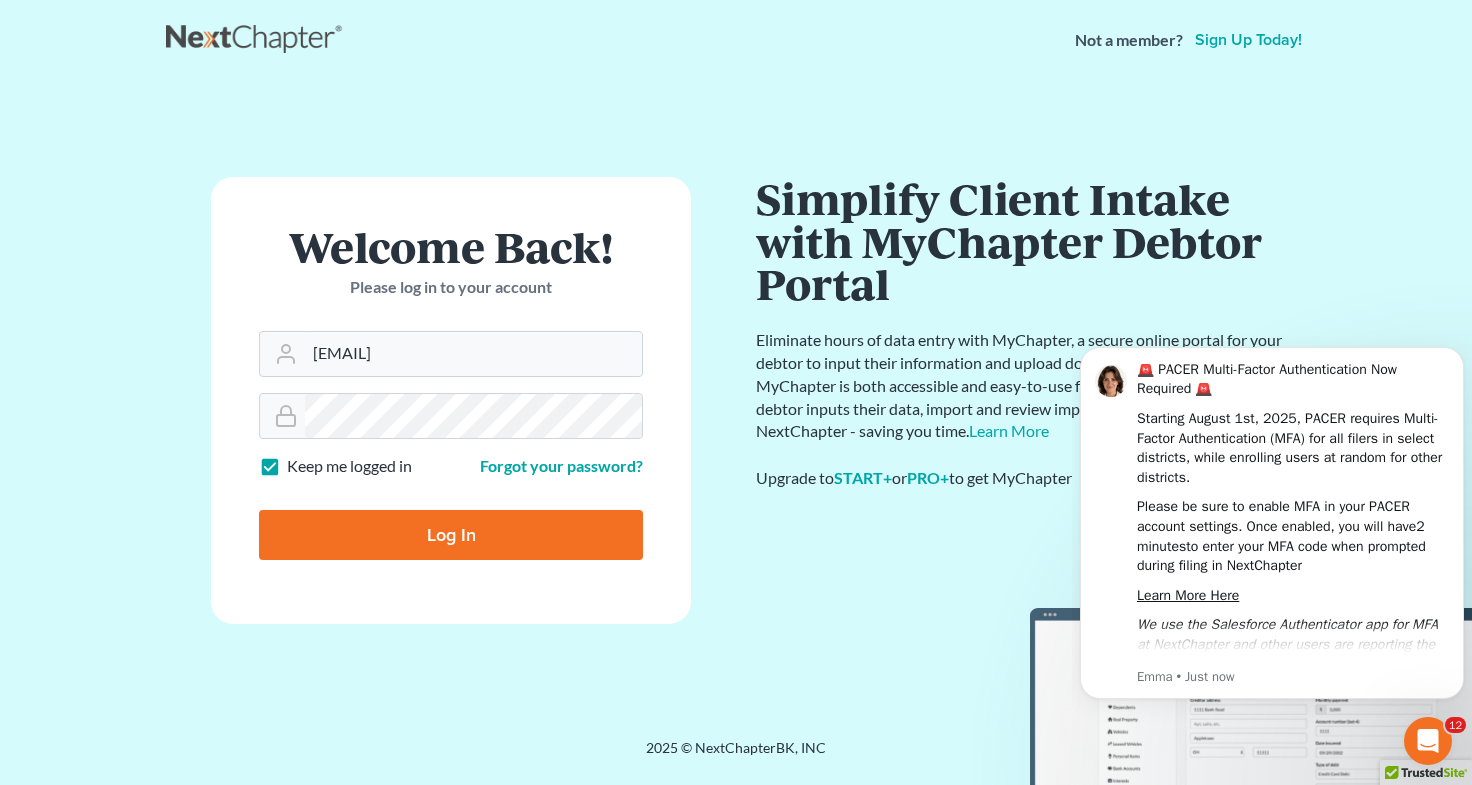 click on "Log In" at bounding box center (451, 535) 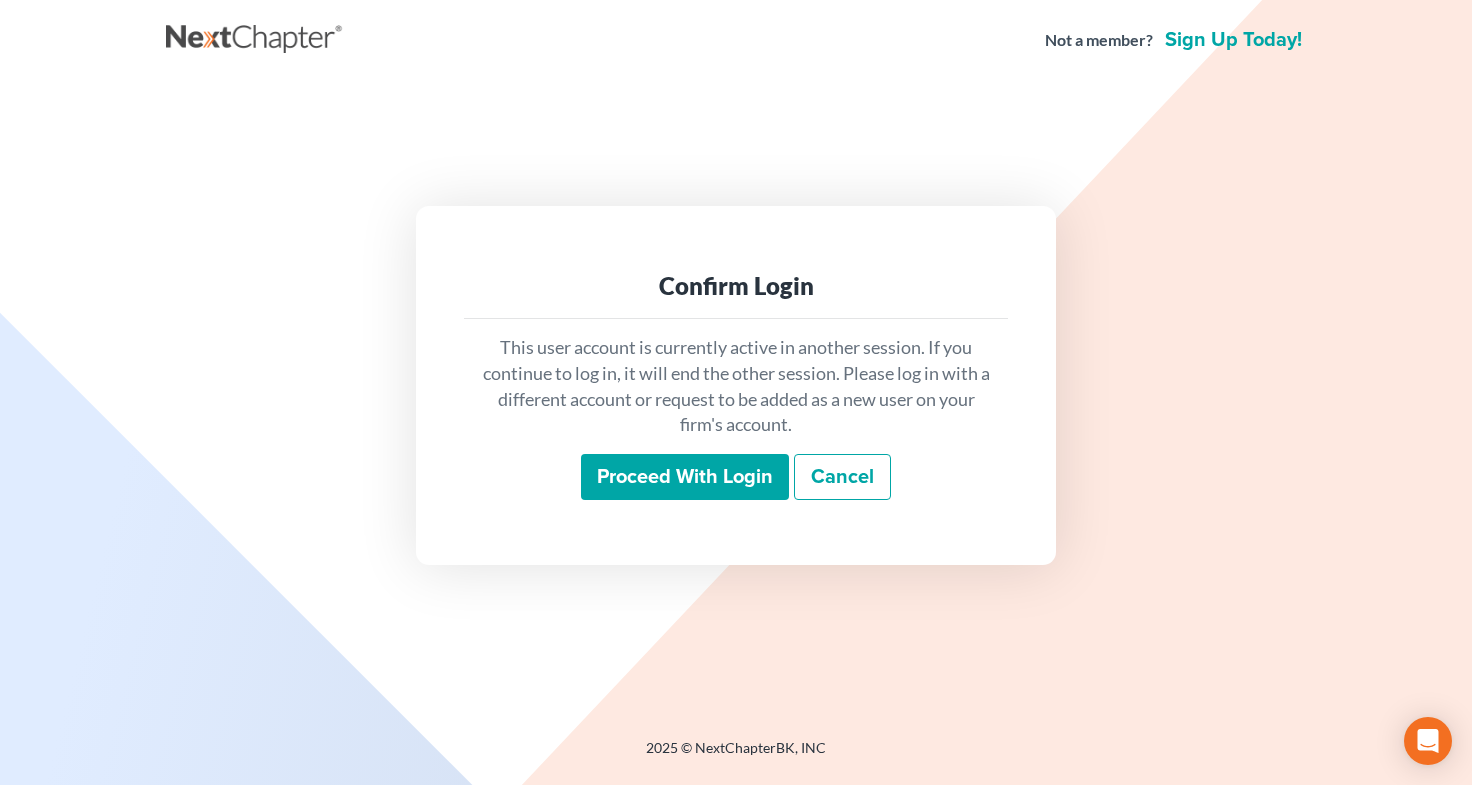 scroll, scrollTop: 0, scrollLeft: 0, axis: both 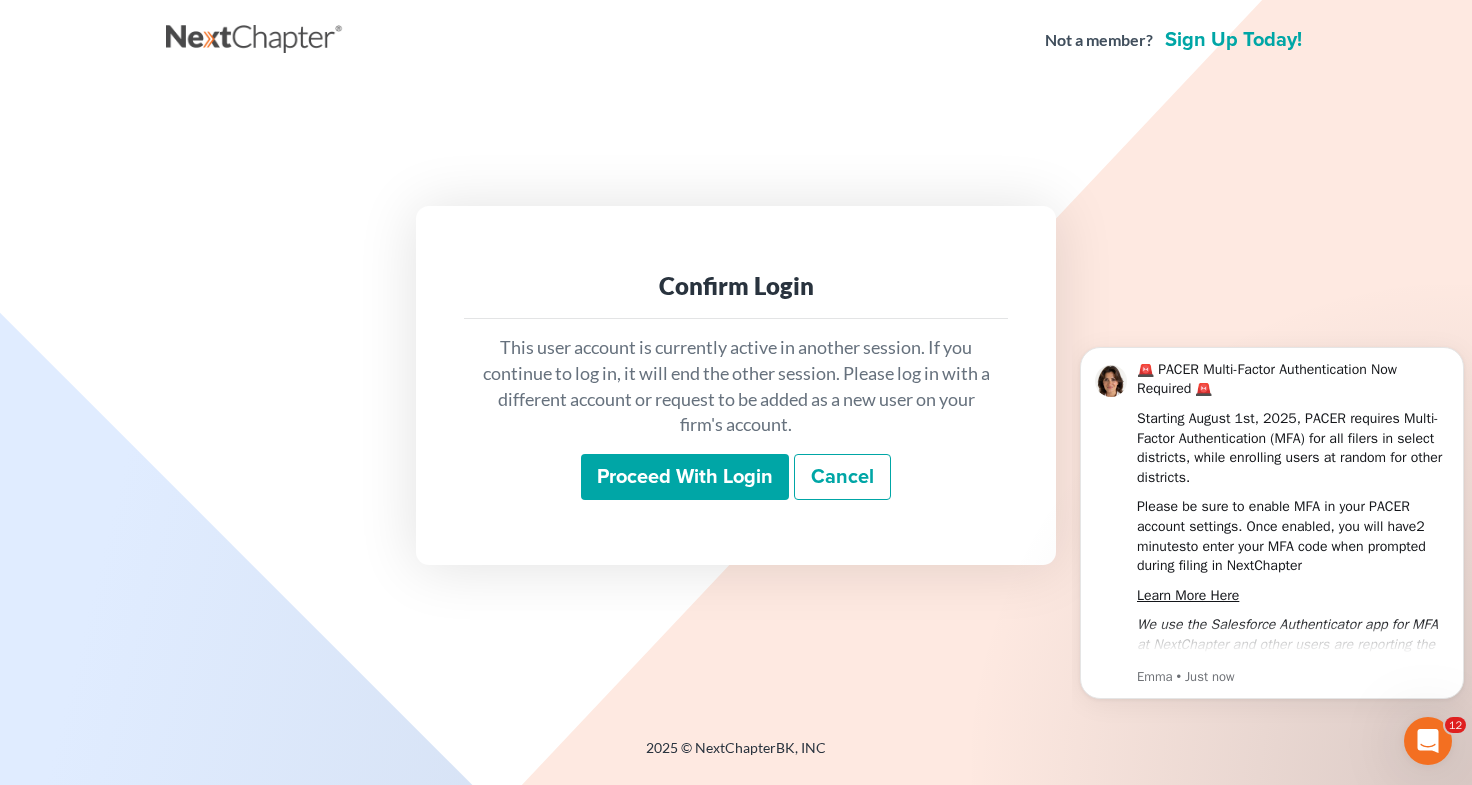 click on "Proceed with login" at bounding box center (685, 477) 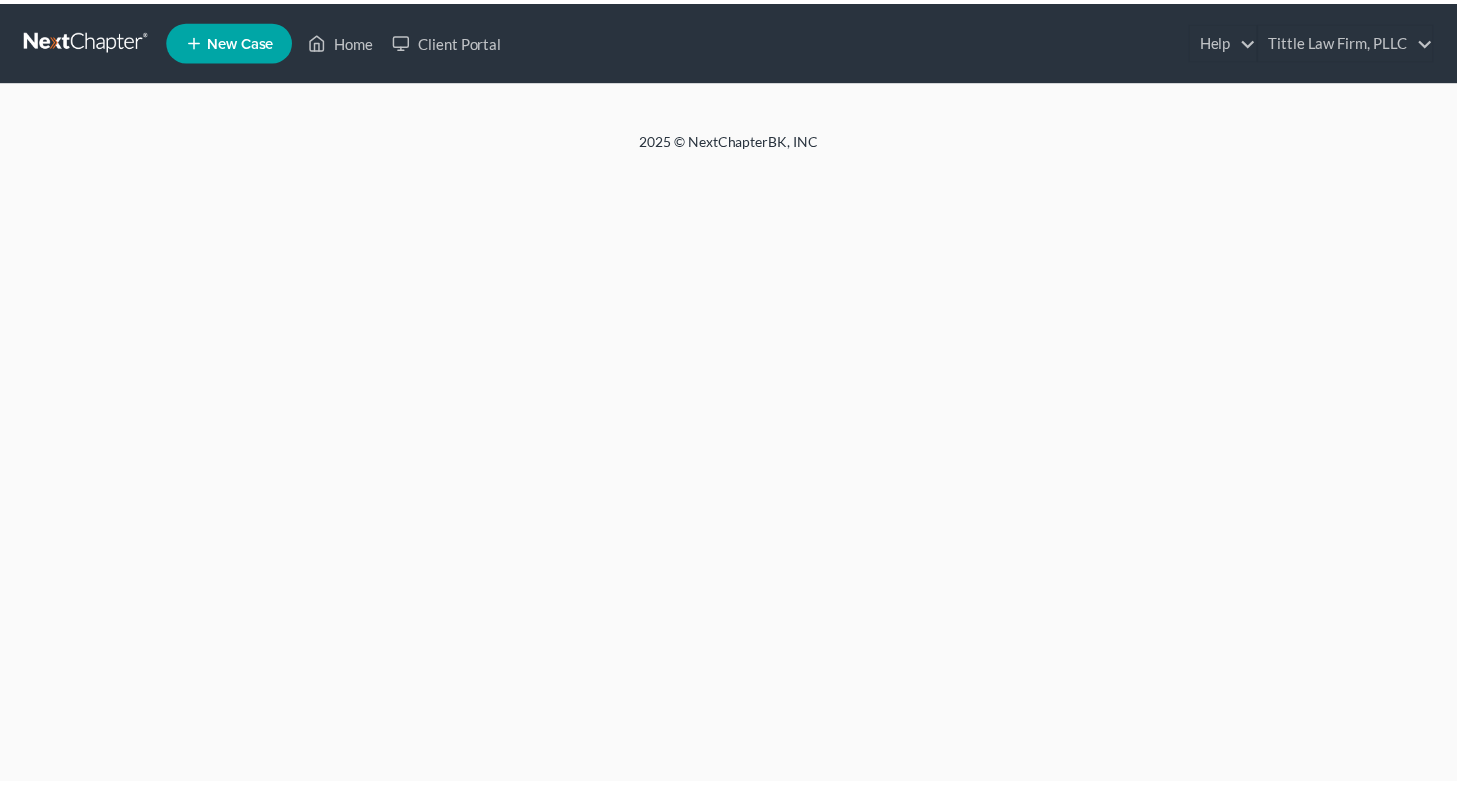 scroll, scrollTop: 0, scrollLeft: 0, axis: both 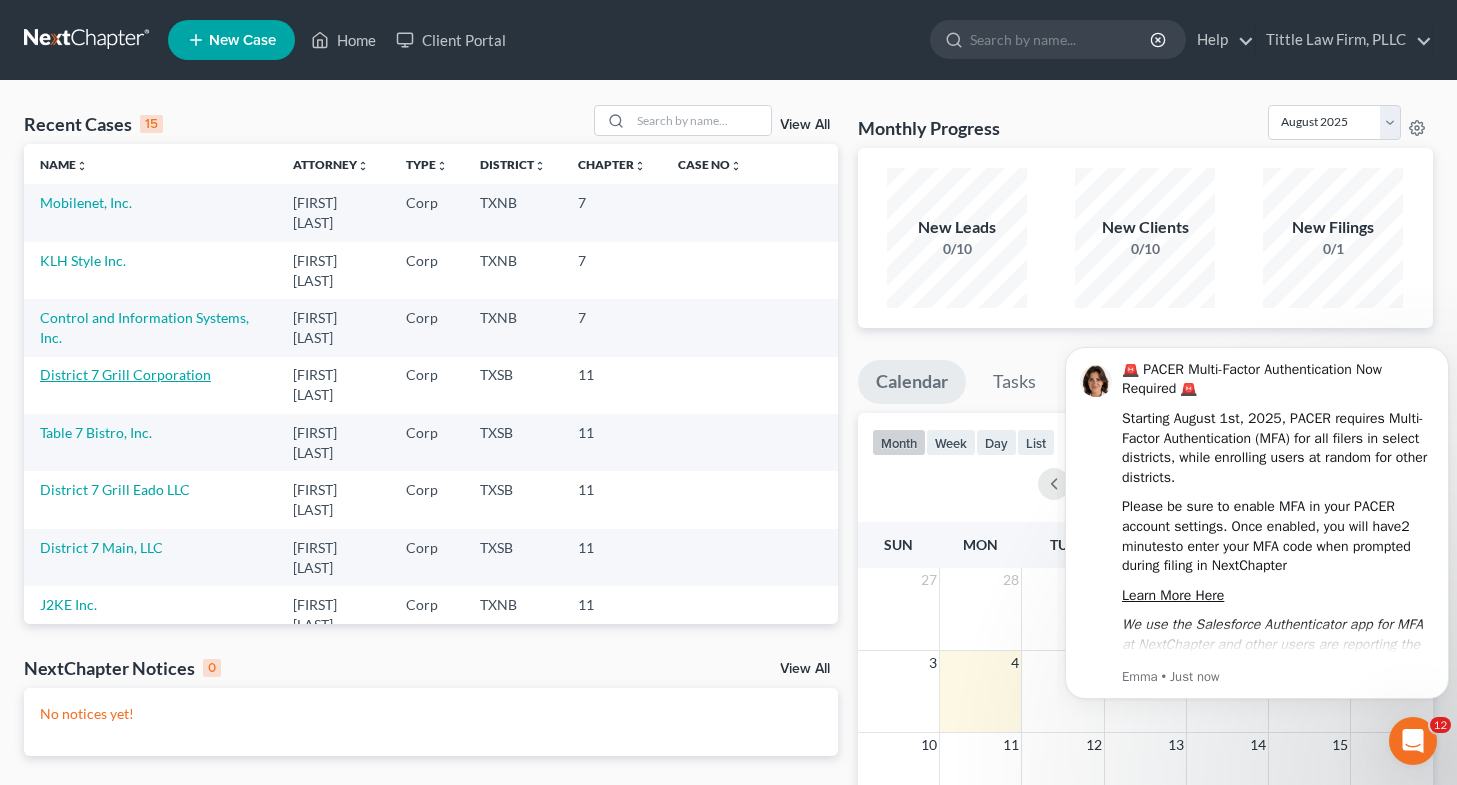 click on "District 7 Grill Corporation" at bounding box center [125, 374] 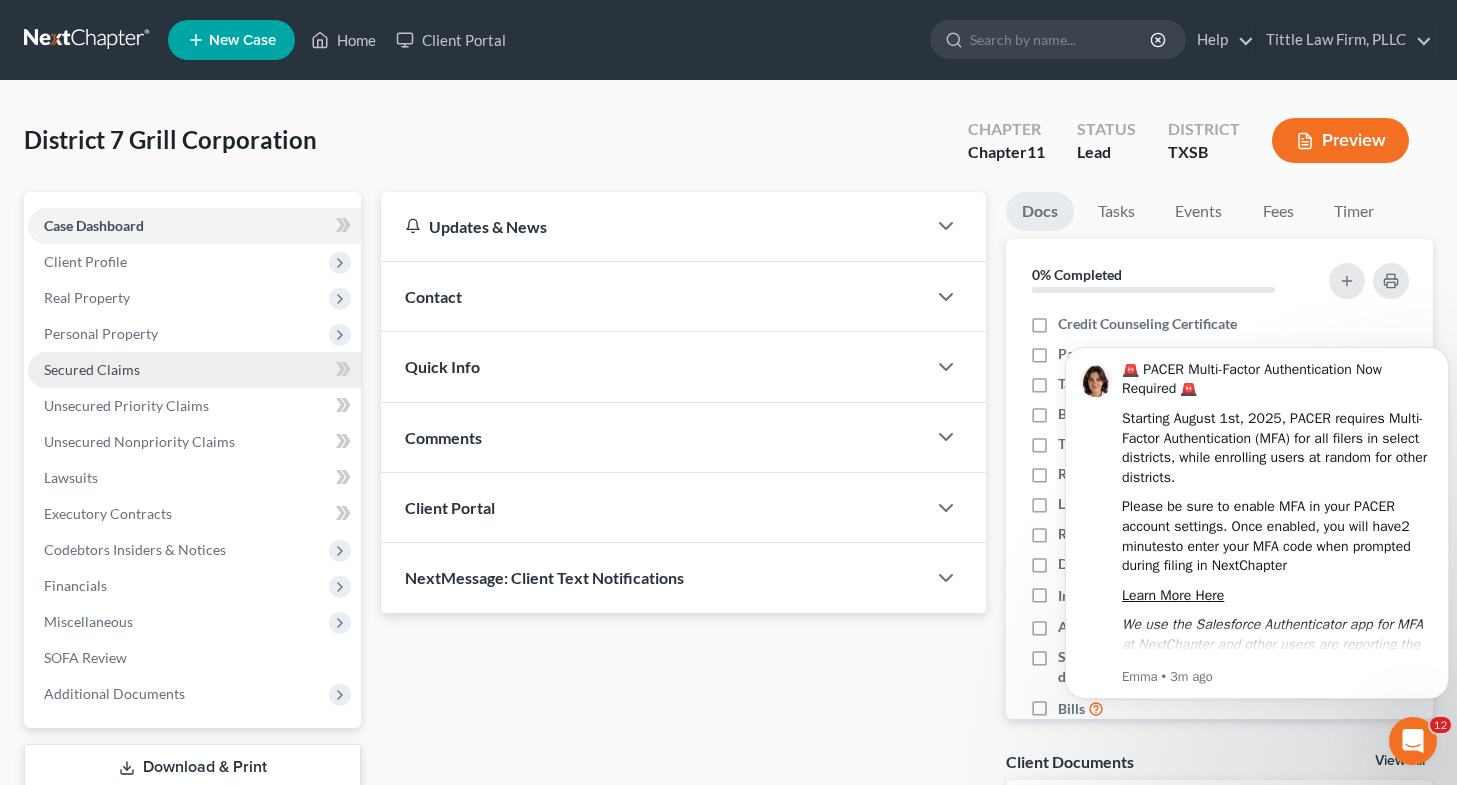 click on "Secured Claims" at bounding box center (194, 370) 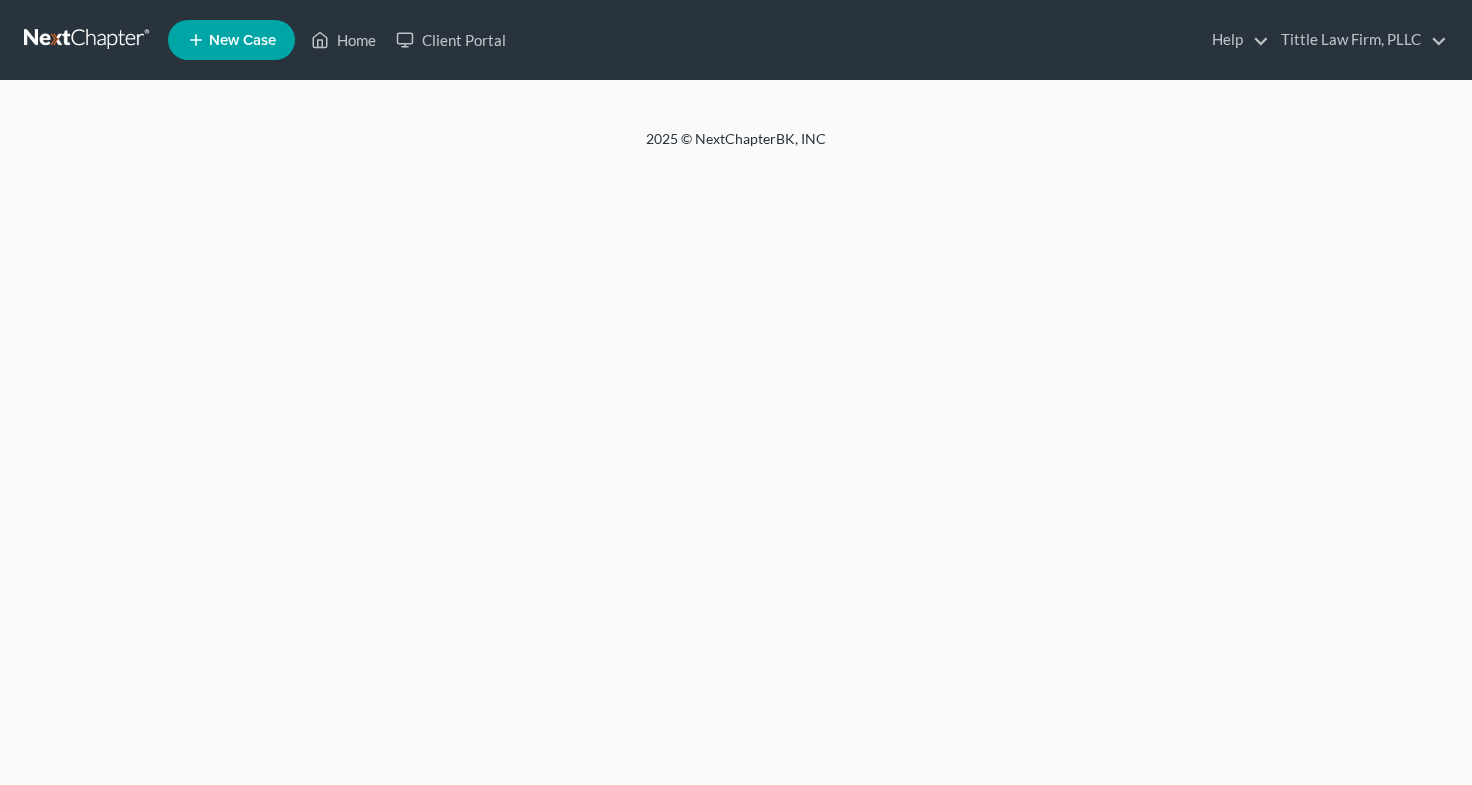 scroll, scrollTop: 0, scrollLeft: 0, axis: both 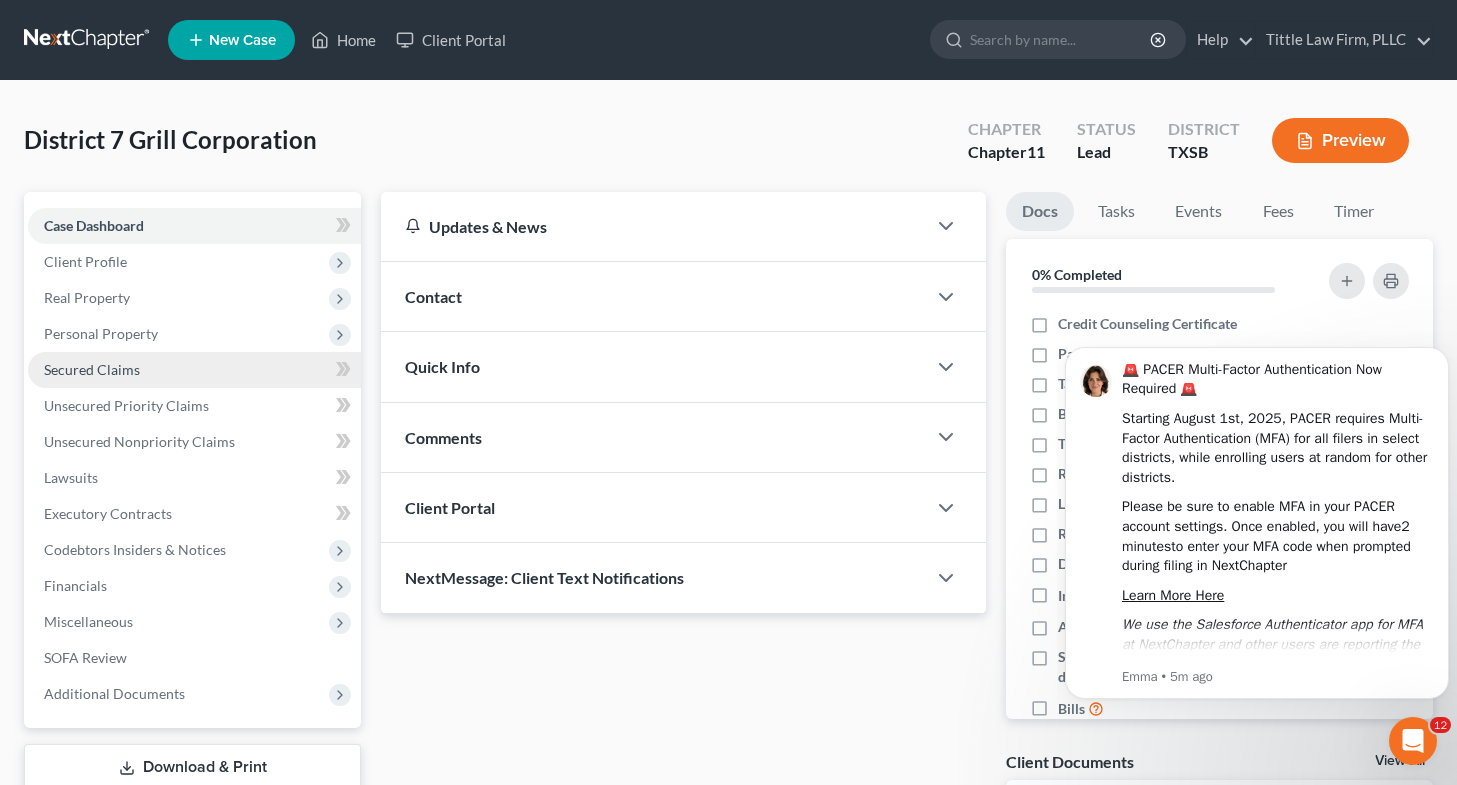 click on "Secured Claims" at bounding box center [194, 370] 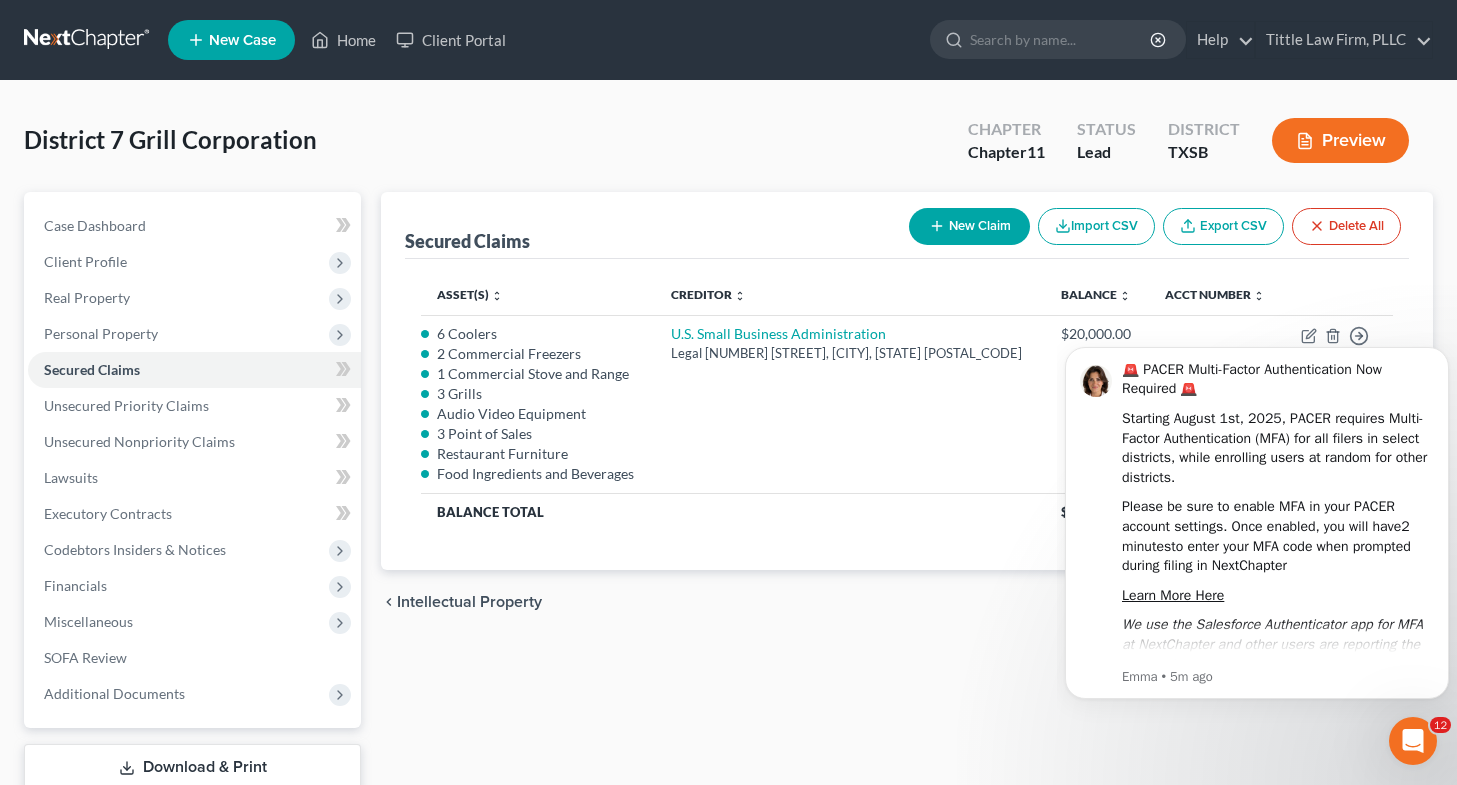 click 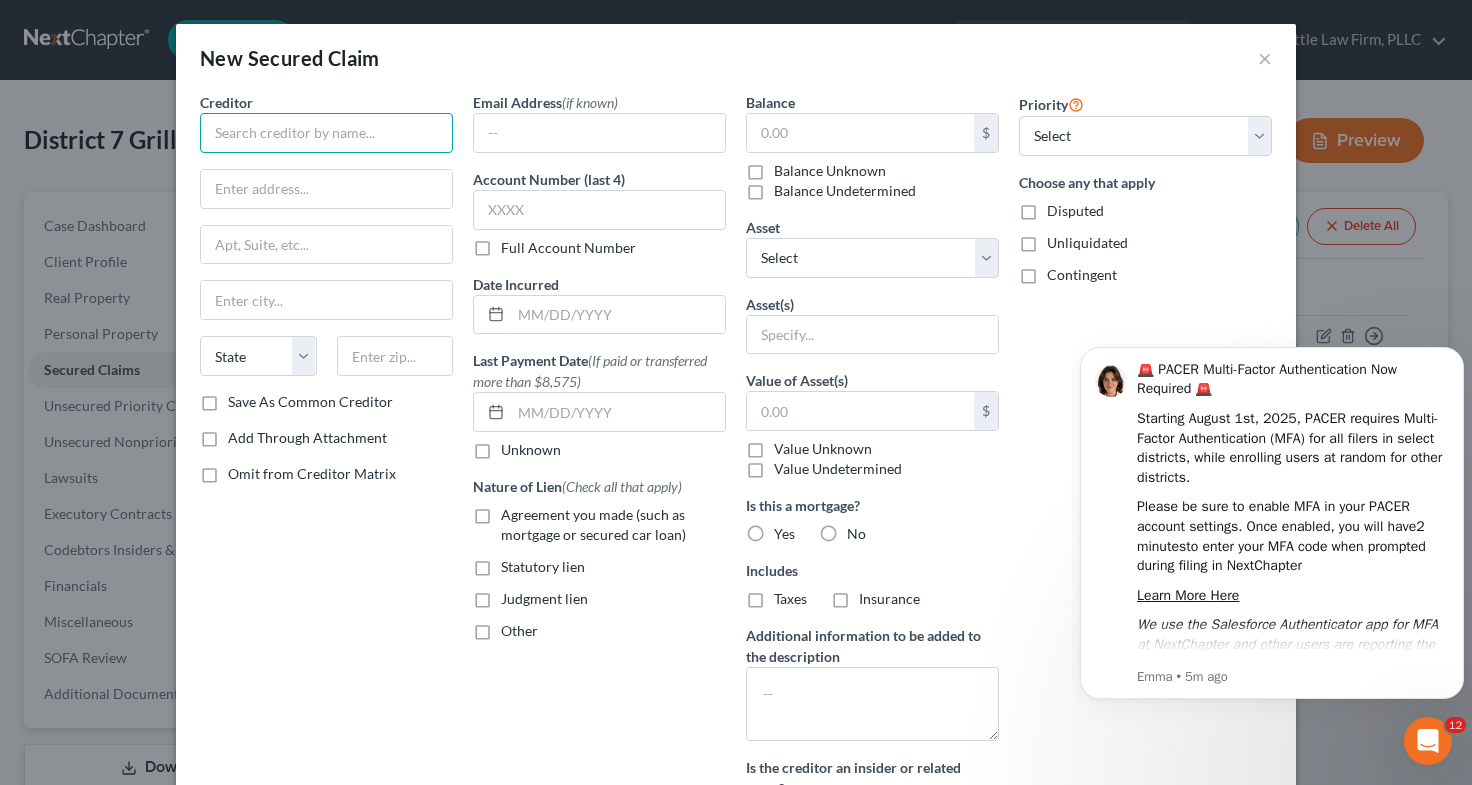 click at bounding box center (326, 133) 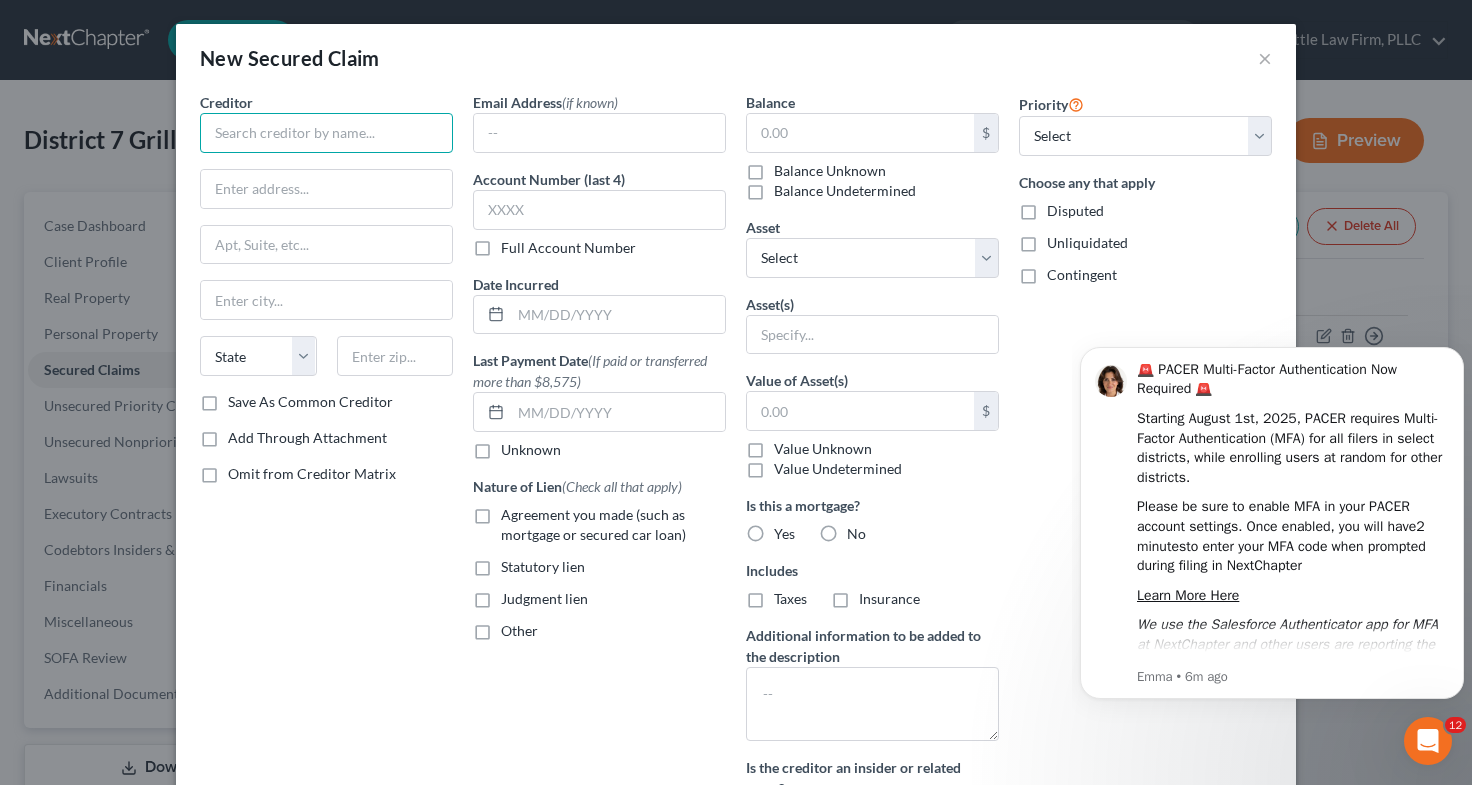 click at bounding box center (326, 133) 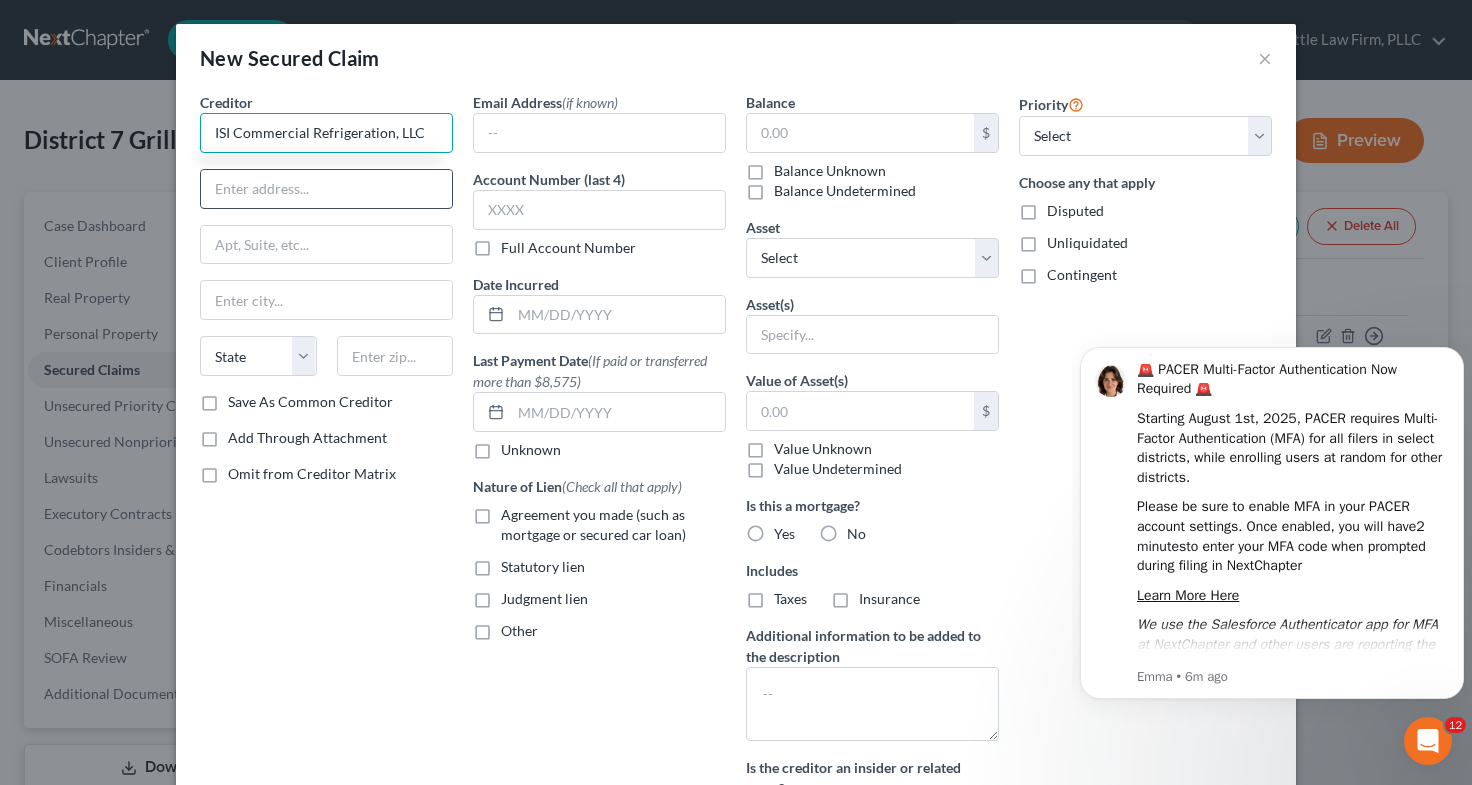 type on "ISI Commercial Refrigeration, LLC" 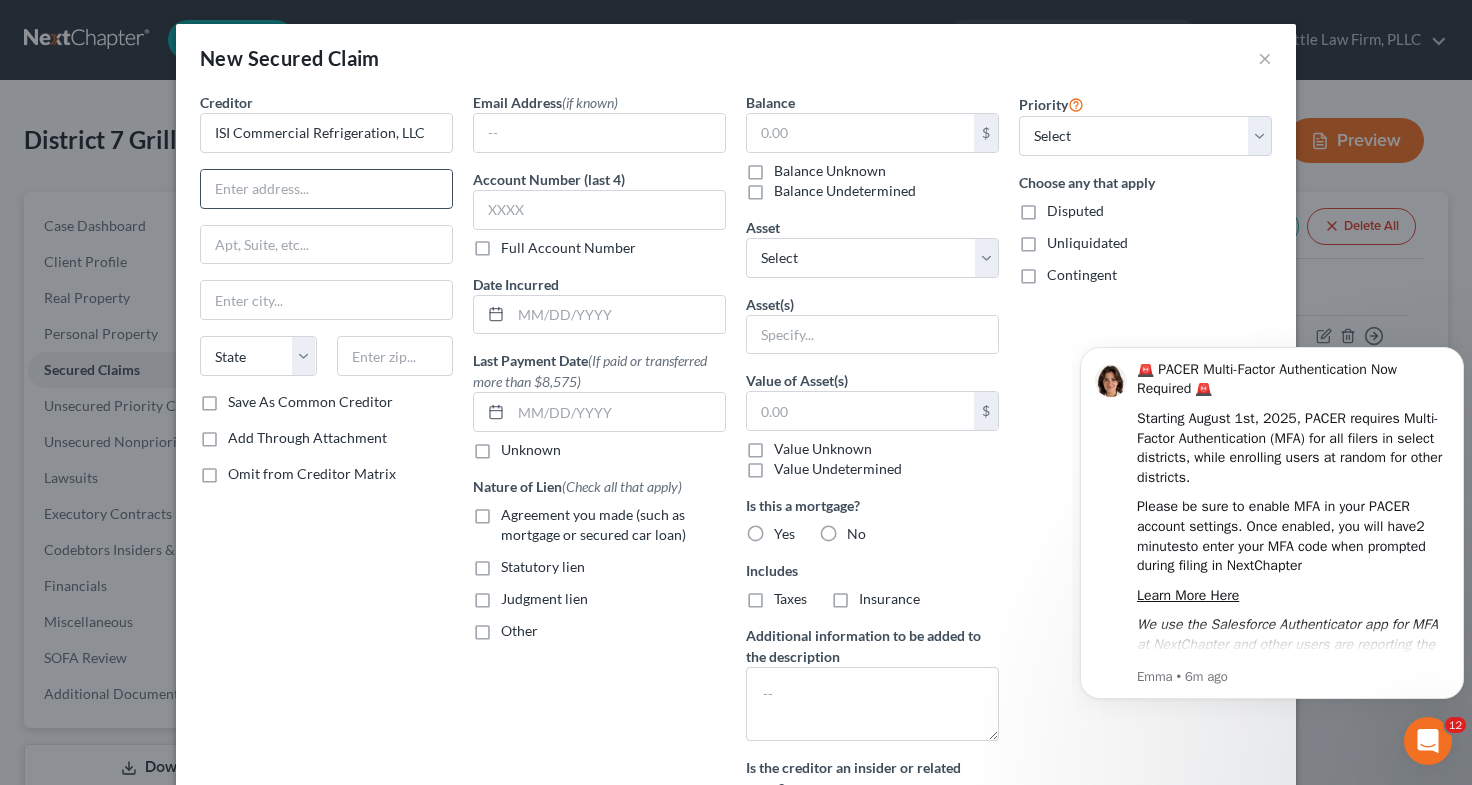 click at bounding box center [326, 189] 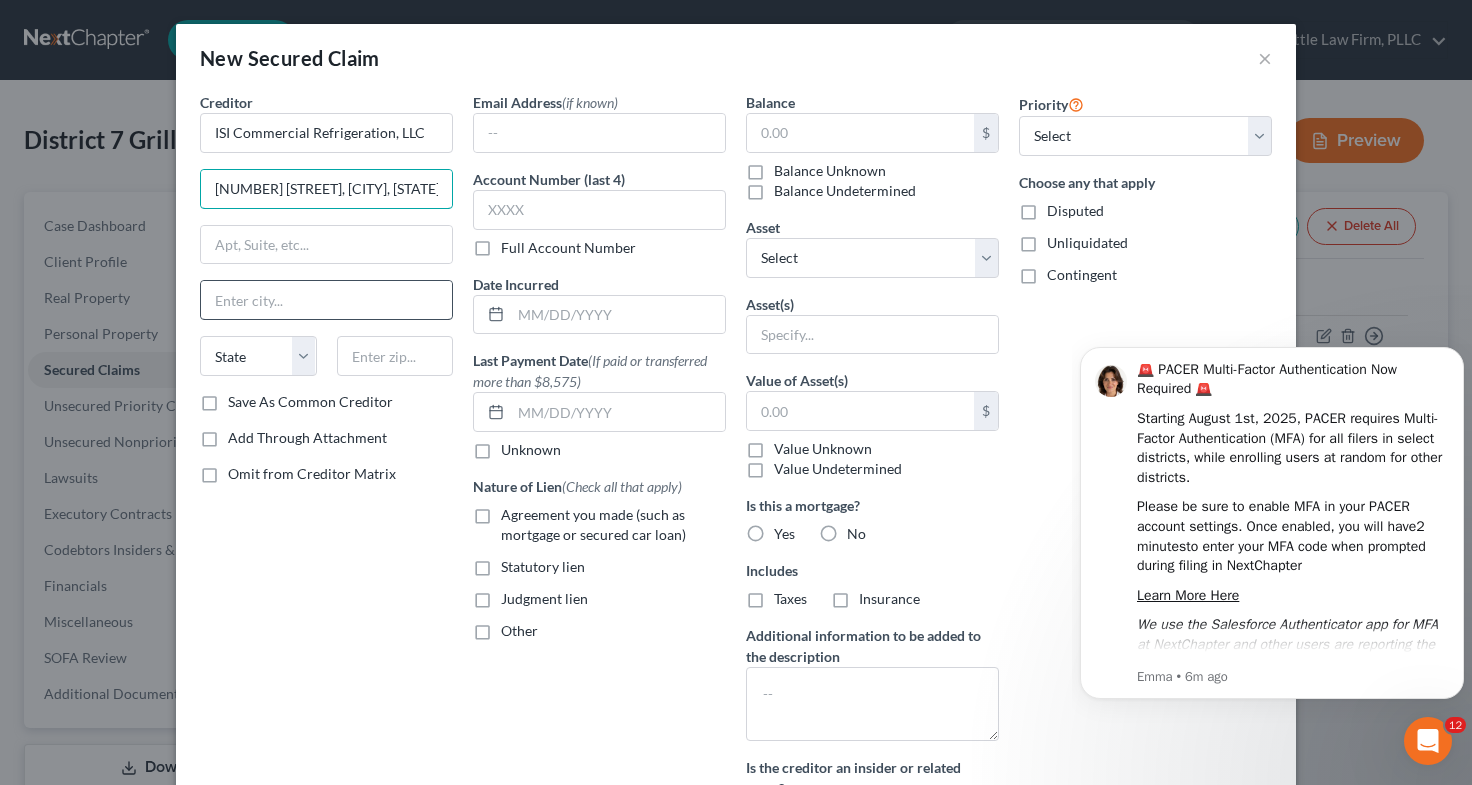 type on "[NUMBER] [STREET], [CITY], [STATE] [POSTAL_CODE]" 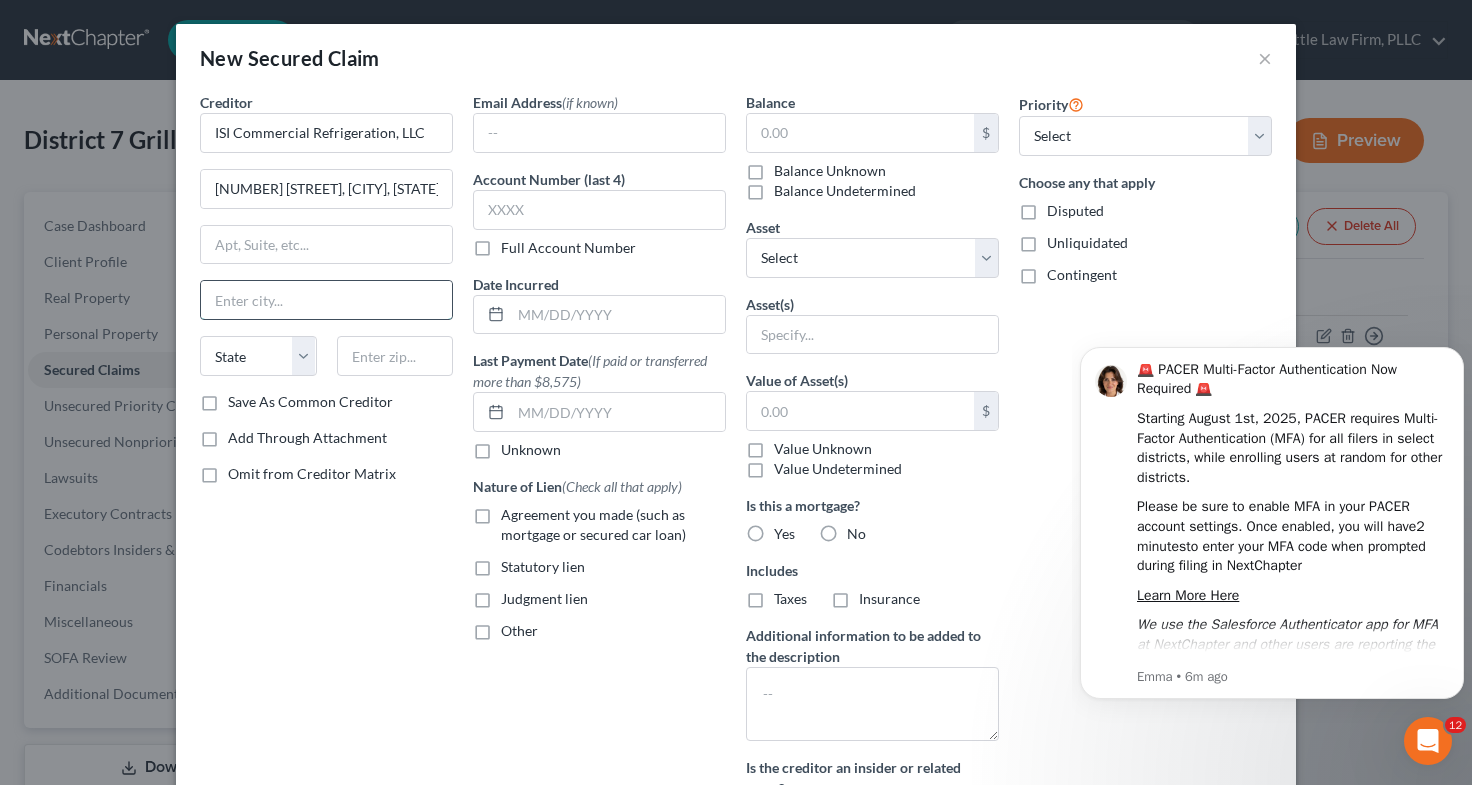 click at bounding box center (326, 300) 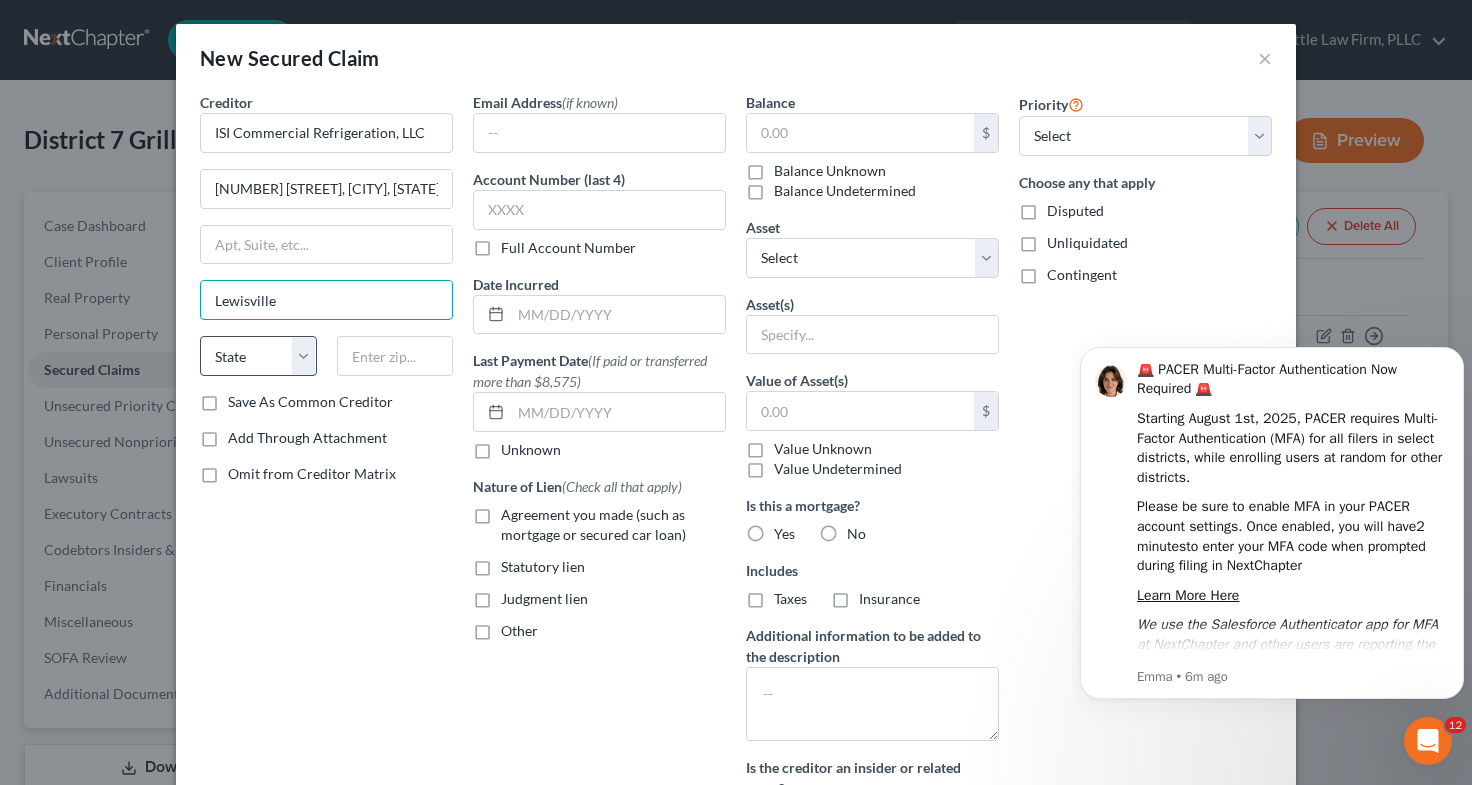 type on "Lewisville" 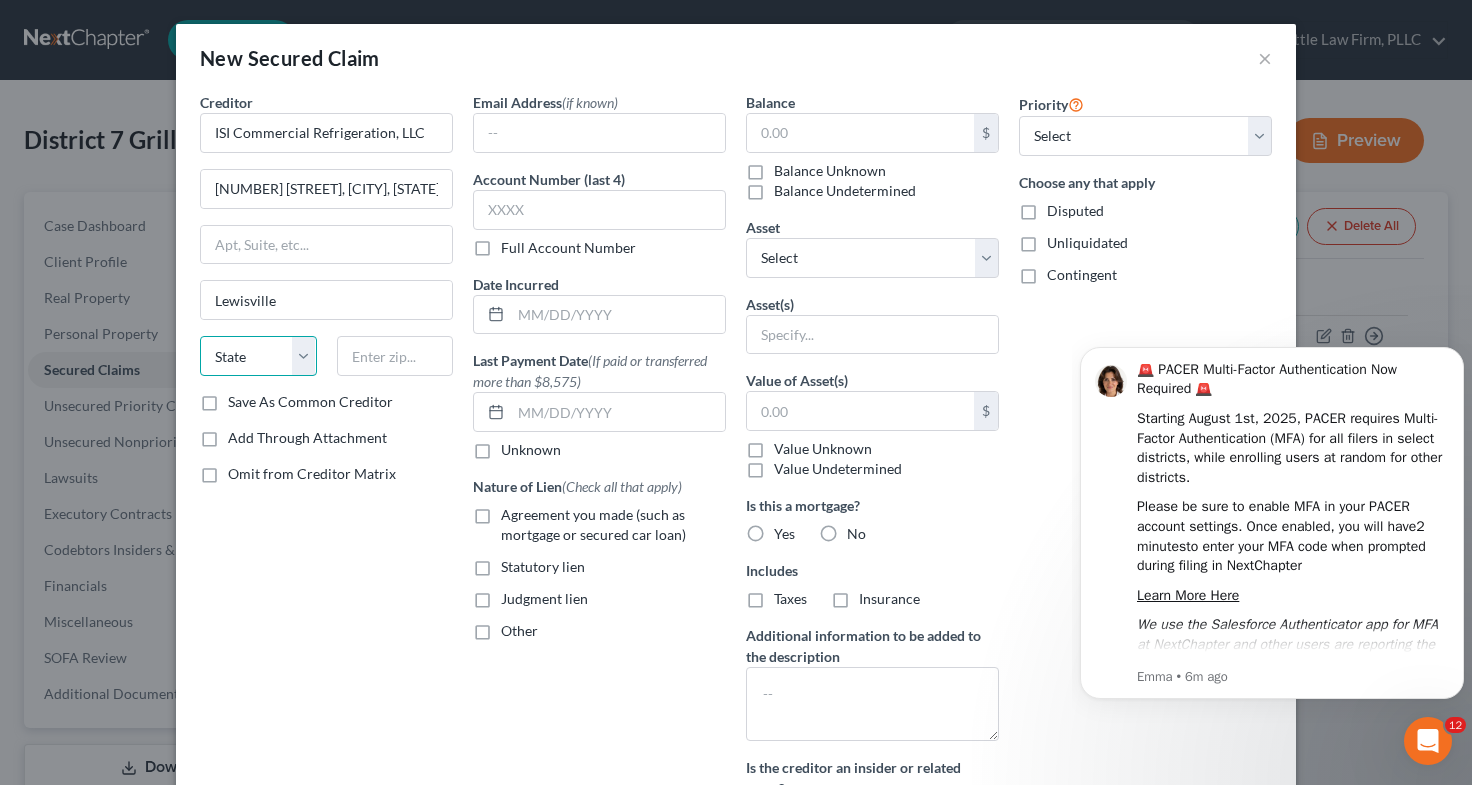 click on "State AL AK AR AZ CA CO CT DE DC FL GA GU HI ID IL IN IA KS KY LA ME MD MA MI MN MS MO MT NC ND NE NV NH NJ NM NY OH OK OR PA PR RI SC SD TN TX UT VI VA VT WA WV WI WY" at bounding box center (258, 356) 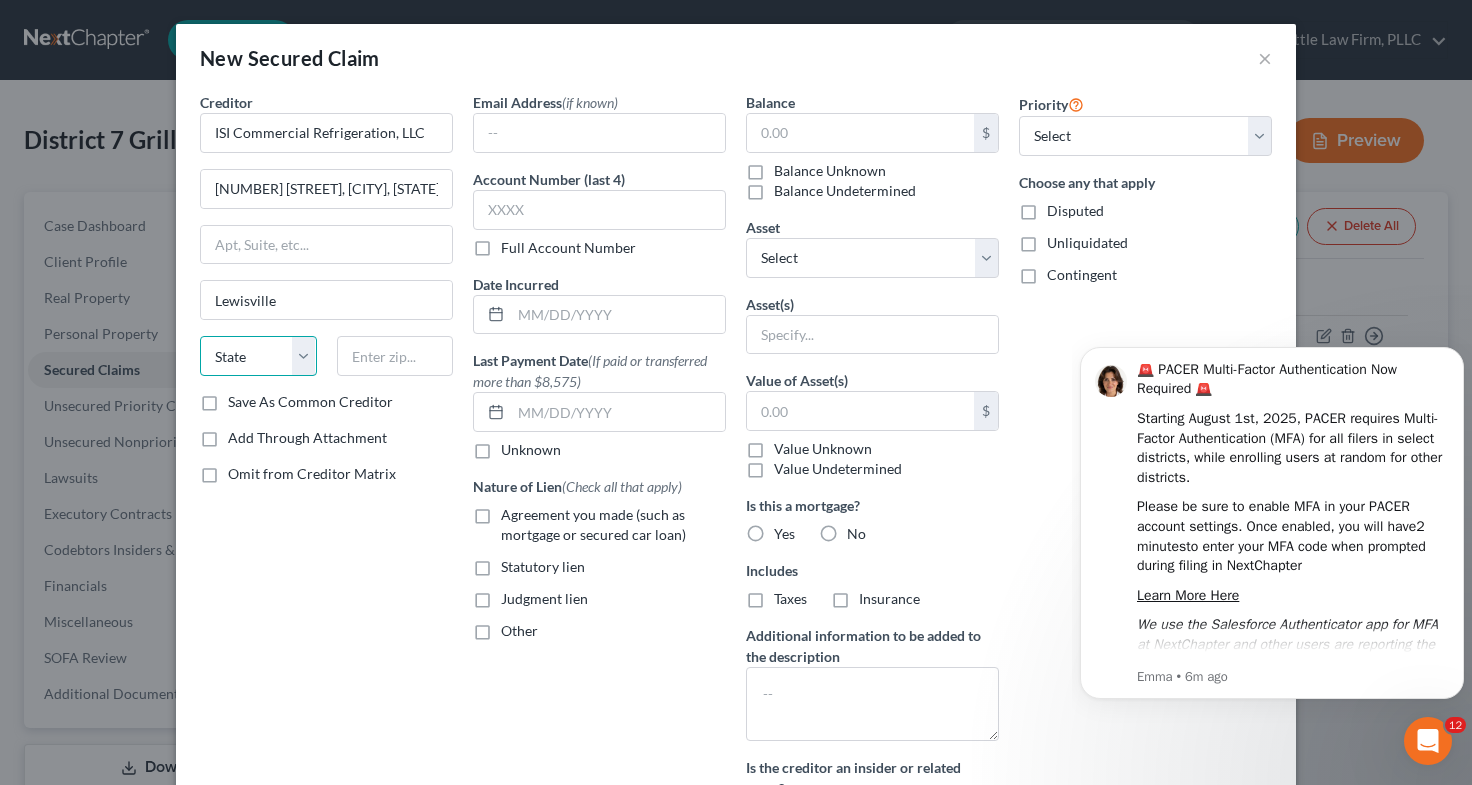 select on "45" 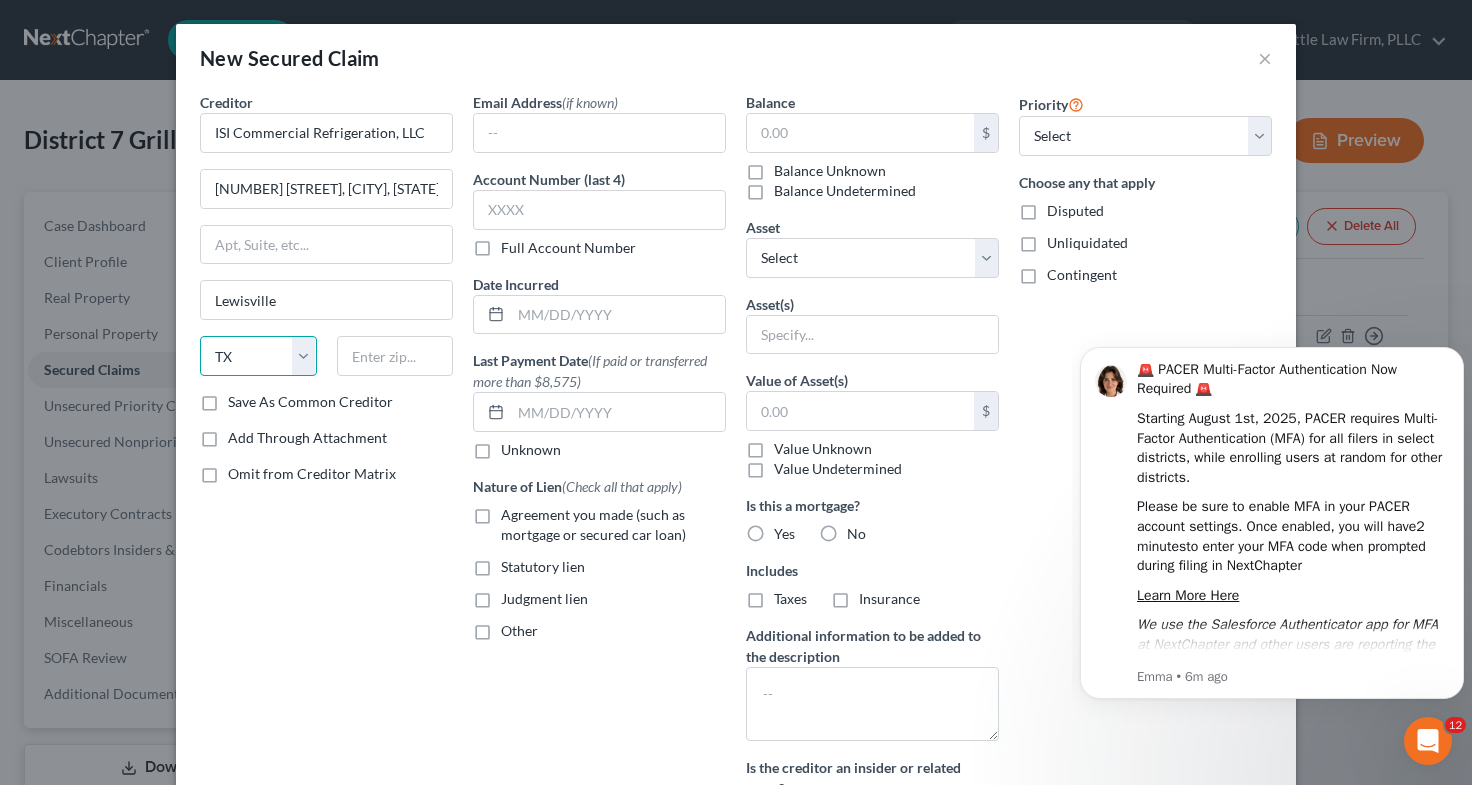 click on "State AL AK AR AZ CA CO CT DE DC FL GA GU HI ID IL IN IA KS KY LA ME MD MA MI MN MS MO MT NC ND NE NV NH NJ NM NY OH OK OR PA PR RI SC SD TN TX UT VI VA VT WA WV WI WY" at bounding box center [258, 356] 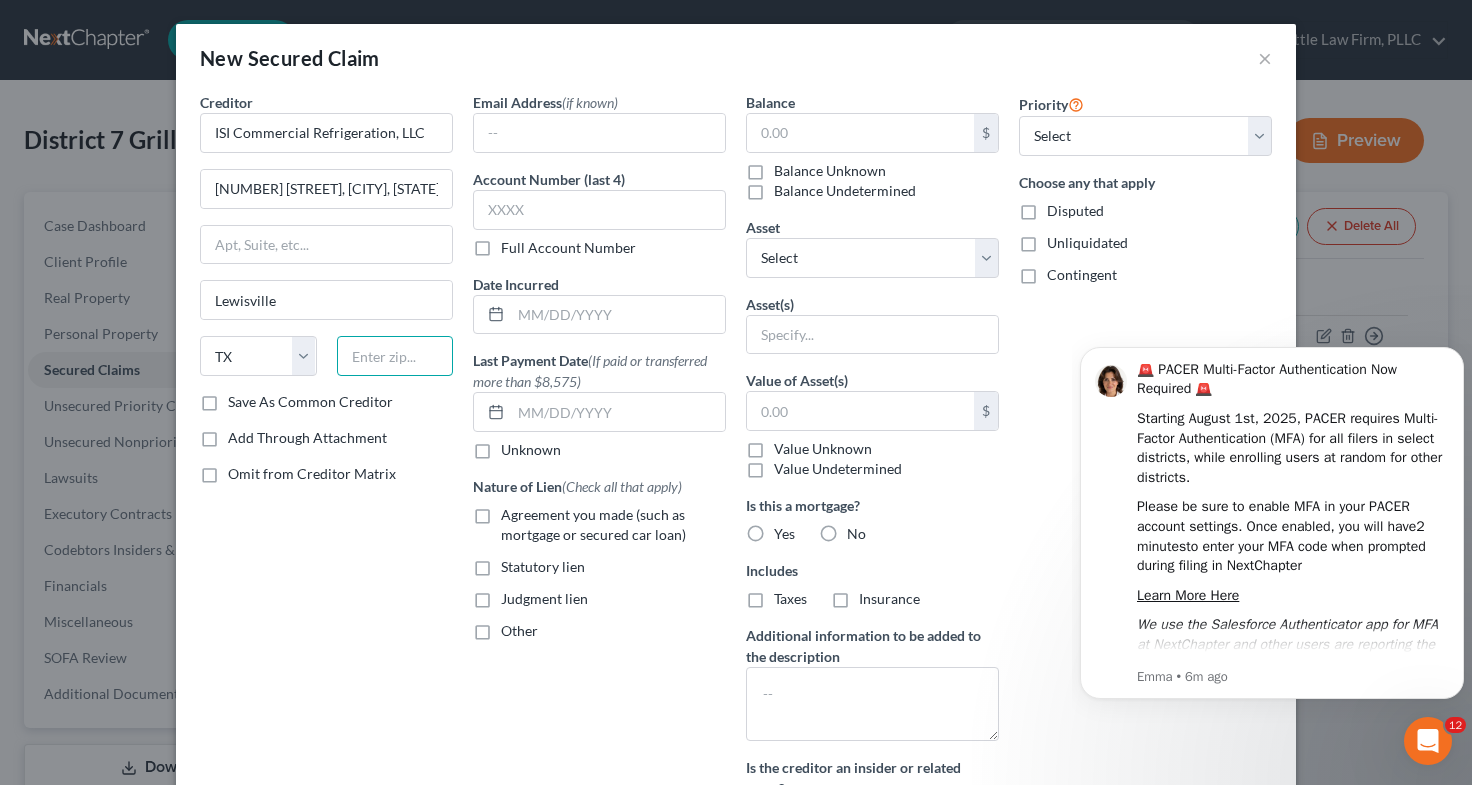 click at bounding box center [395, 356] 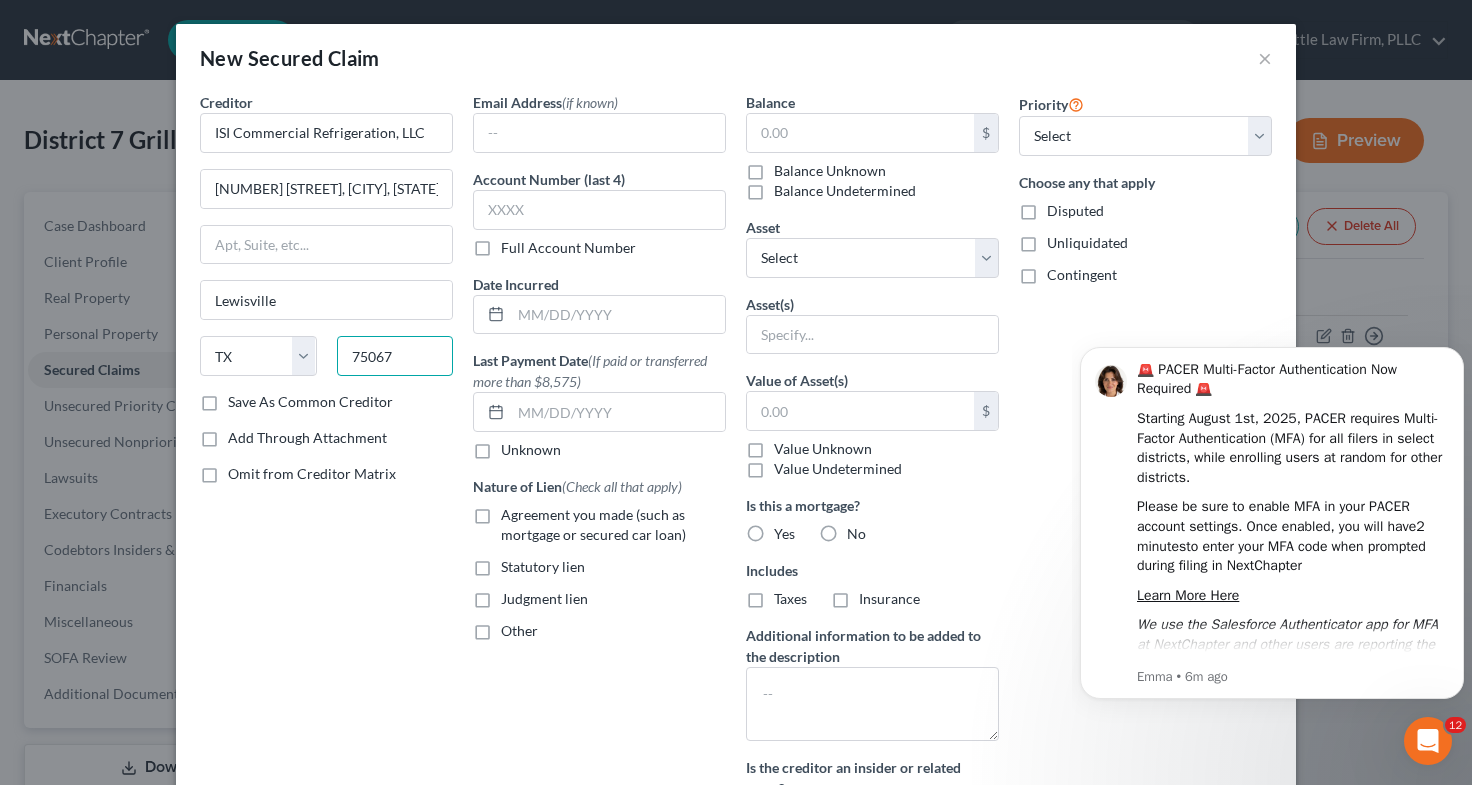 type on "75067" 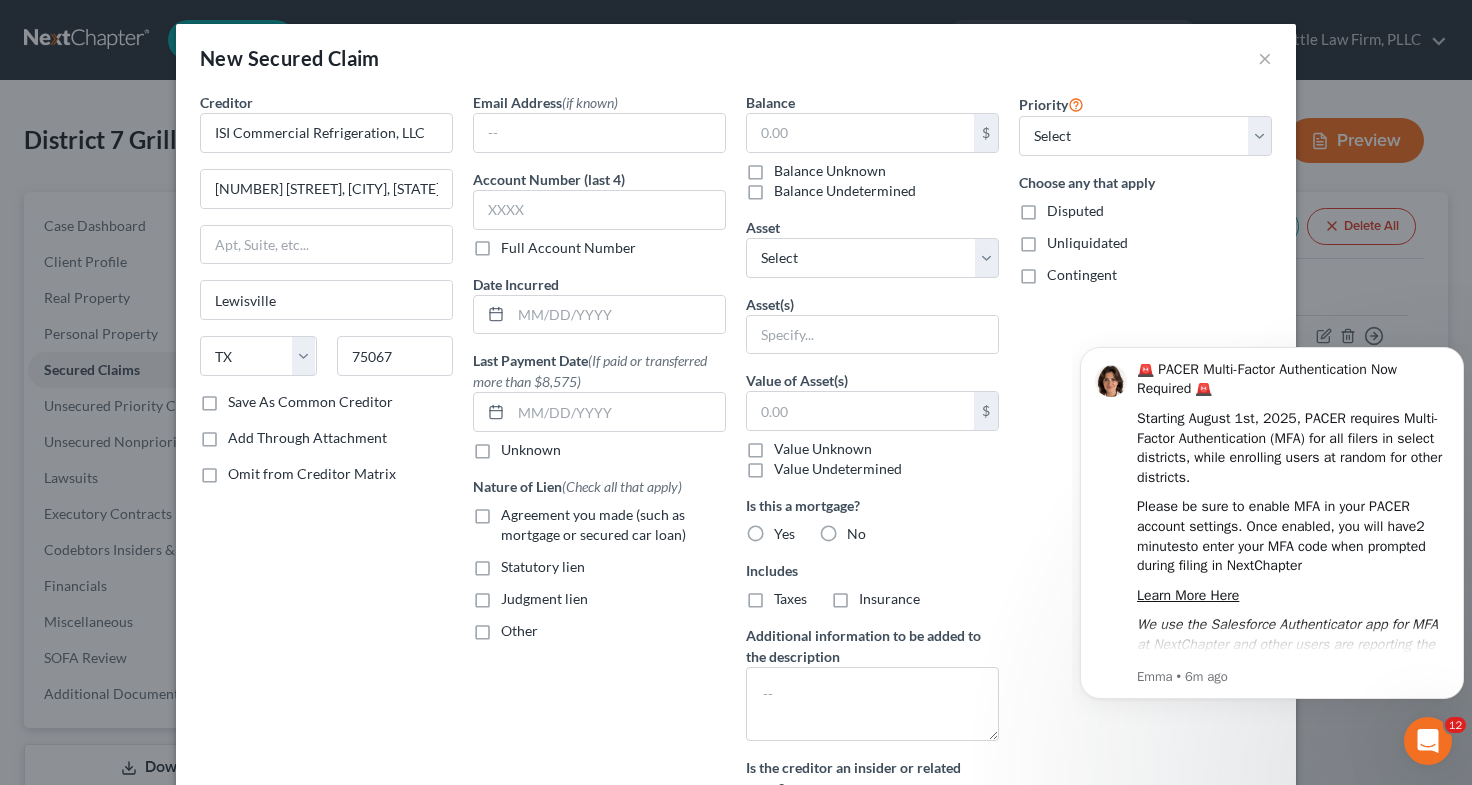 click on "Balance Unknown" at bounding box center (830, 171) 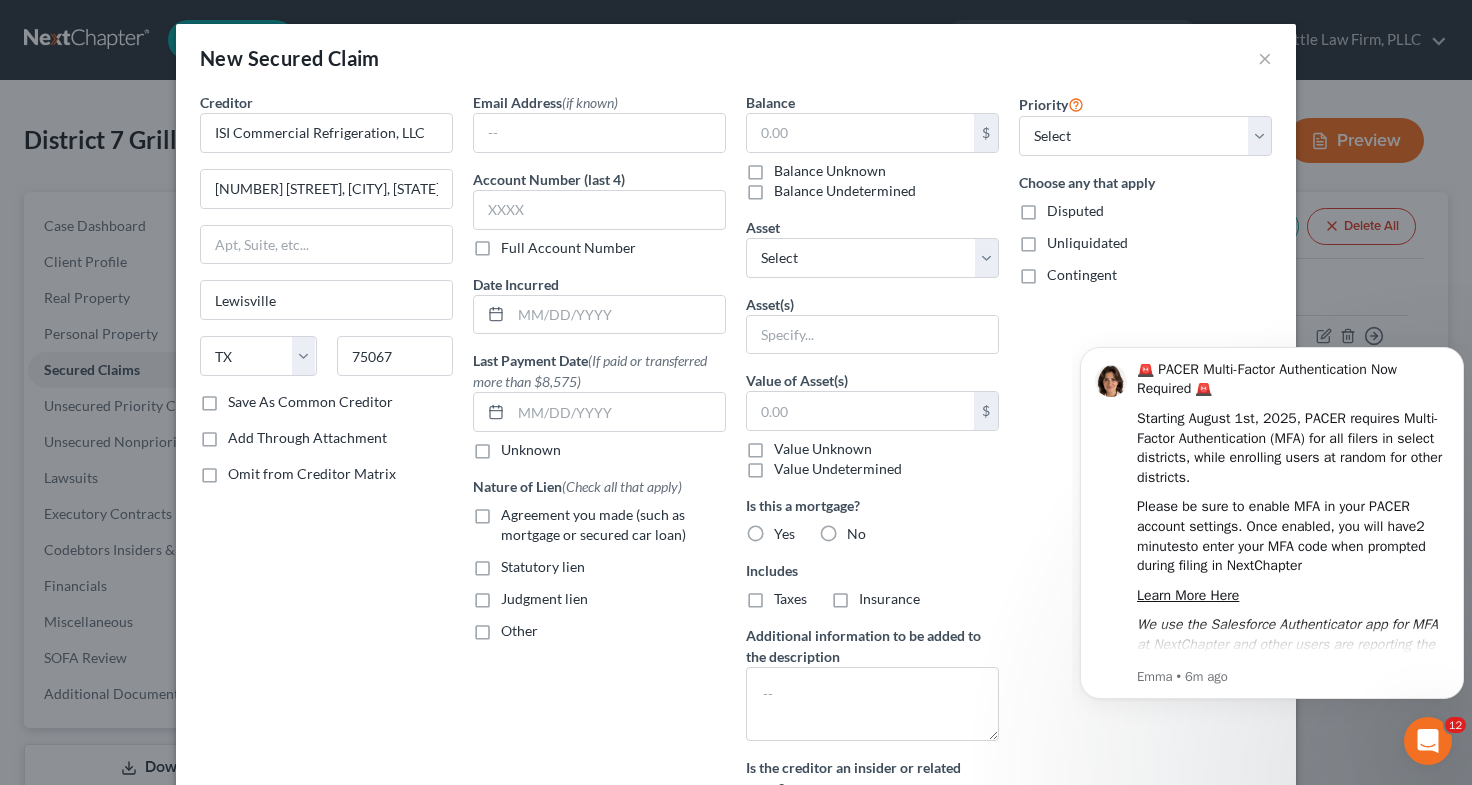 click on "Balance Unknown" at bounding box center (788, 167) 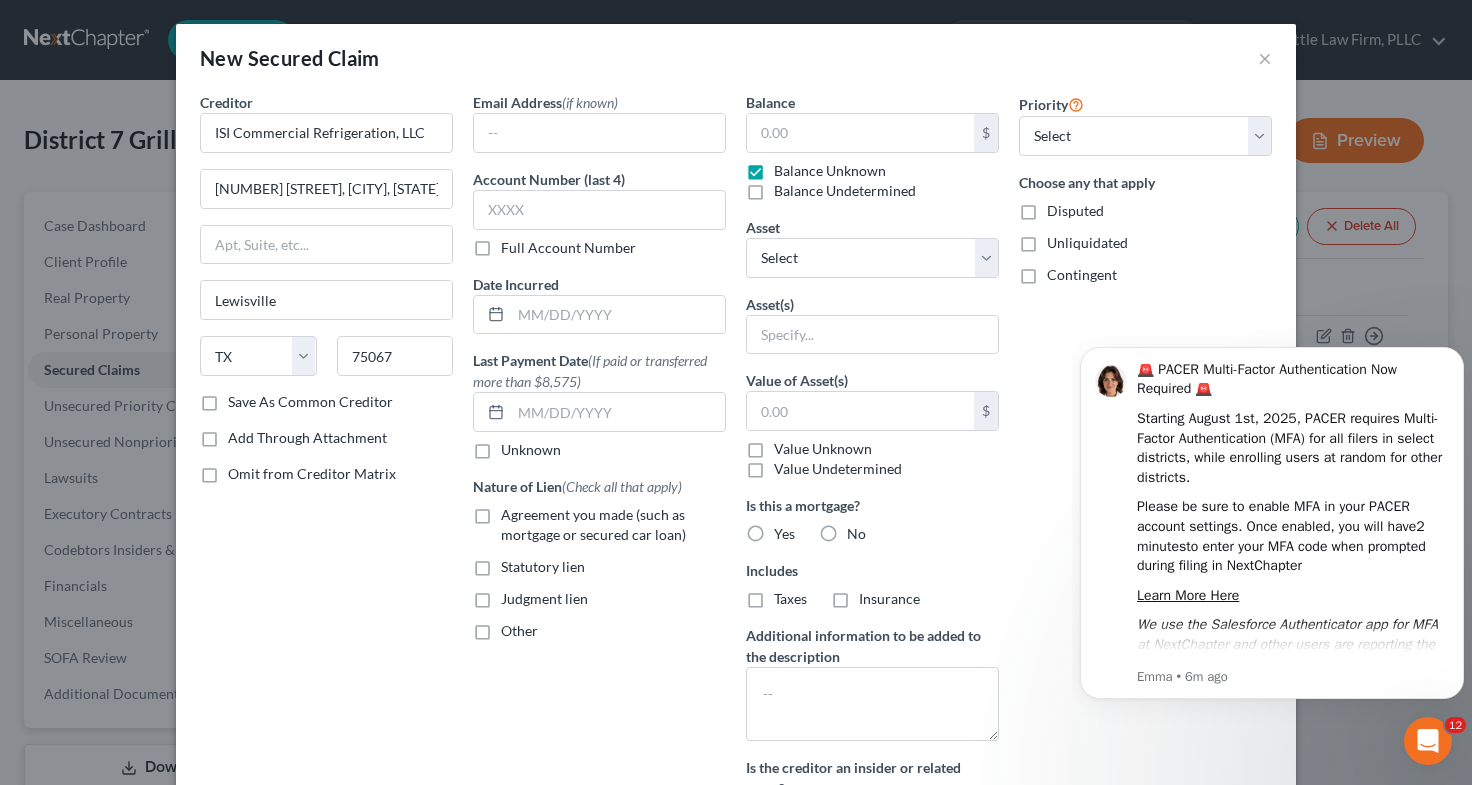 type on "0.00" 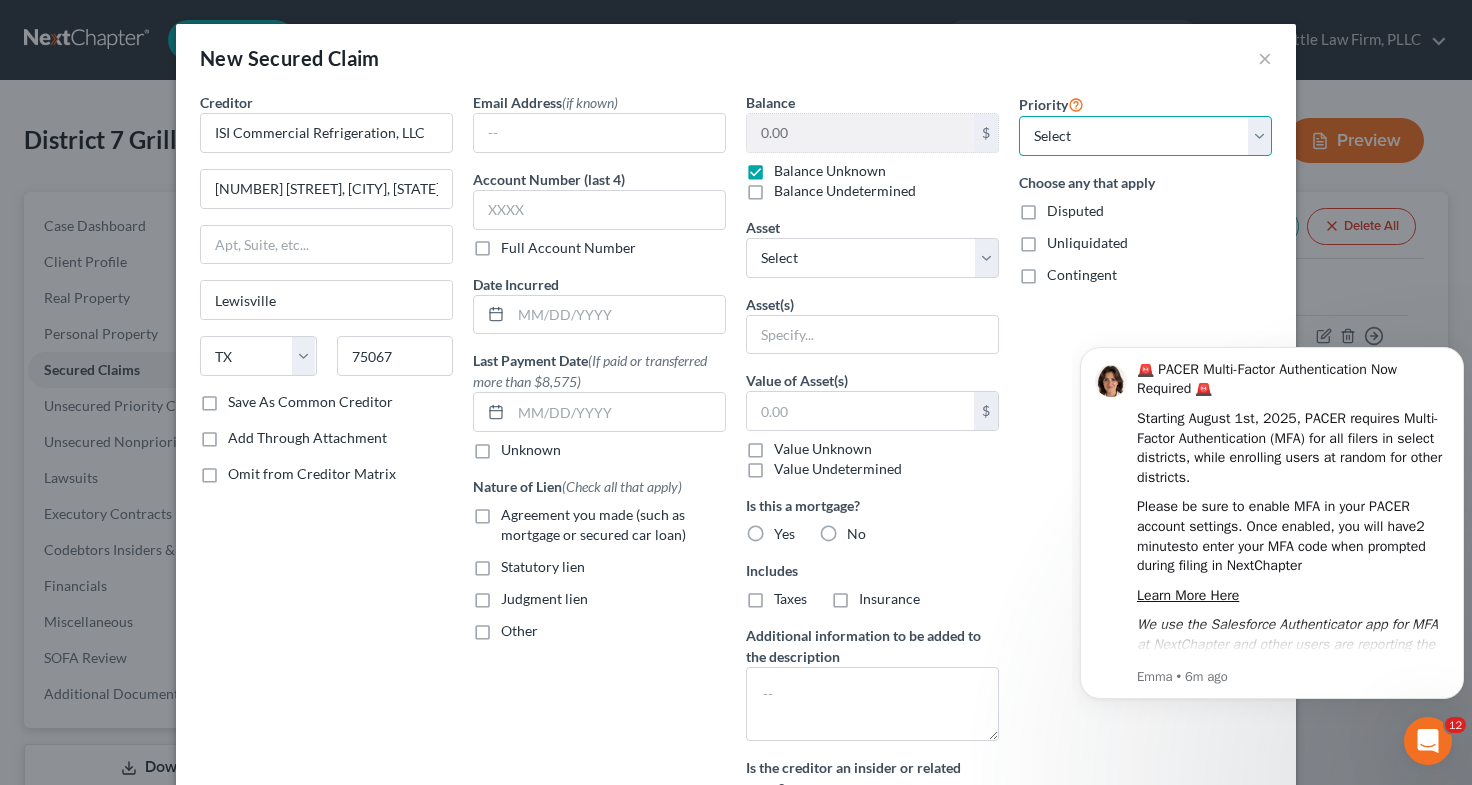 click on "Select 1st 2nd 3rd 4th 5th 6th 7th 8th 9th 10th 11th 12th 13th 14th 15th 16th 17th 18th 19th 20th 21th 22th 23th 24th 25th 26th 27th 28th 29th 30th" at bounding box center (1145, 136) 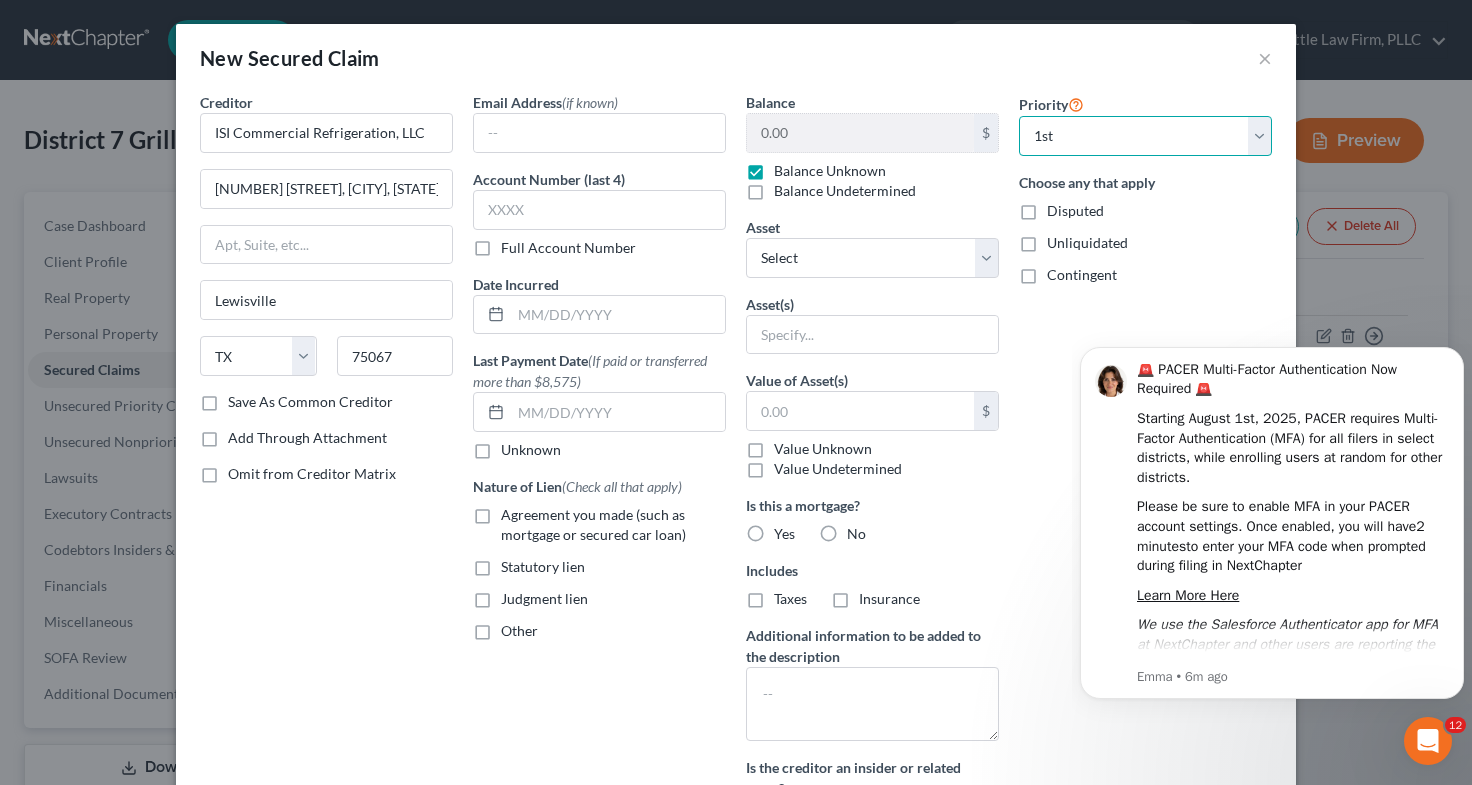 click on "Select 1st 2nd 3rd 4th 5th 6th 7th 8th 9th 10th 11th 12th 13th 14th 15th 16th 17th 18th 19th 20th 21th 22th 23th 24th 25th 26th 27th 28th 29th 30th" at bounding box center (1145, 136) 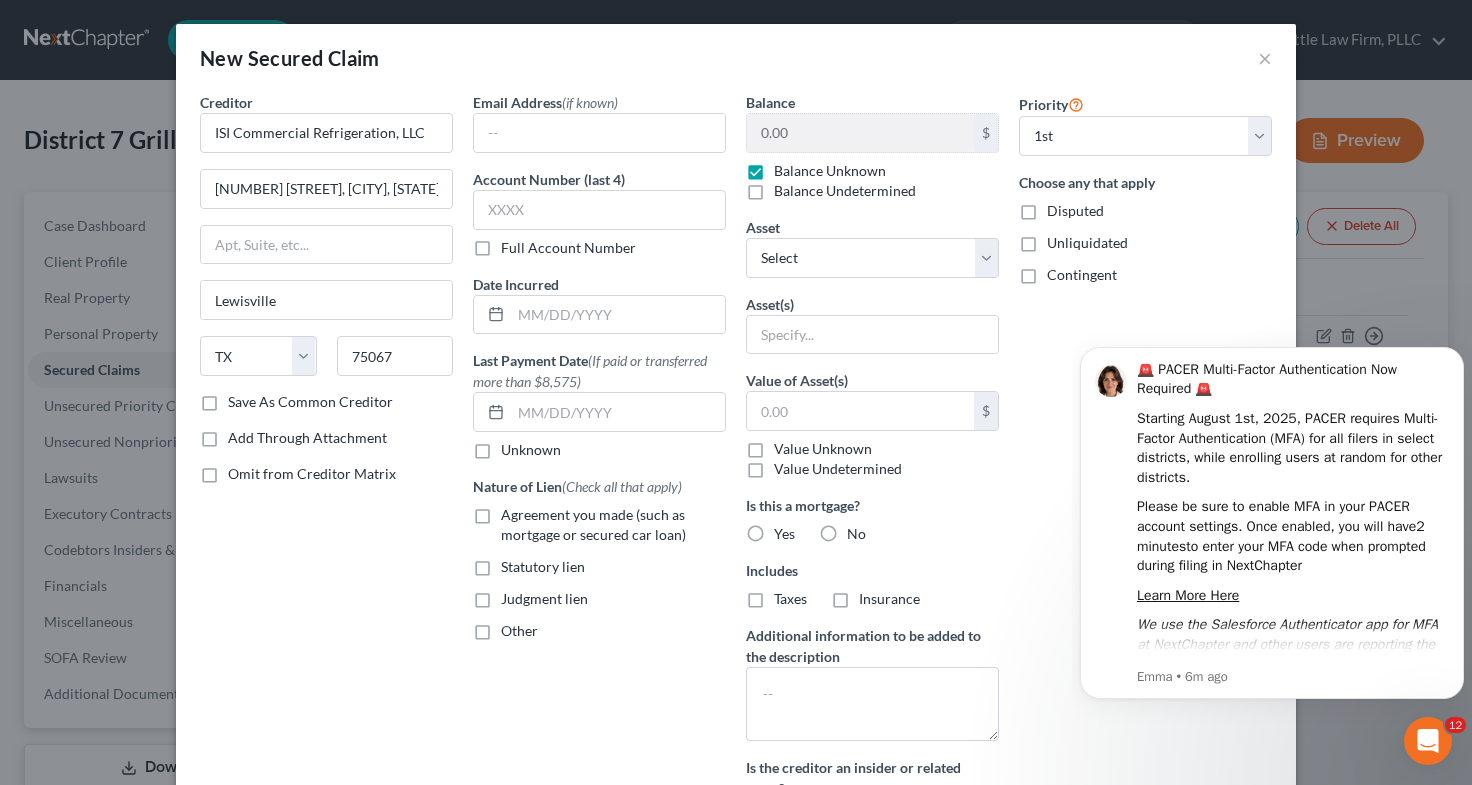 click on "Priority  Select 1st 2nd 3rd 4th 5th 6th 7th 8th 9th 10th 11th 12th 13th 14th 15th 16th 17th 18th 19th 20th 21th 22th 23th 24th 25th 26th 27th 28th 29th 30th Choose any that apply Disputed Unliquidated Contingent" at bounding box center (1145, 467) 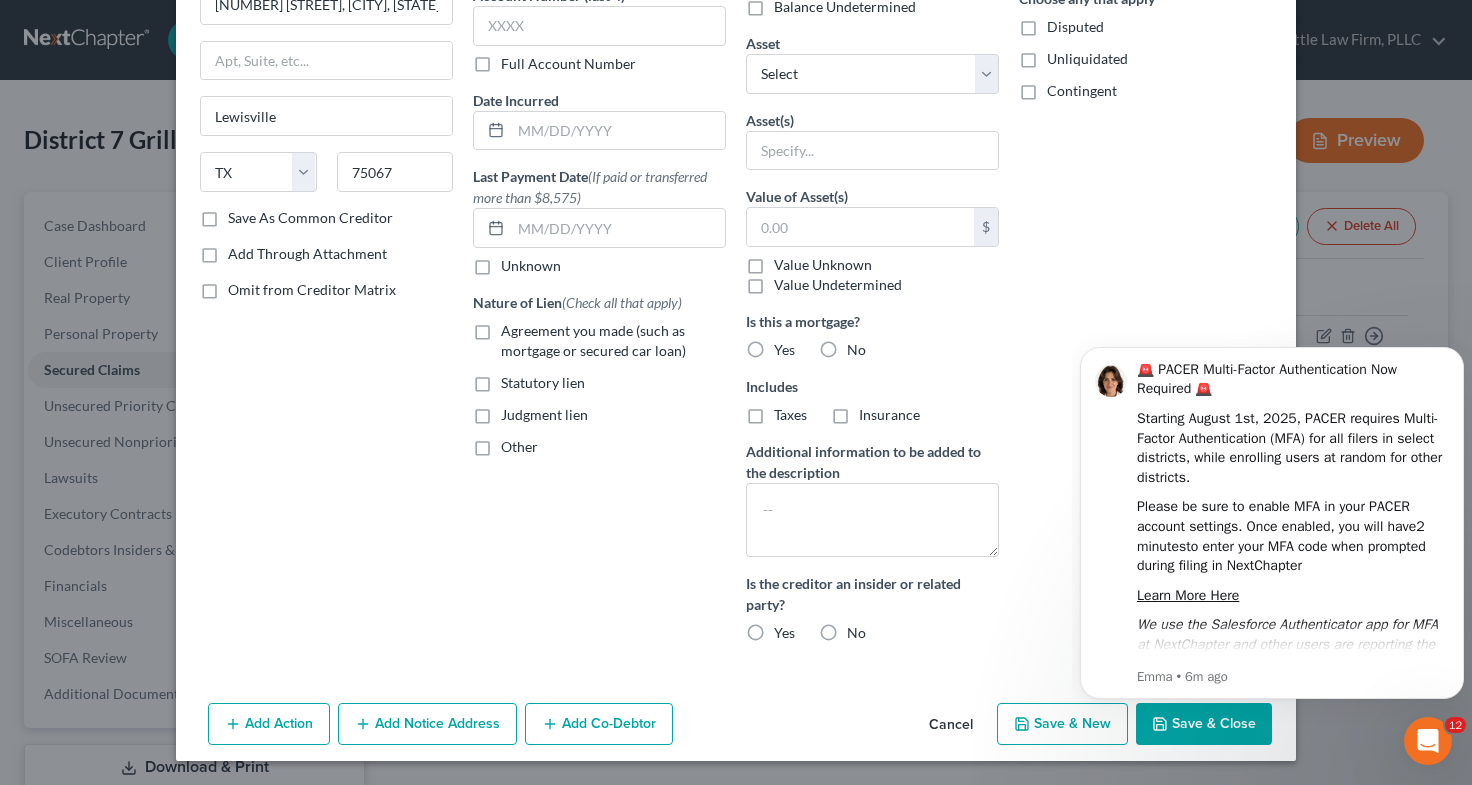 click on "No" at bounding box center [856, 350] 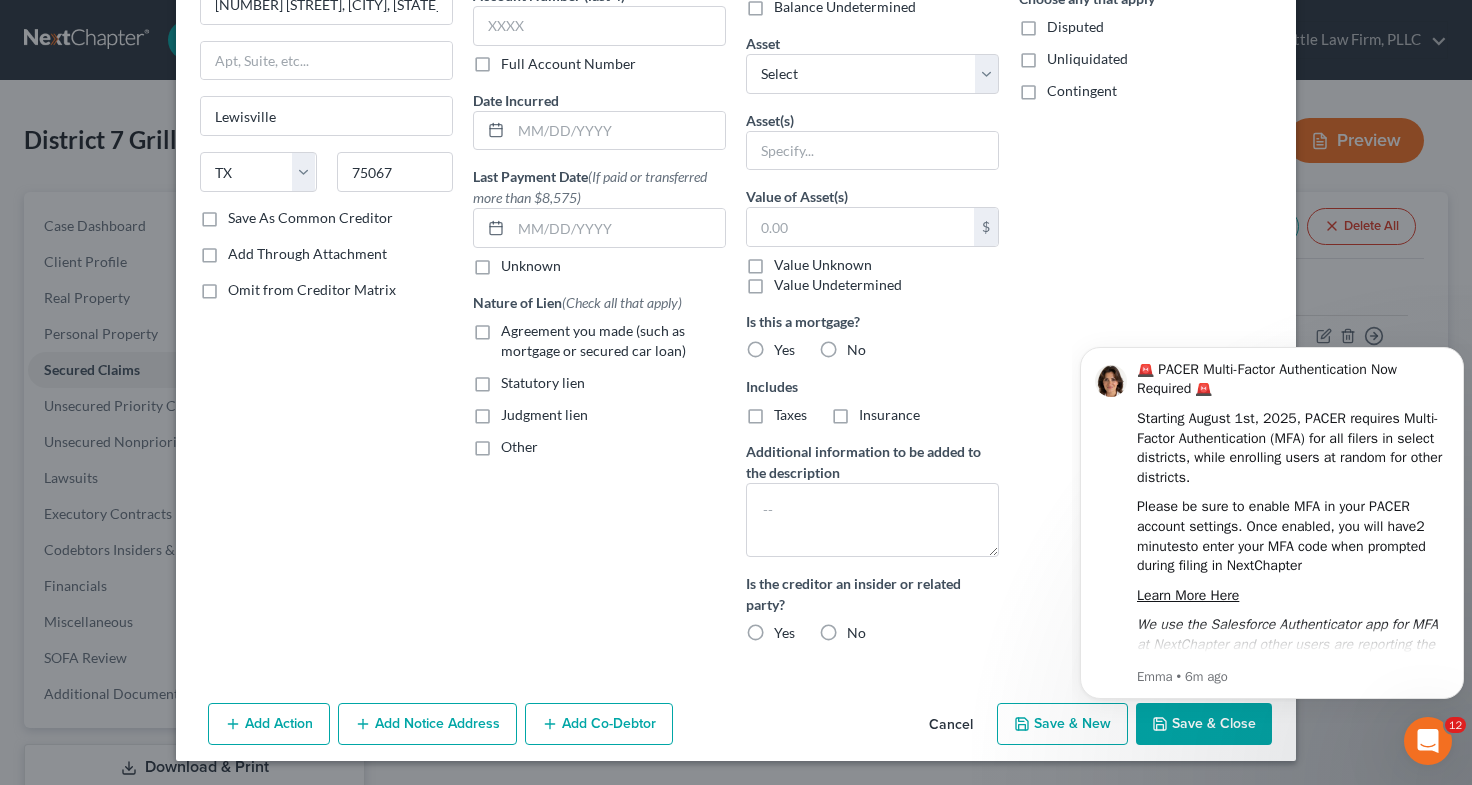 click on "No" at bounding box center (861, 346) 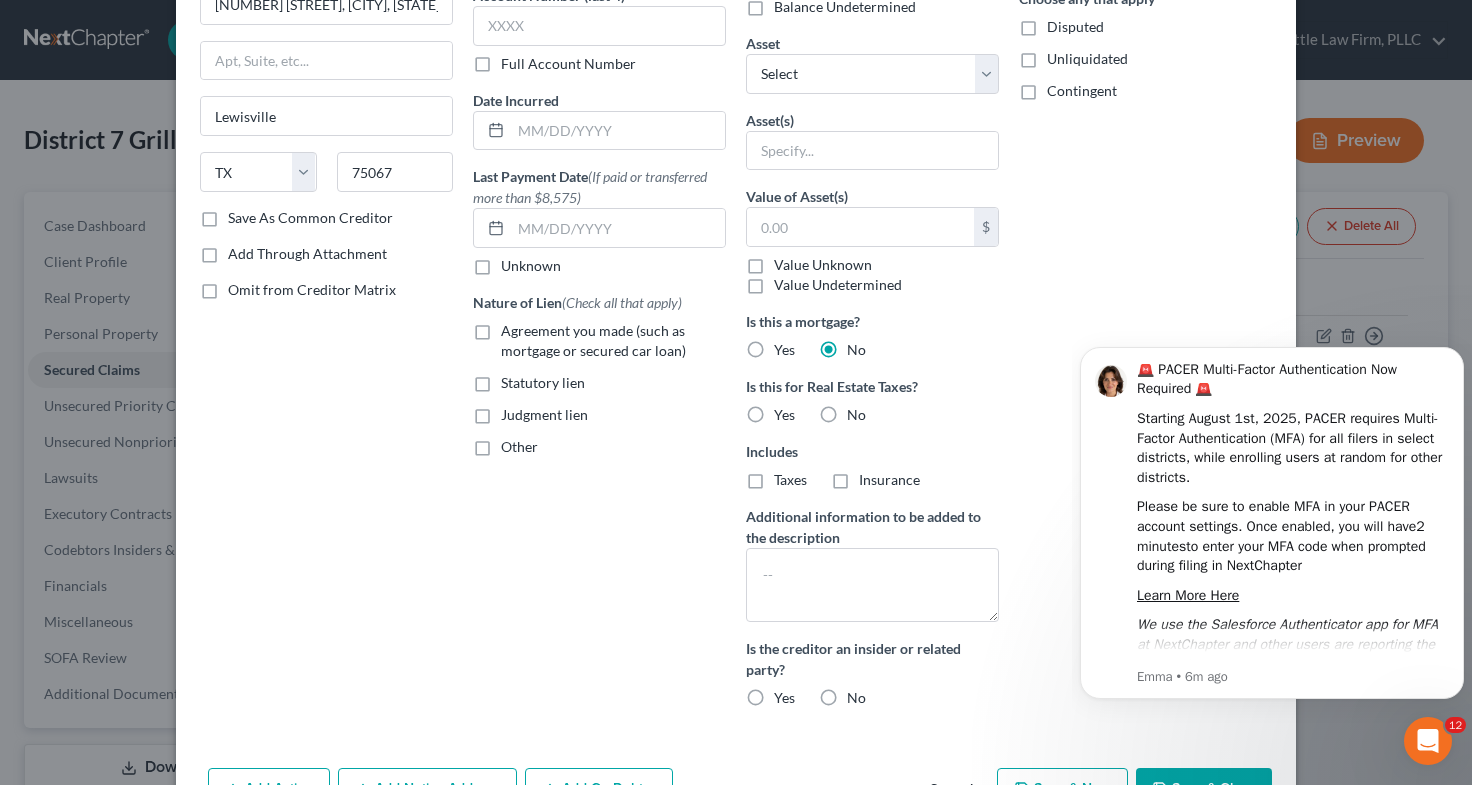 click on "No" at bounding box center (856, 415) 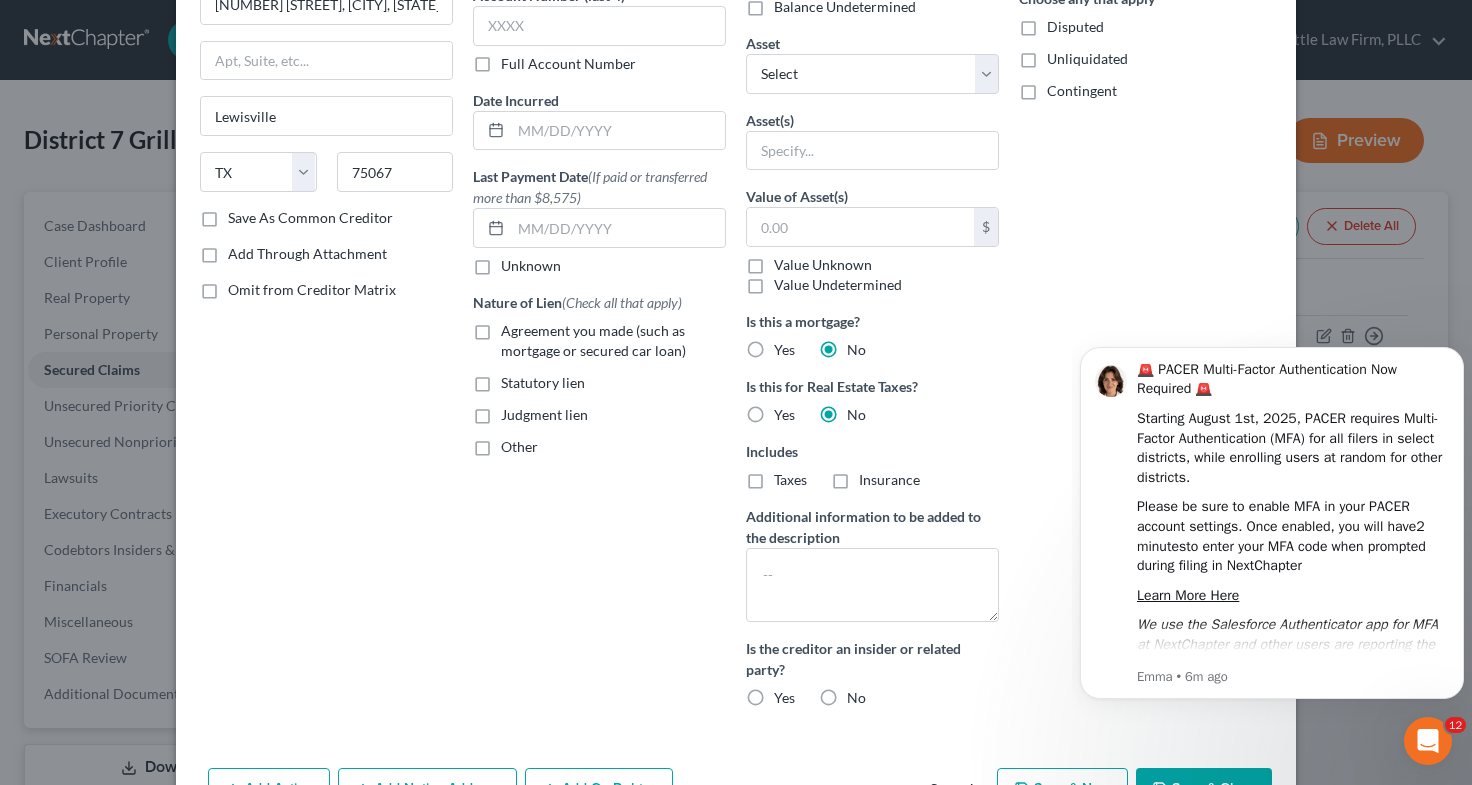 click on "No" at bounding box center [856, 698] 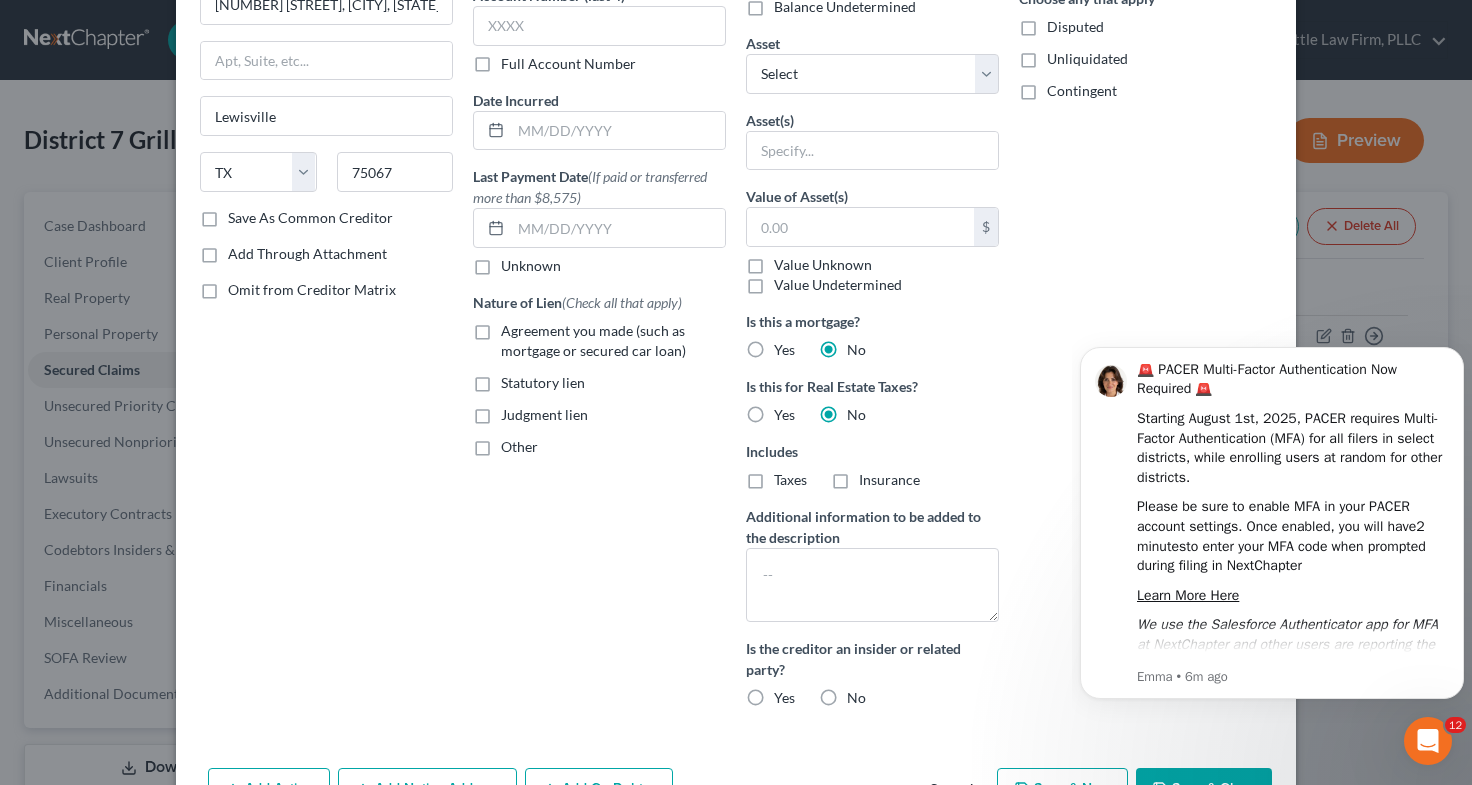 click on "No" at bounding box center (861, 694) 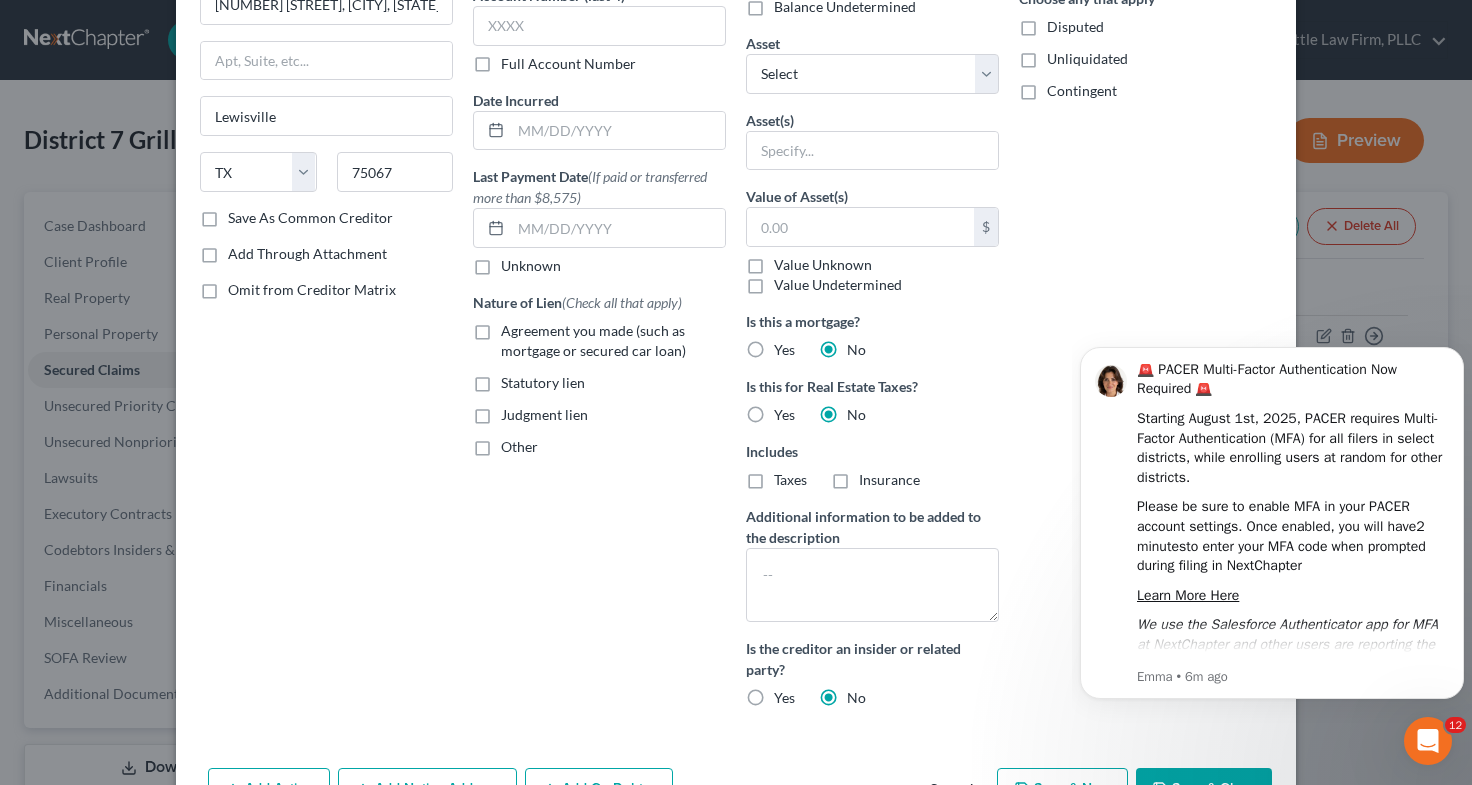 click on "Agreement you made (such as mortgage or secured car loan)" at bounding box center (613, 341) 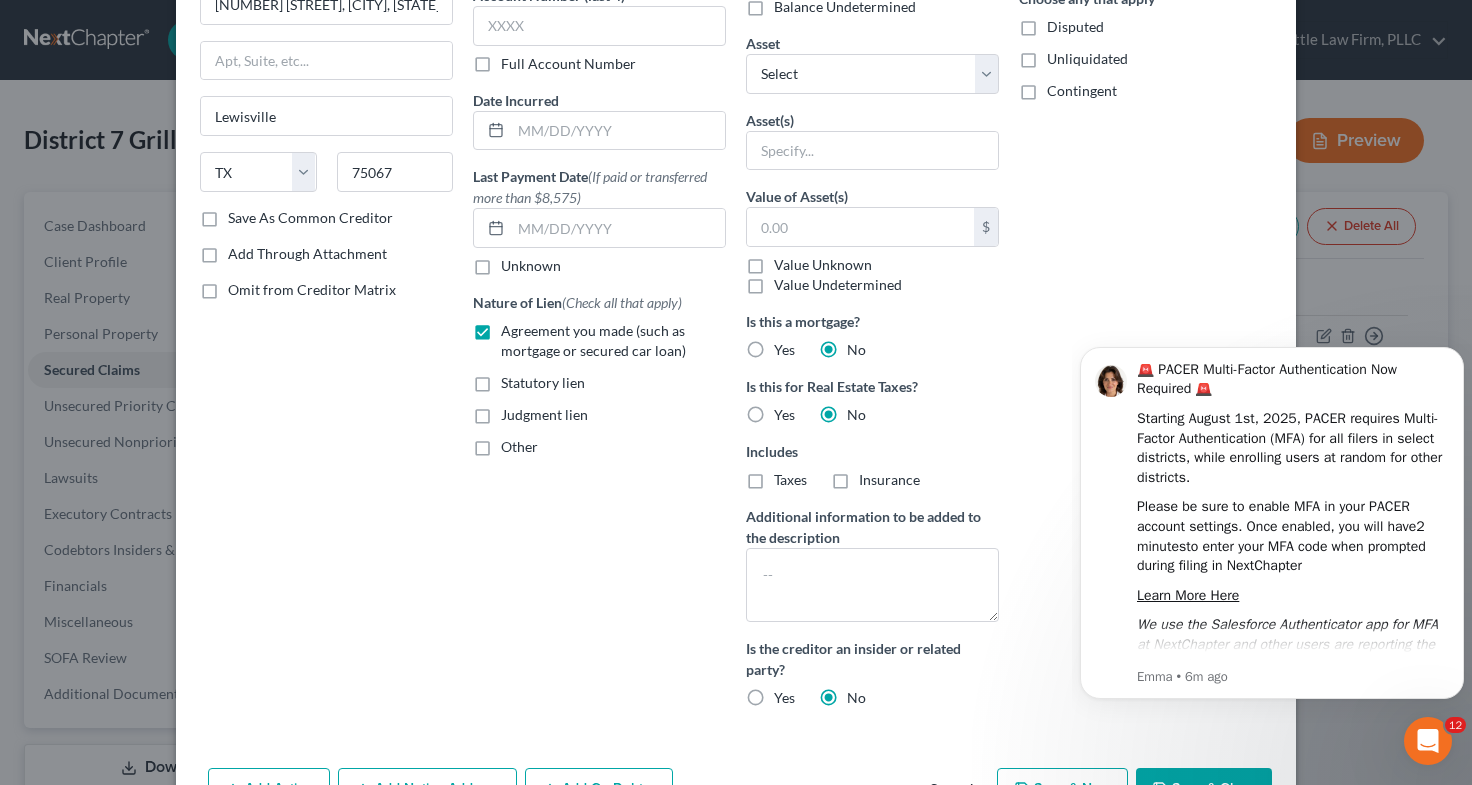 click on "Save & Close" at bounding box center (1204, 789) 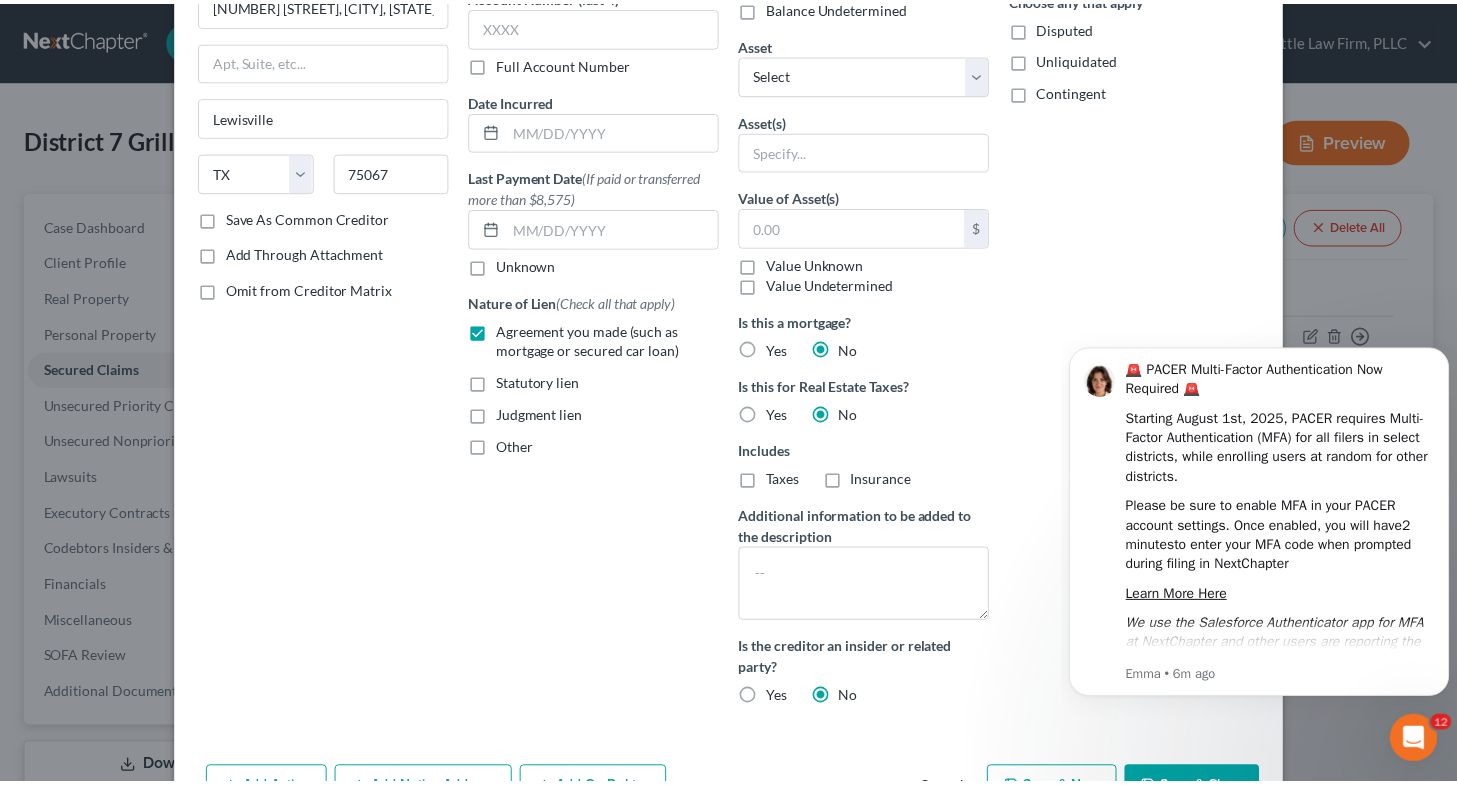 scroll, scrollTop: 47, scrollLeft: 0, axis: vertical 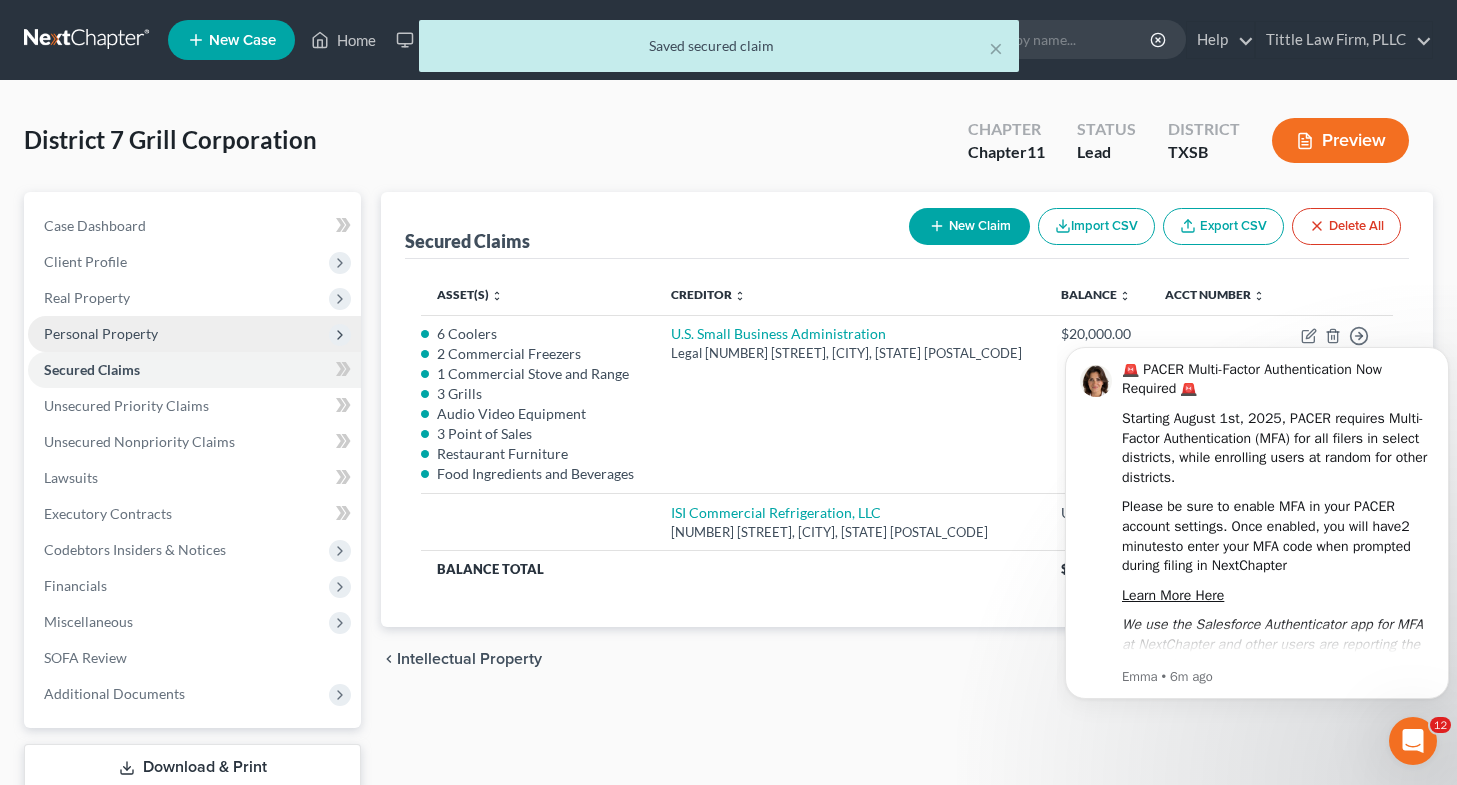 click on "Personal Property" at bounding box center [101, 333] 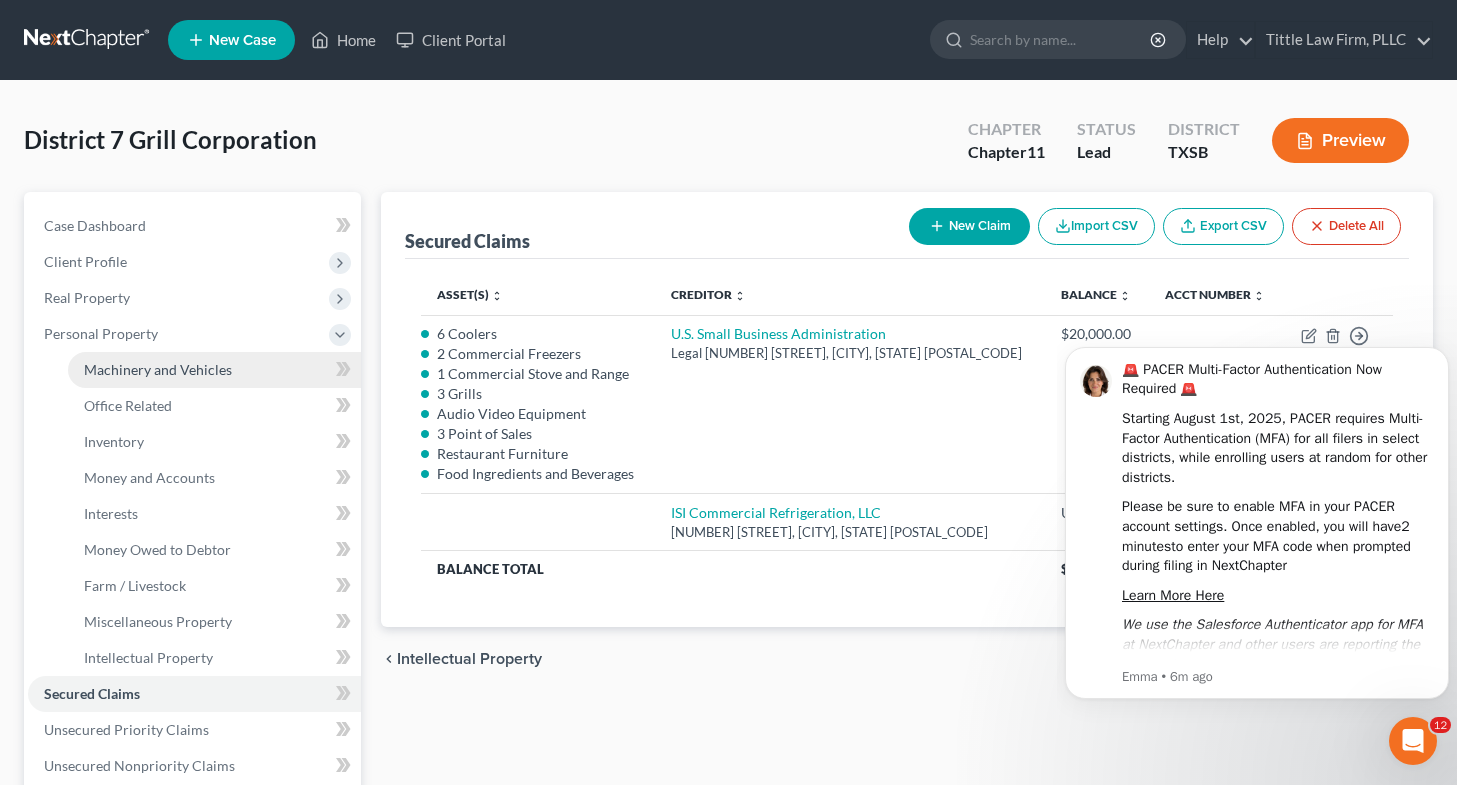 click on "Machinery and Vehicles" at bounding box center [158, 369] 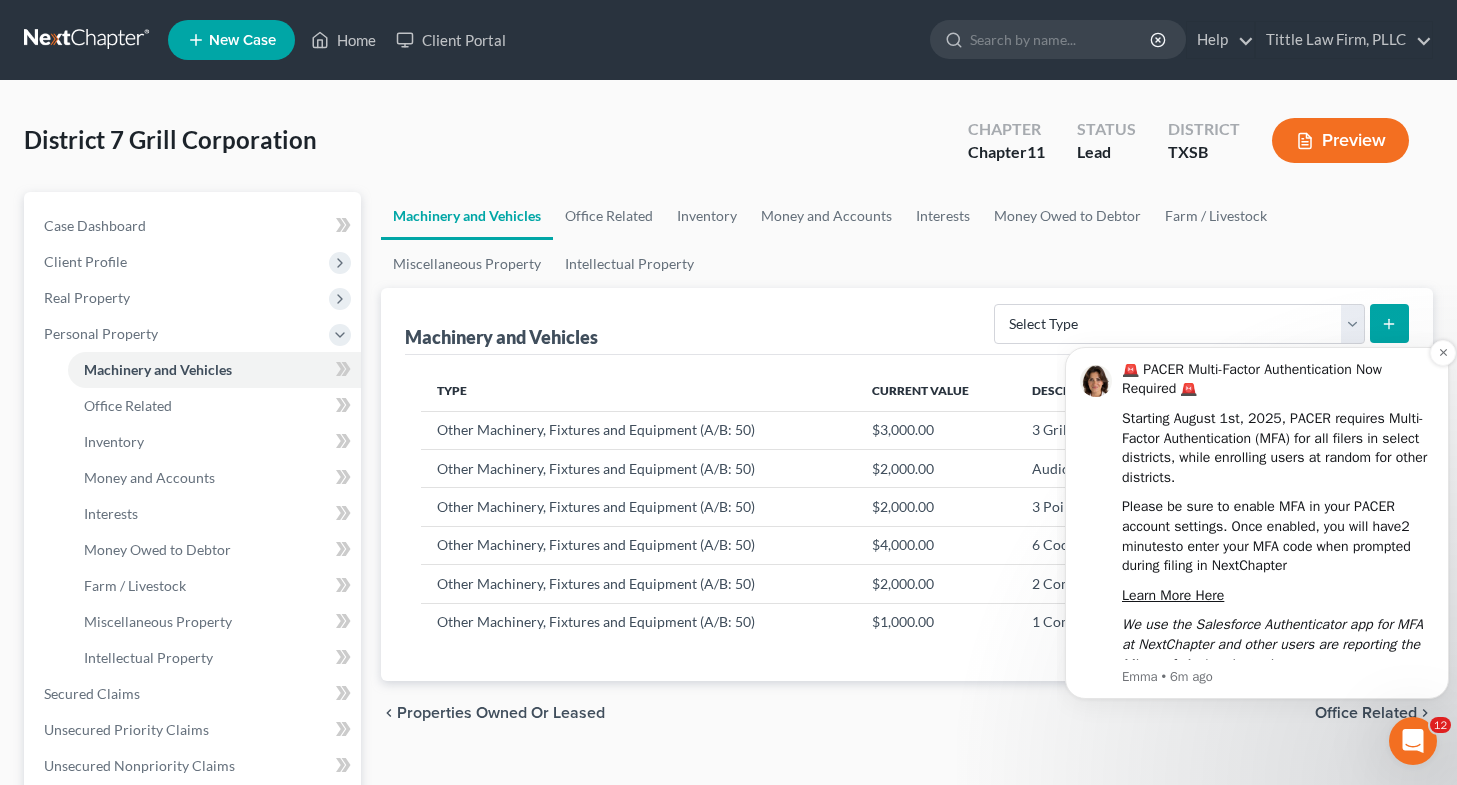 scroll, scrollTop: 14, scrollLeft: 0, axis: vertical 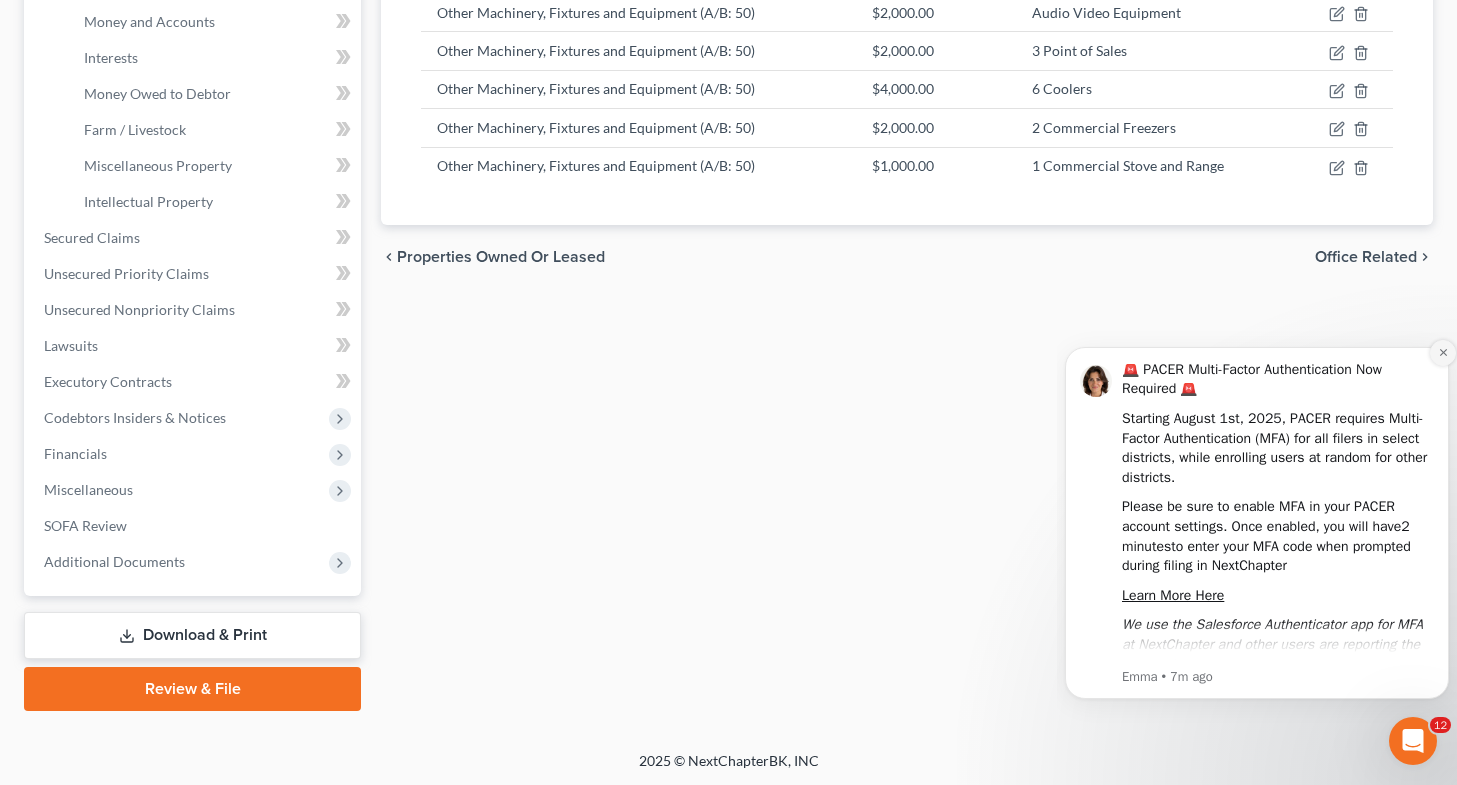 click 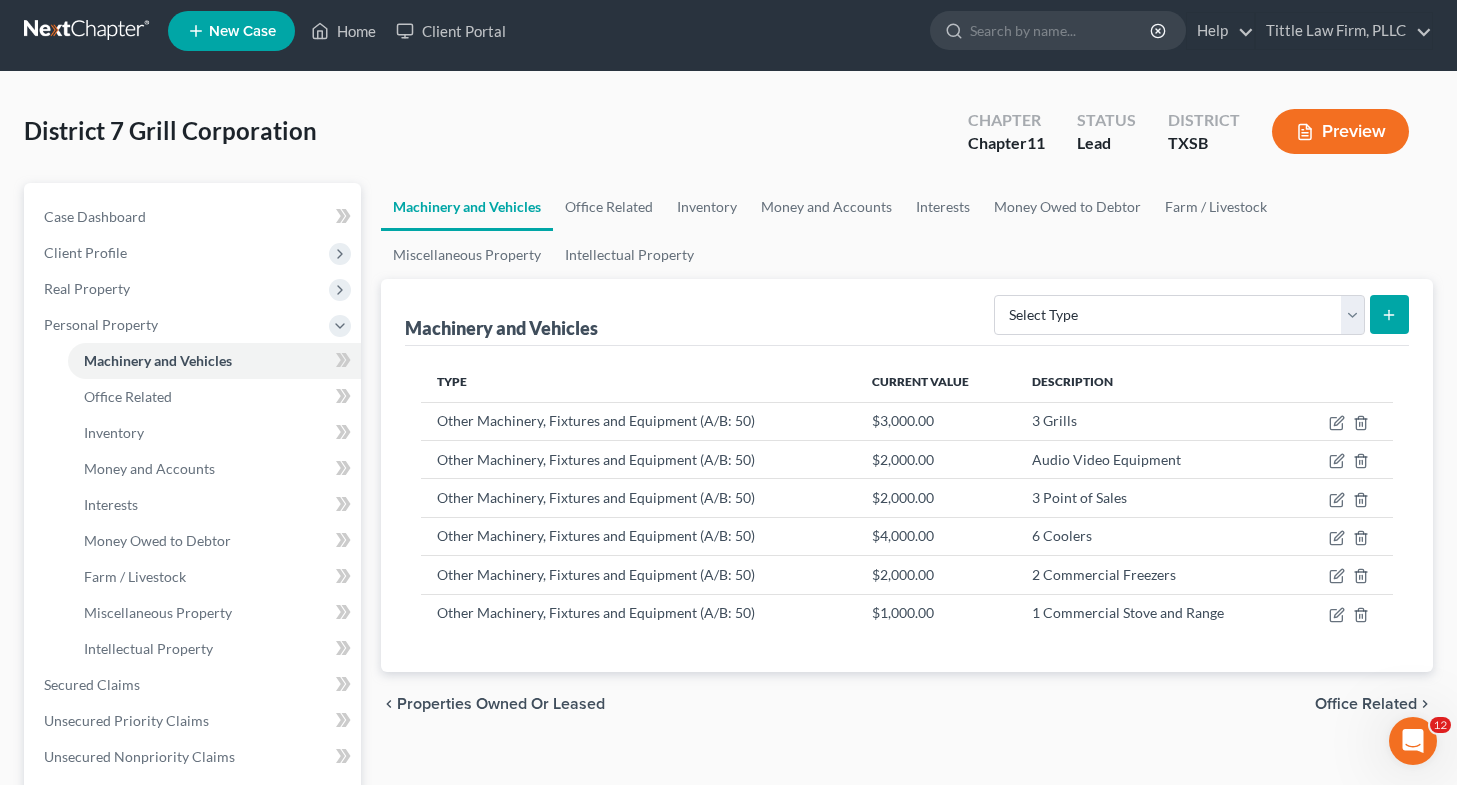 scroll, scrollTop: 8, scrollLeft: 0, axis: vertical 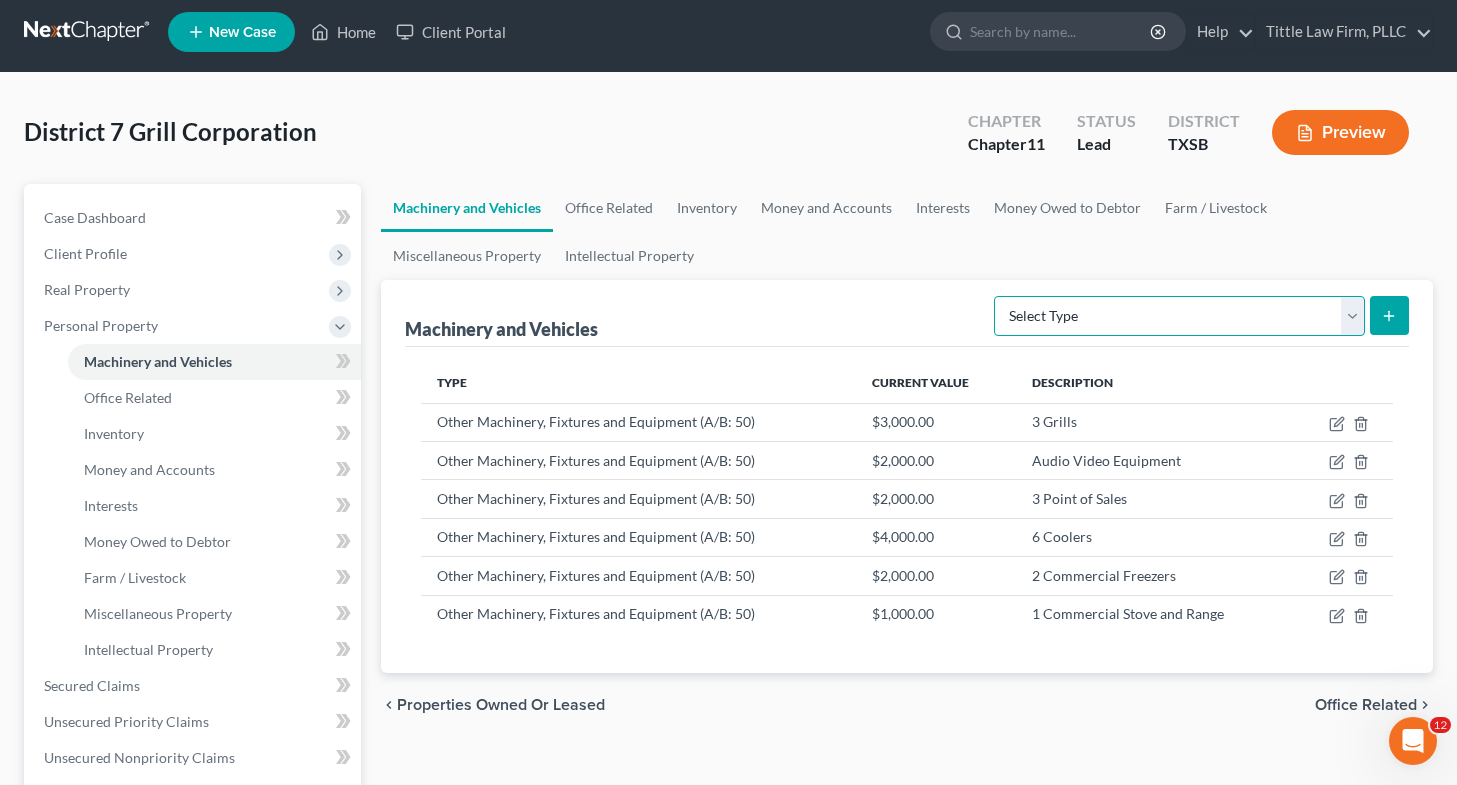 click on "Select Type Aircraft (A/B: 49) Other Machinery, Fixtures and Equipment (A/B: 50) Vehicle (A/B: 47) Watercraft (A/B: 48)" at bounding box center [1179, 316] 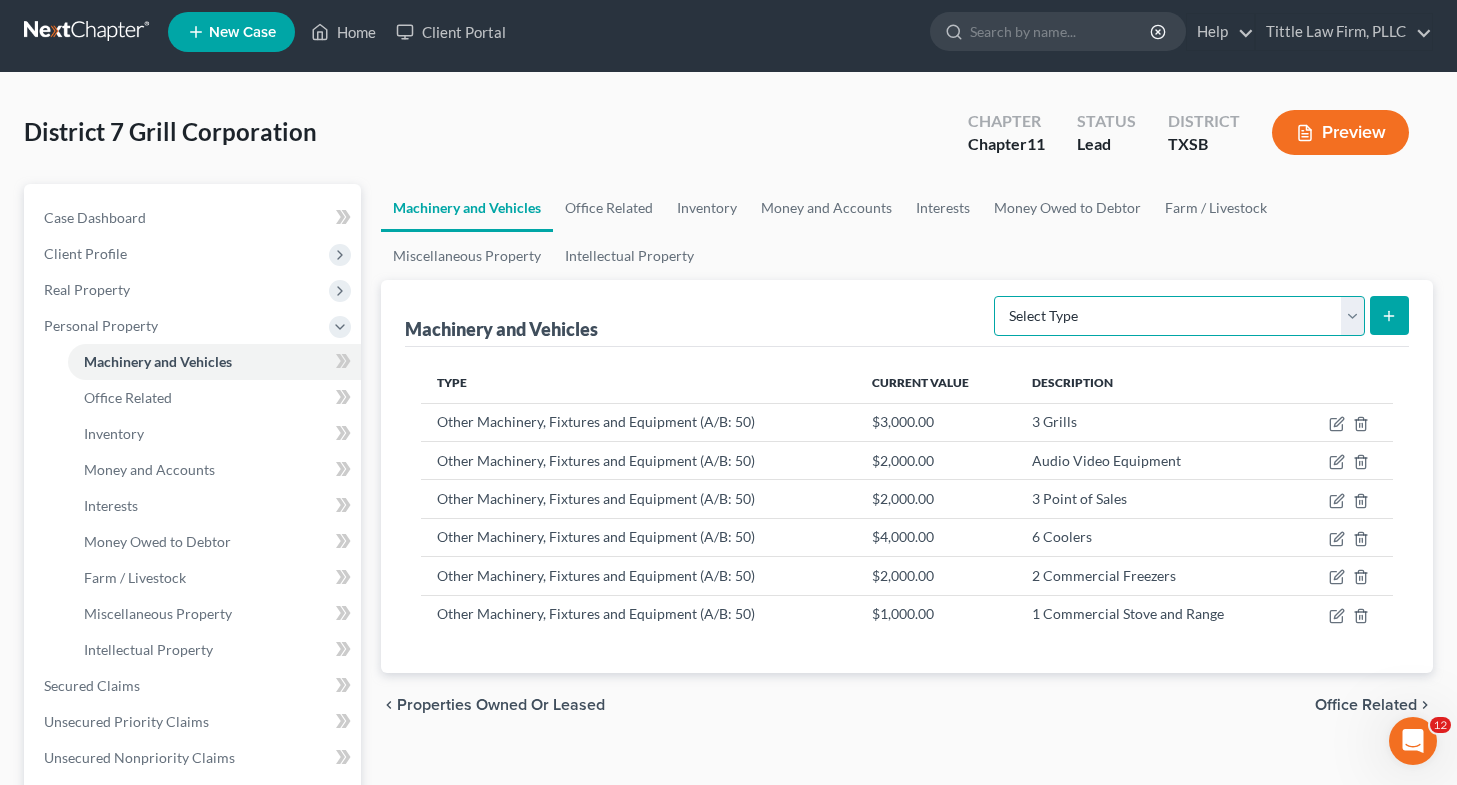 select on "other" 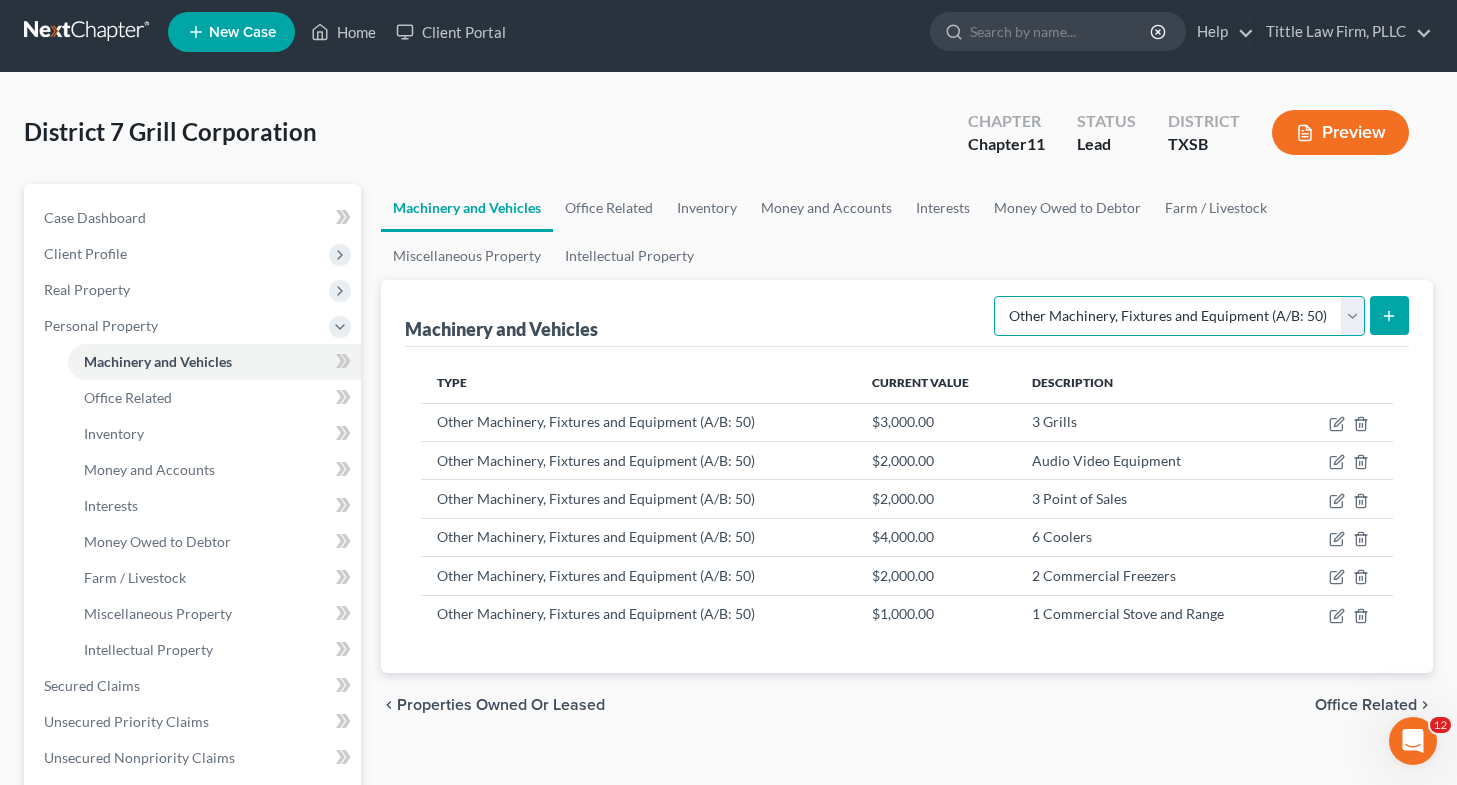click on "Select Type Aircraft (A/B: 49) Other Machinery, Fixtures and Equipment (A/B: 50) Vehicle (A/B: 47) Watercraft (A/B: 48)" at bounding box center (1179, 316) 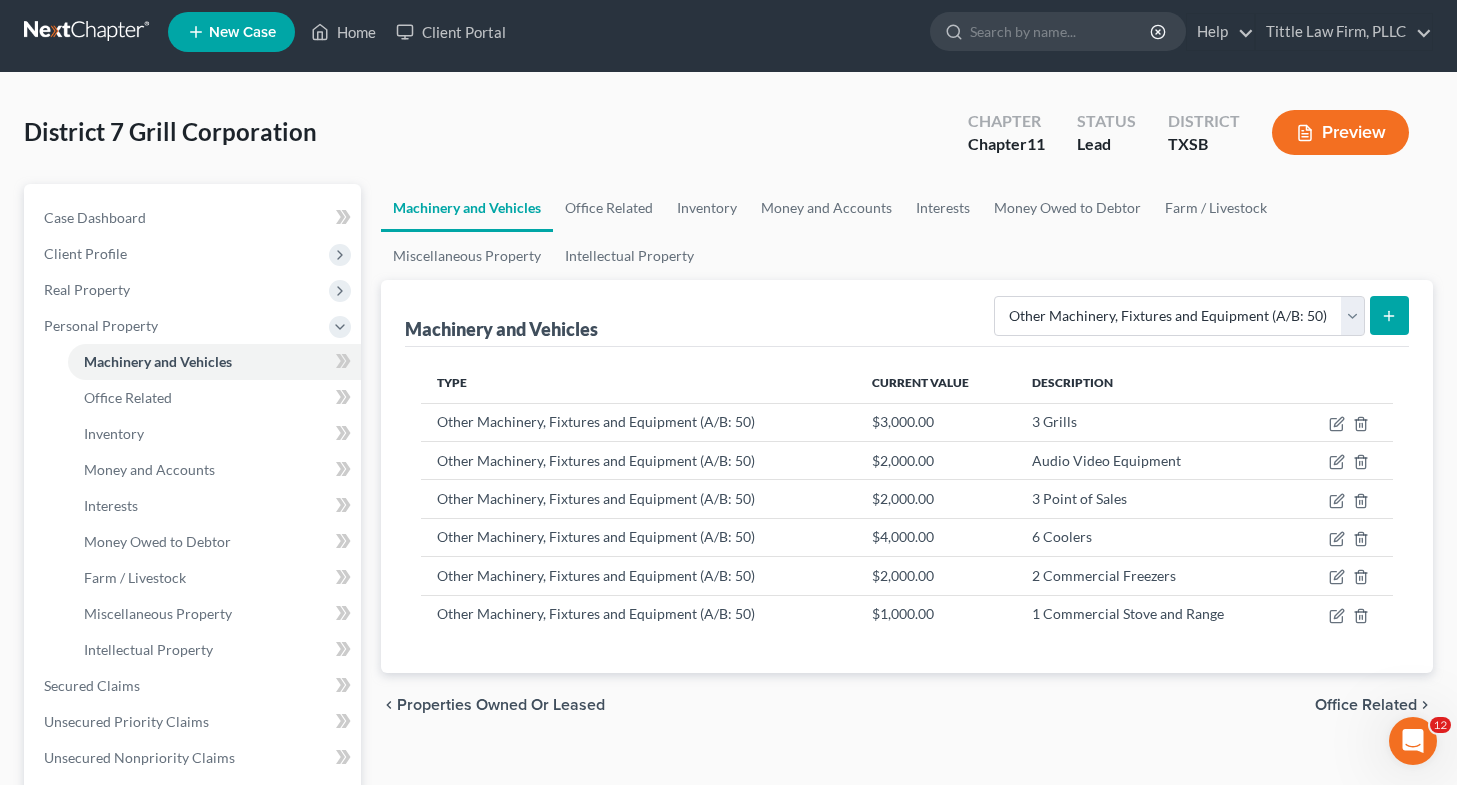 click at bounding box center [1389, 315] 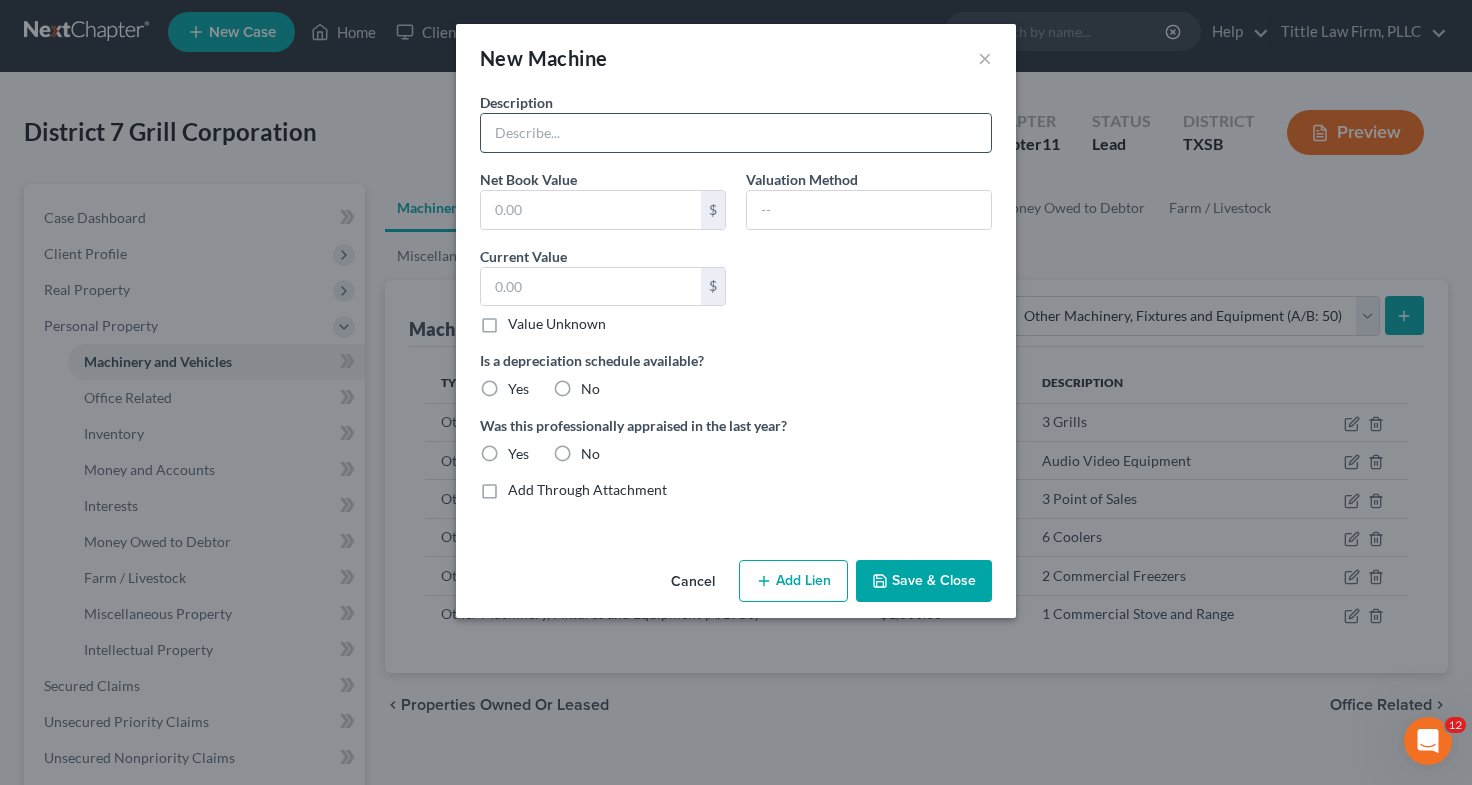 click at bounding box center (736, 133) 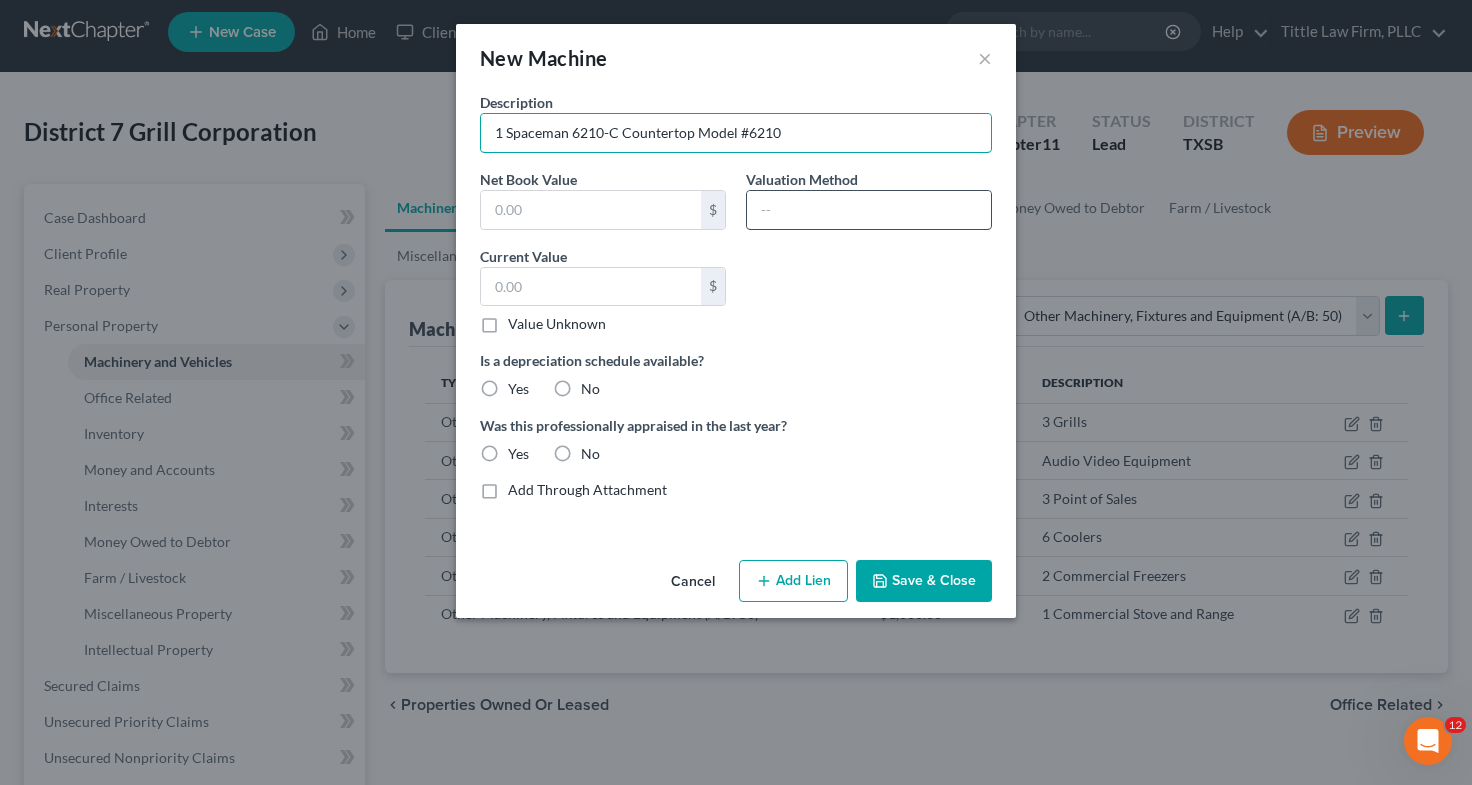 type on "1 Spaceman 6210-C Countertop Model #6210" 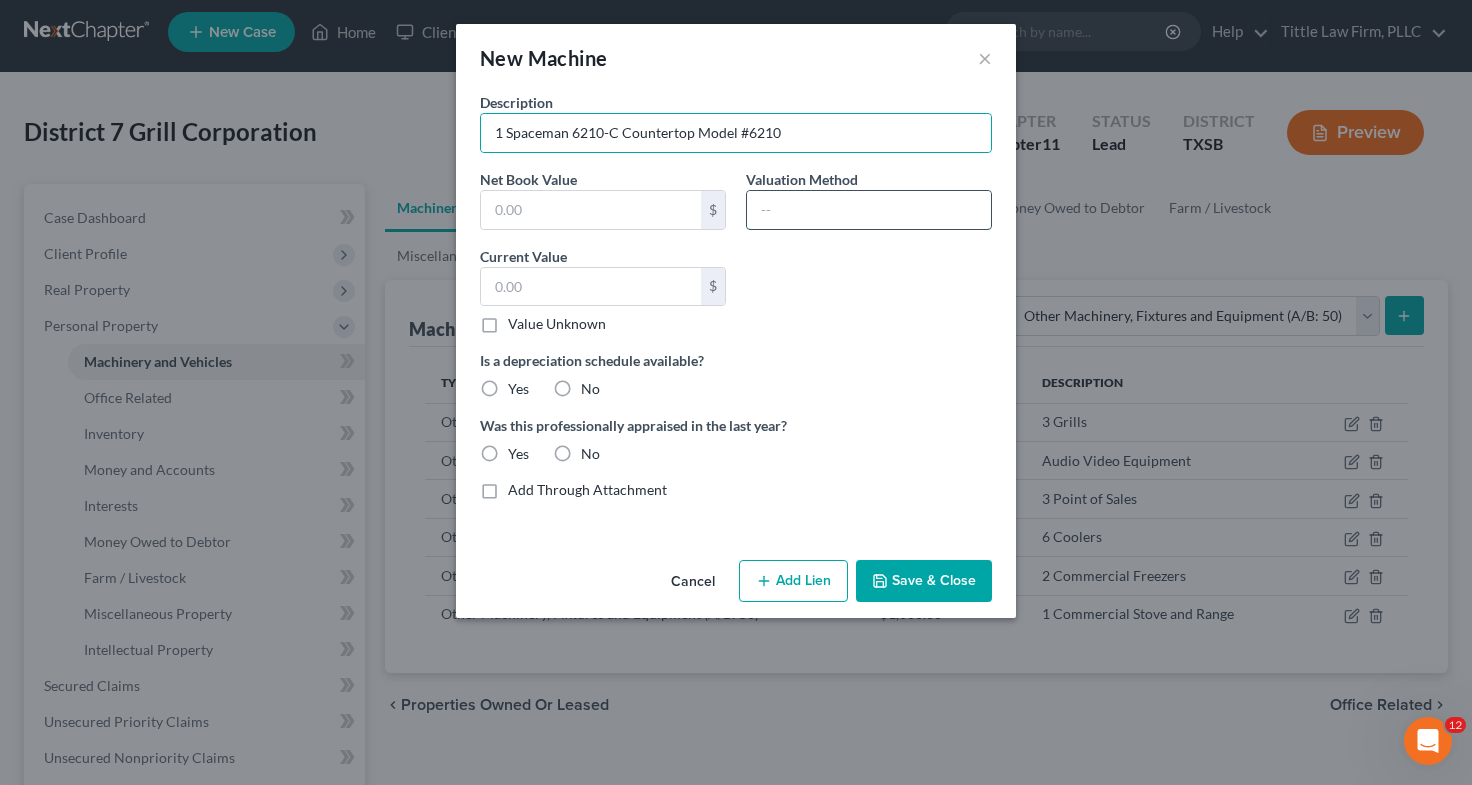 click at bounding box center (869, 210) 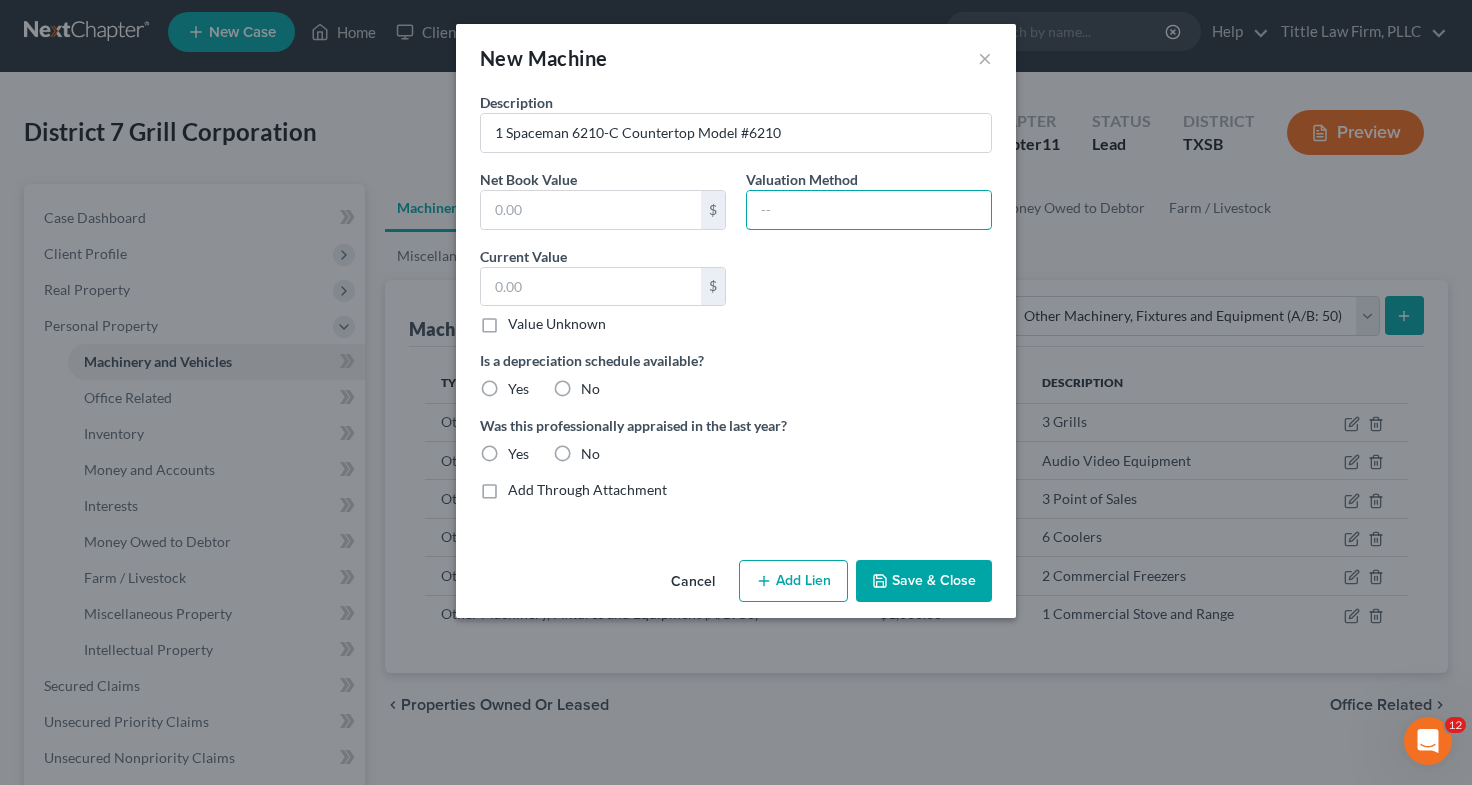 type on "Fair Market Value" 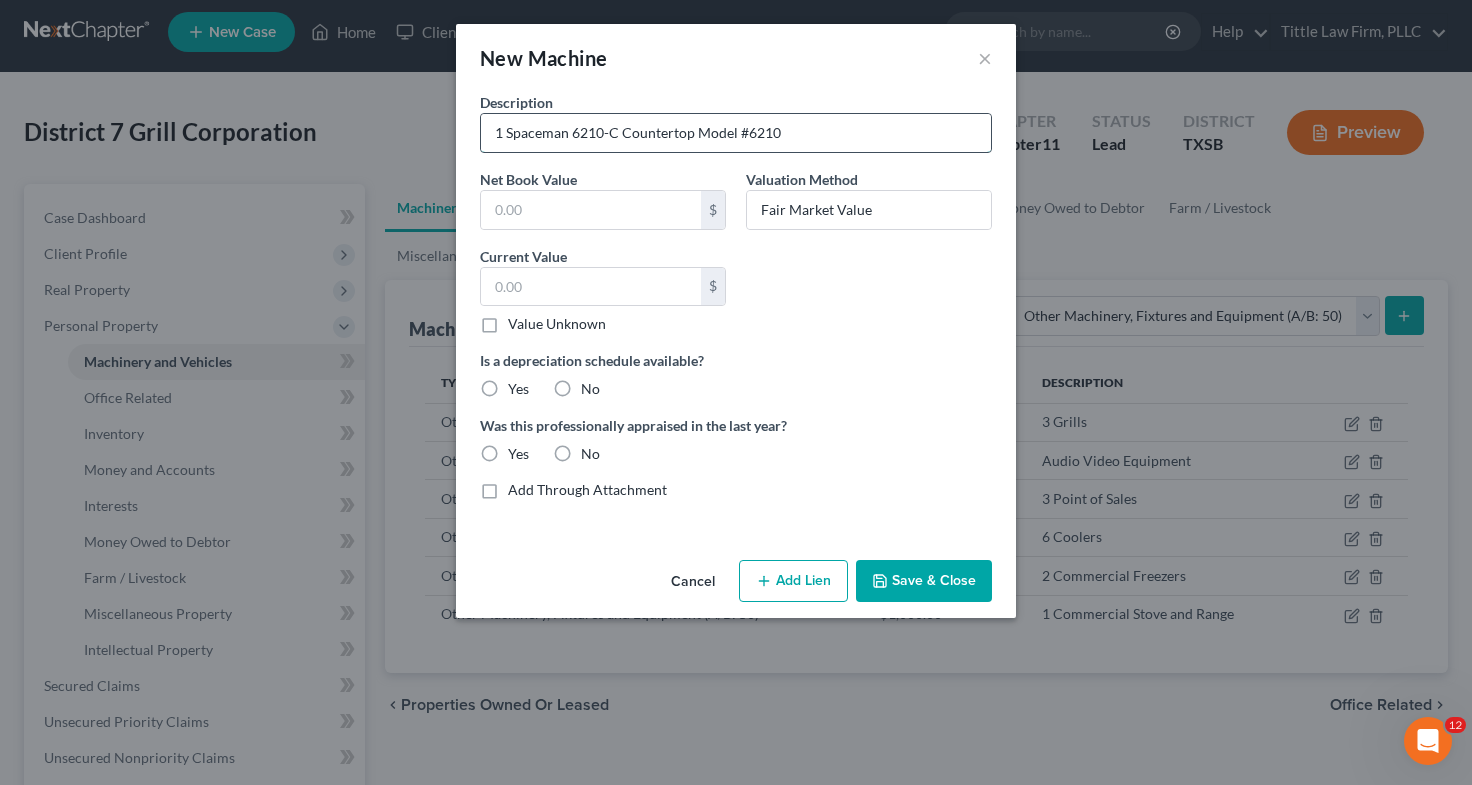 click on "1 Spaceman 6210-C Countertop Model #6210" at bounding box center (736, 133) 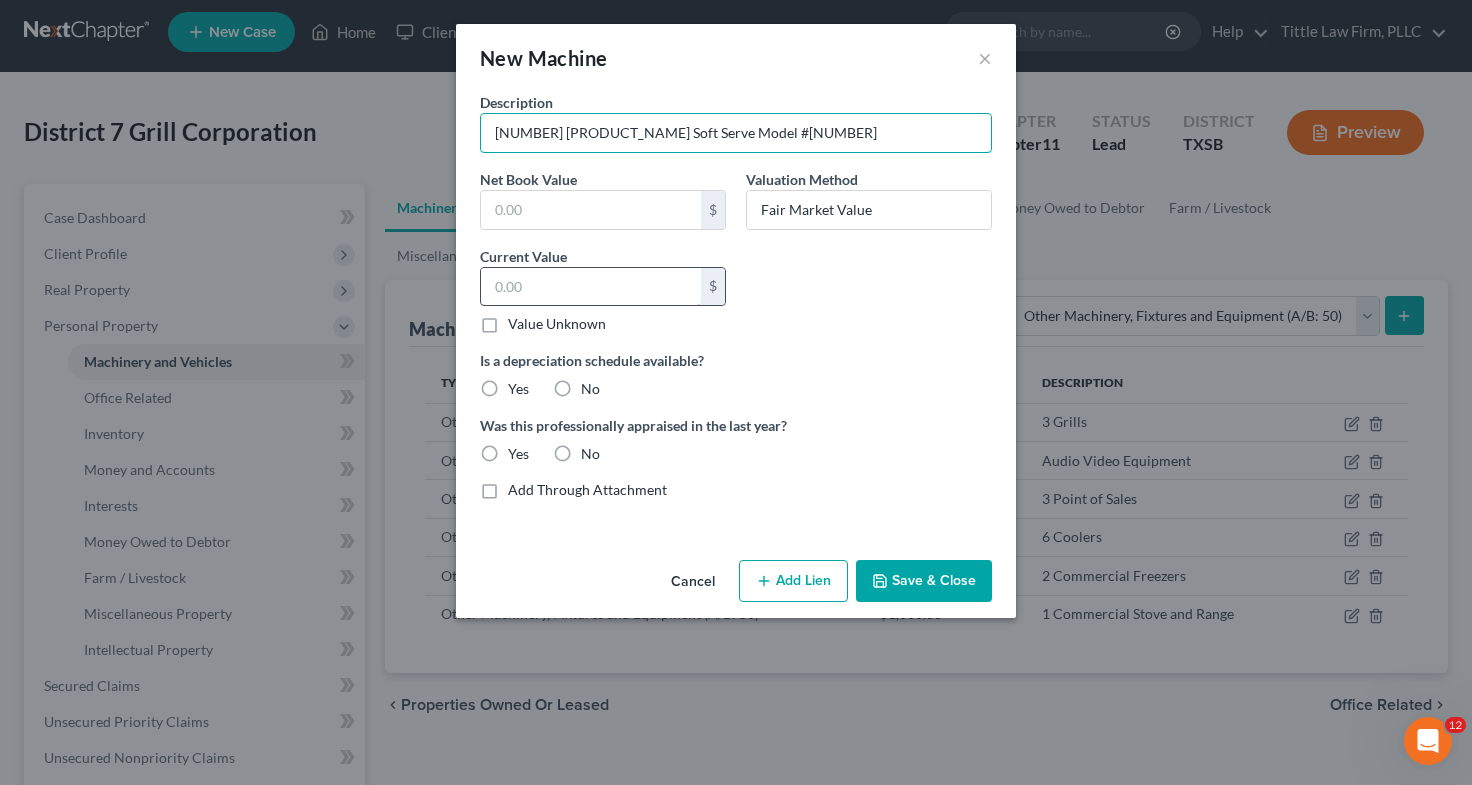type on "[NUMBER] [PRODUCT_NAME] Soft Serve Model #[NUMBER]" 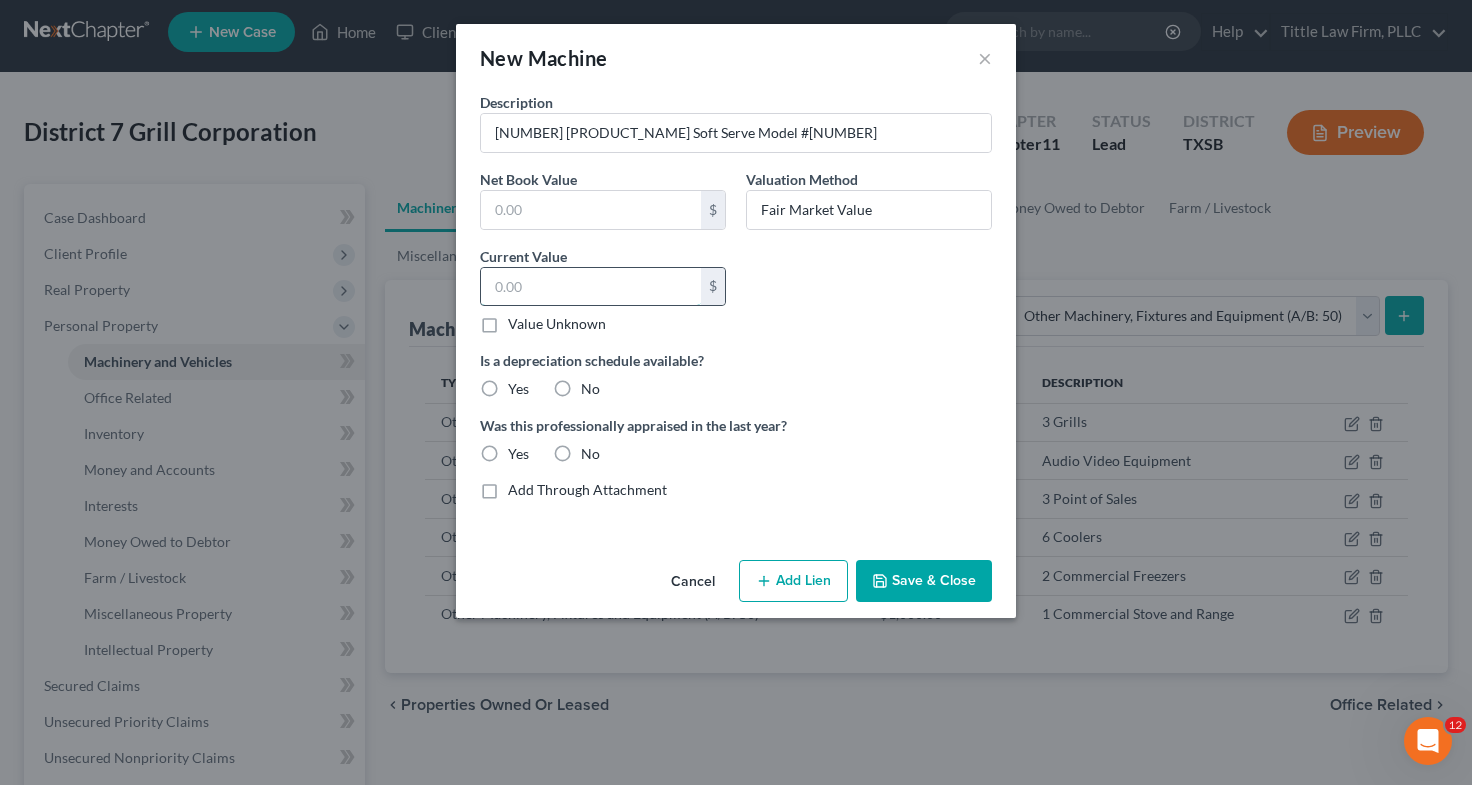 click at bounding box center (591, 287) 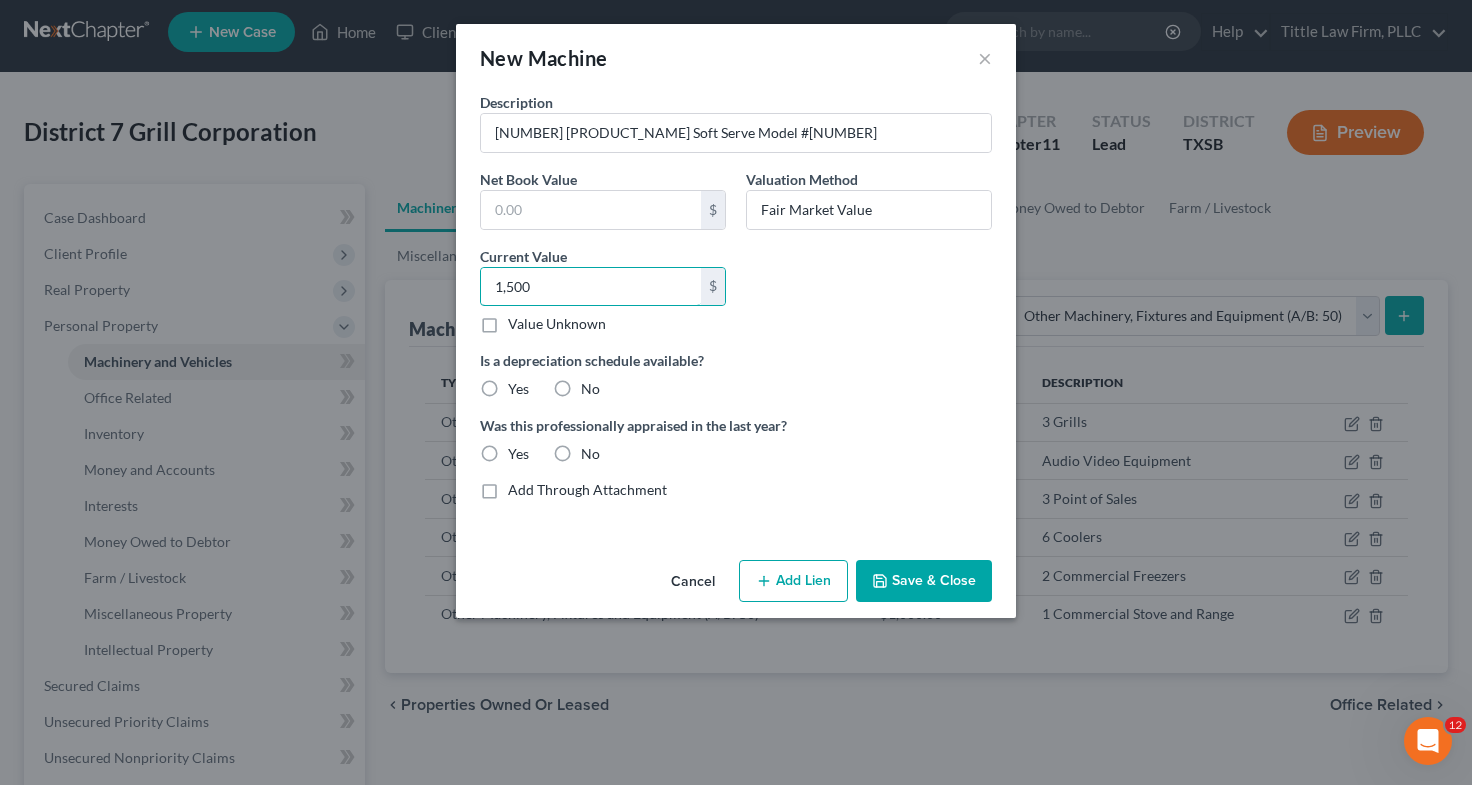 type on "1,500" 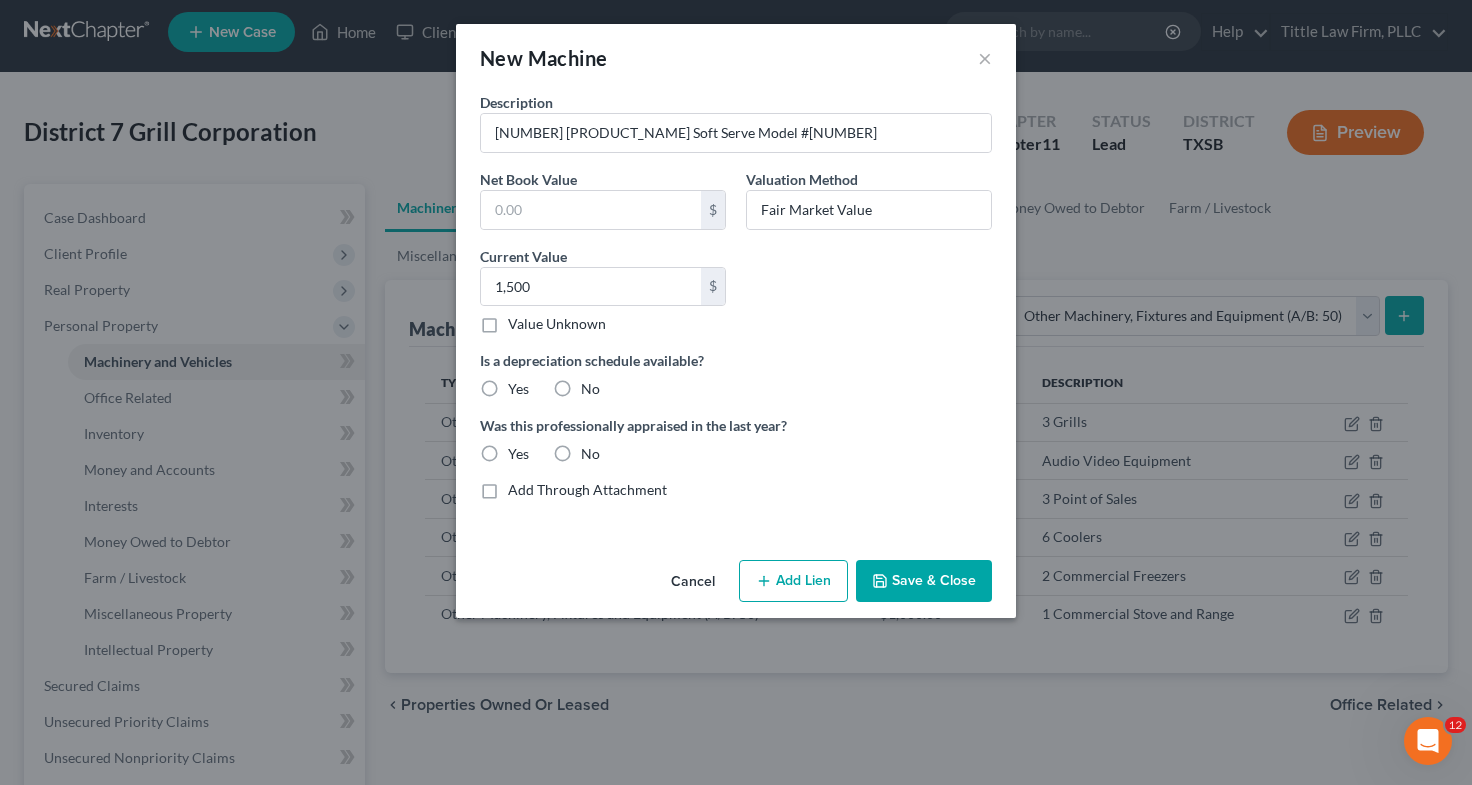 click on "No" at bounding box center [590, 389] 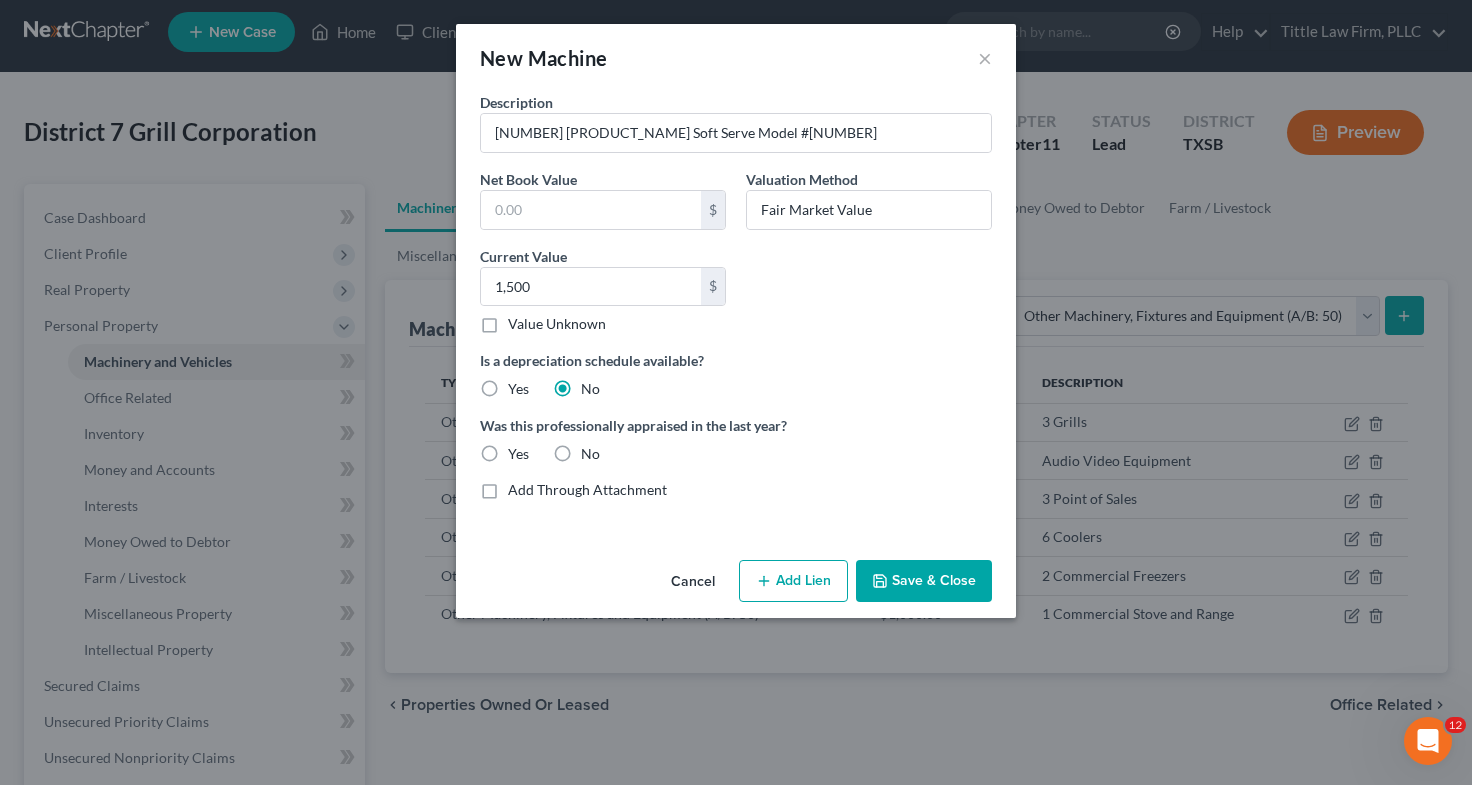 click on "No" at bounding box center [590, 454] 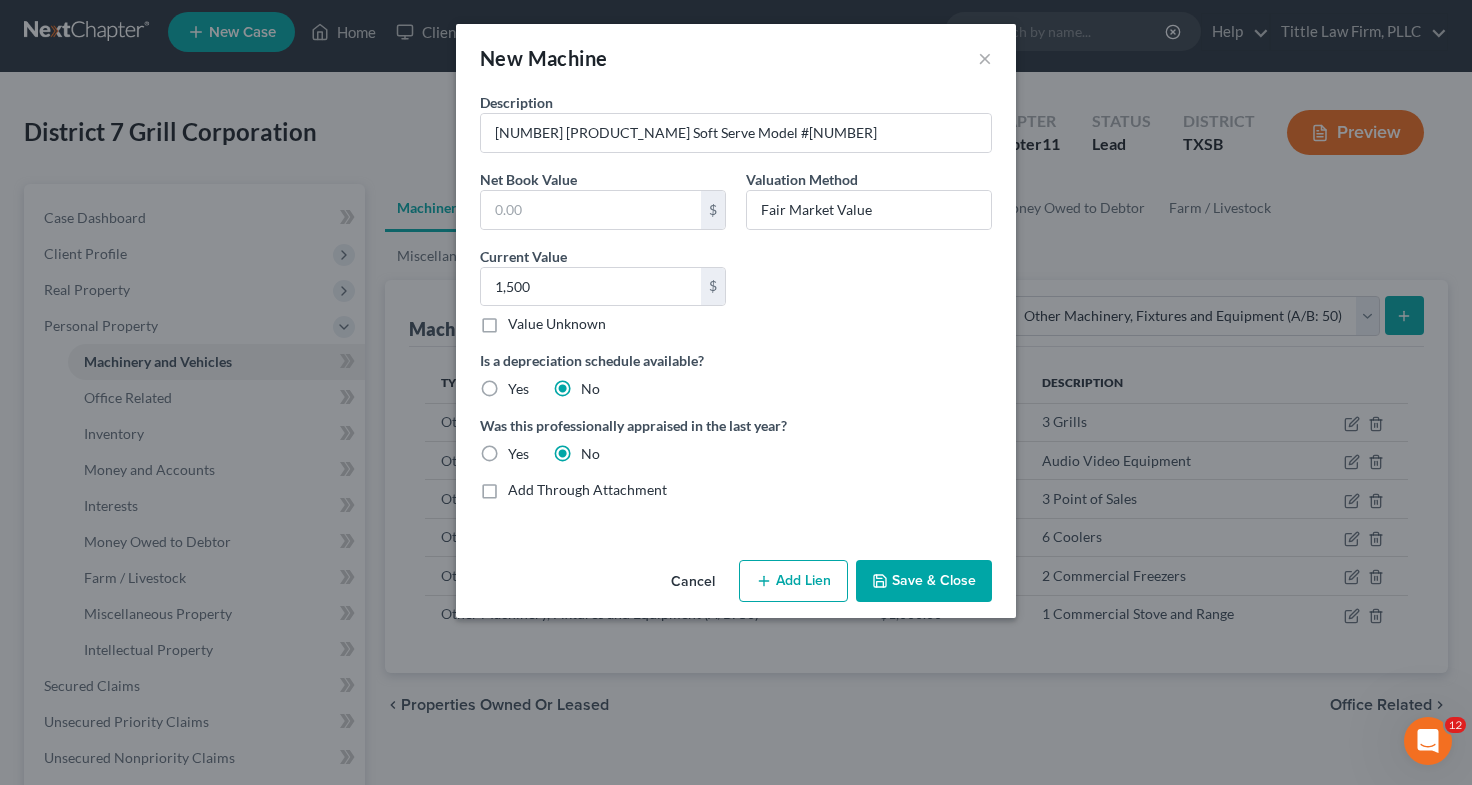 click on "Save & Close" at bounding box center [924, 581] 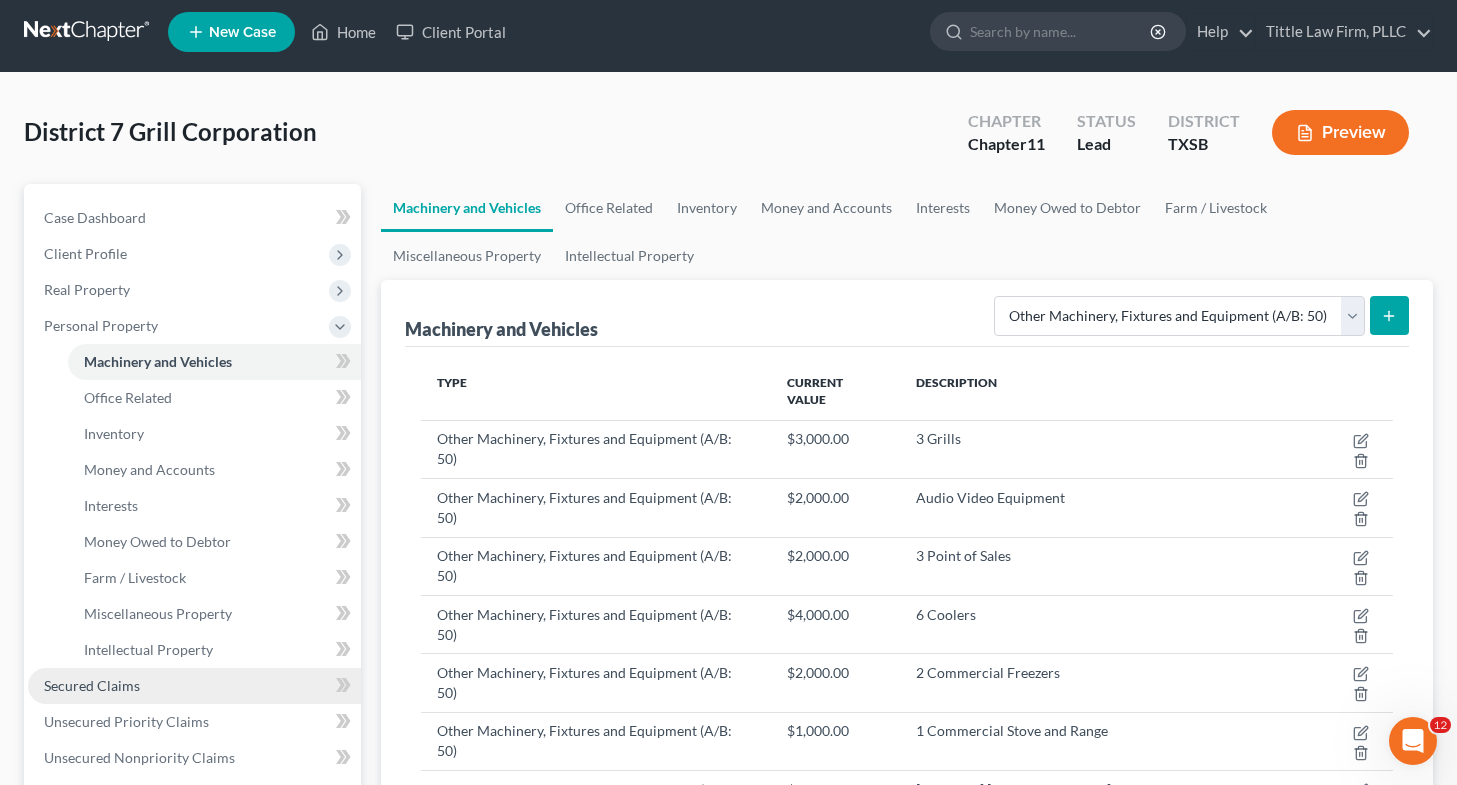 click on "Secured Claims" at bounding box center [92, 685] 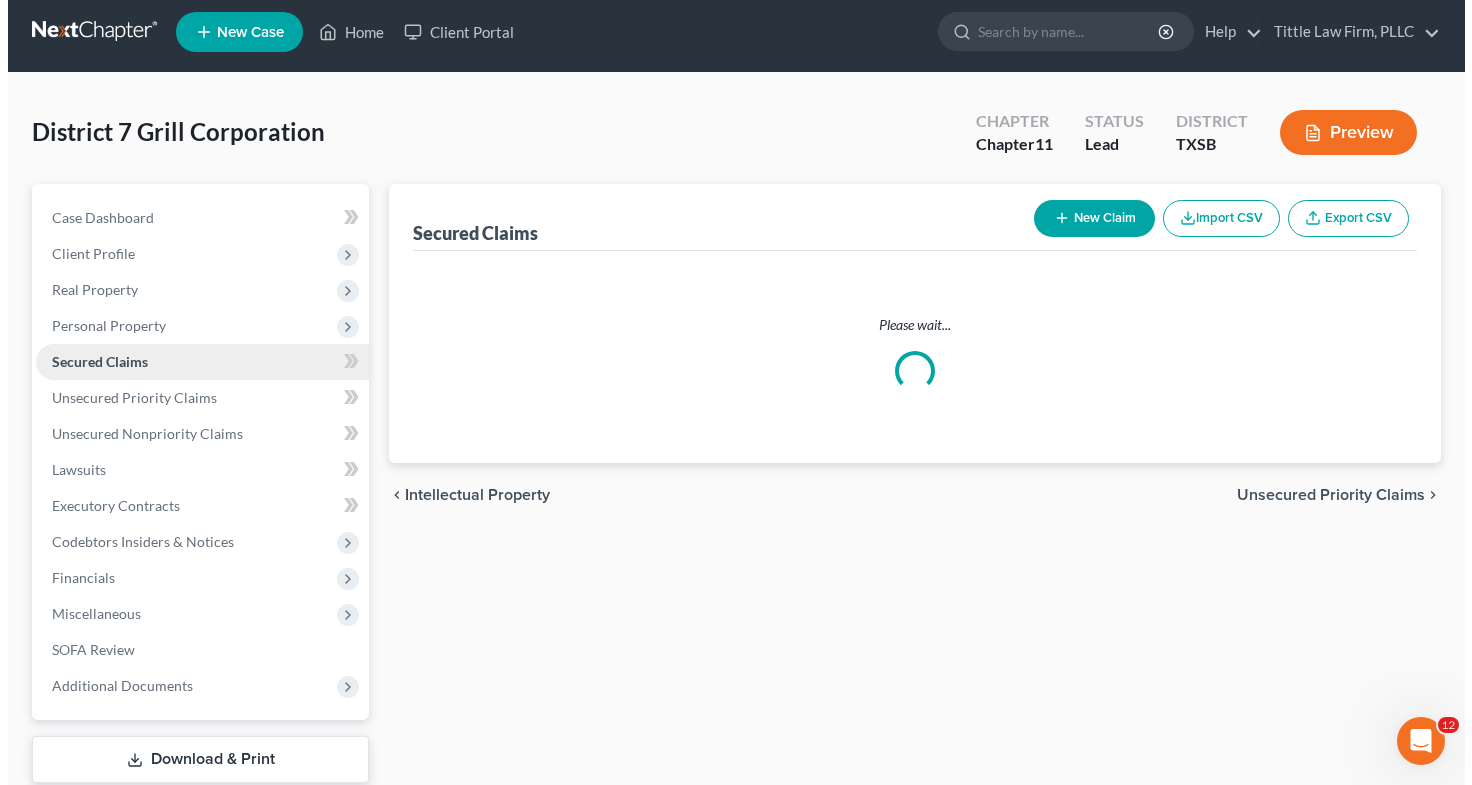 scroll, scrollTop: 0, scrollLeft: 0, axis: both 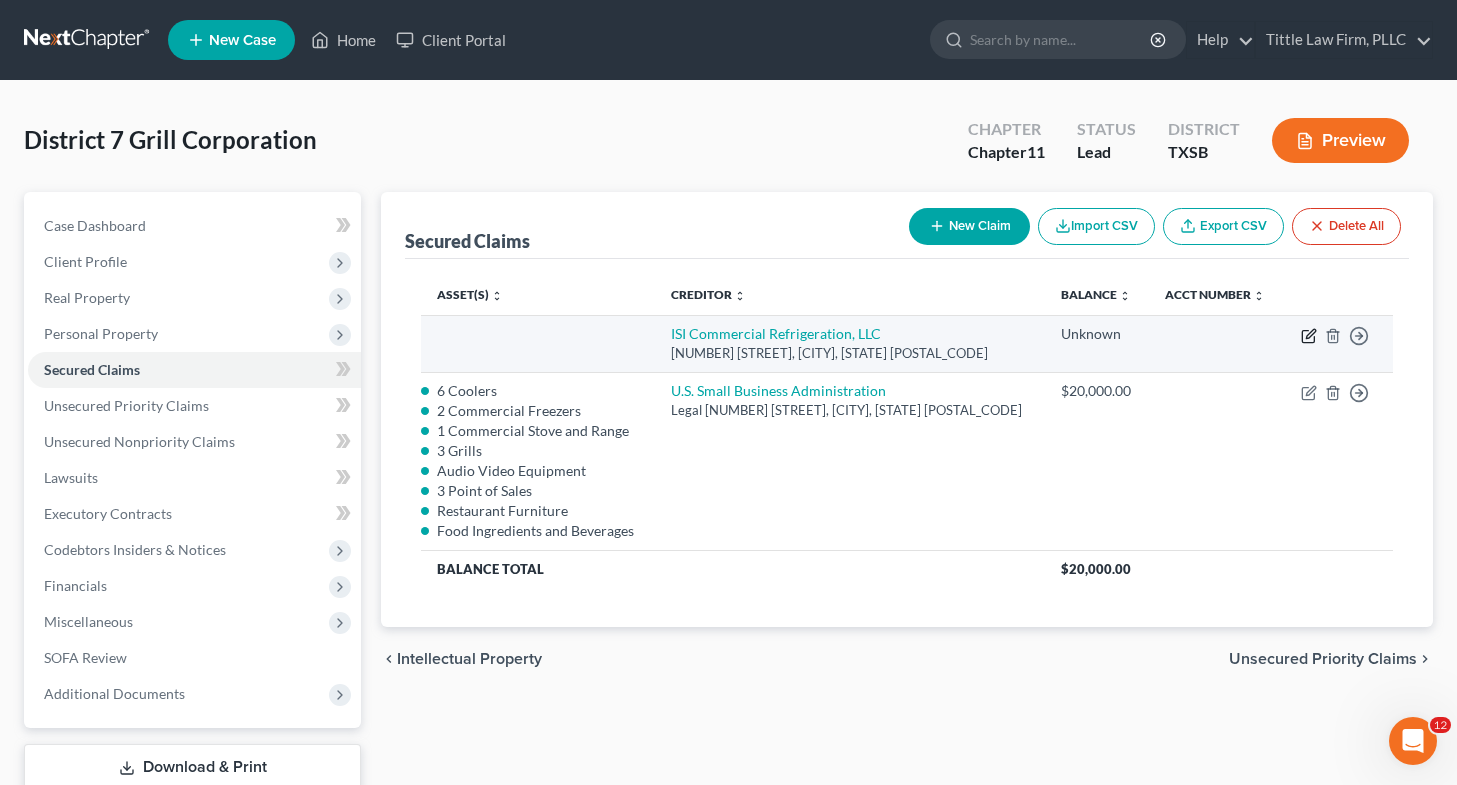 click 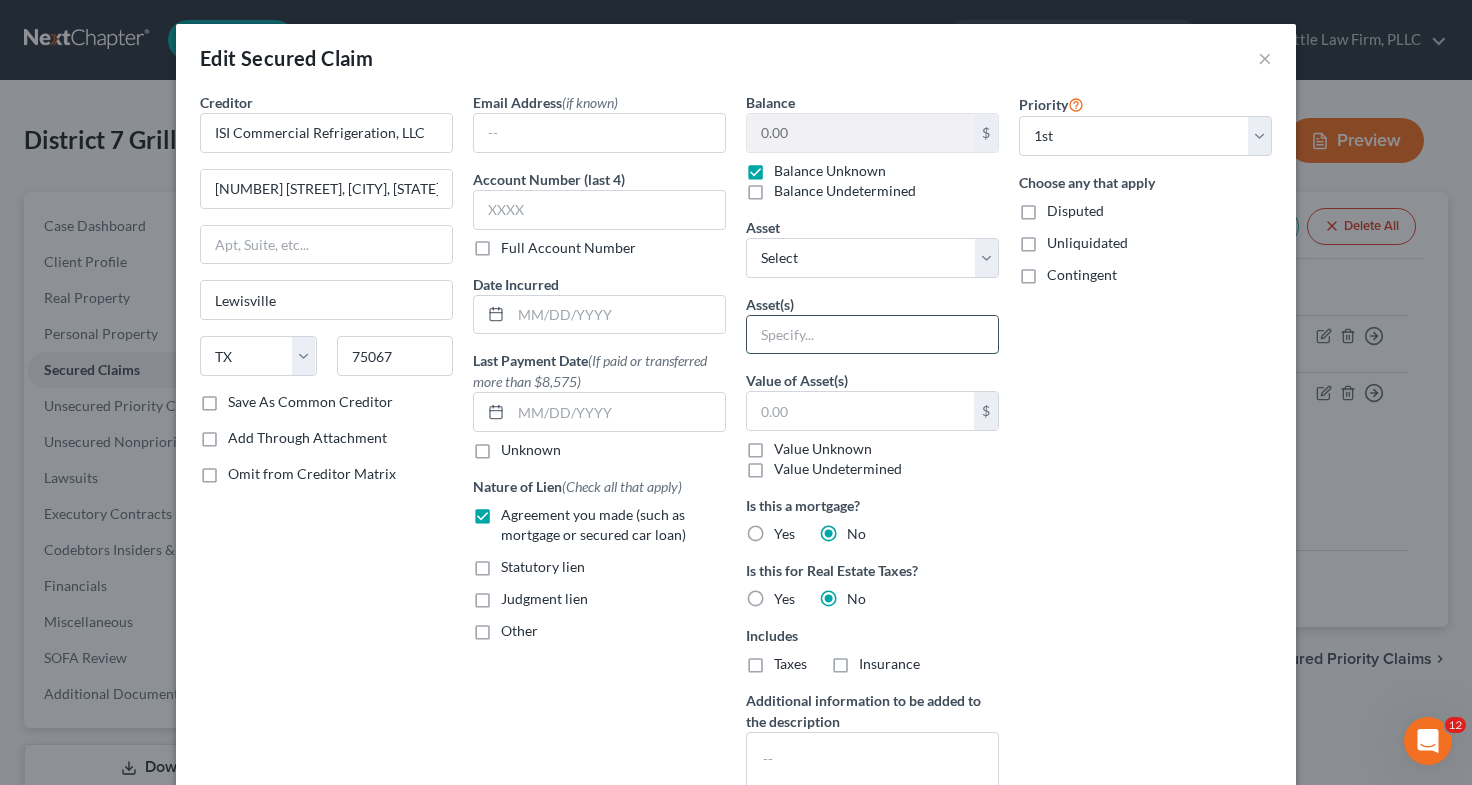 click at bounding box center (872, 335) 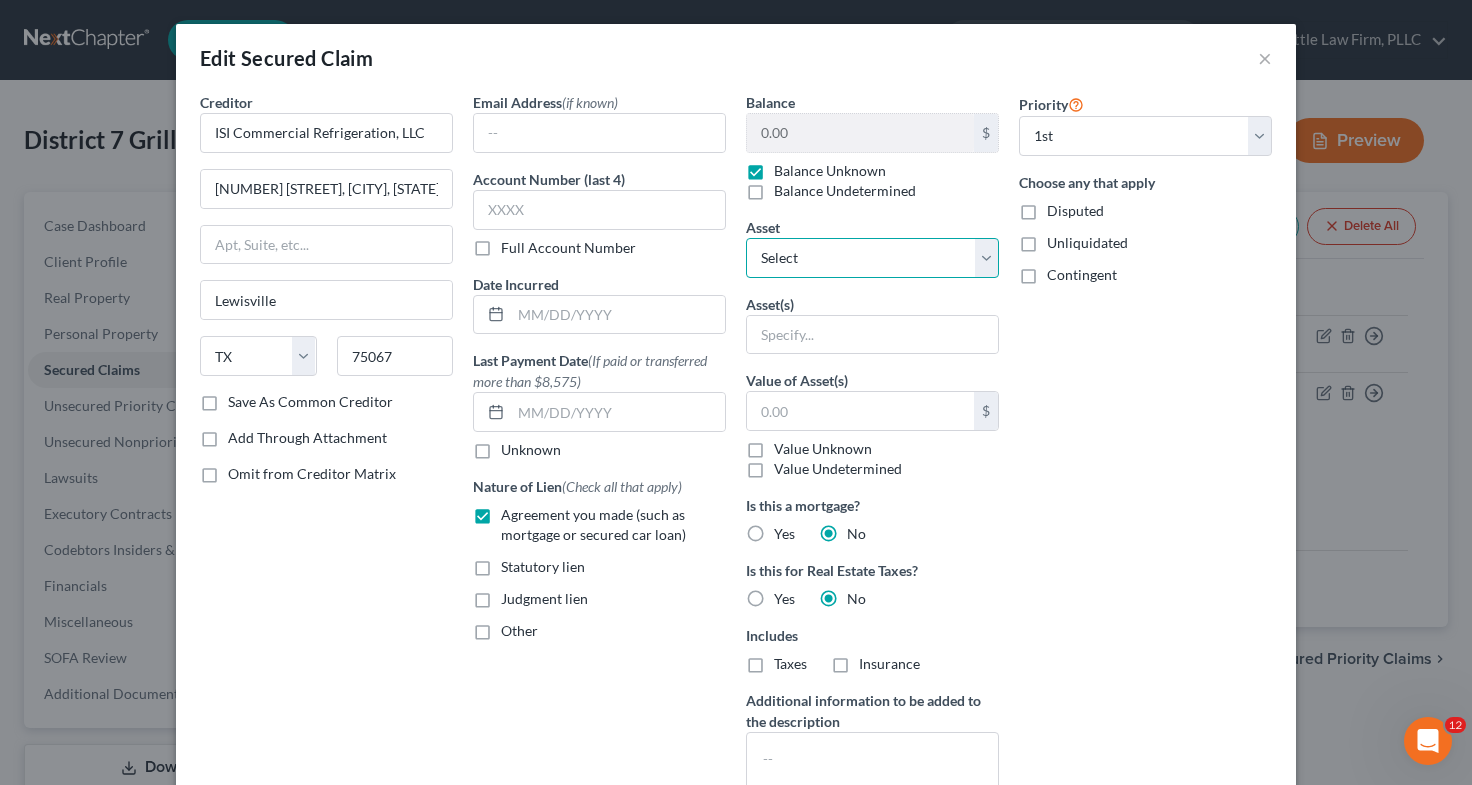 click on "Select Other Multiple Assets 3 Grills - $3000.0 Audio Video Equipment - $2000.0 3 Point of Sales - $2000.0 Restaurant Furniture - $3000.0 6 Coolers - $4000.0 2 Commercial Freezers - $2000.0 1 Commercial Stove and Range - $1000.0 Food Ingredients and Beverages - $3000.0 Tableware, Silverware, and Glassware - $400.0 1 Spaceman 6210-C Countertop Soft Serve Model #6210 - $1500.0" at bounding box center [872, 258] 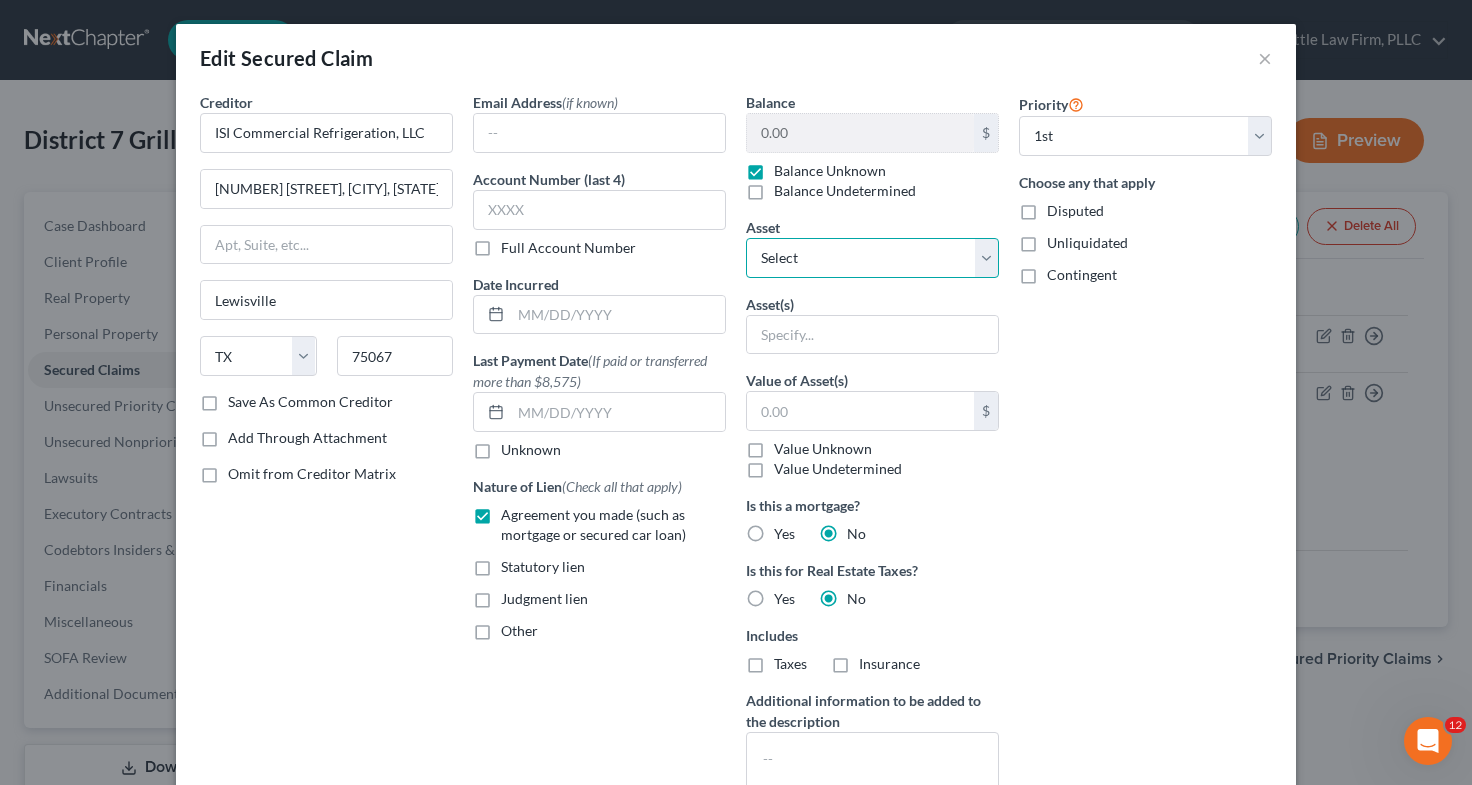 select on "11" 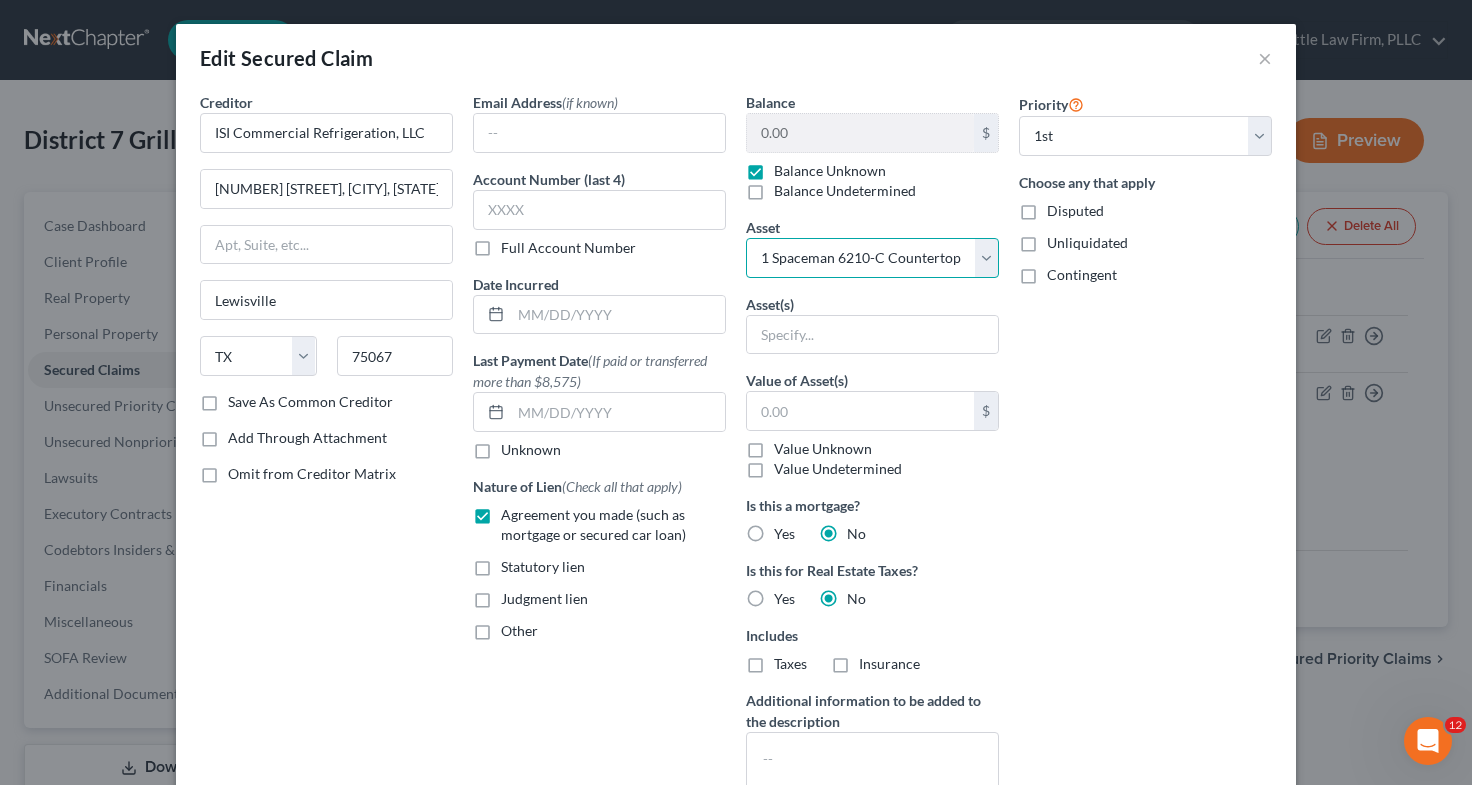 click on "Select Other Multiple Assets 3 Grills - $3000.0 Audio Video Equipment - $2000.0 3 Point of Sales - $2000.0 Restaurant Furniture - $3000.0 6 Coolers - $4000.0 2 Commercial Freezers - $2000.0 1 Commercial Stove and Range - $1000.0 Food Ingredients and Beverages - $3000.0 Tableware, Silverware, and Glassware - $400.0 1 Spaceman 6210-C Countertop Soft Serve Model #6210 - $1500.0" at bounding box center (872, 258) 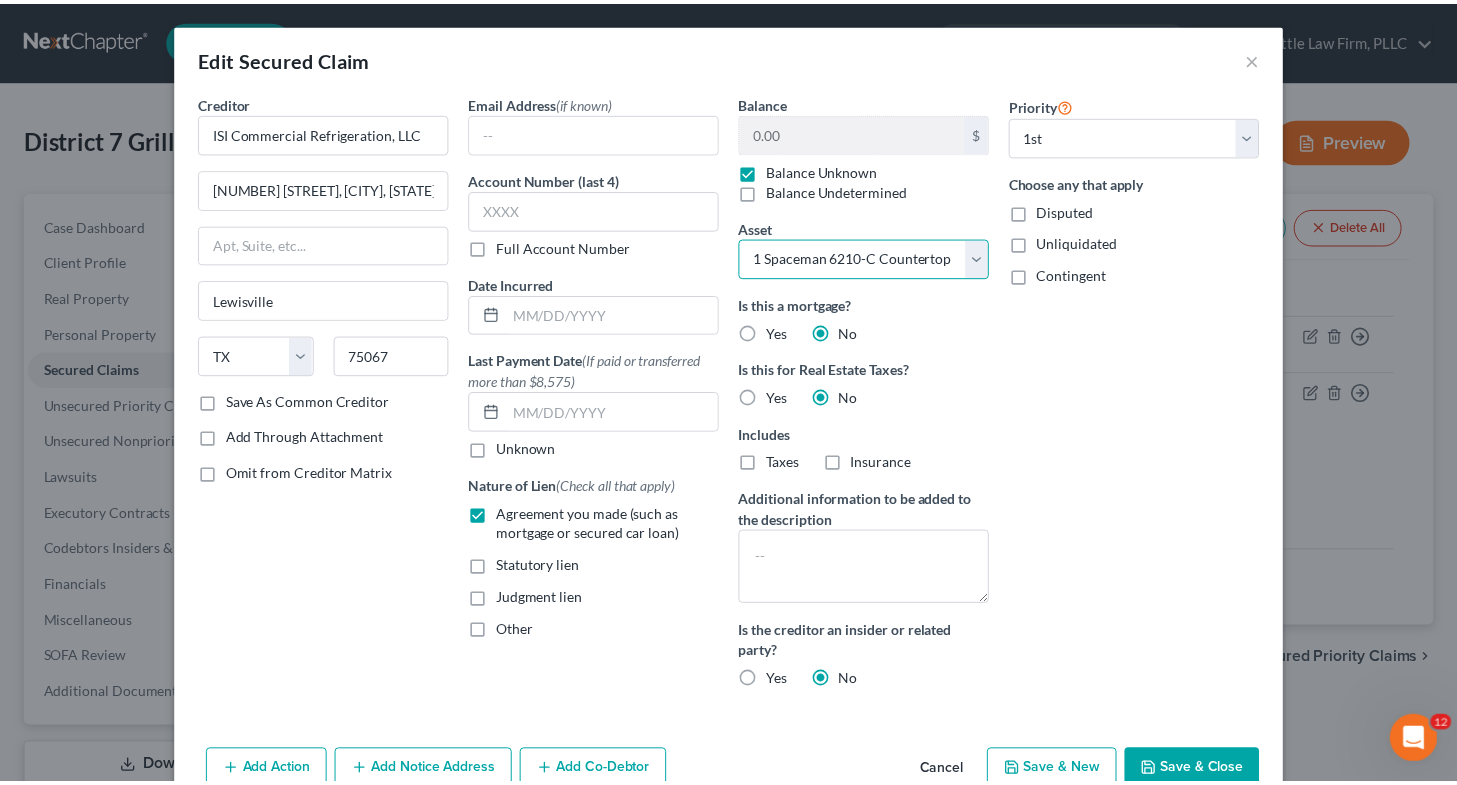scroll, scrollTop: 105, scrollLeft: 0, axis: vertical 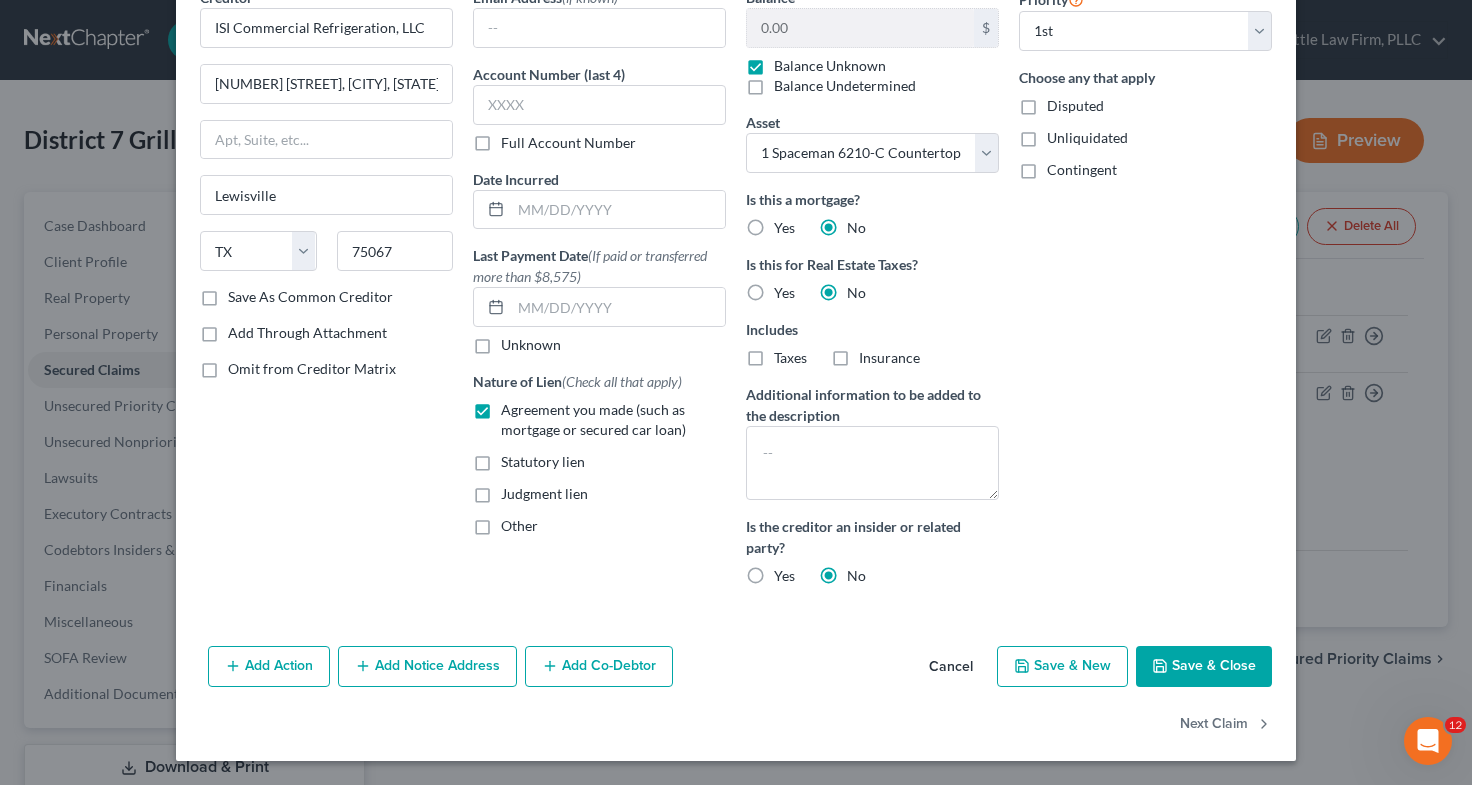 click on "Save & Close" at bounding box center [1204, 667] 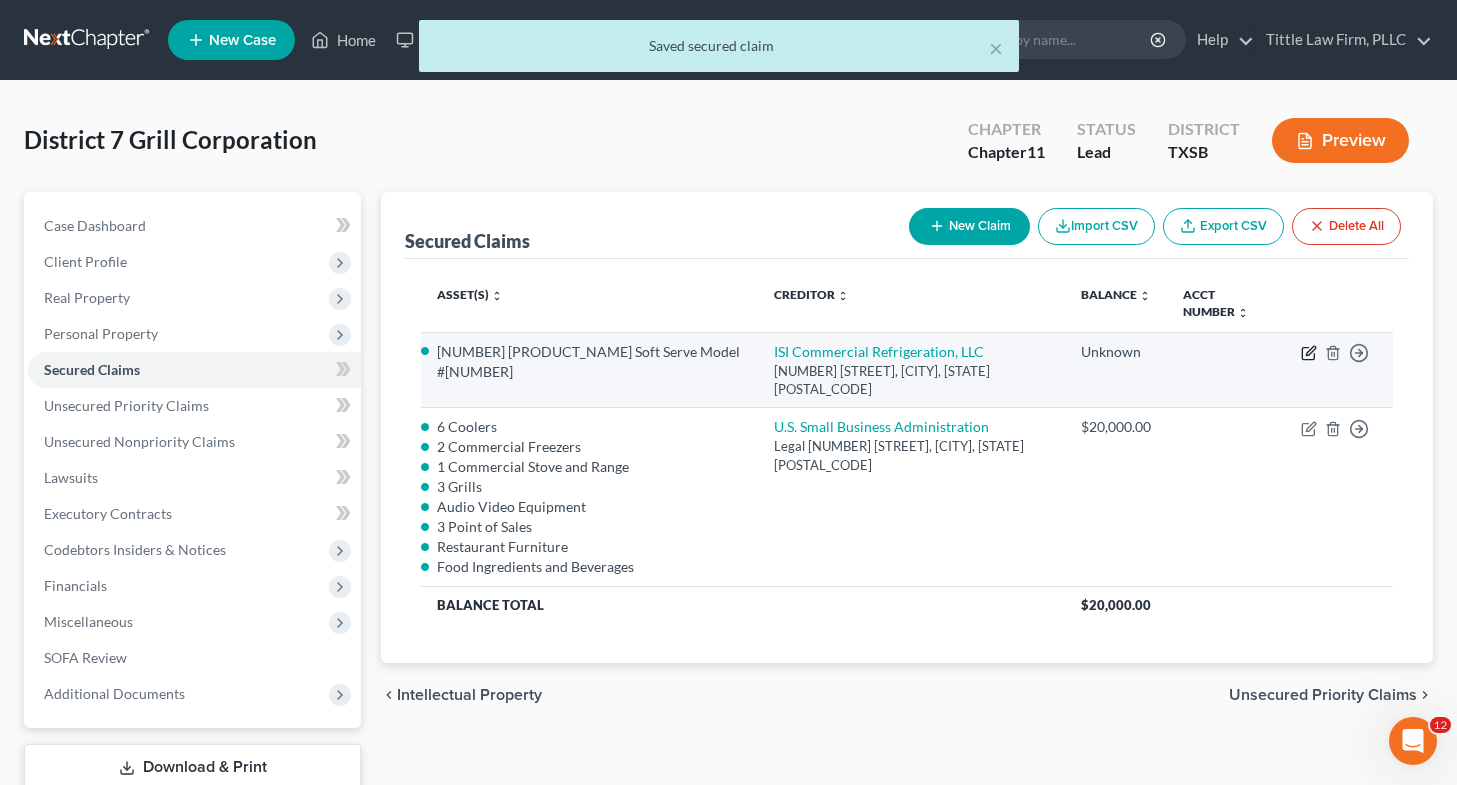 click 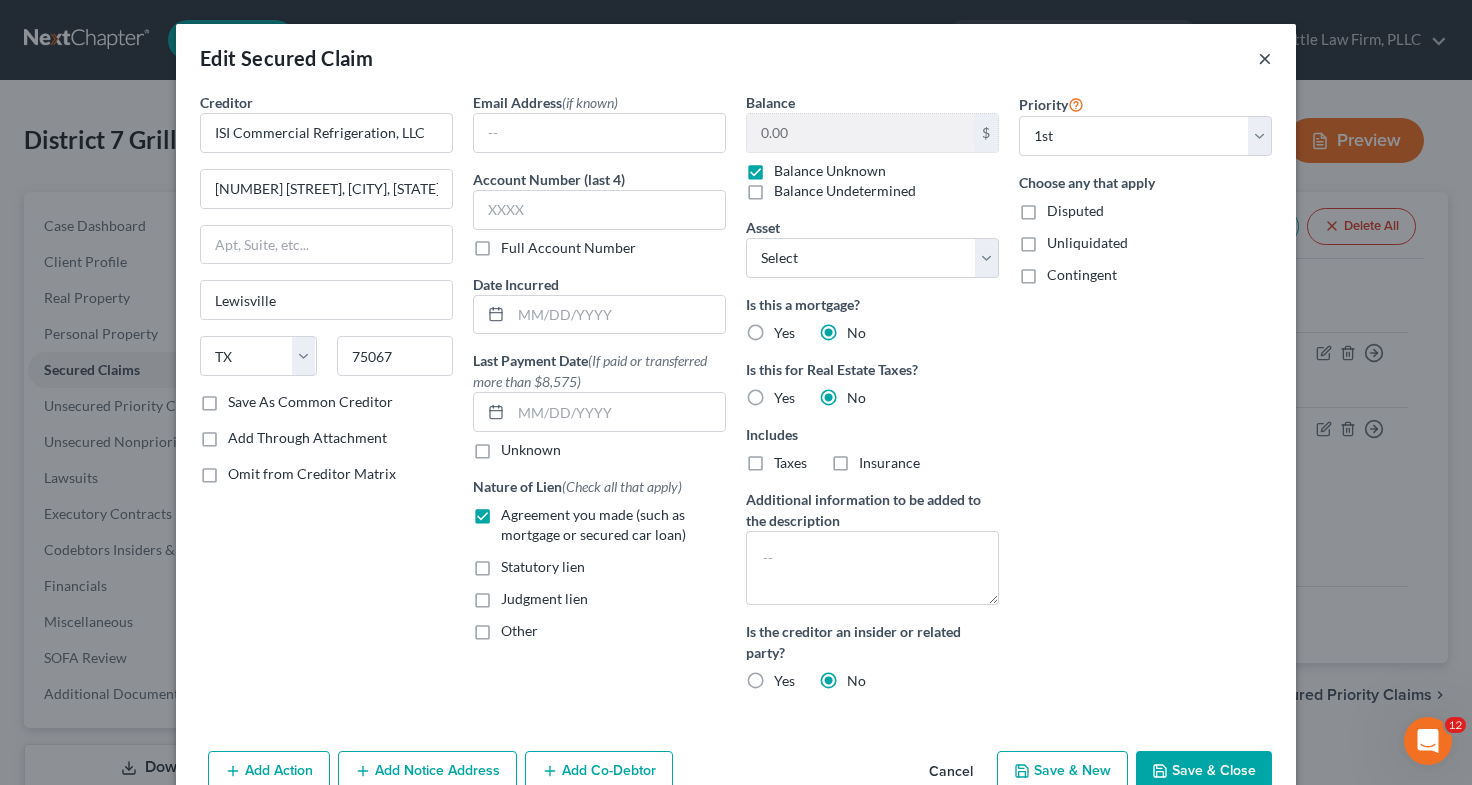 click on "×" at bounding box center (1265, 58) 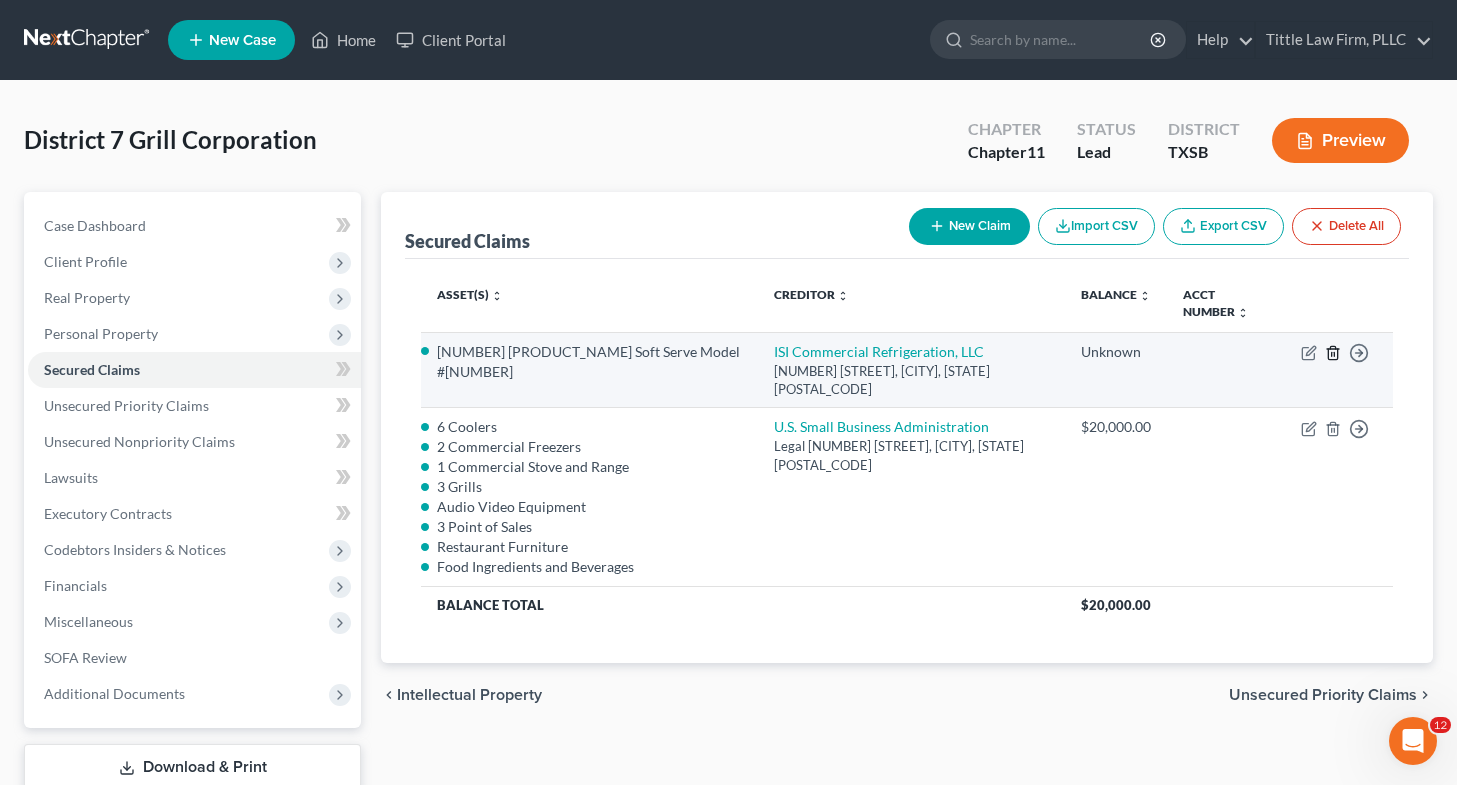 click 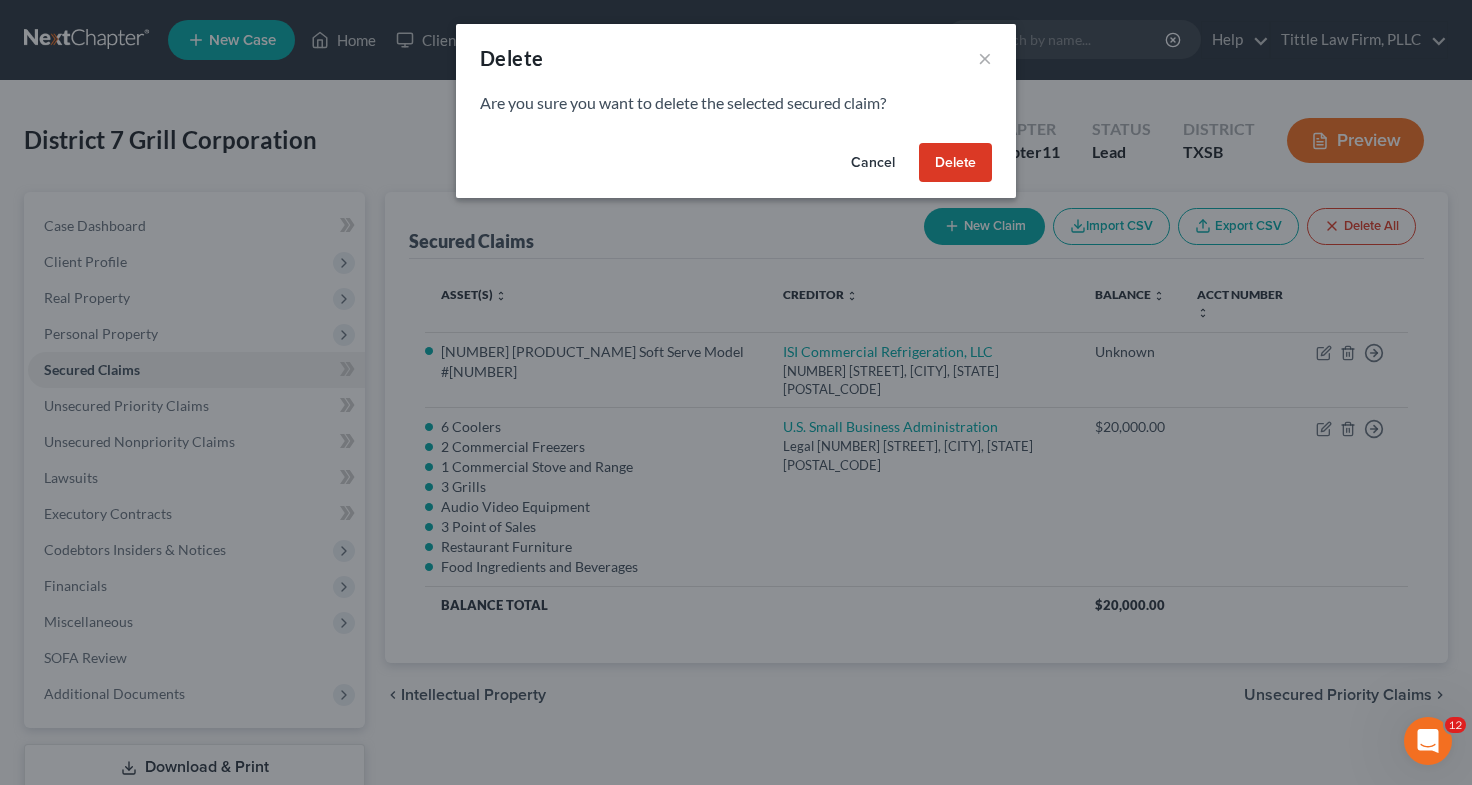 click on "Cancel" at bounding box center [873, 163] 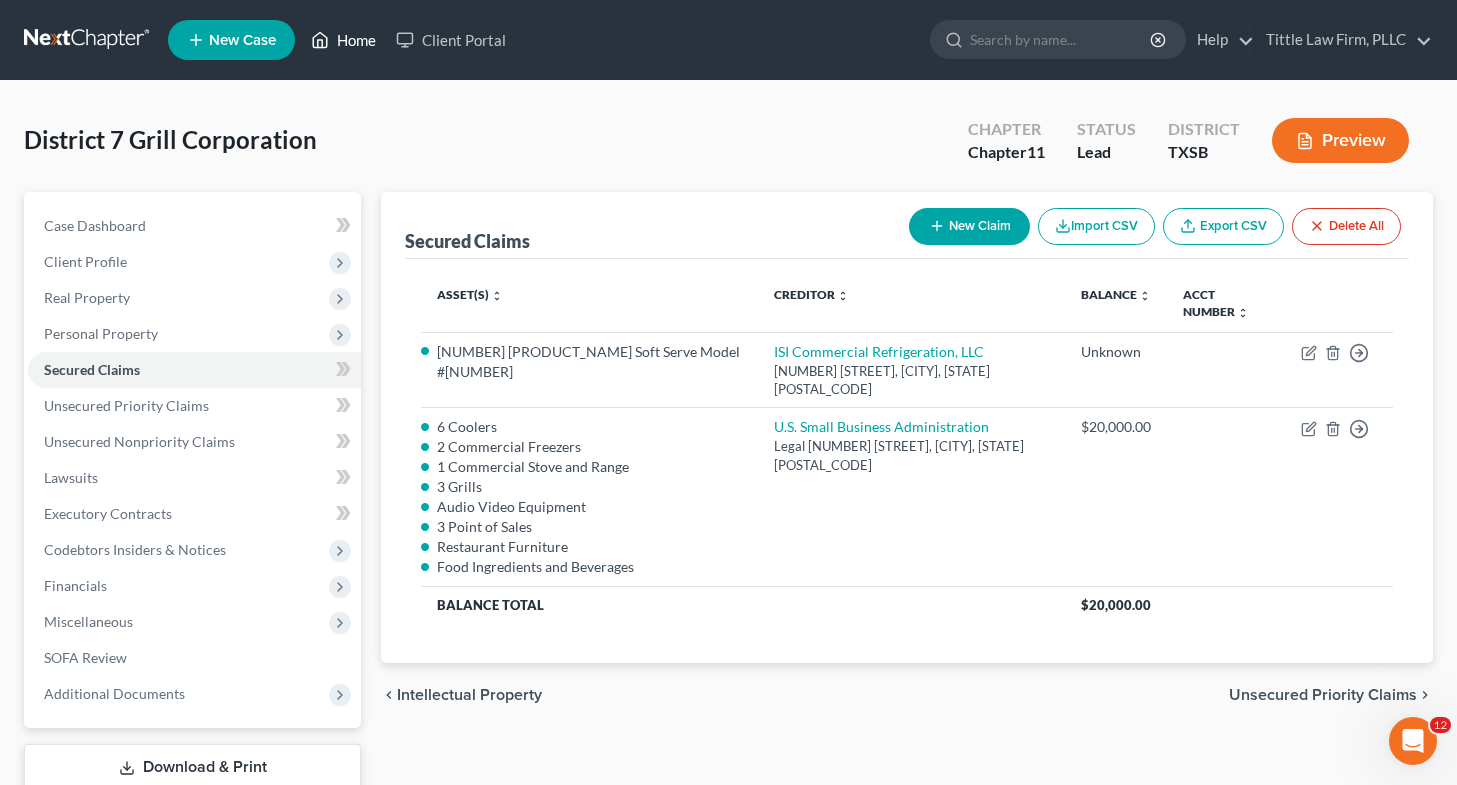 click on "Home" at bounding box center [343, 40] 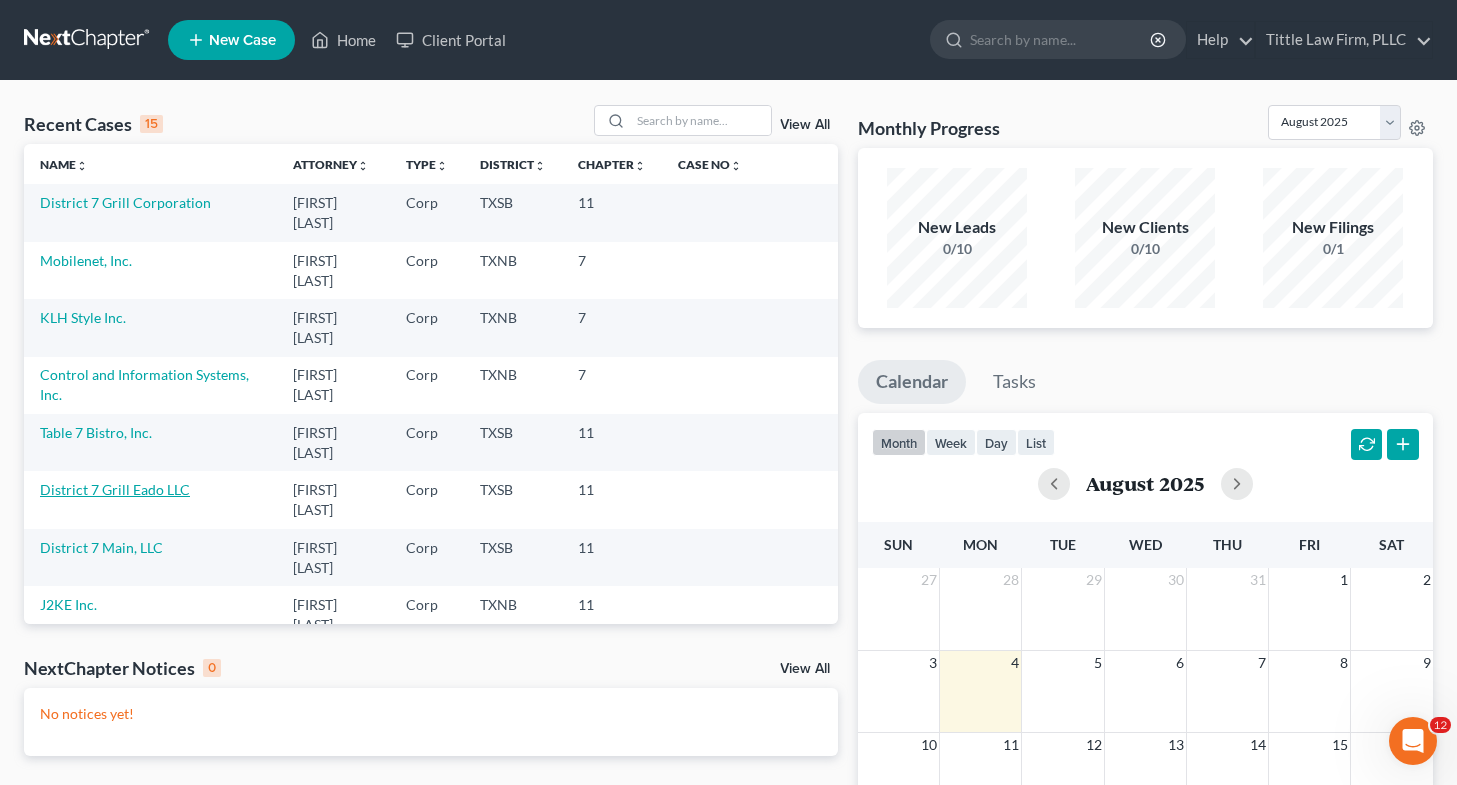 click on "District 7 Grill Eado LLC" at bounding box center (115, 489) 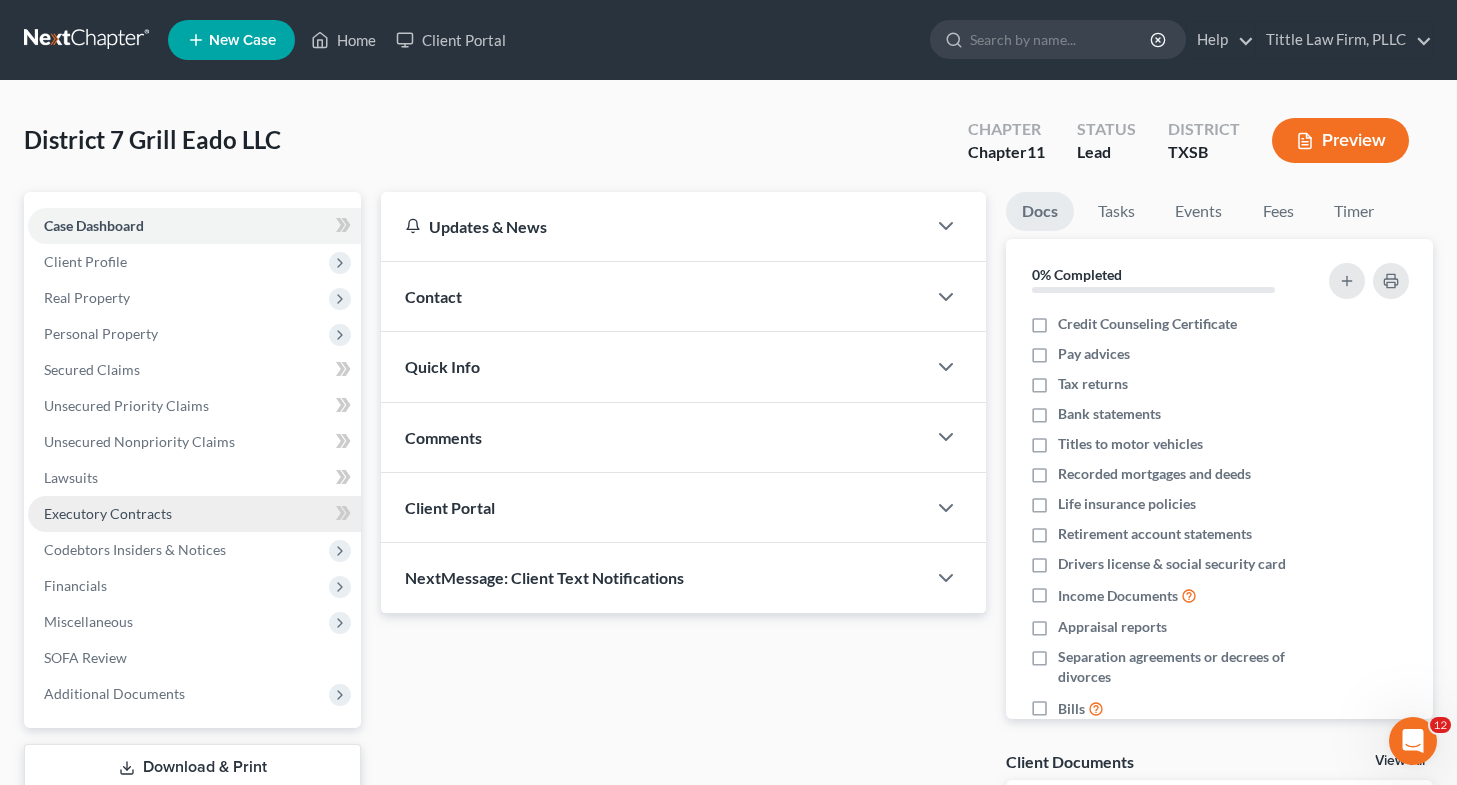 click on "Executory Contracts" at bounding box center [194, 514] 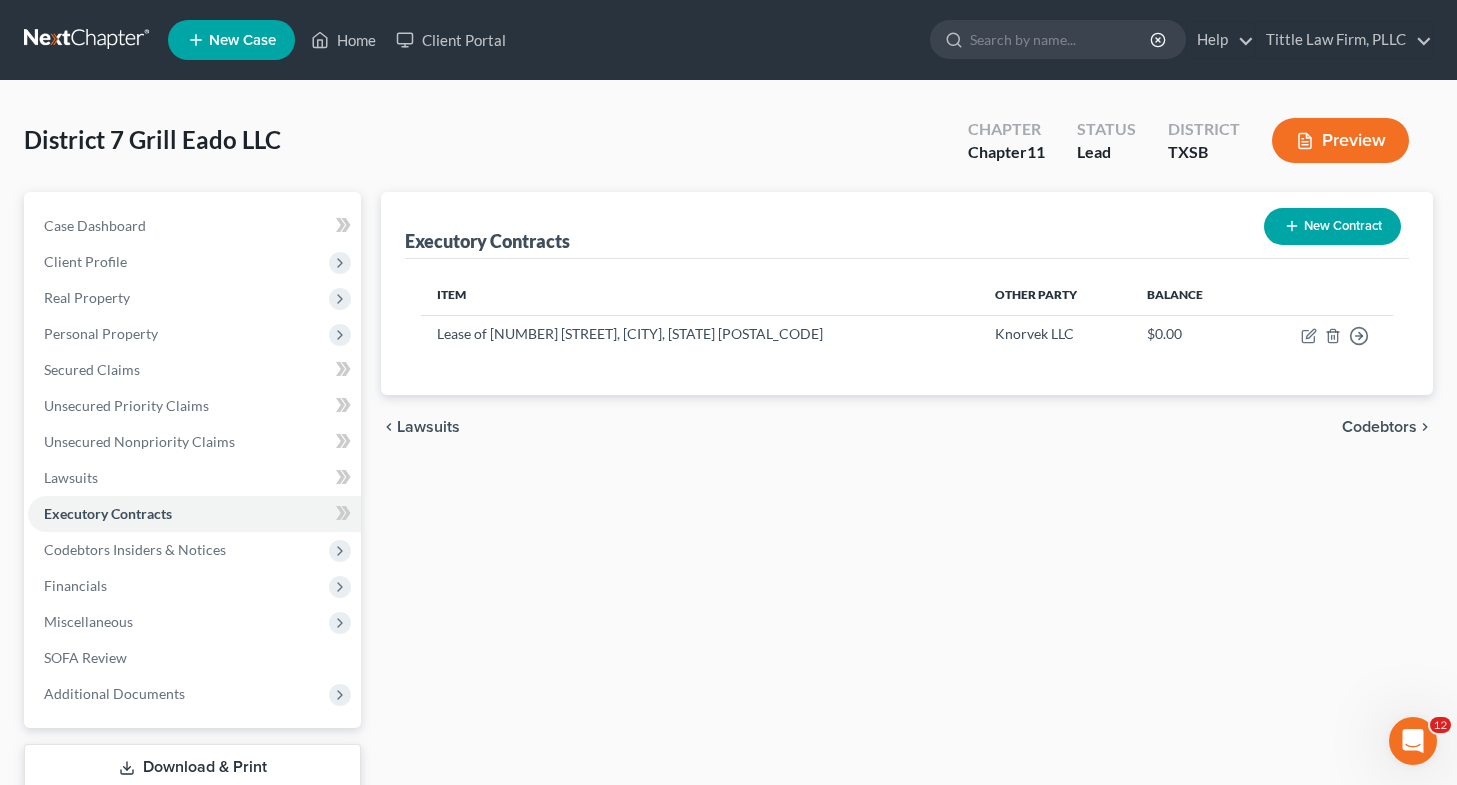 click on "New Contract" at bounding box center (1332, 226) 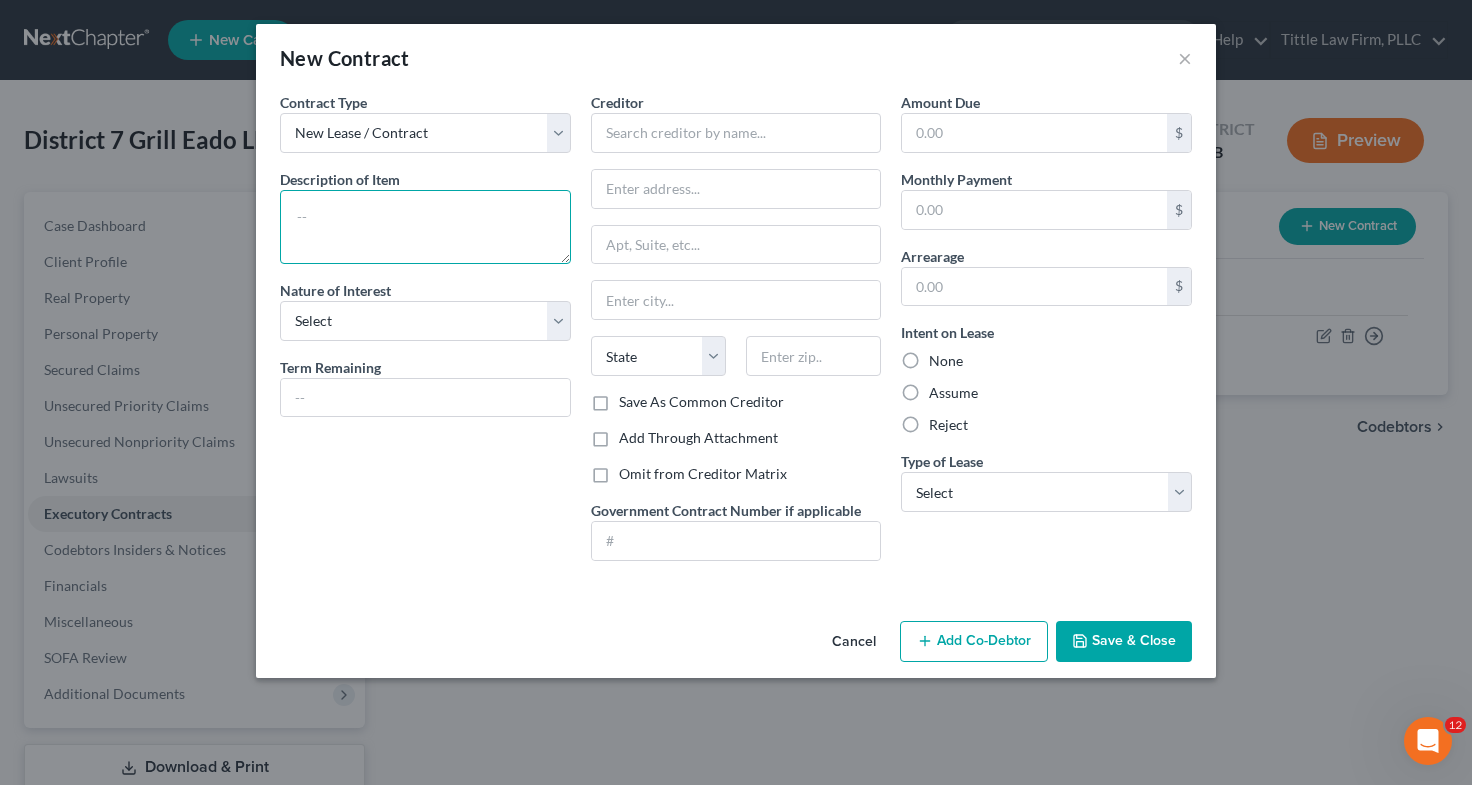 click at bounding box center [425, 227] 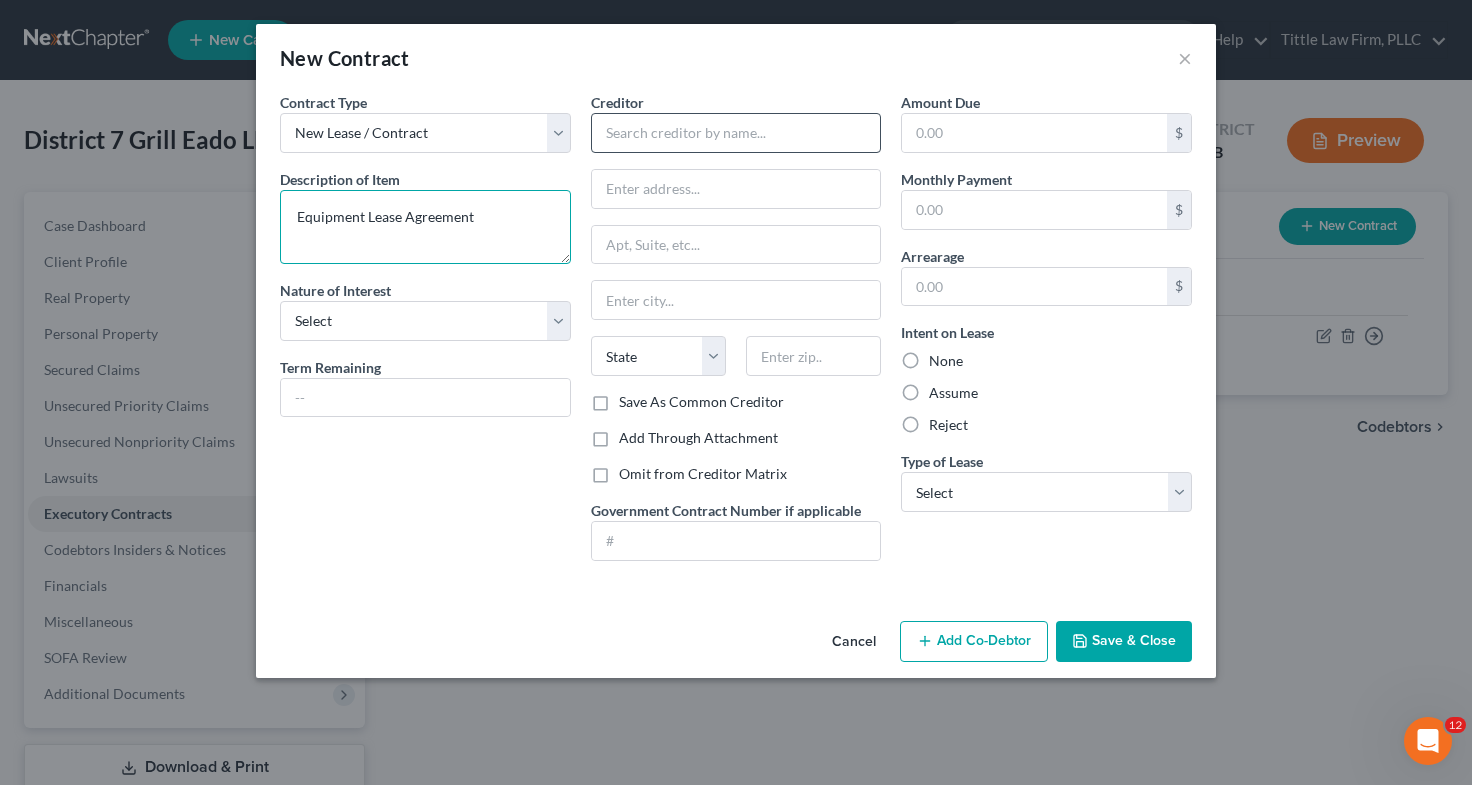 type on "Equipment Lease Agreement" 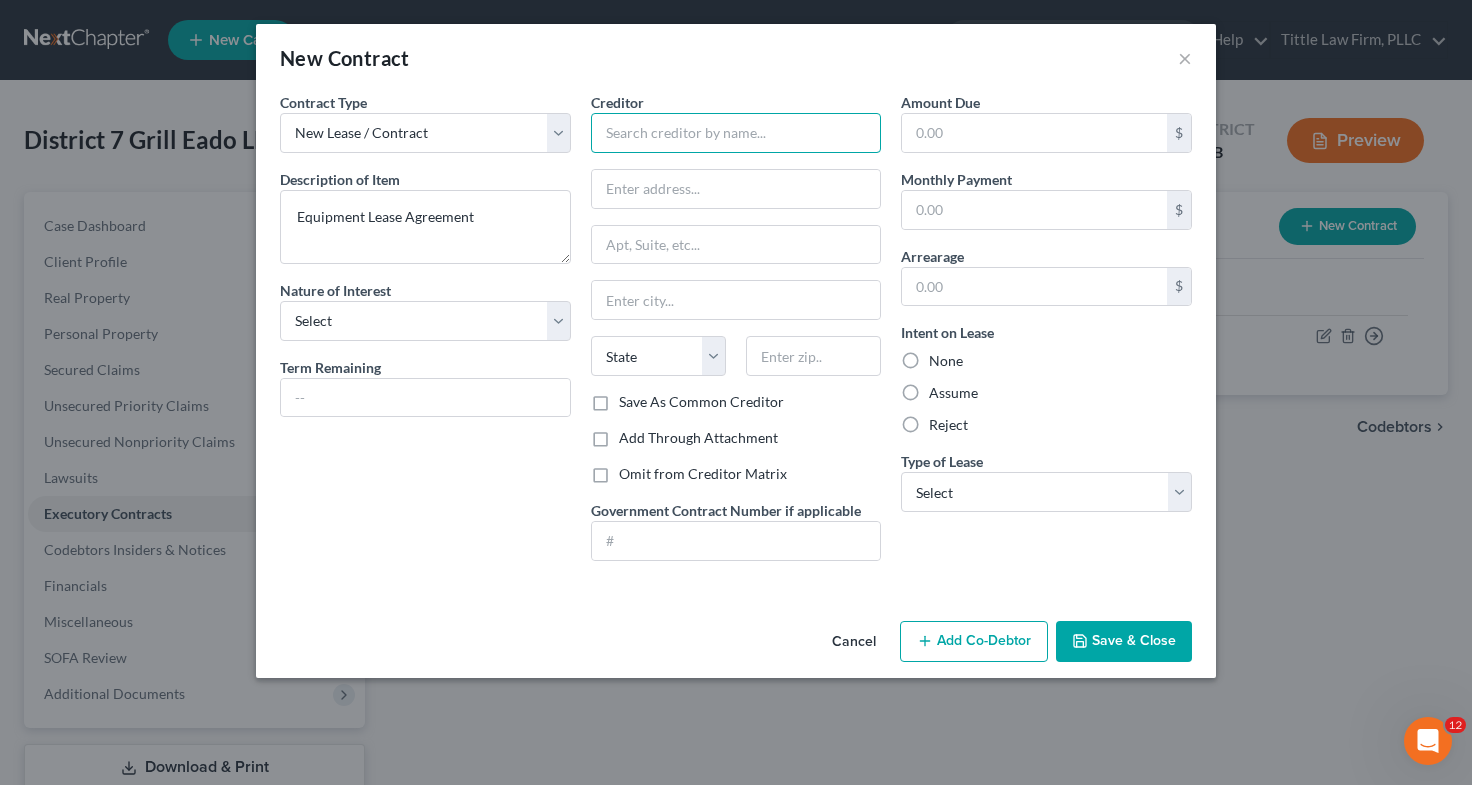 click at bounding box center (736, 133) 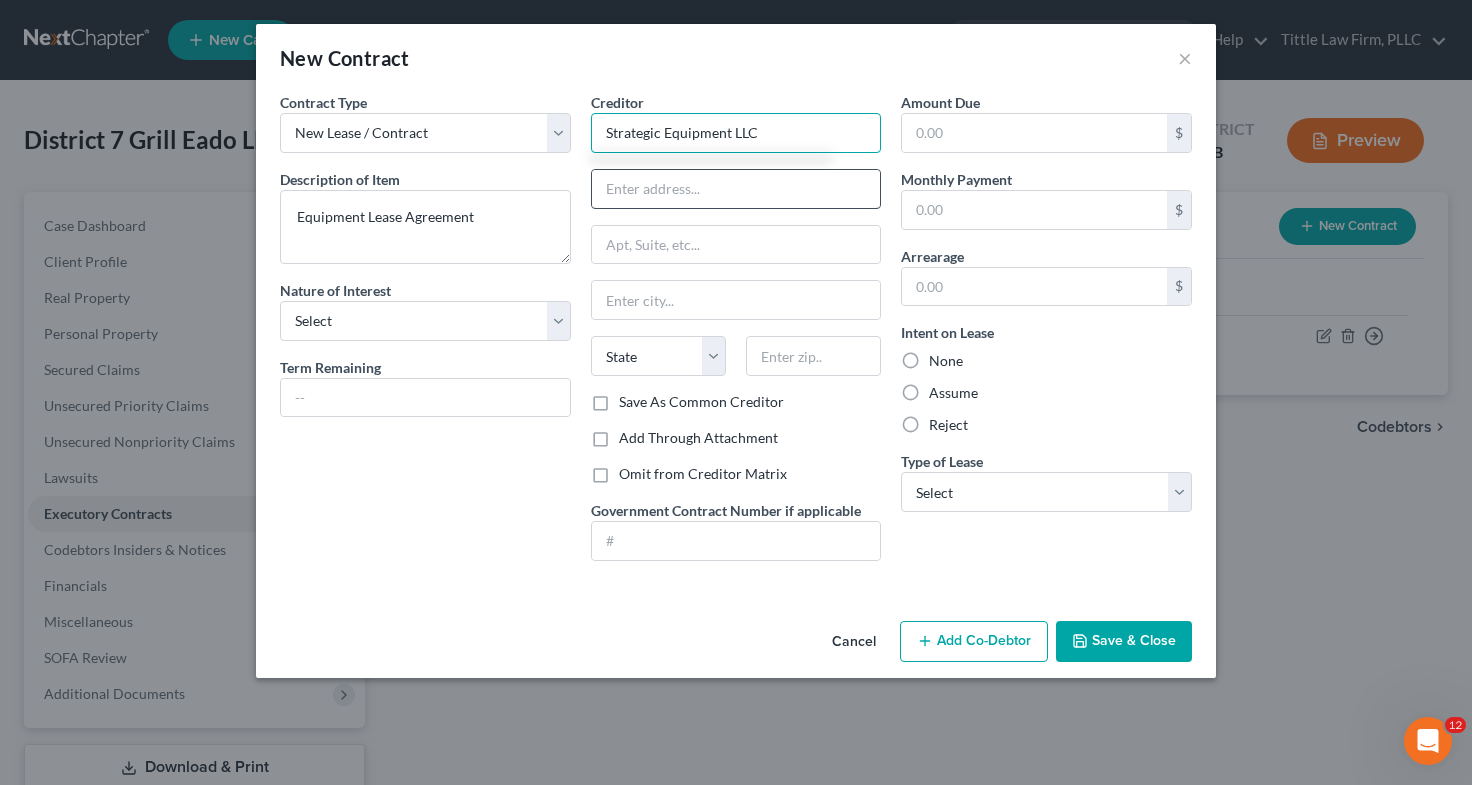 type on "Strategic Equipment LLC" 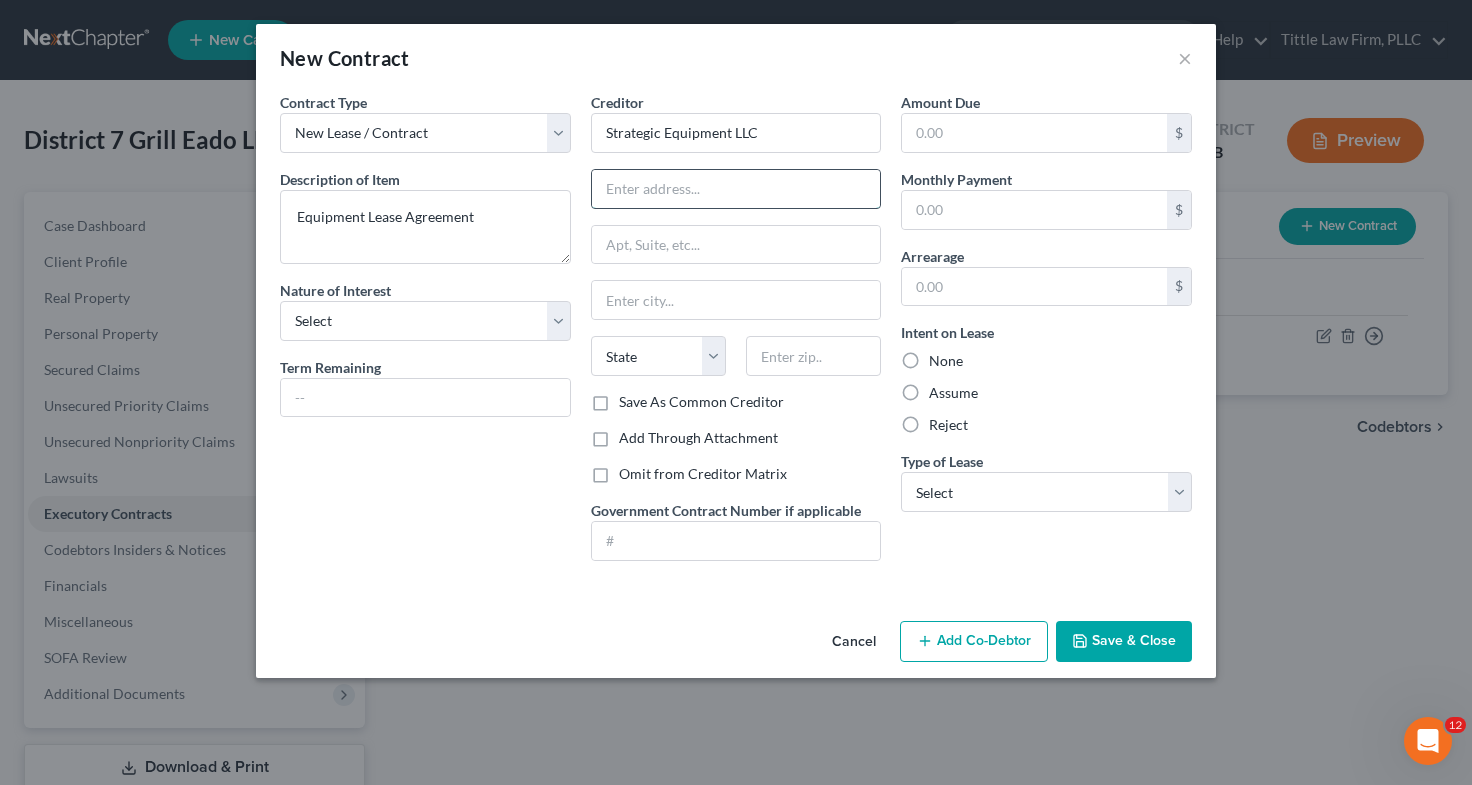 click at bounding box center [736, 189] 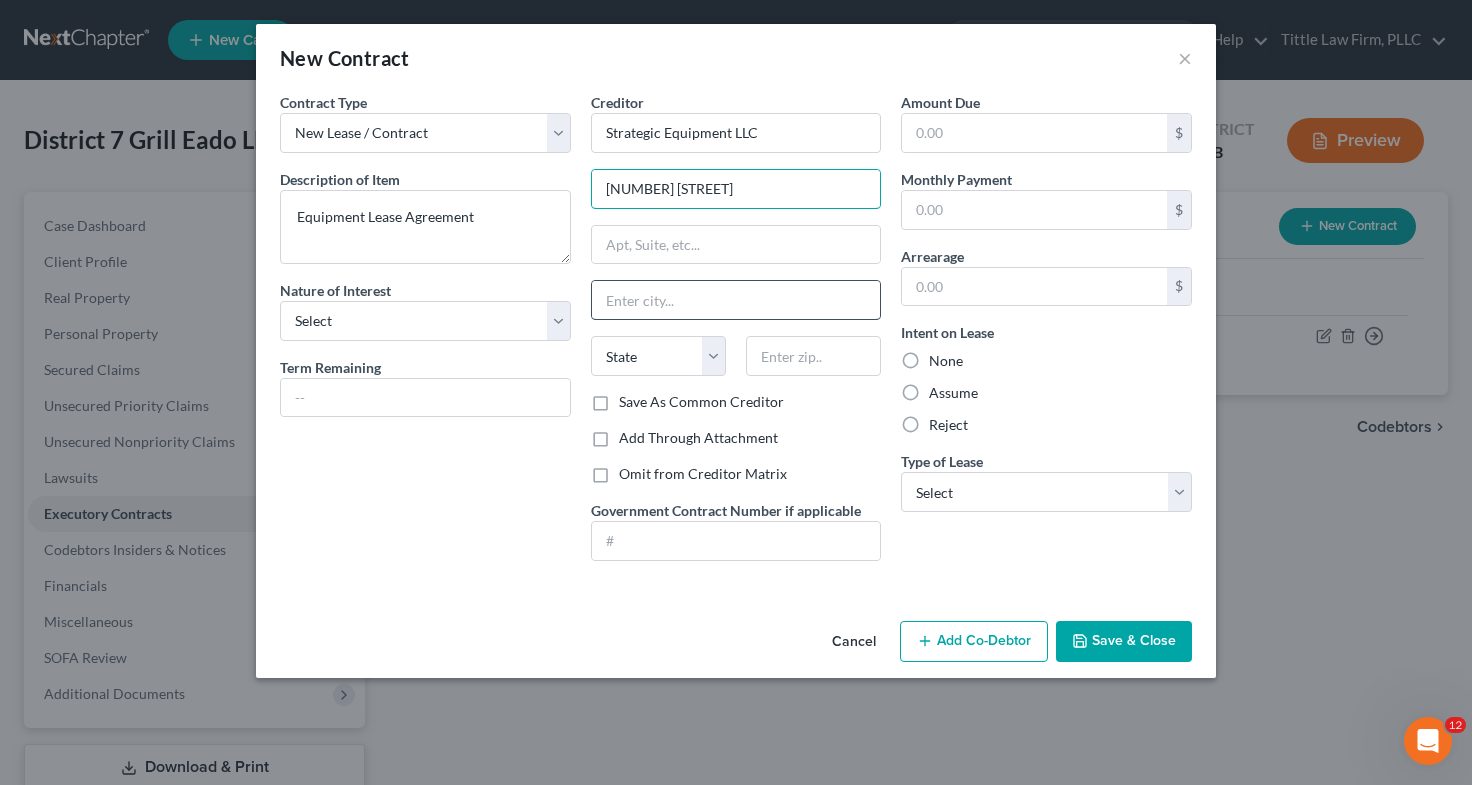type on "[NUMBER] [STREET]" 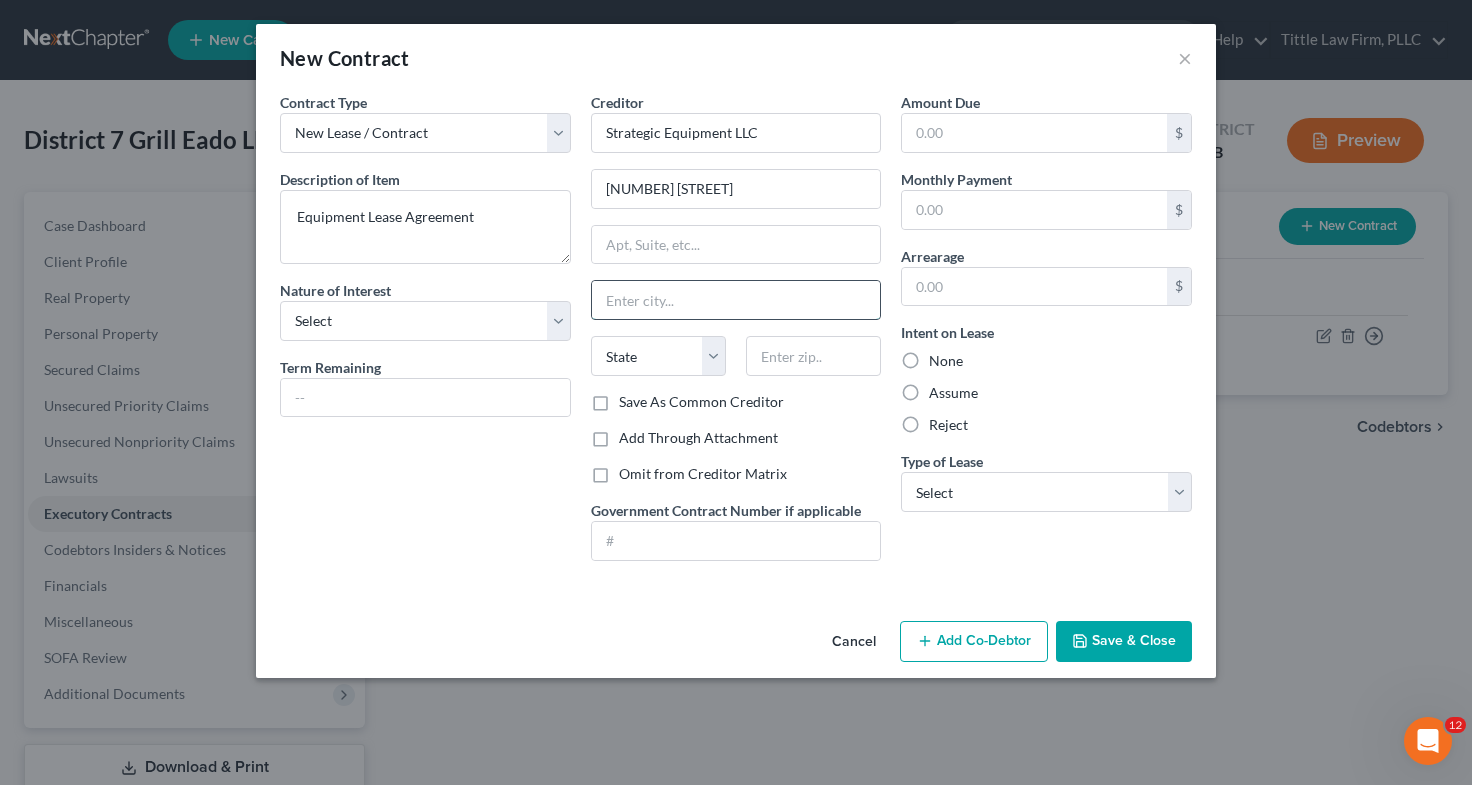 click at bounding box center (736, 300) 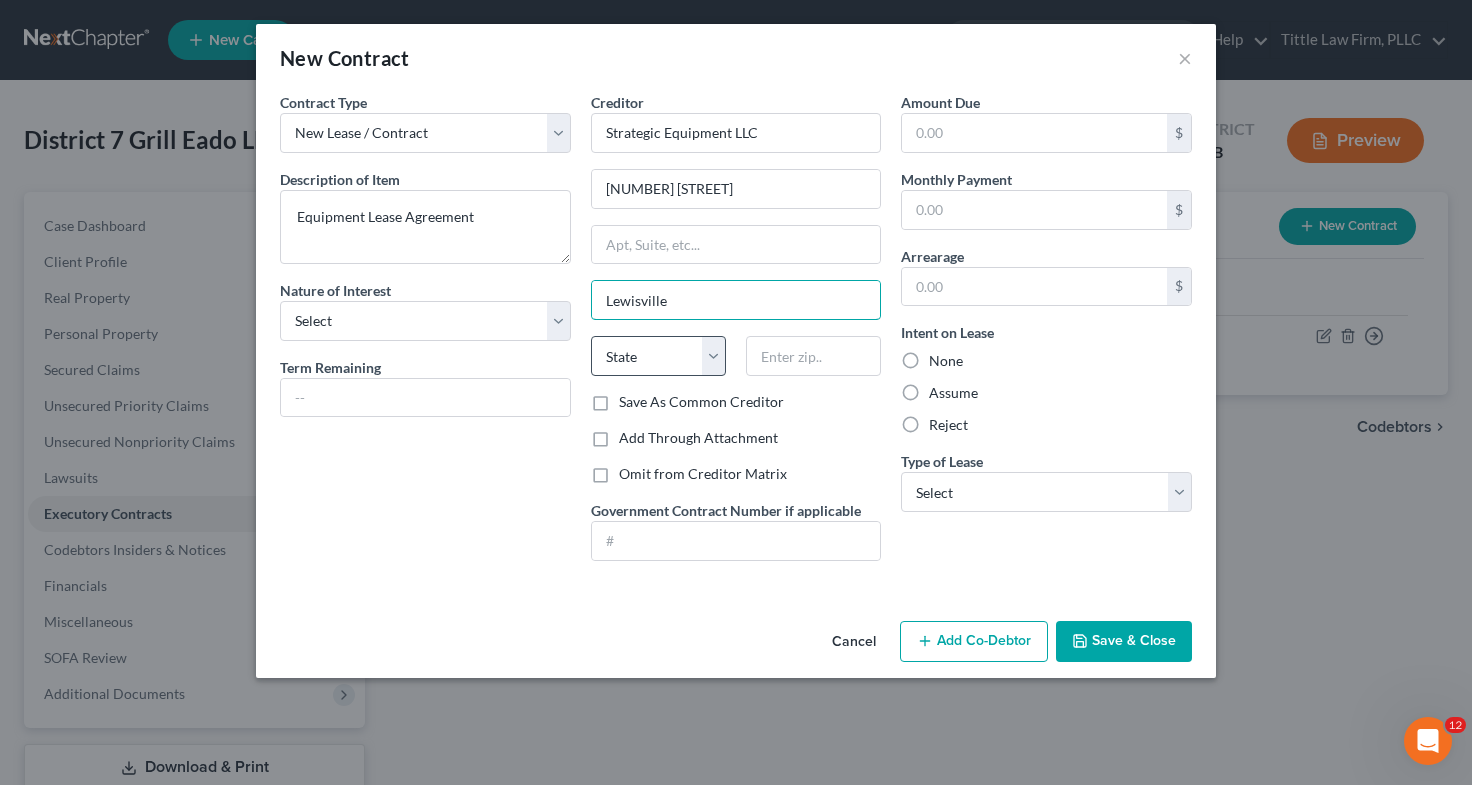 type on "Lewisville" 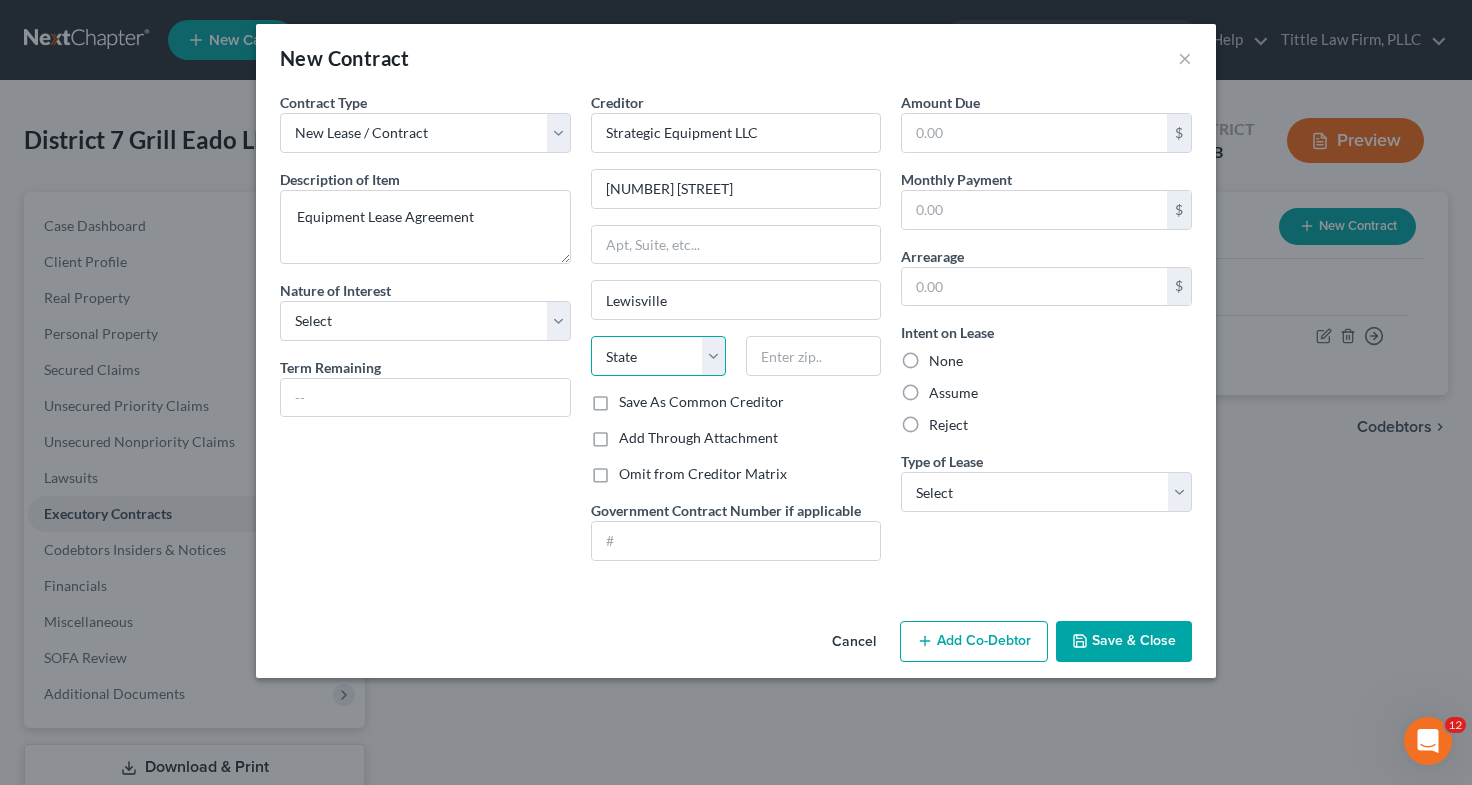 click on "State AL AK AR AZ CA CO CT DE DC FL GA GU HI ID IL IN IA KS KY LA ME MD MA MI MN MS MO MT NC ND NE NV NH NJ NM NY OH OK OR PA PR RI SC SD TN TX UT VI VA VT WA WV WI WY" at bounding box center [658, 356] 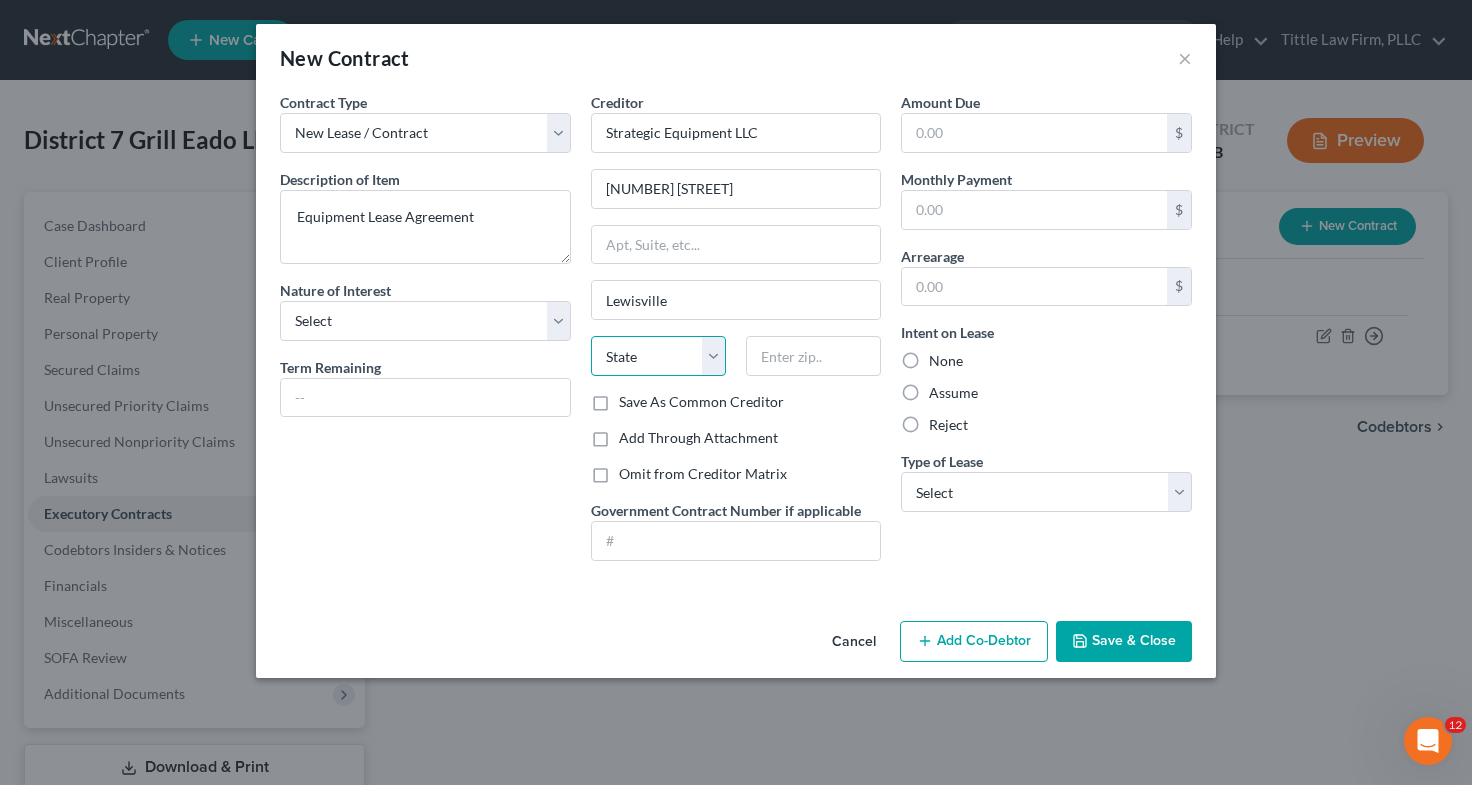 select on "45" 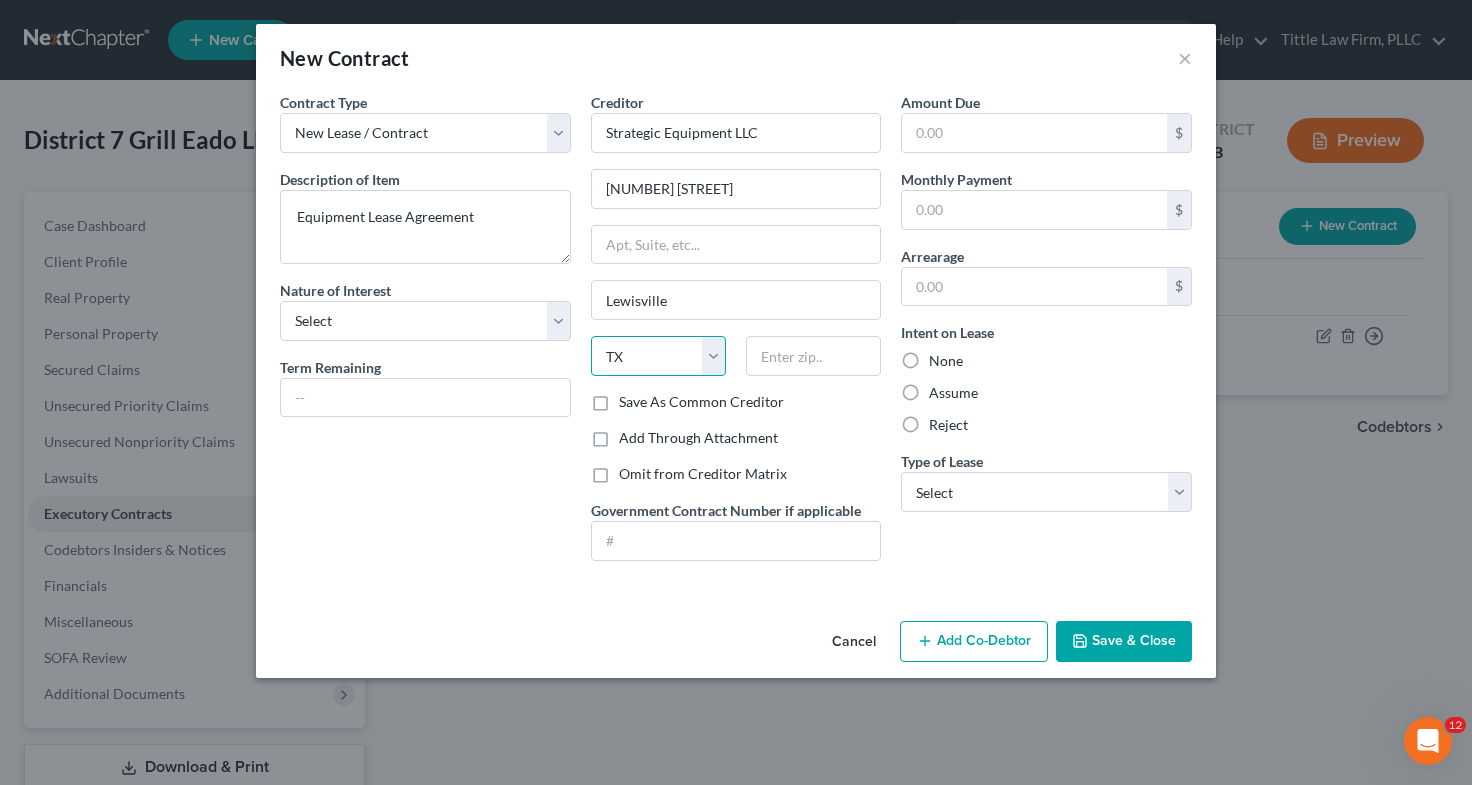 click on "State AL AK AR AZ CA CO CT DE DC FL GA GU HI ID IL IN IA KS KY LA ME MD MA MI MN MS MO MT NC ND NE NV NH NJ NM NY OH OK OR PA PR RI SC SD TN TX UT VI VA VT WA WV WI WY" at bounding box center (658, 356) 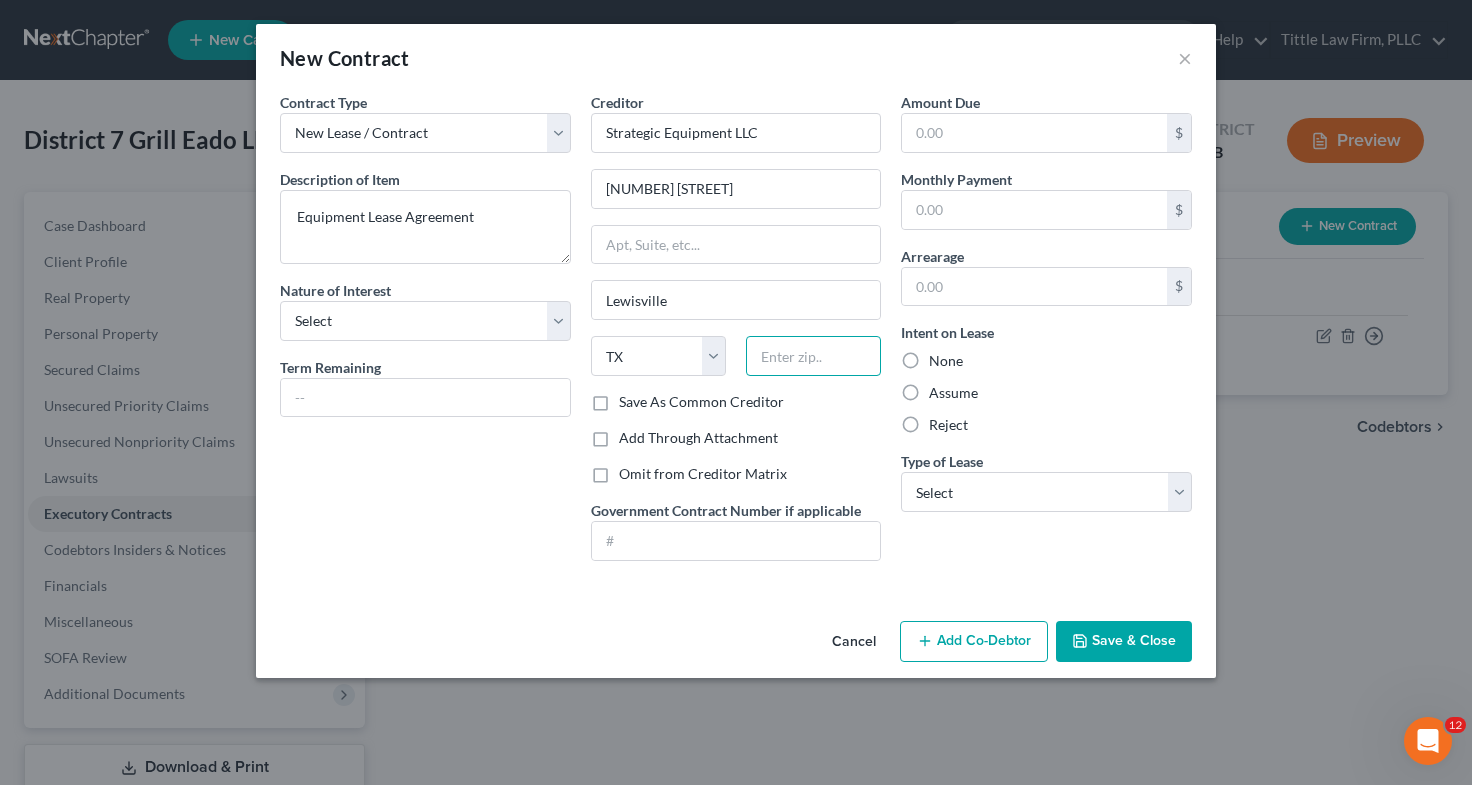 click at bounding box center [813, 356] 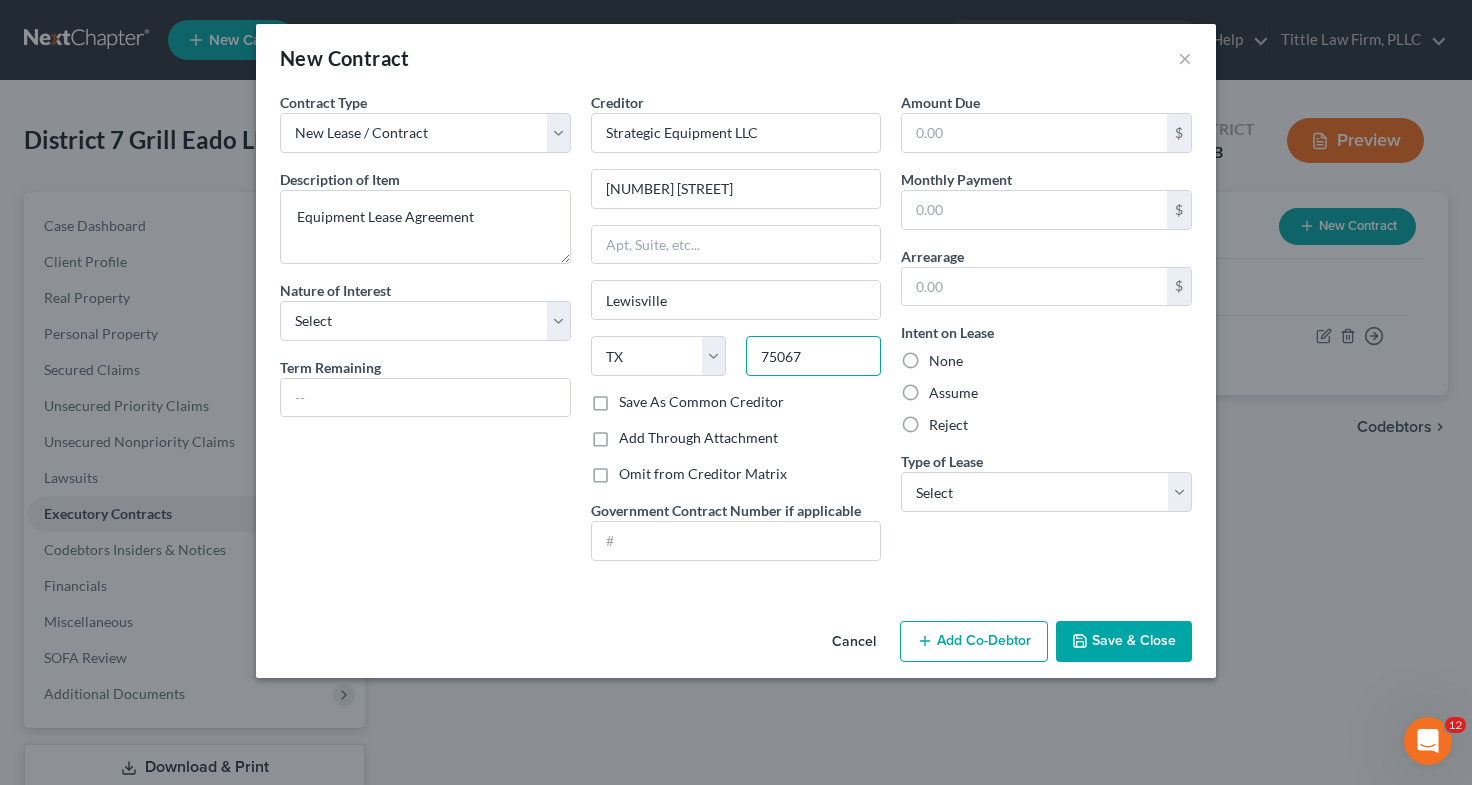 type on "75067" 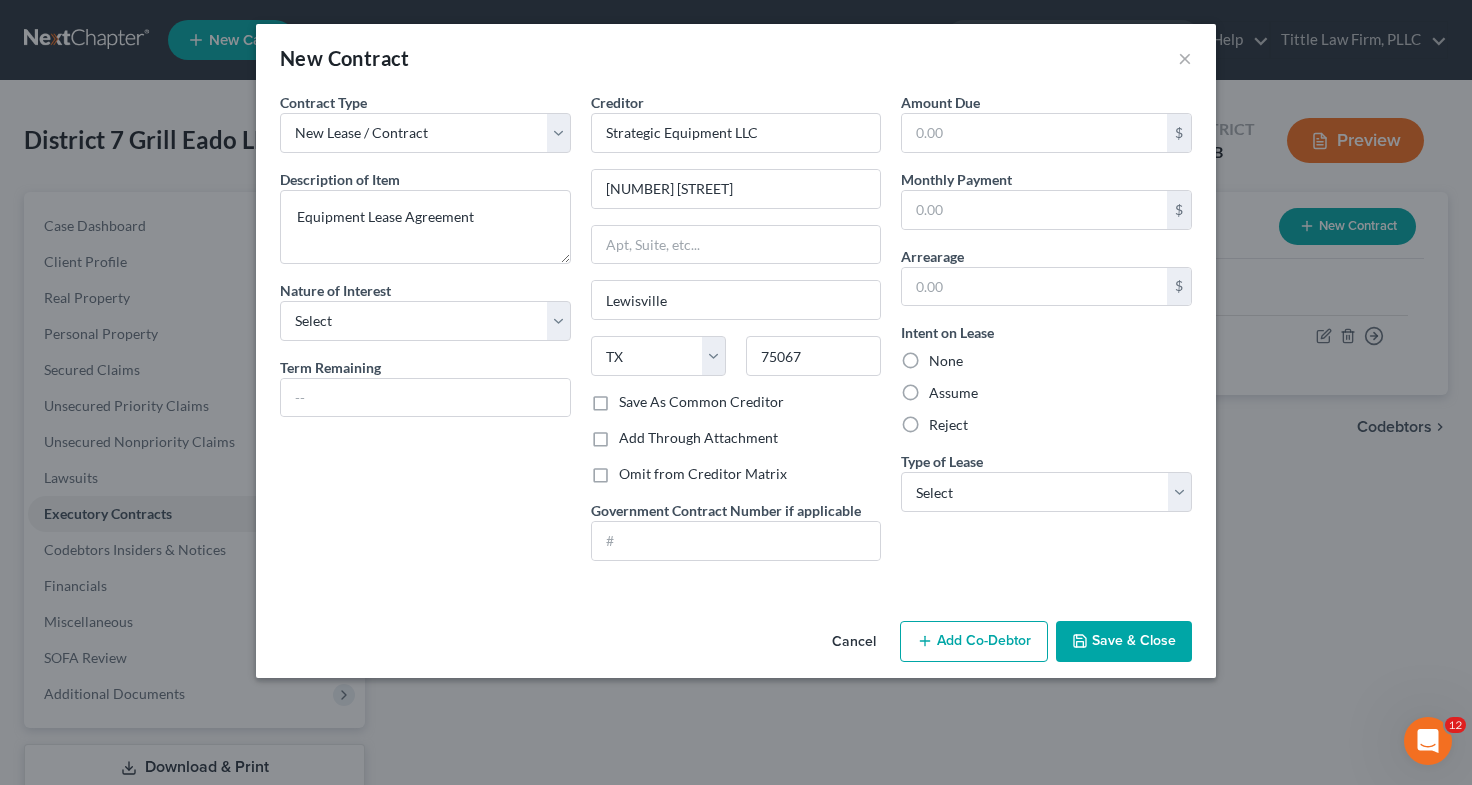 click on "Assume" at bounding box center [953, 393] 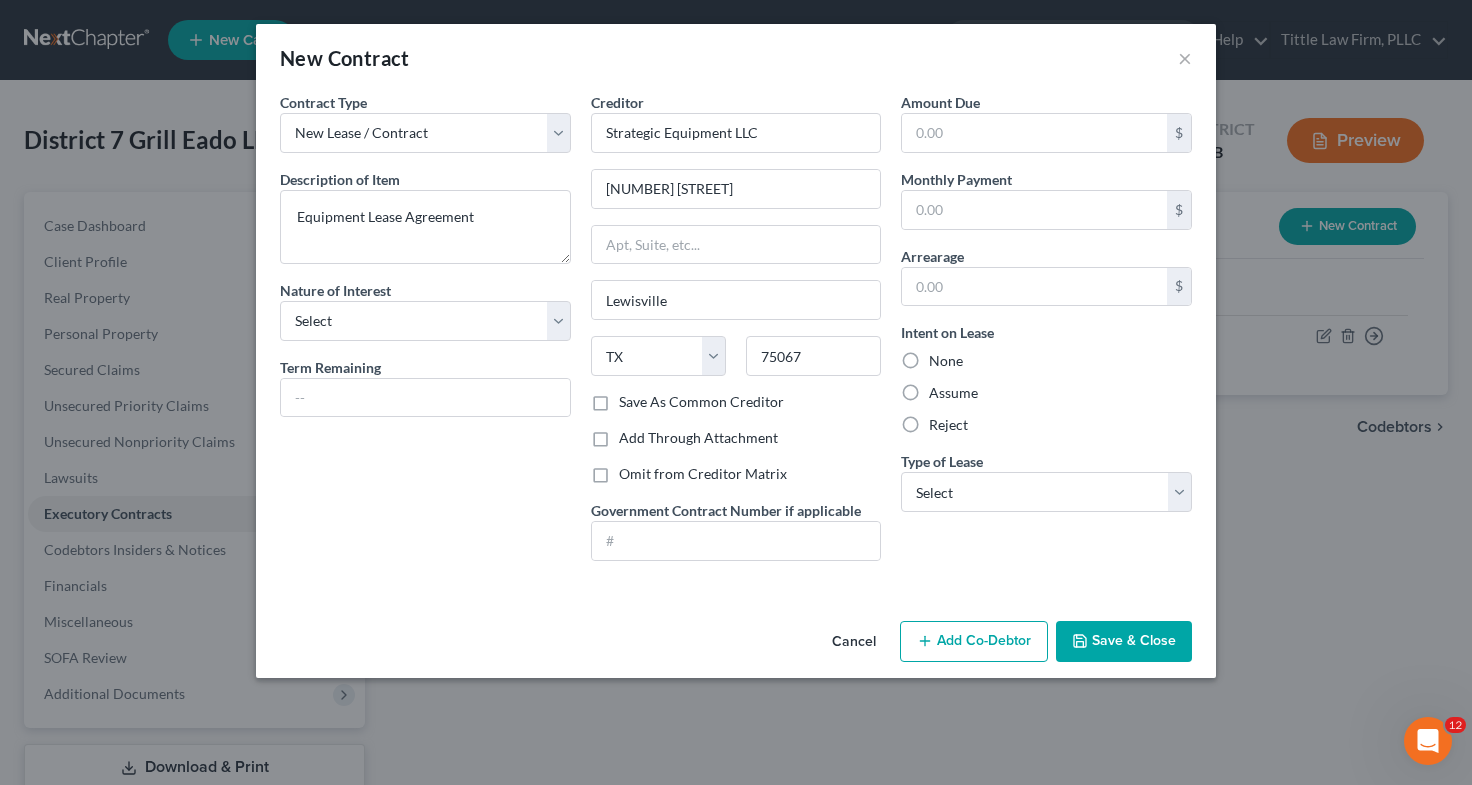 click on "Assume" at bounding box center [943, 389] 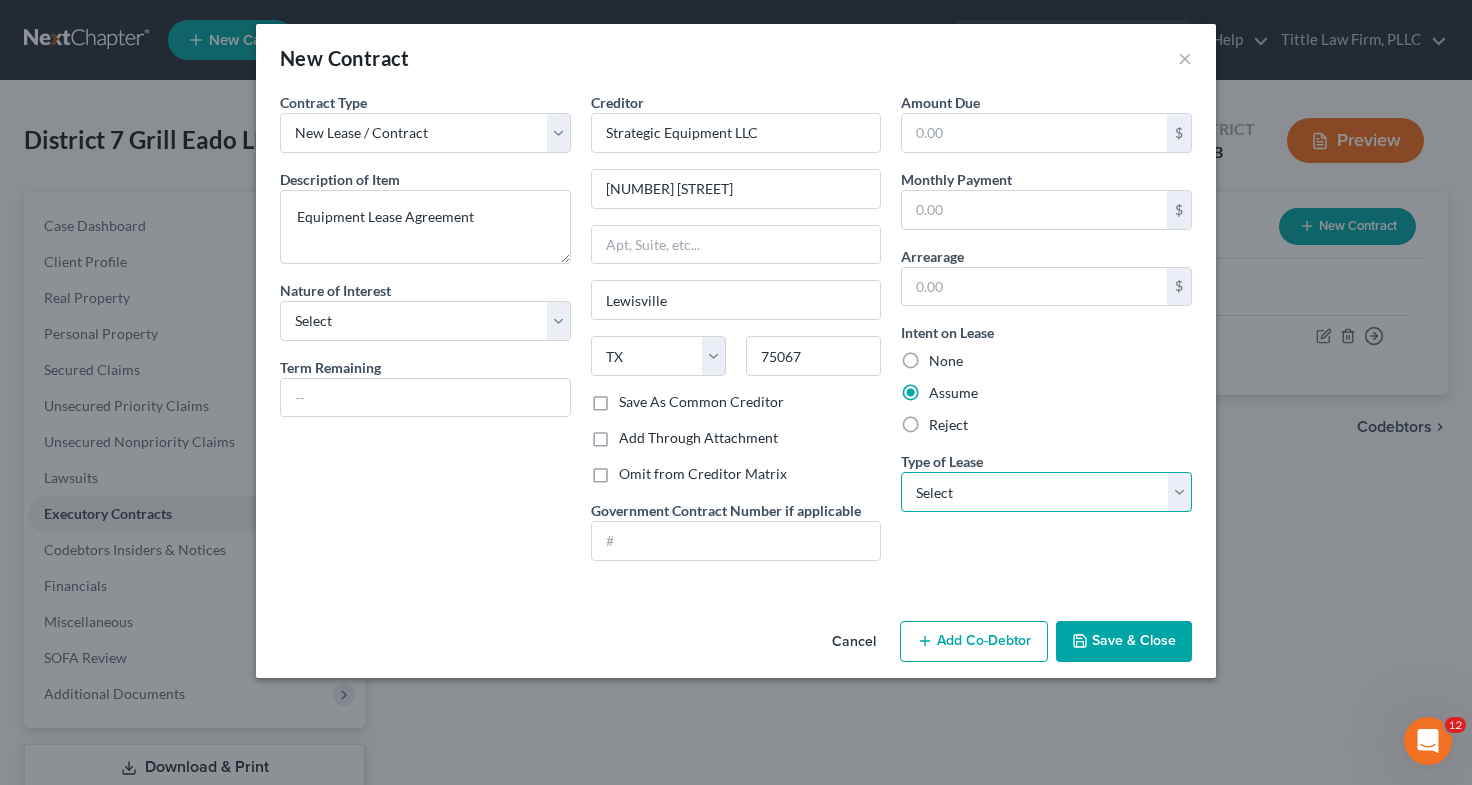 click on "Select Real Estate Car Other" at bounding box center (1046, 492) 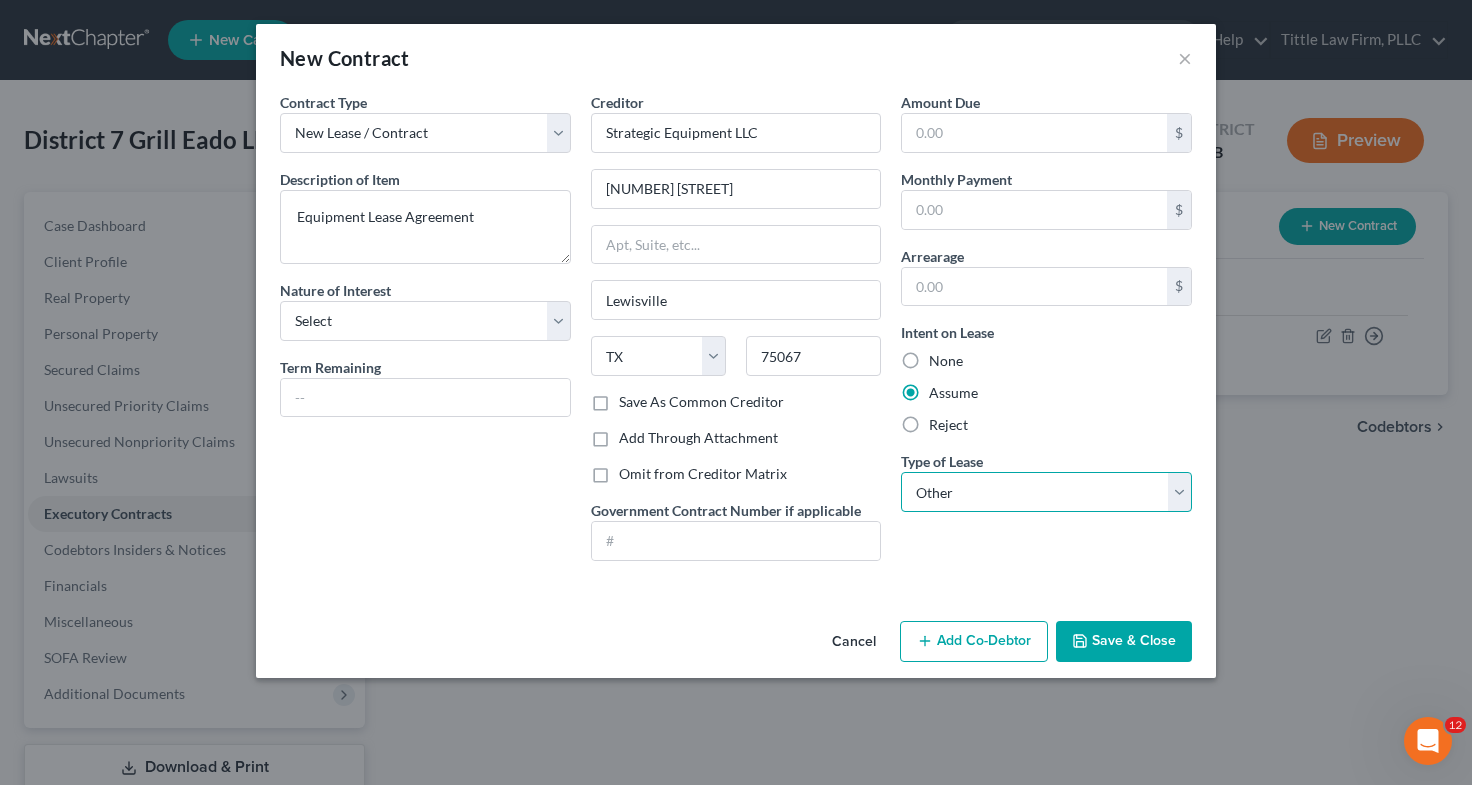 click on "Select Real Estate Car Other" at bounding box center [1046, 492] 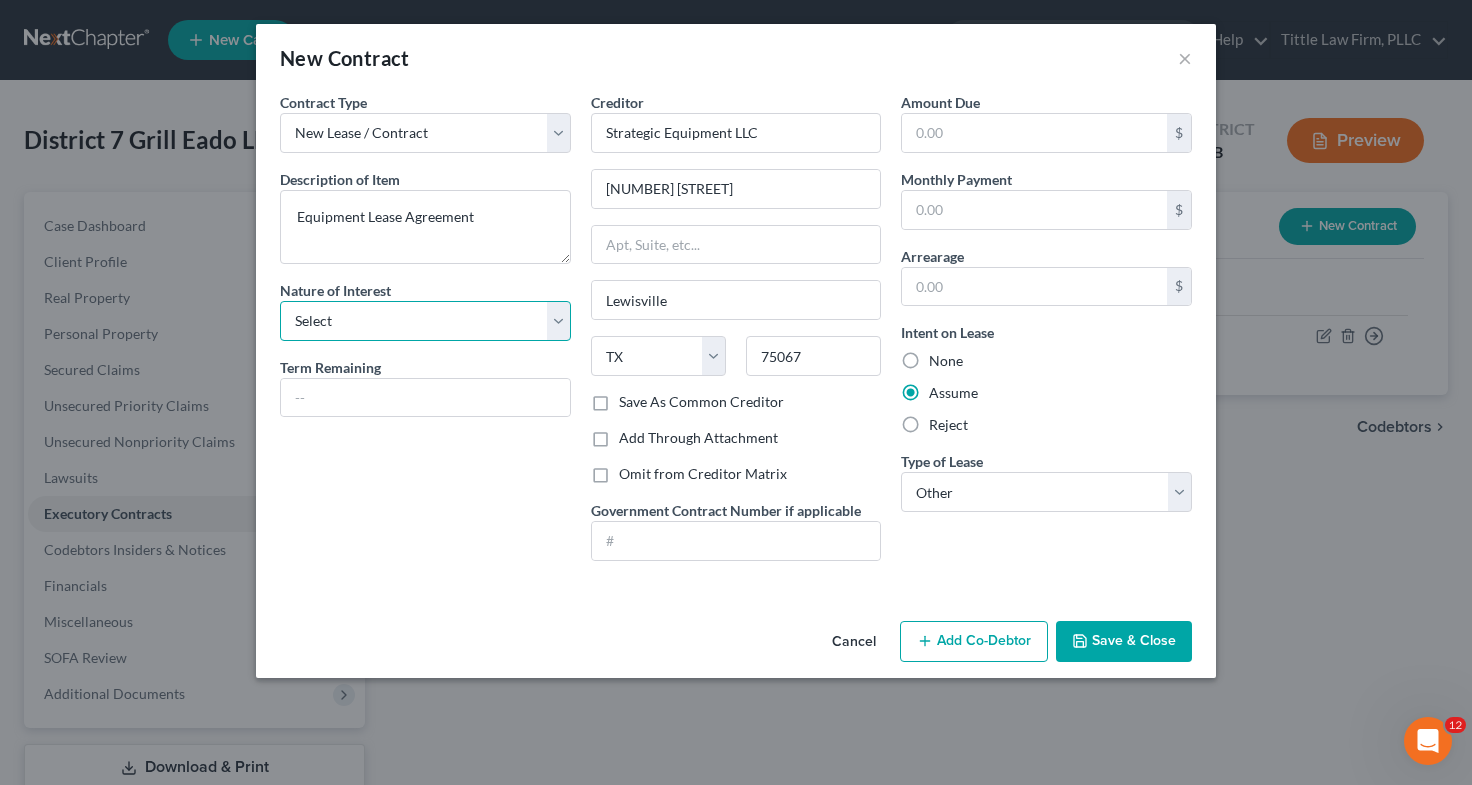 click on "Select Purchaser Agent Lessor Lessee" at bounding box center [425, 321] 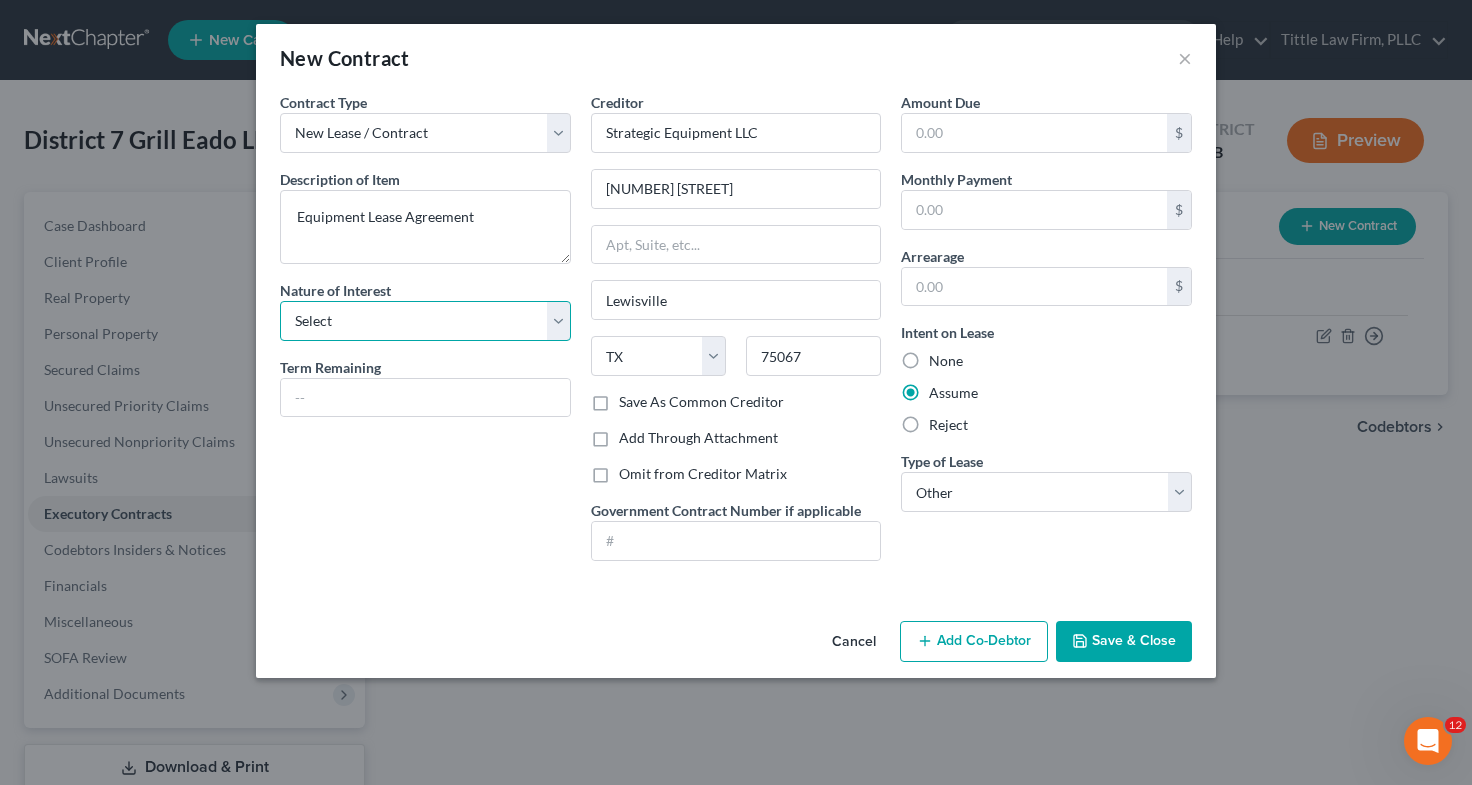 select on "3" 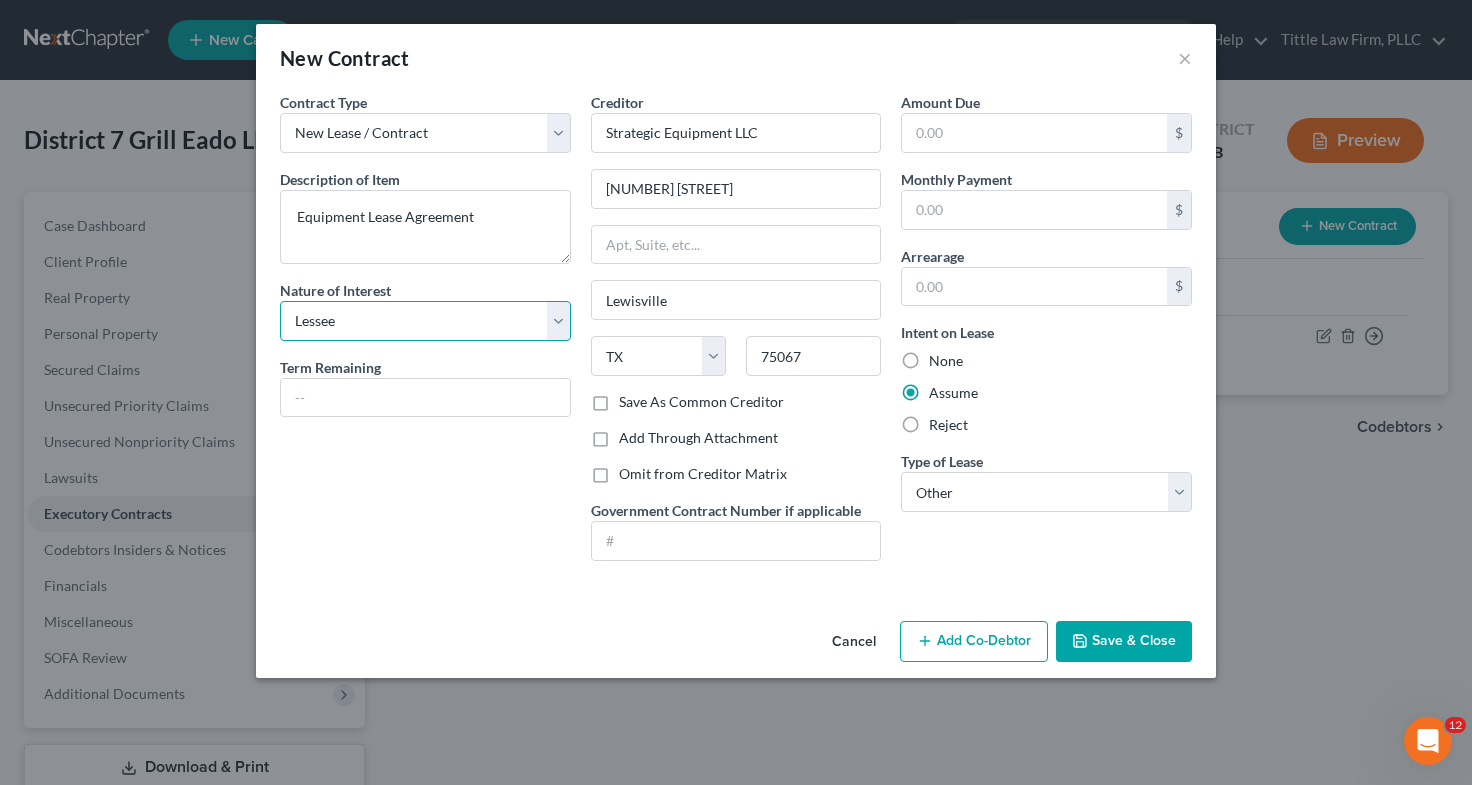 click on "Select Purchaser Agent Lessor Lessee" at bounding box center [425, 321] 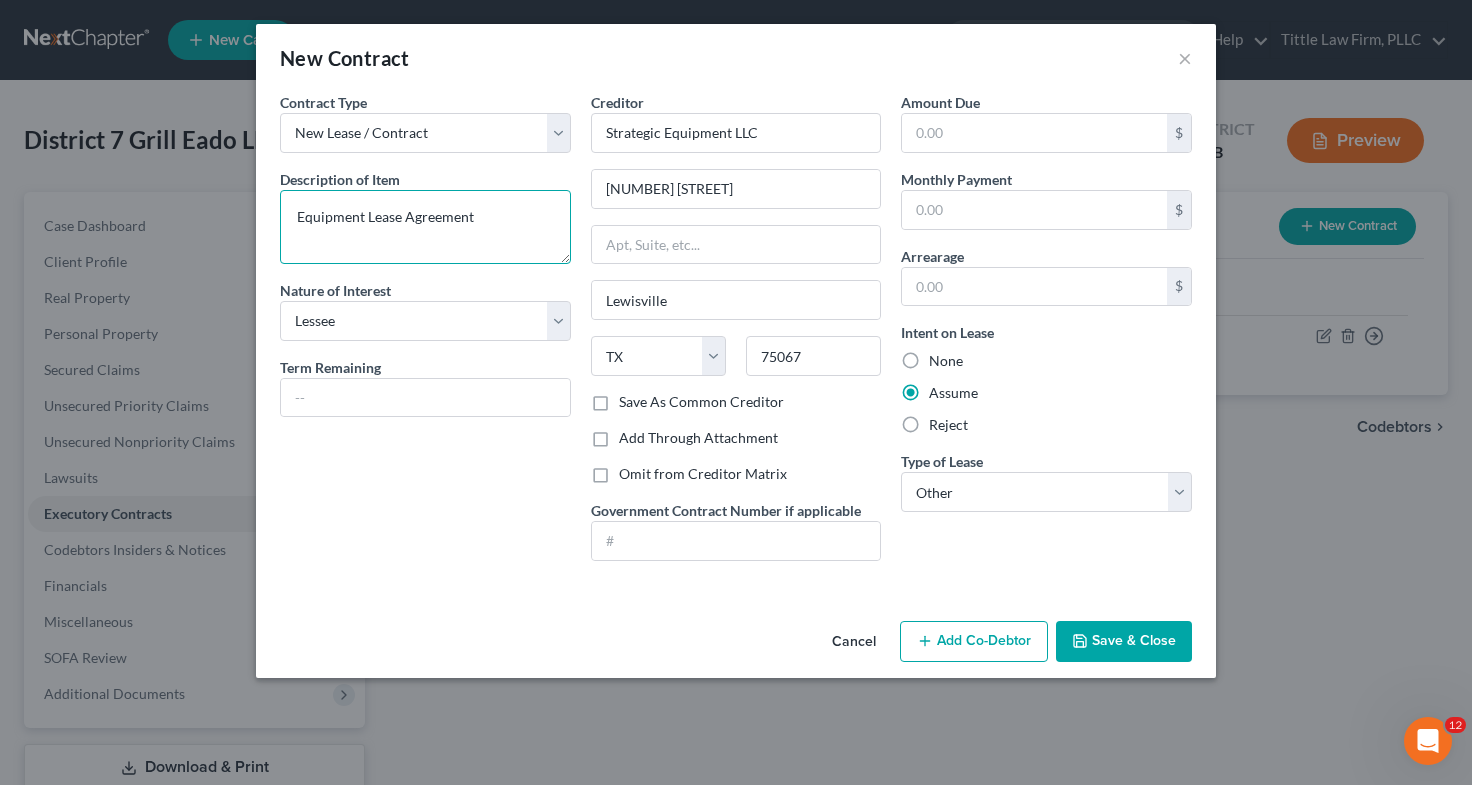 click on "Equipment Lease Agreement" at bounding box center [425, 227] 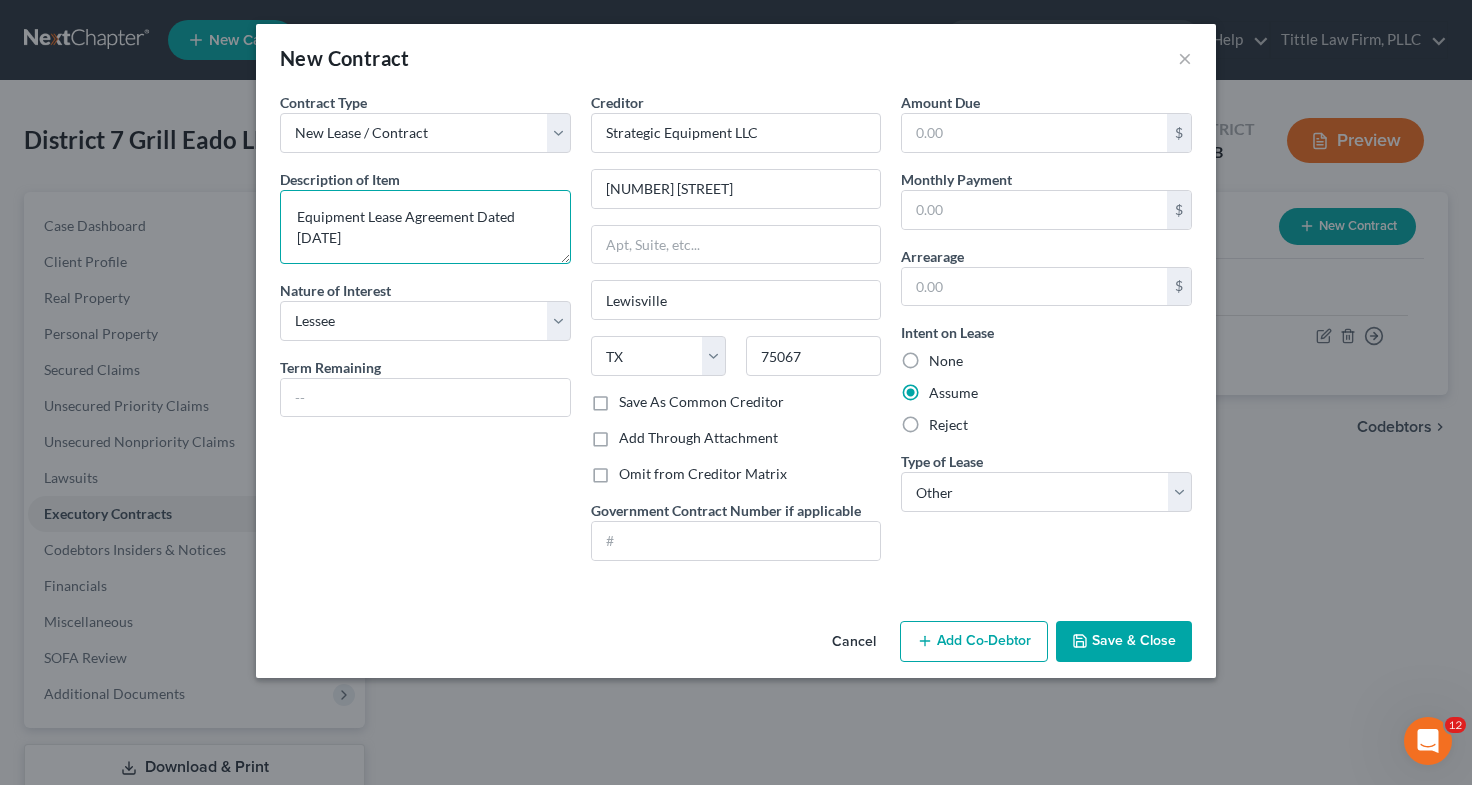 type on "Equipment Lease Agreement Dated [DATE]" 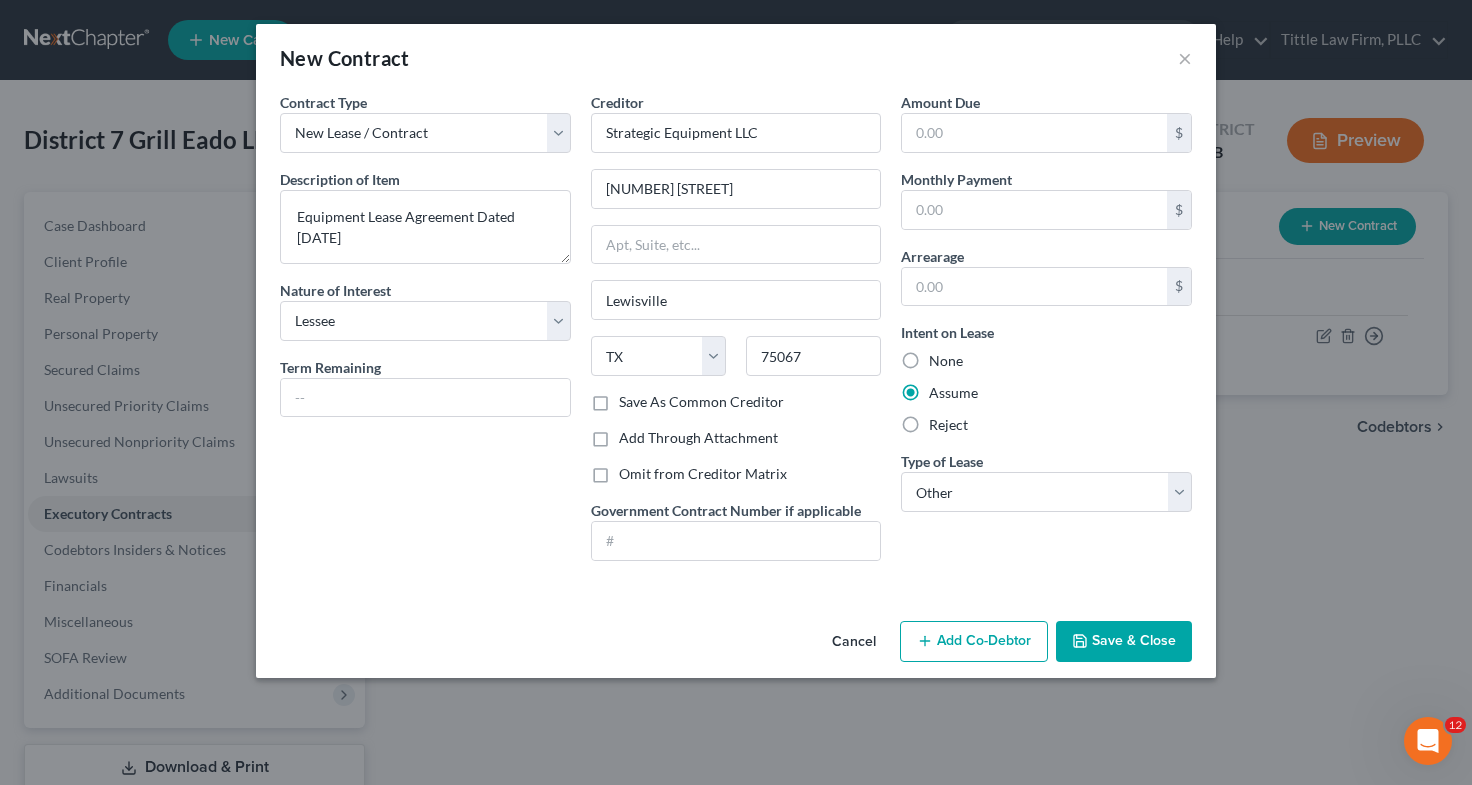 click on "Save & Close" at bounding box center (1124, 642) 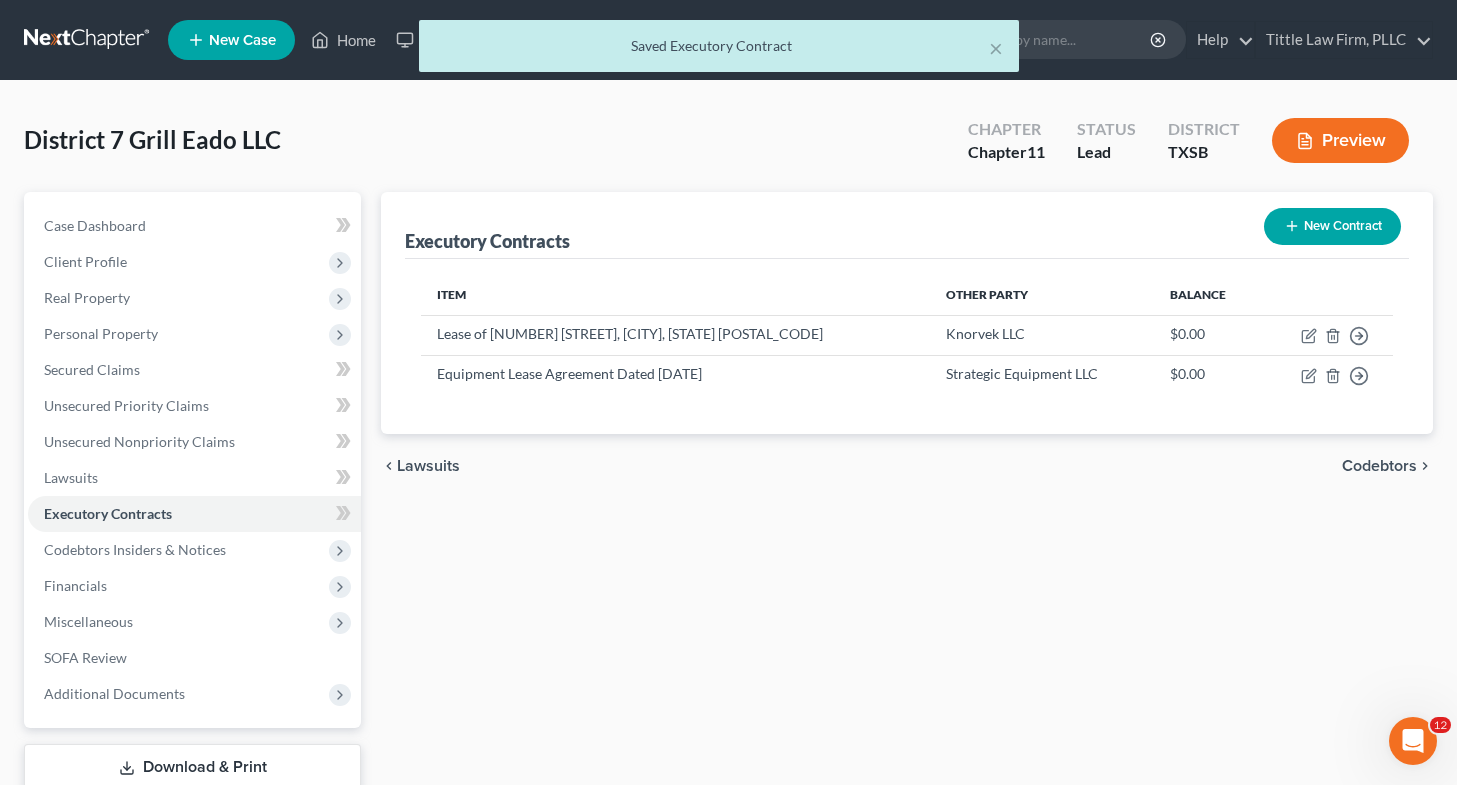 click on "chevron_left
Lawsuits
Codebtors
chevron_right" at bounding box center (907, 466) 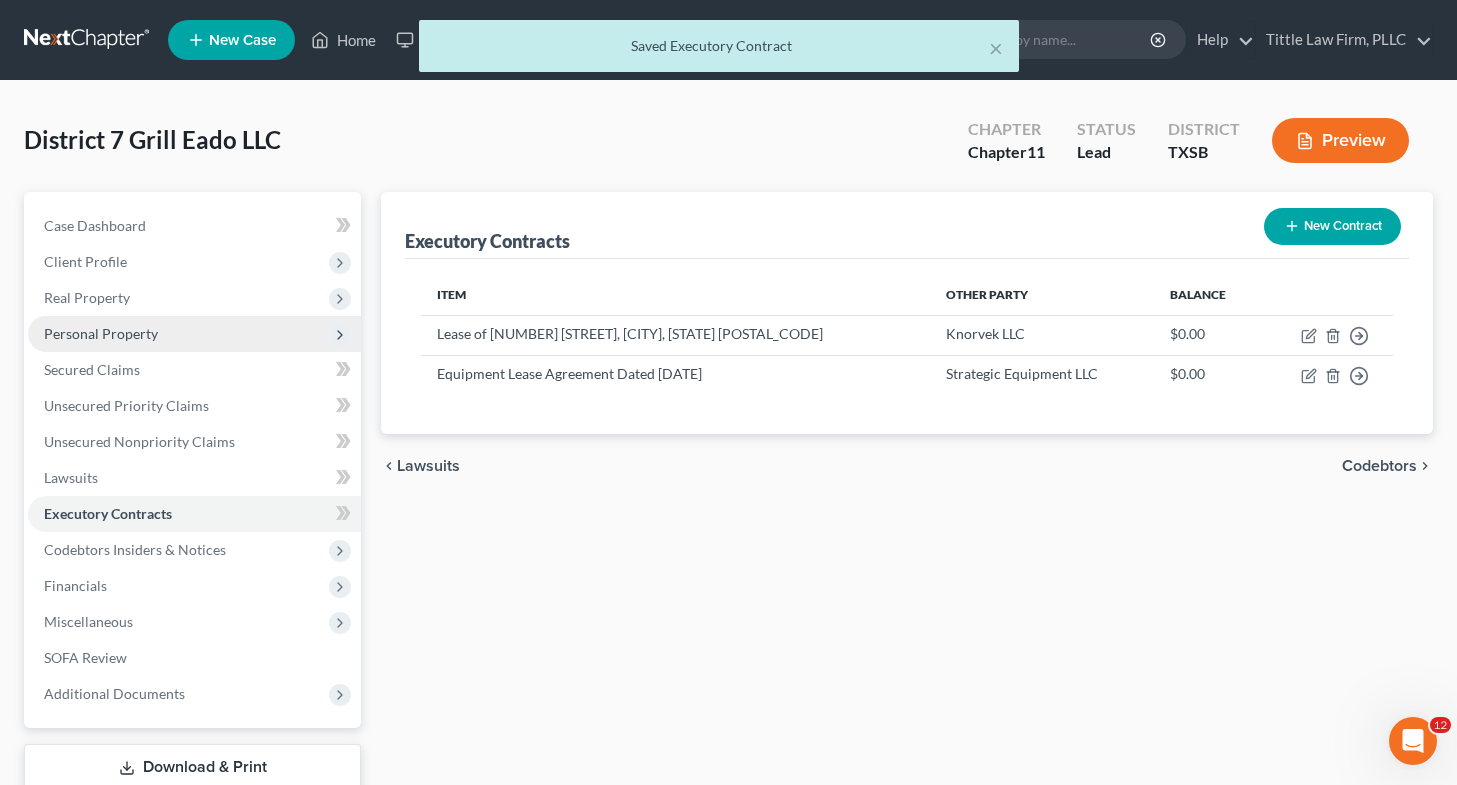 click on "Personal Property" at bounding box center [194, 334] 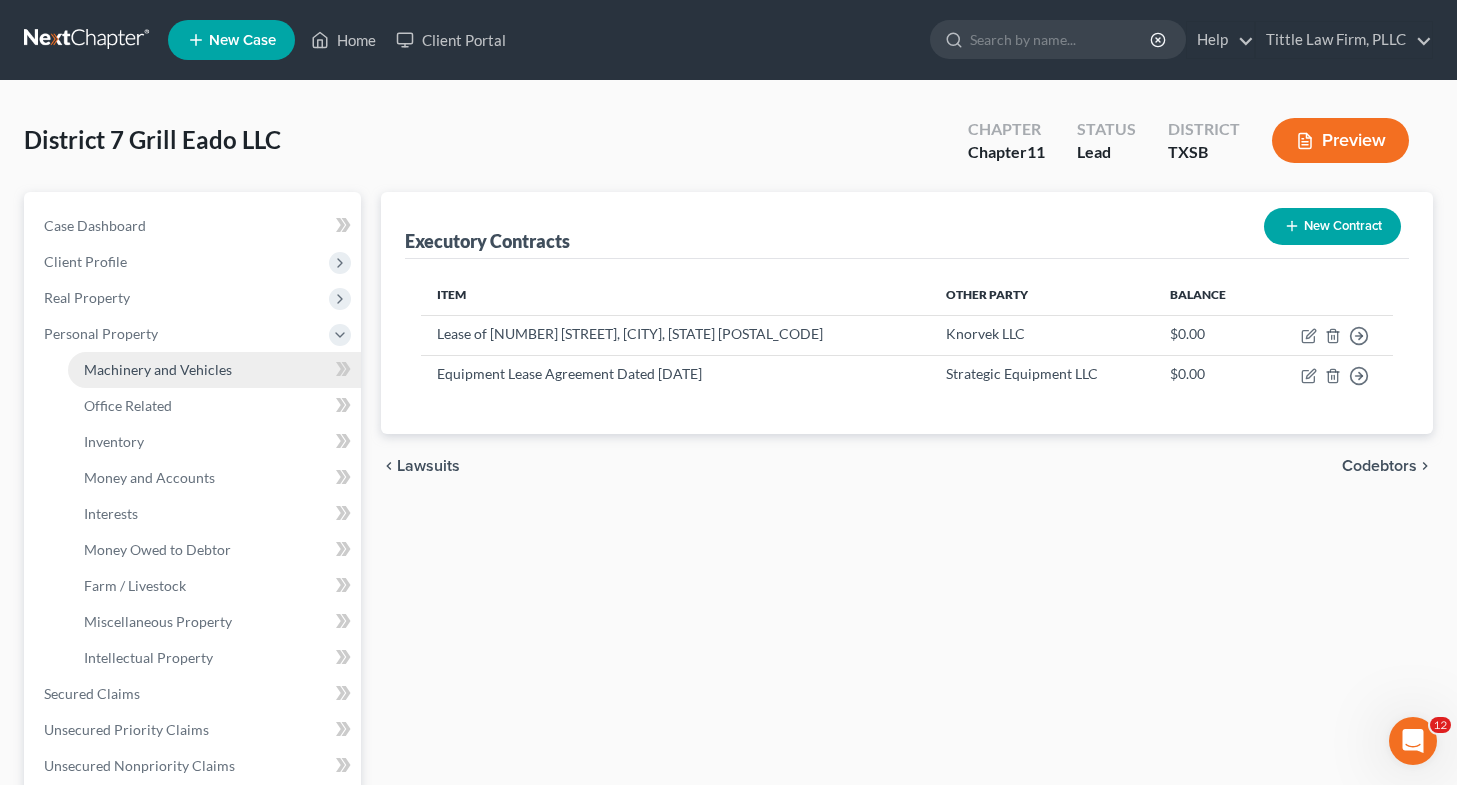 click on "Machinery and Vehicles" at bounding box center [158, 369] 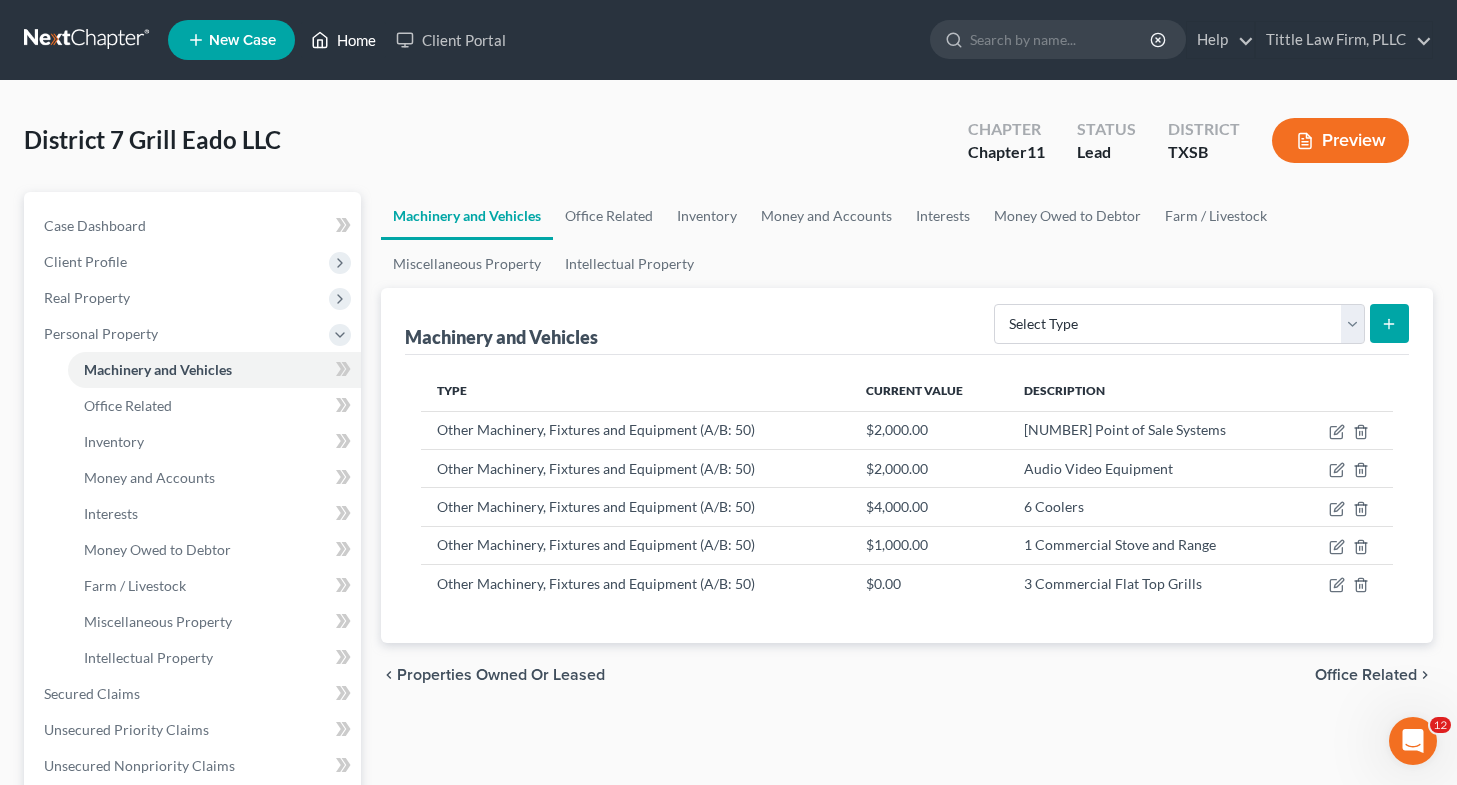 click on "Home" at bounding box center (343, 40) 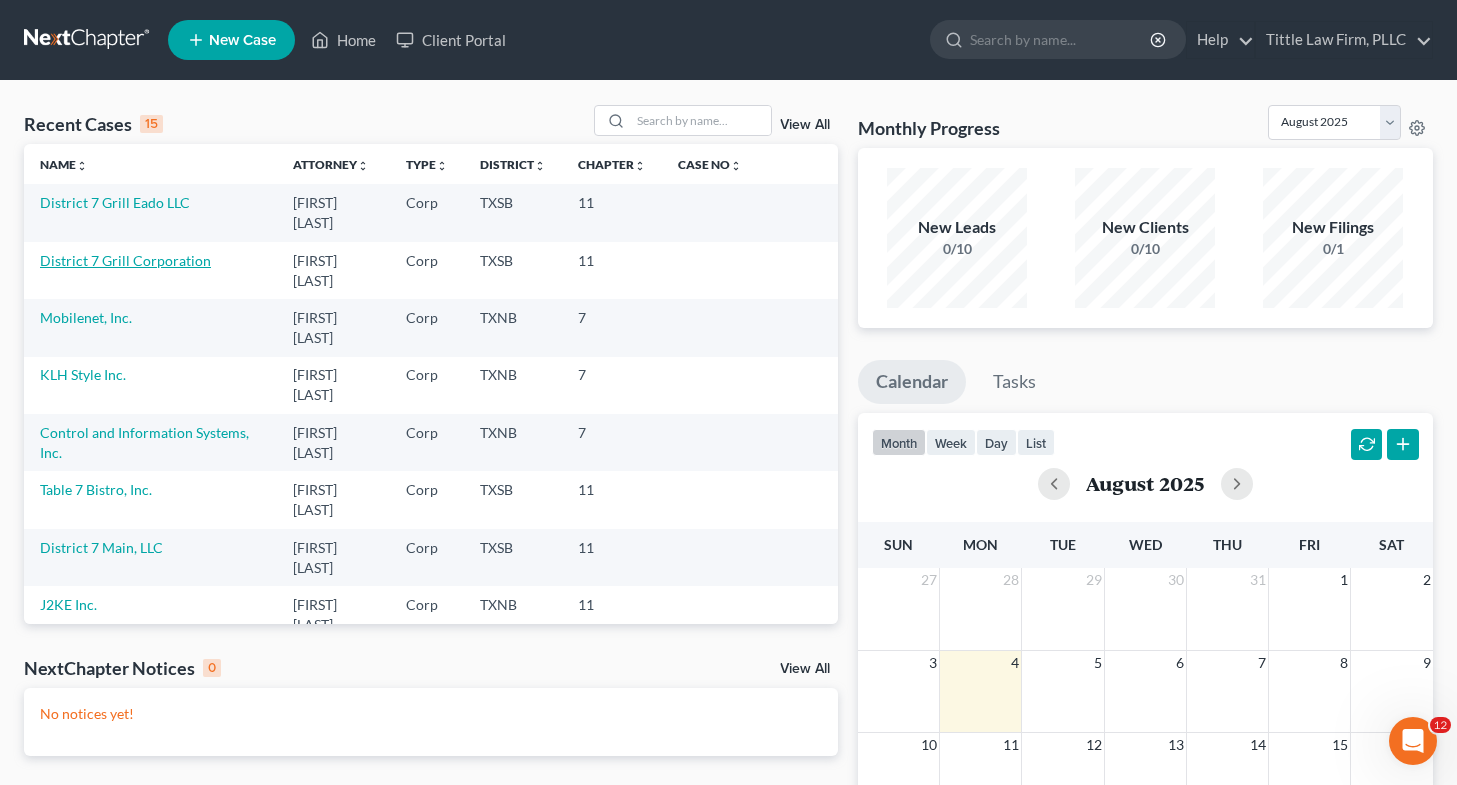 click on "District 7 Grill Corporation" at bounding box center [125, 260] 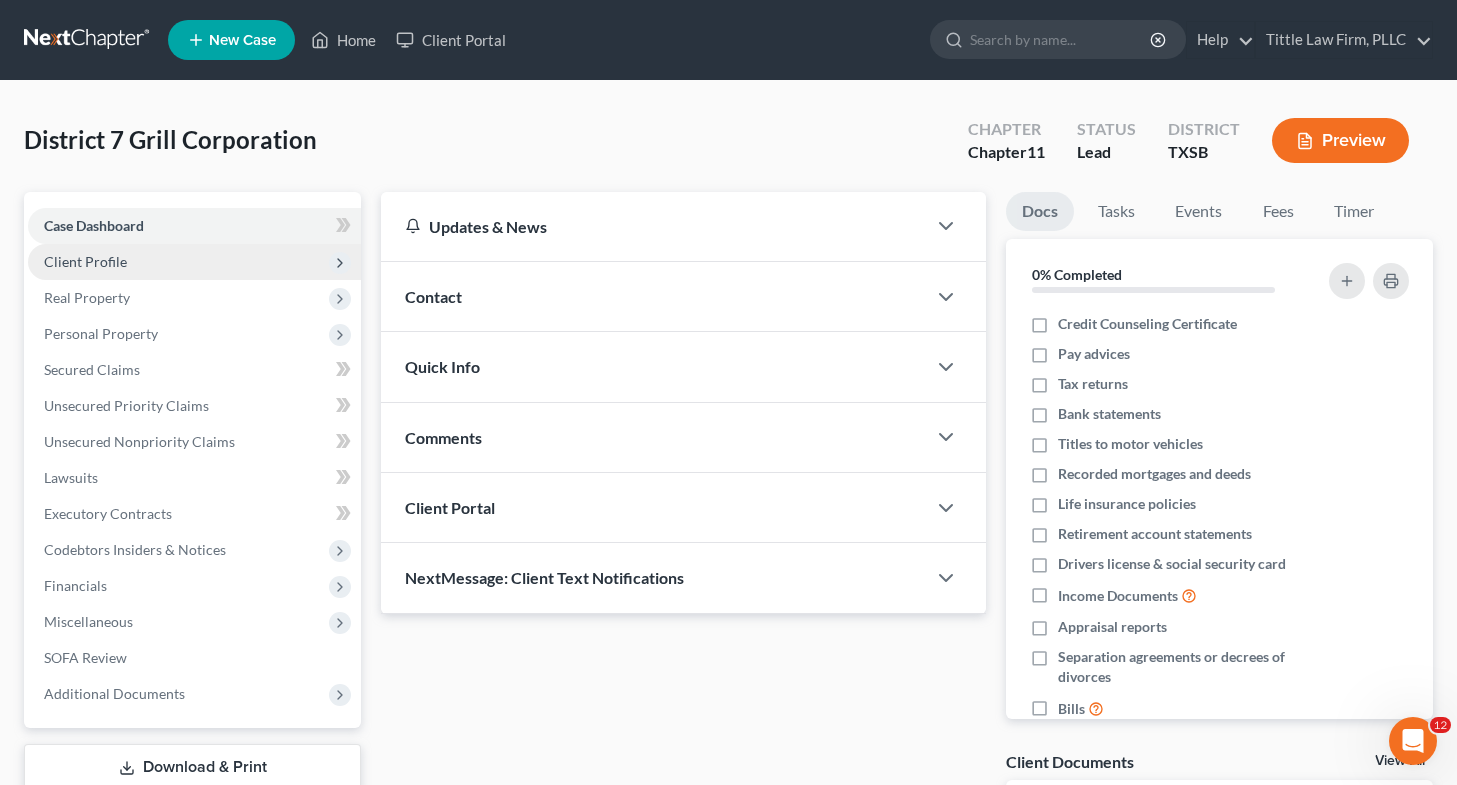click on "Client Profile" at bounding box center (194, 262) 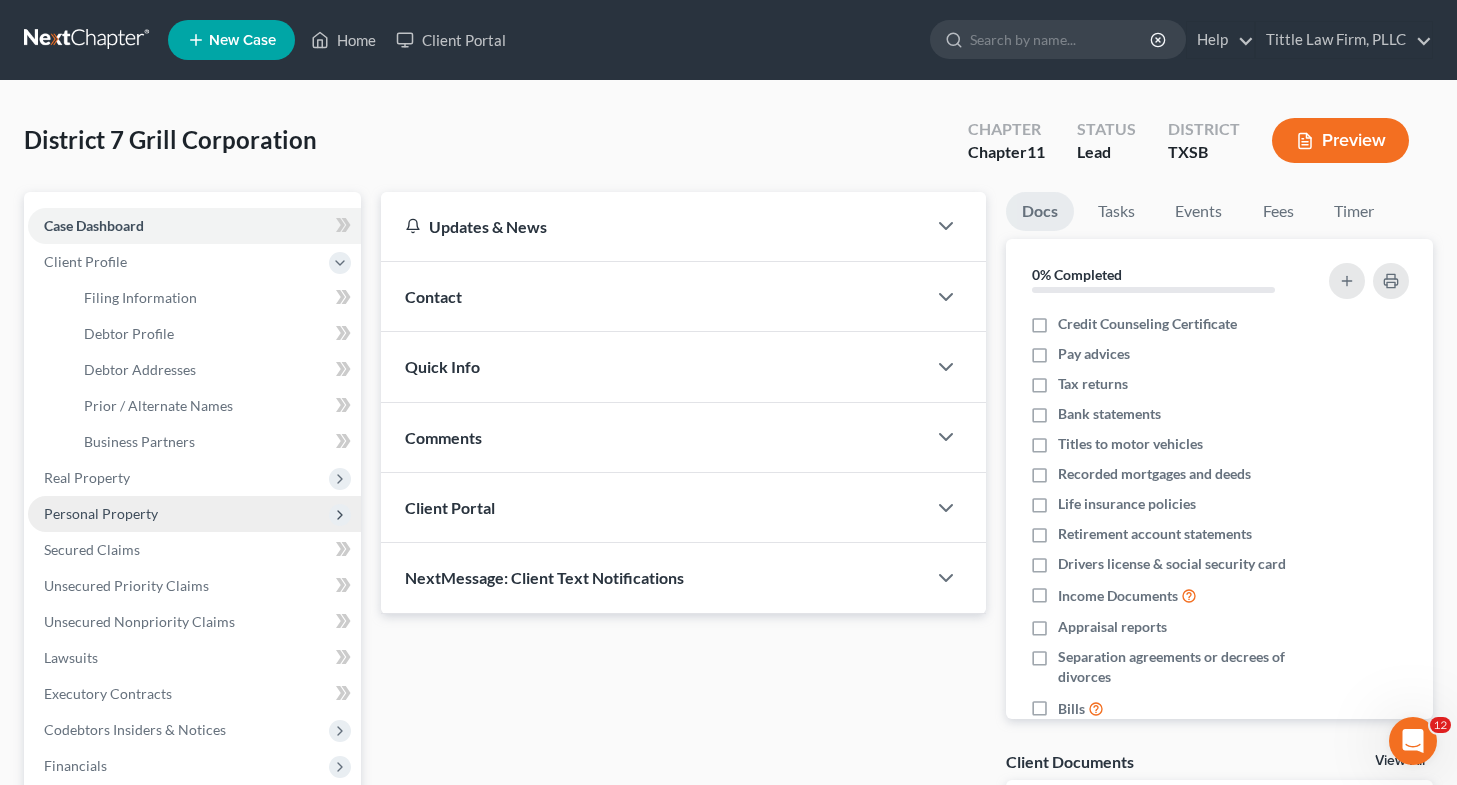 click on "Personal Property" at bounding box center (101, 513) 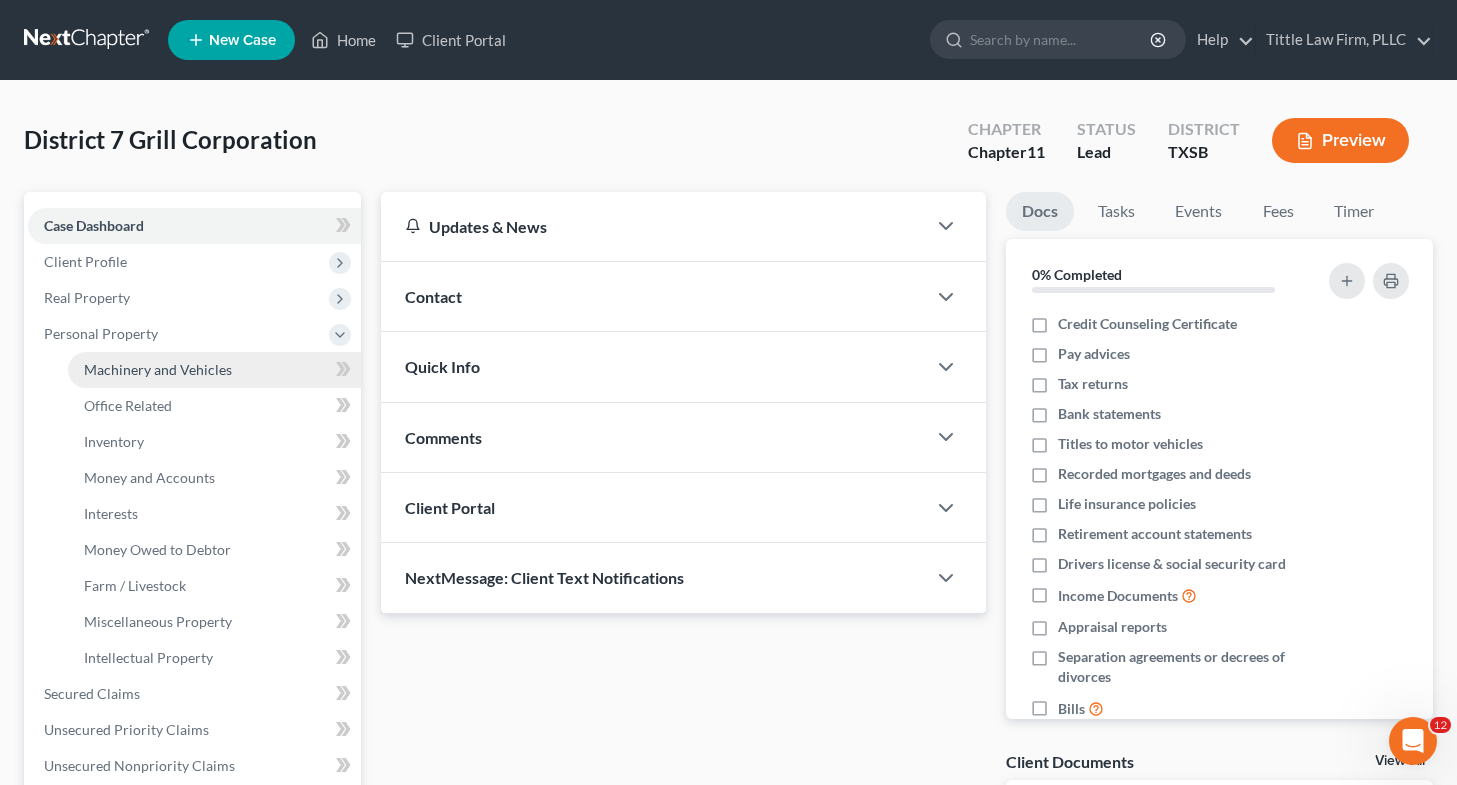 click on "Machinery and Vehicles" at bounding box center (214, 370) 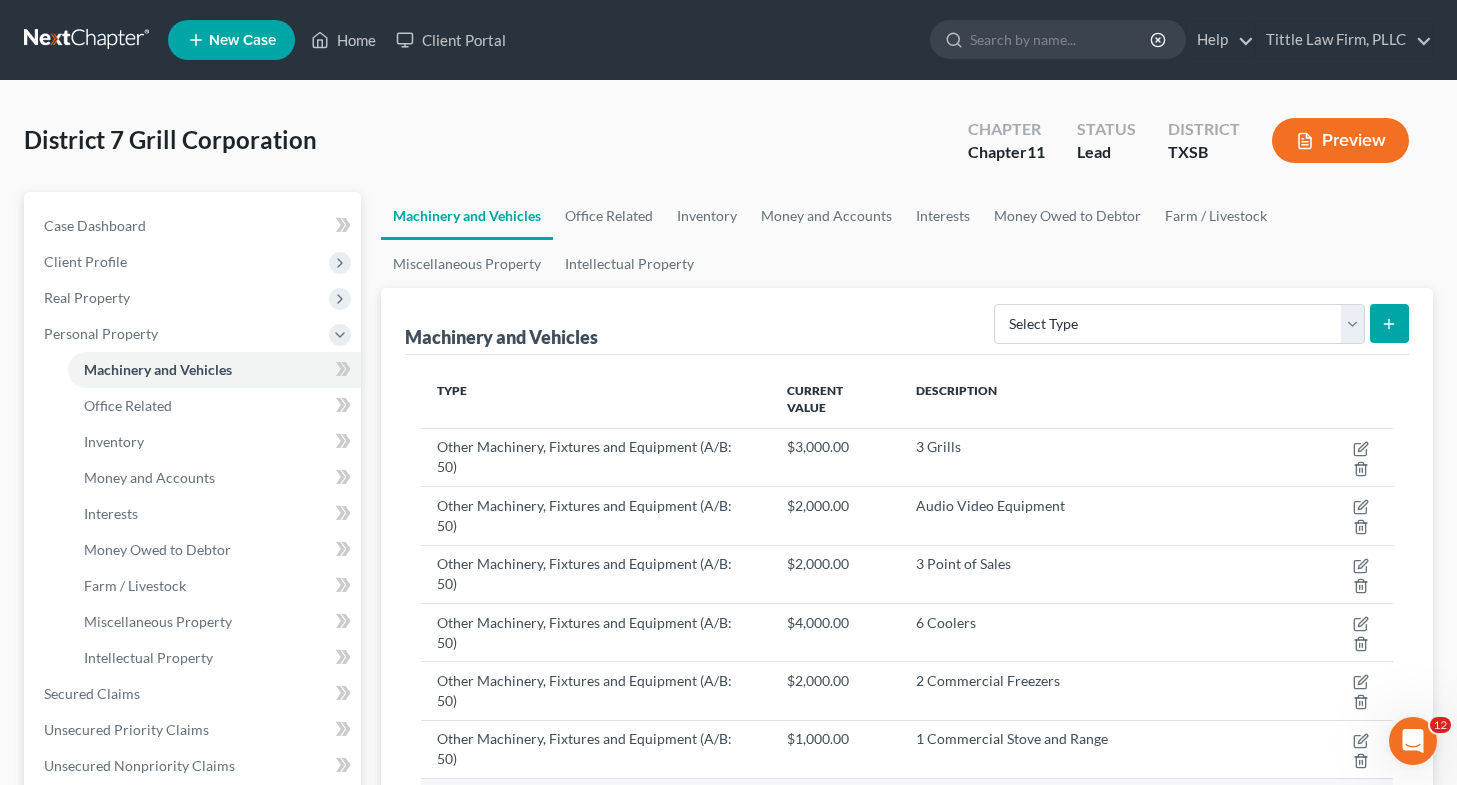 click 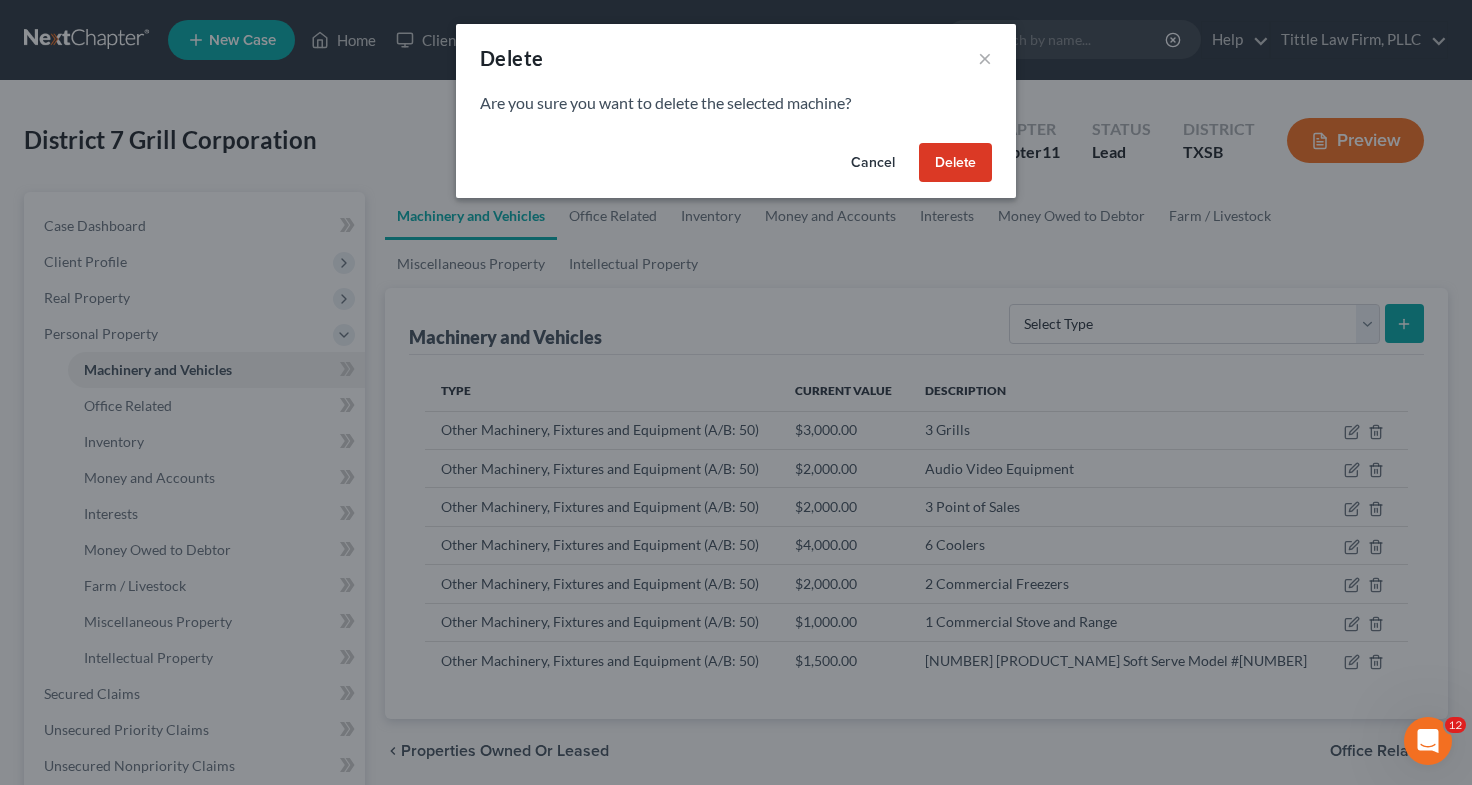 click on "Delete" at bounding box center (955, 163) 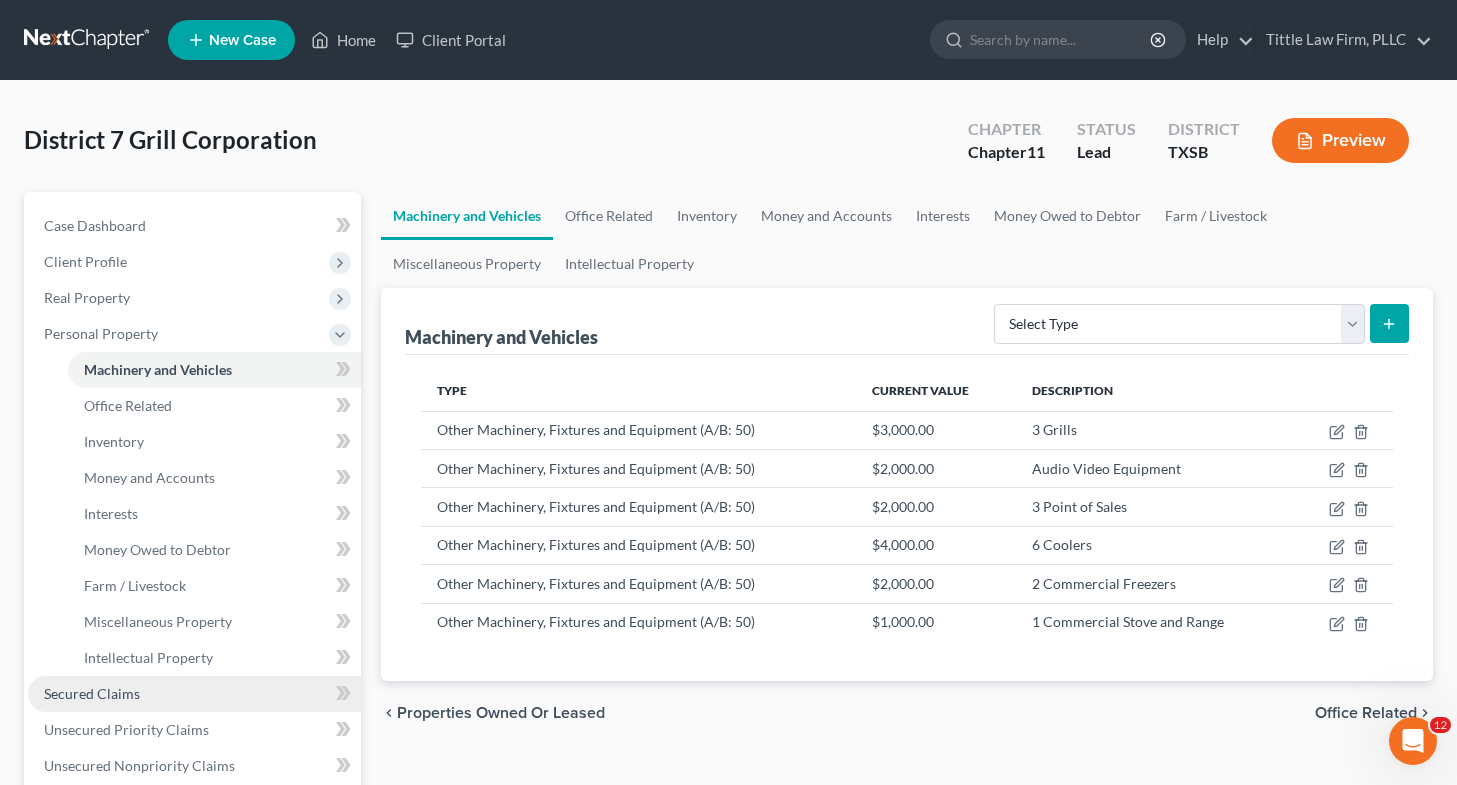 click on "Secured Claims" at bounding box center [194, 694] 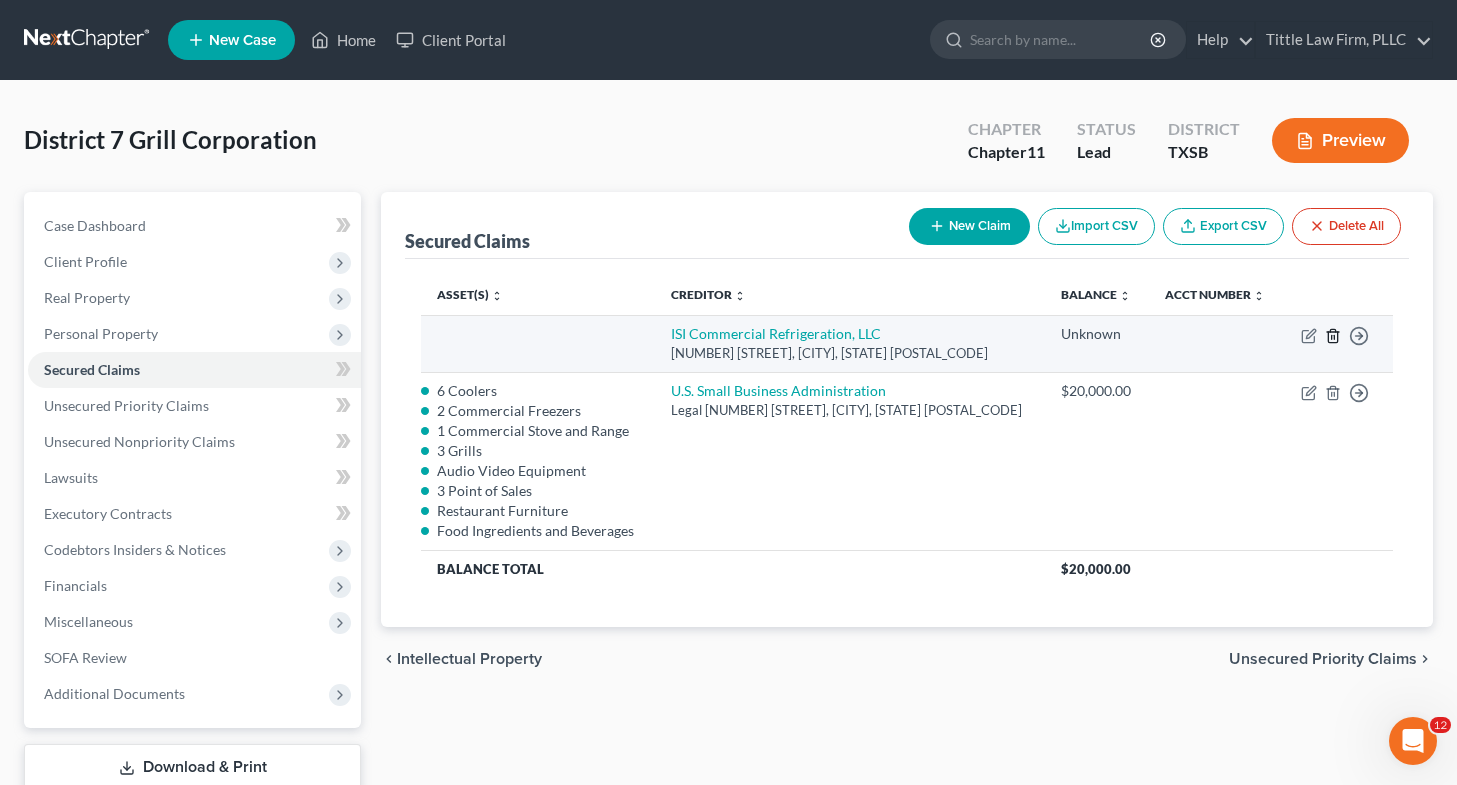 click 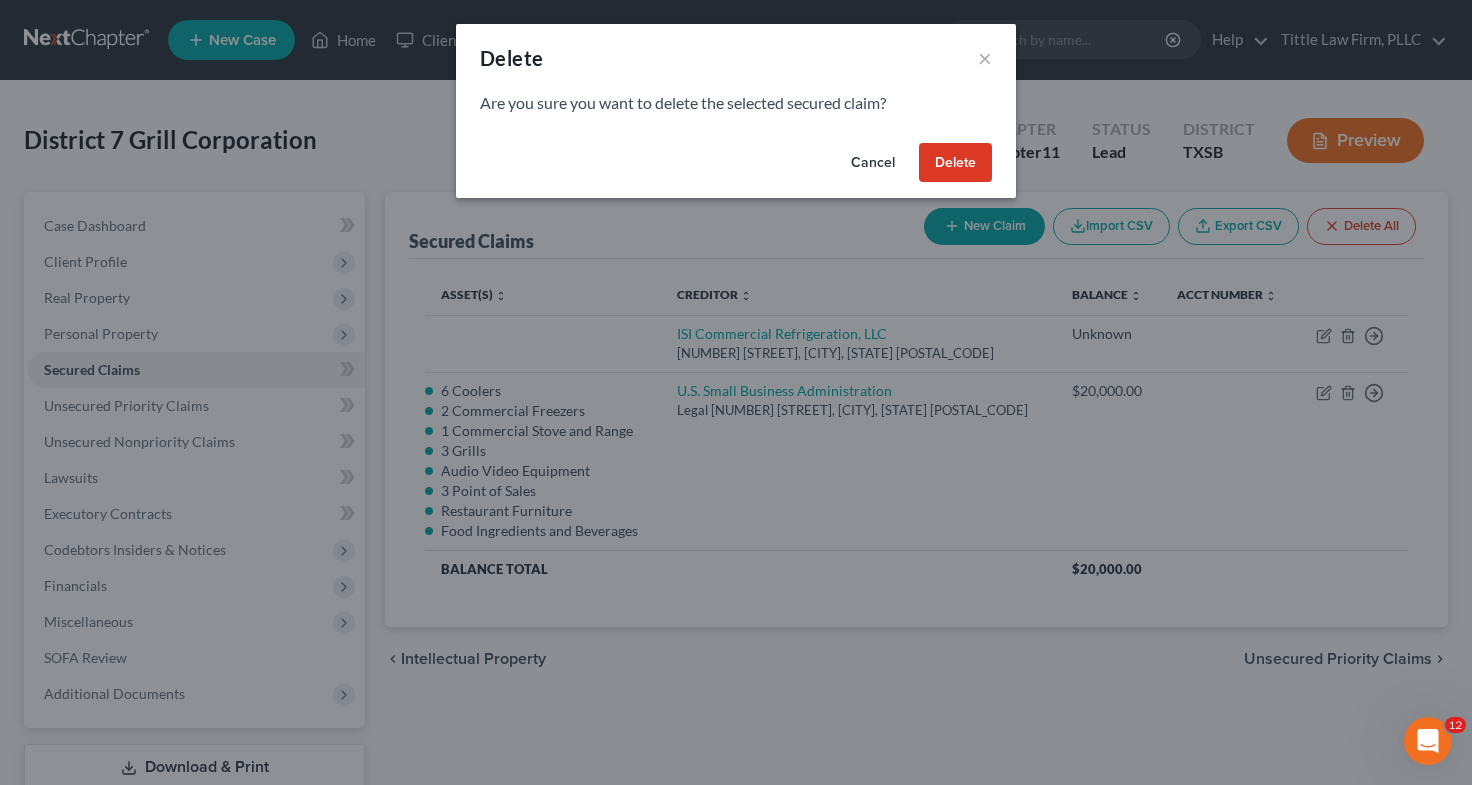 click on "Delete" at bounding box center (955, 163) 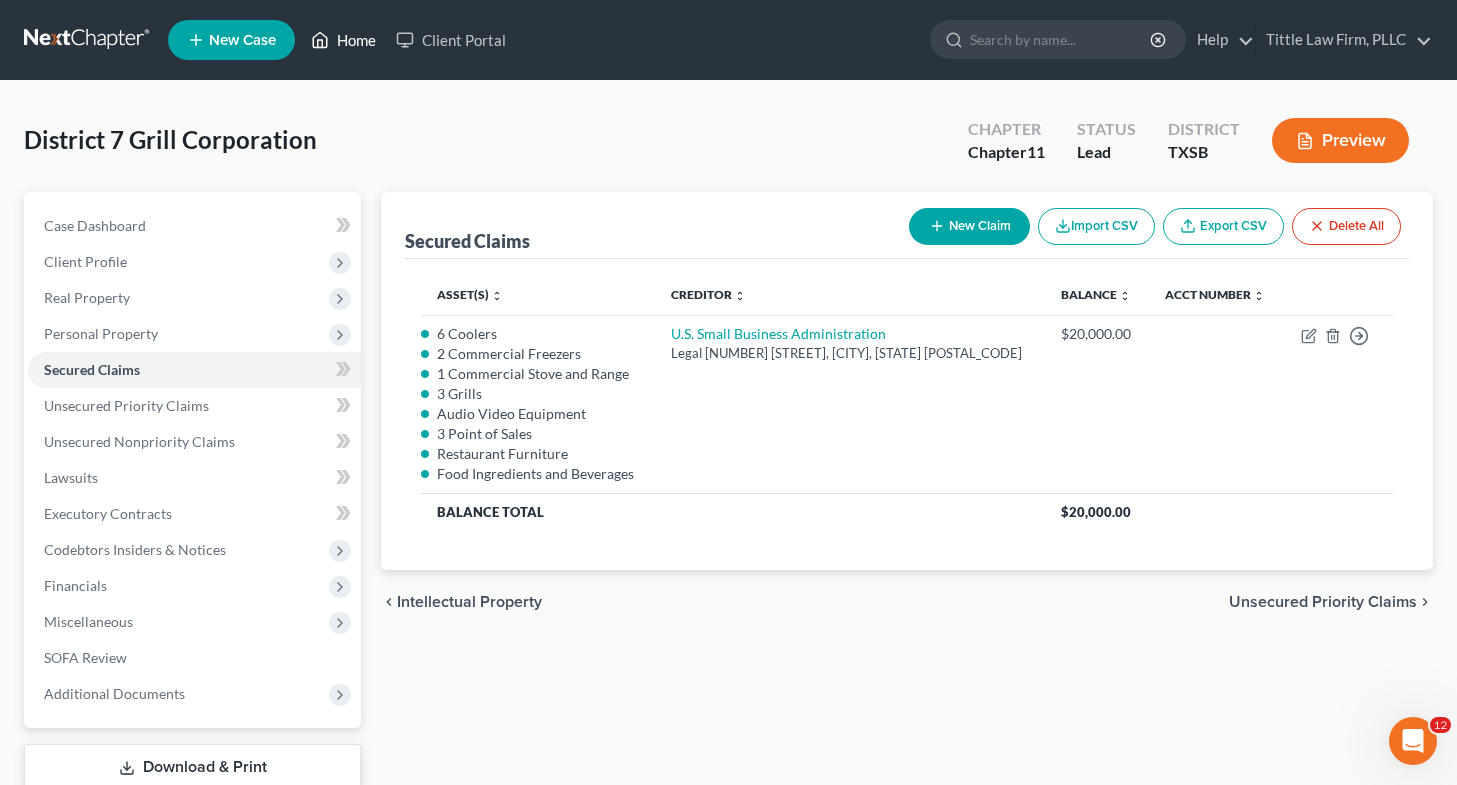 click on "Home" at bounding box center (343, 40) 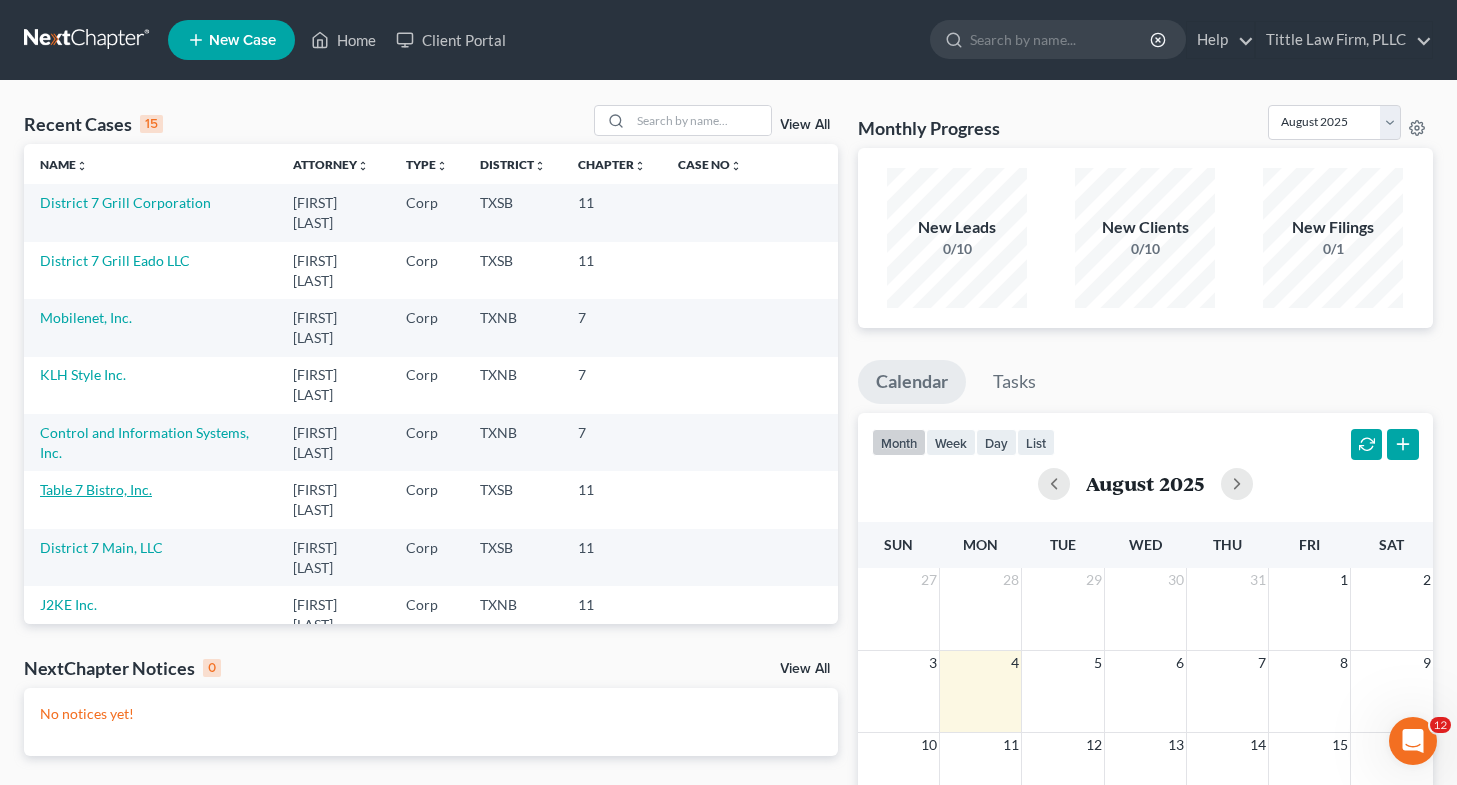 click on "Table 7 Bistro, Inc." at bounding box center [96, 489] 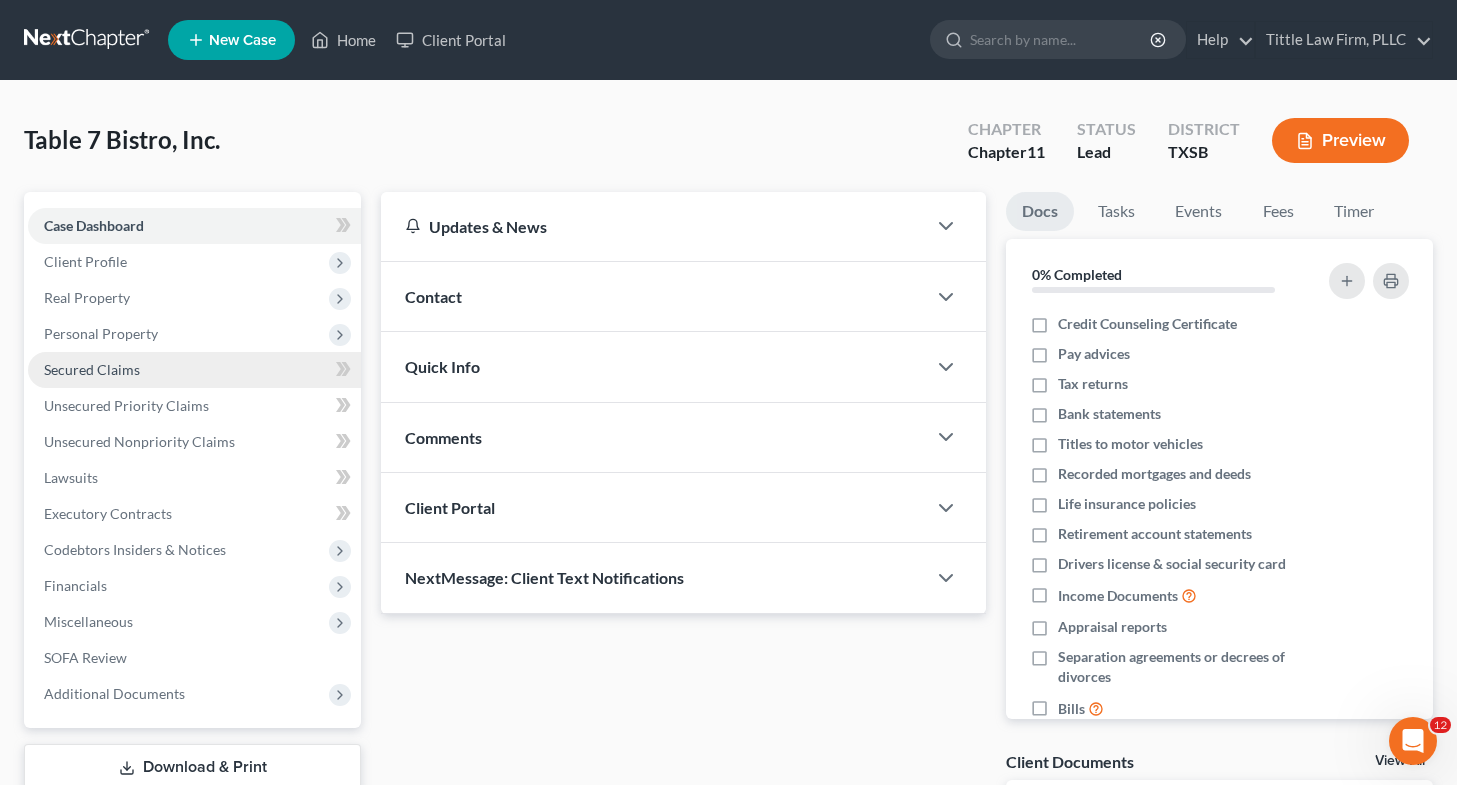 click on "Secured Claims" at bounding box center (194, 370) 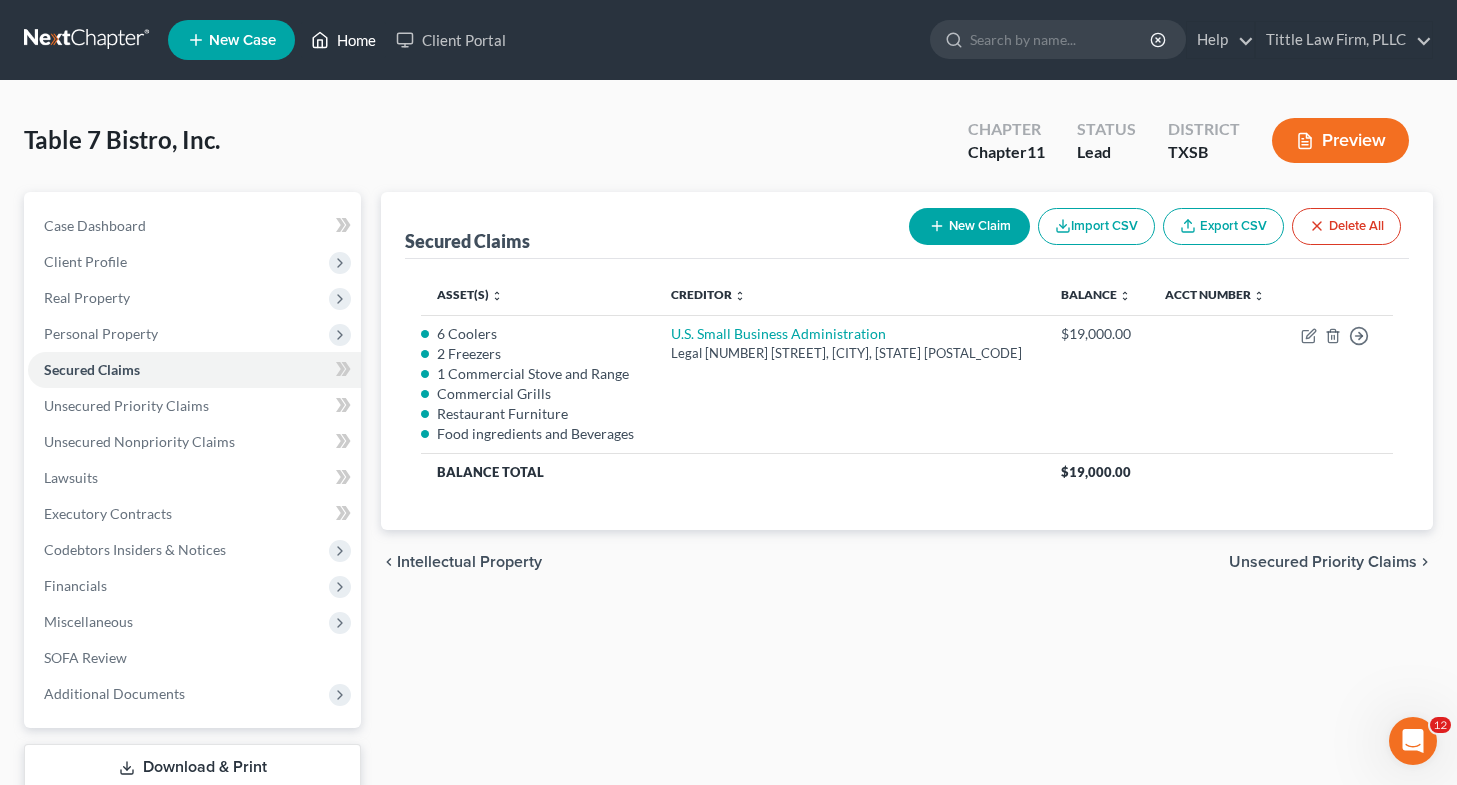 click on "Home" at bounding box center (343, 40) 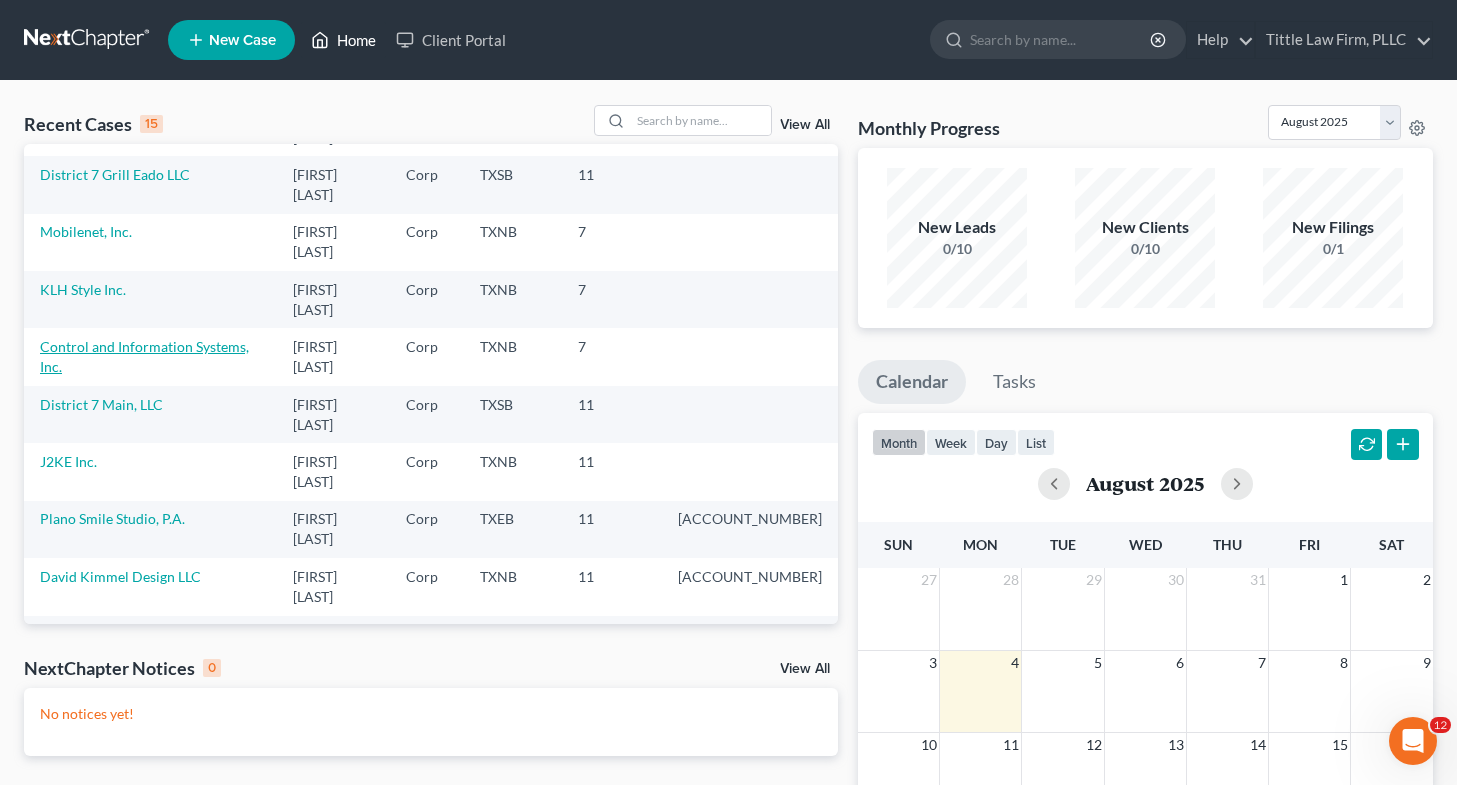 scroll, scrollTop: 144, scrollLeft: 0, axis: vertical 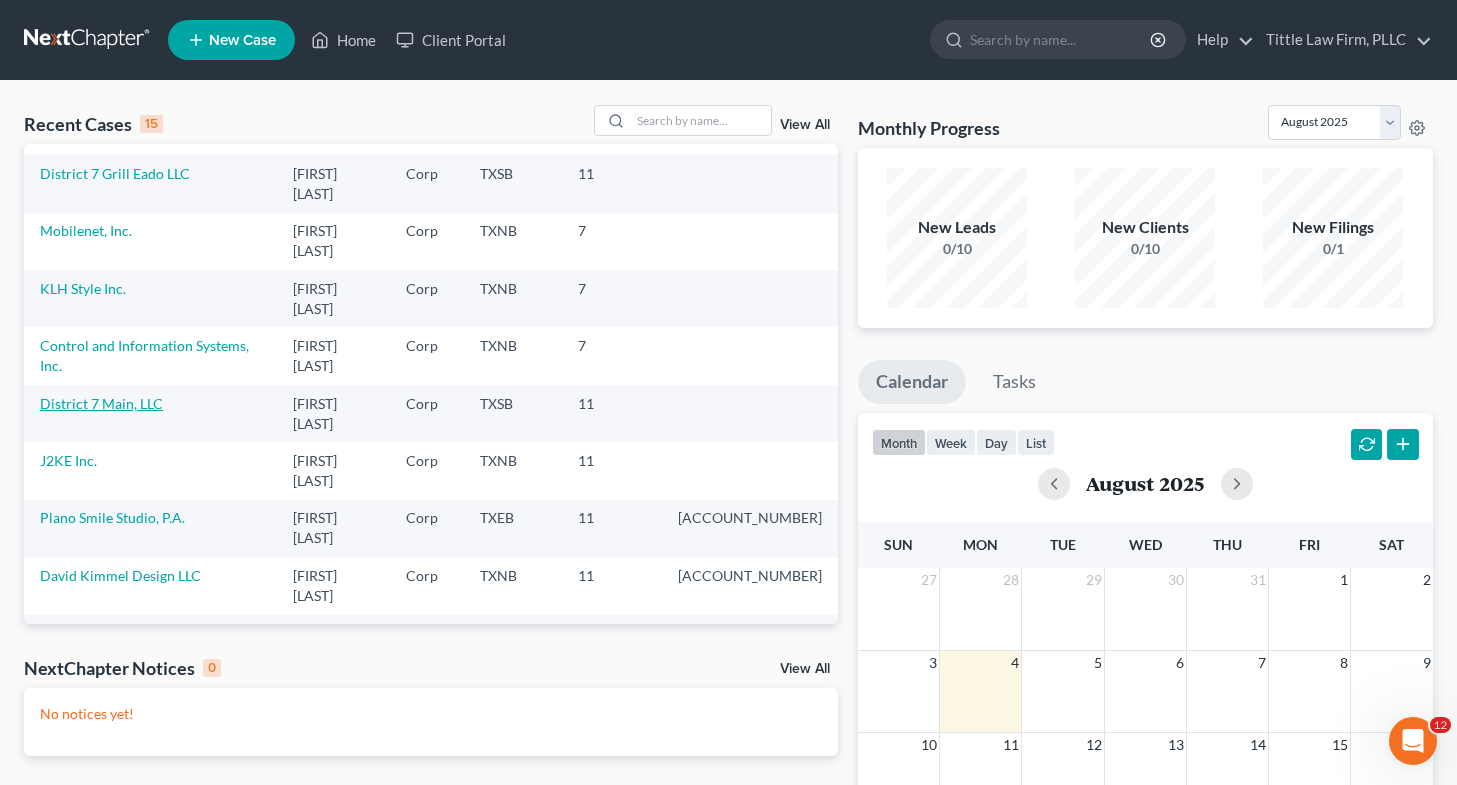 click on "District 7 Main, LLC" at bounding box center [101, 403] 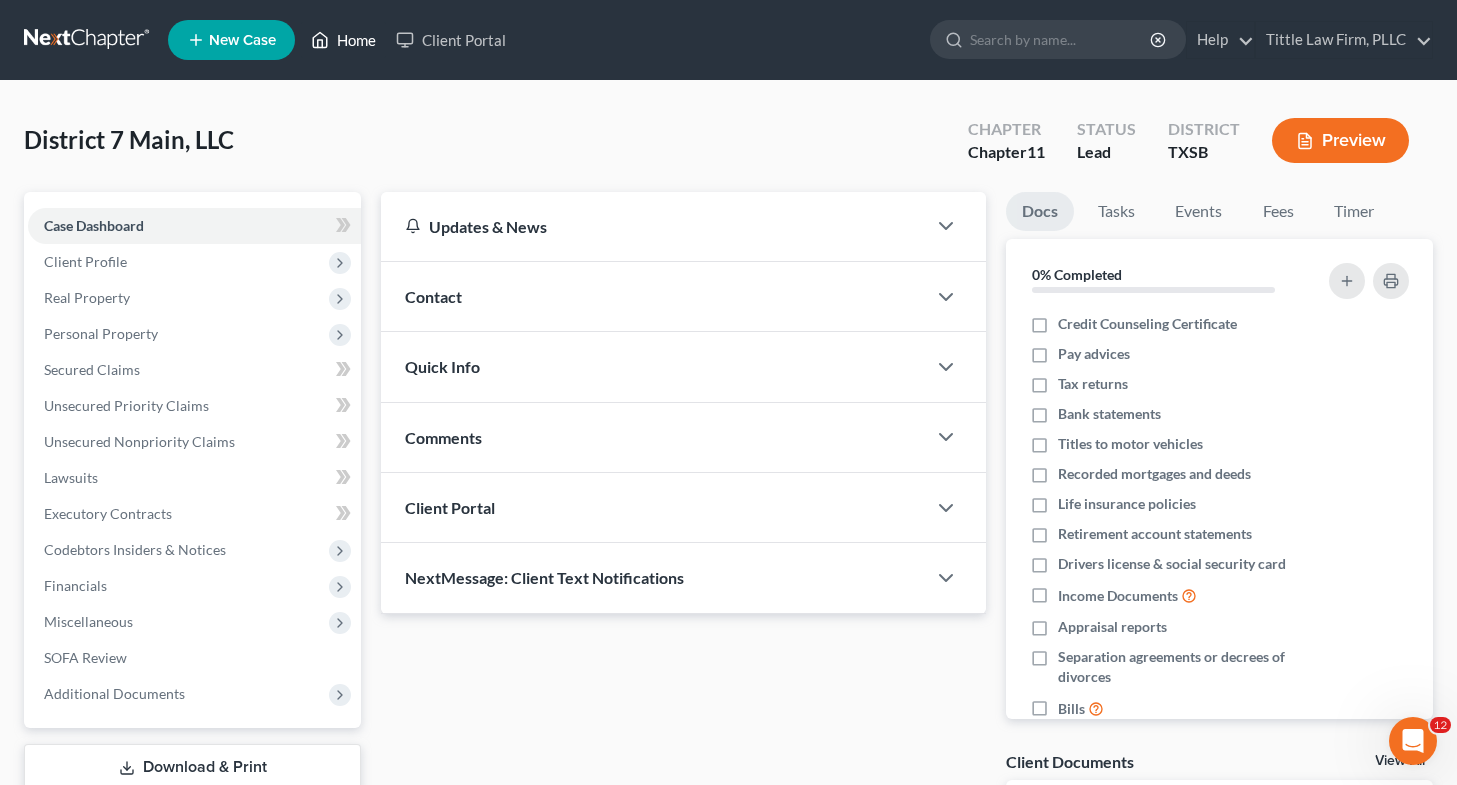click on "Home" at bounding box center (343, 40) 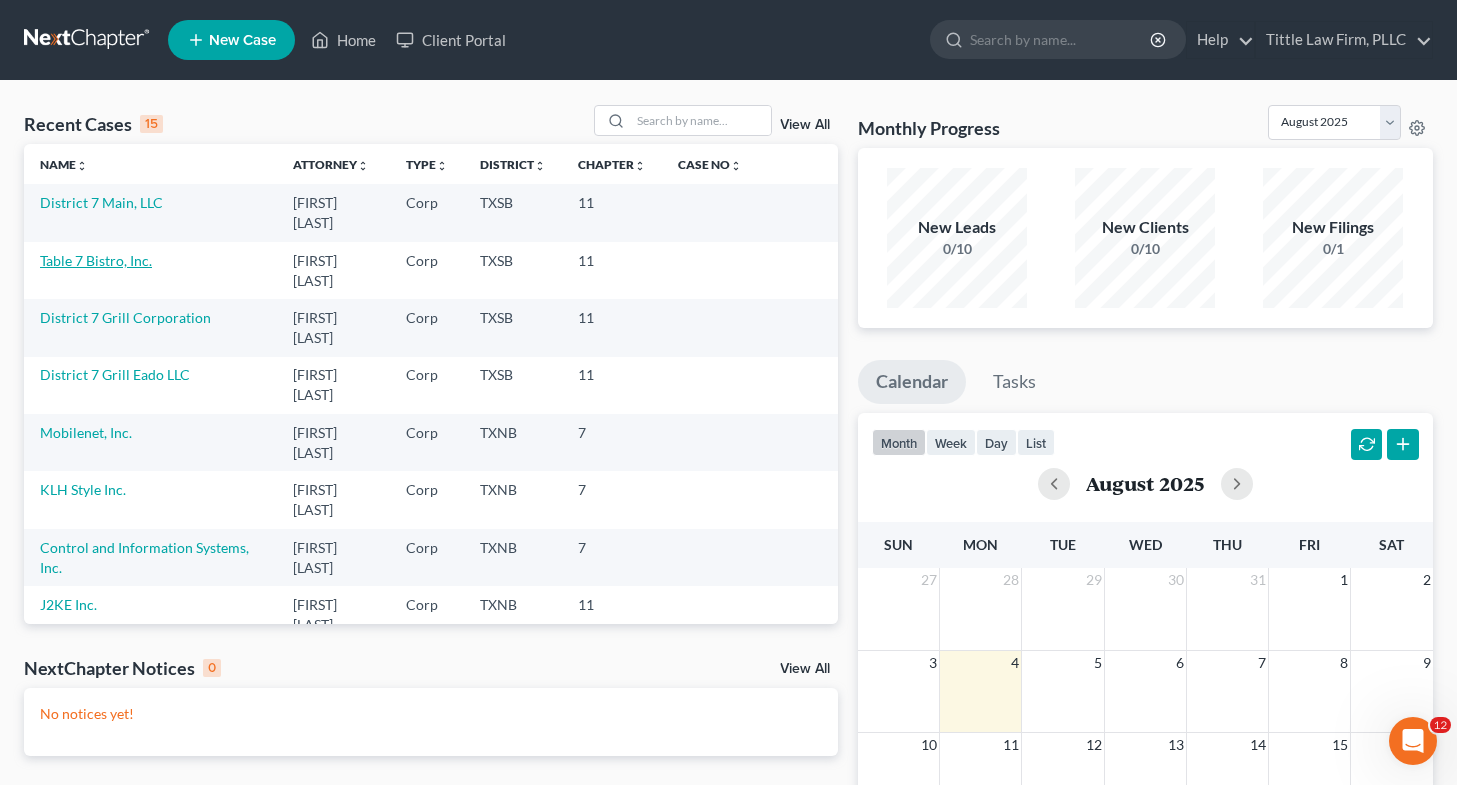 click on "Table 7 Bistro, Inc." at bounding box center [96, 260] 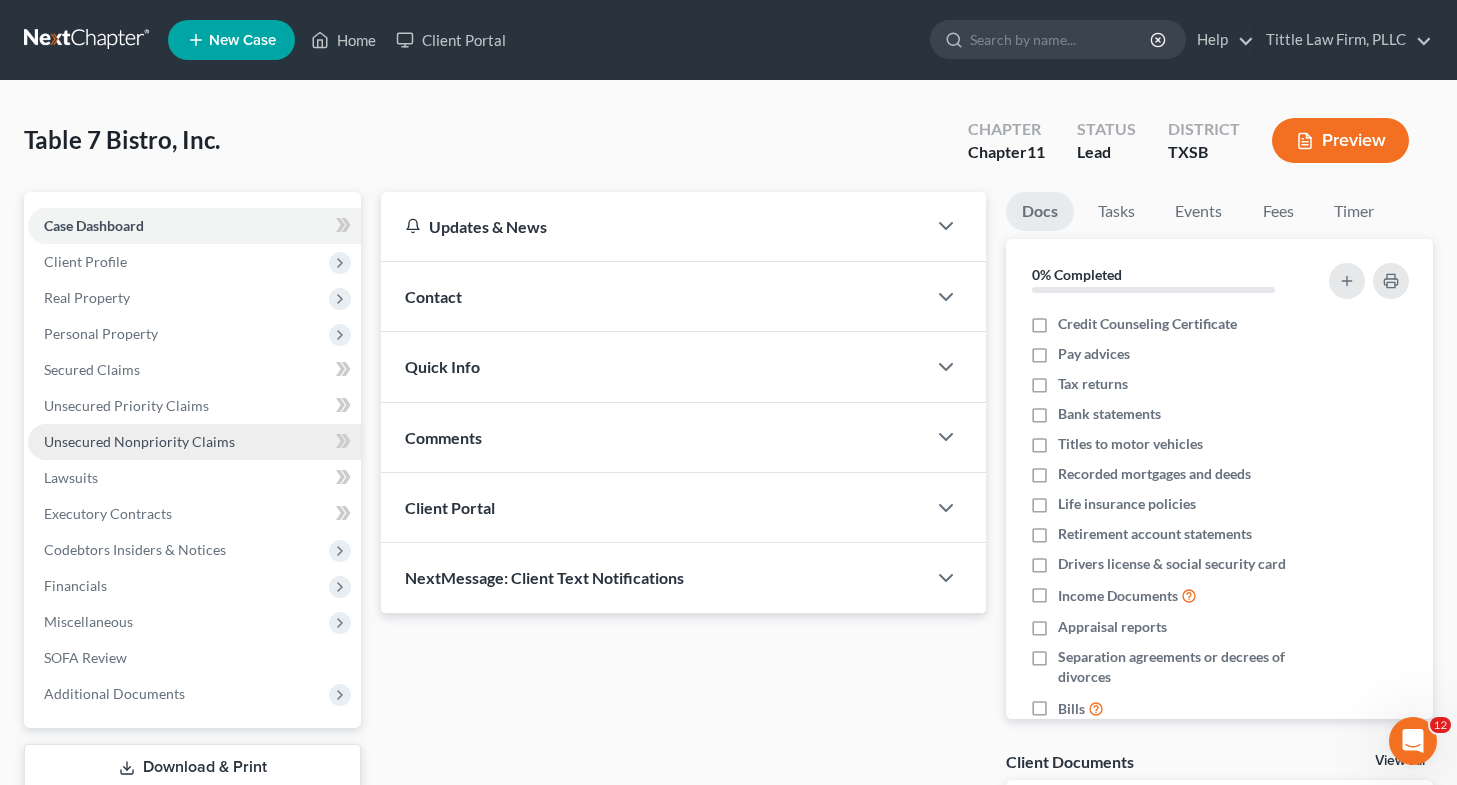 click on "Unsecured Nonpriority Claims" at bounding box center (139, 441) 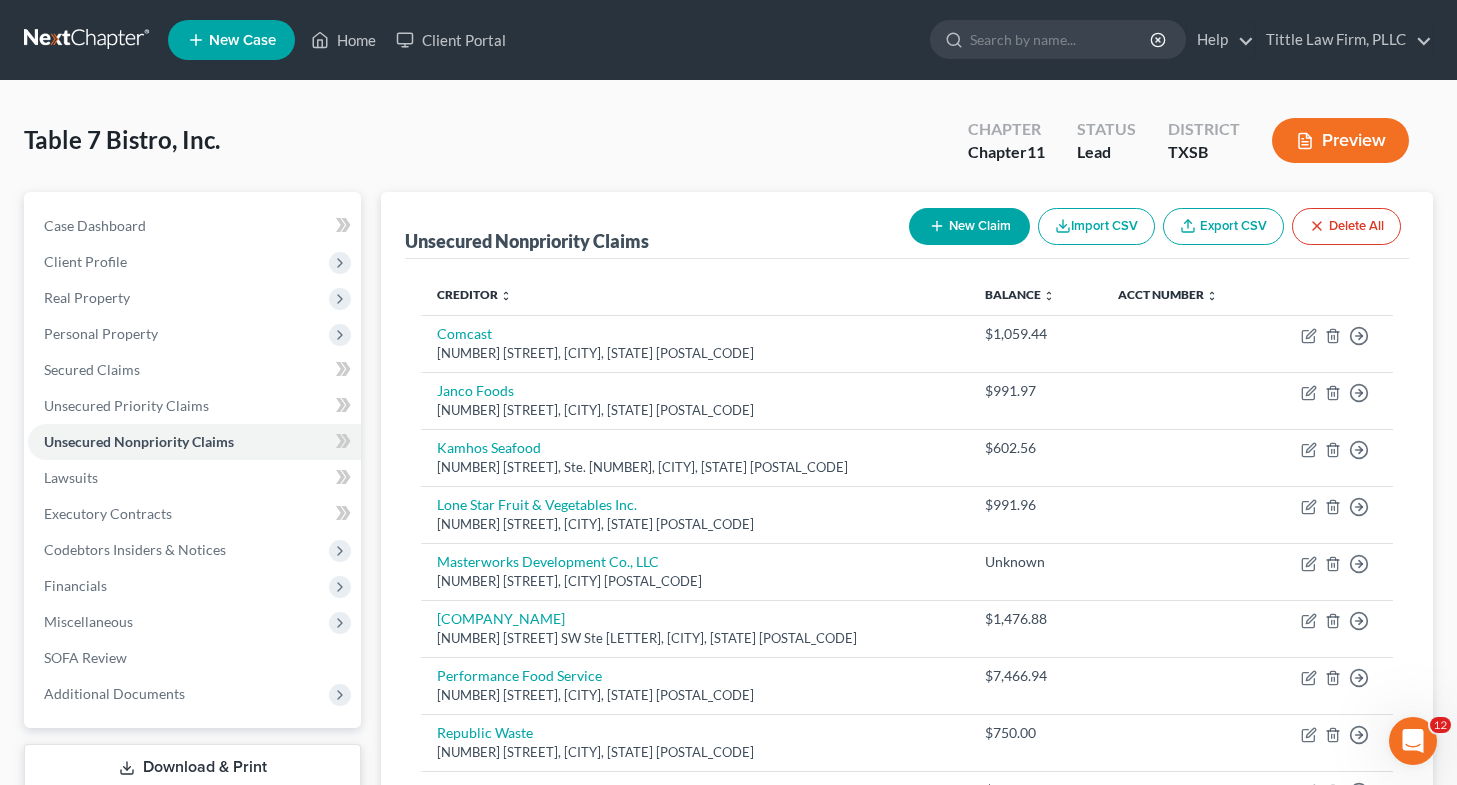 click on "New Claim" at bounding box center [969, 226] 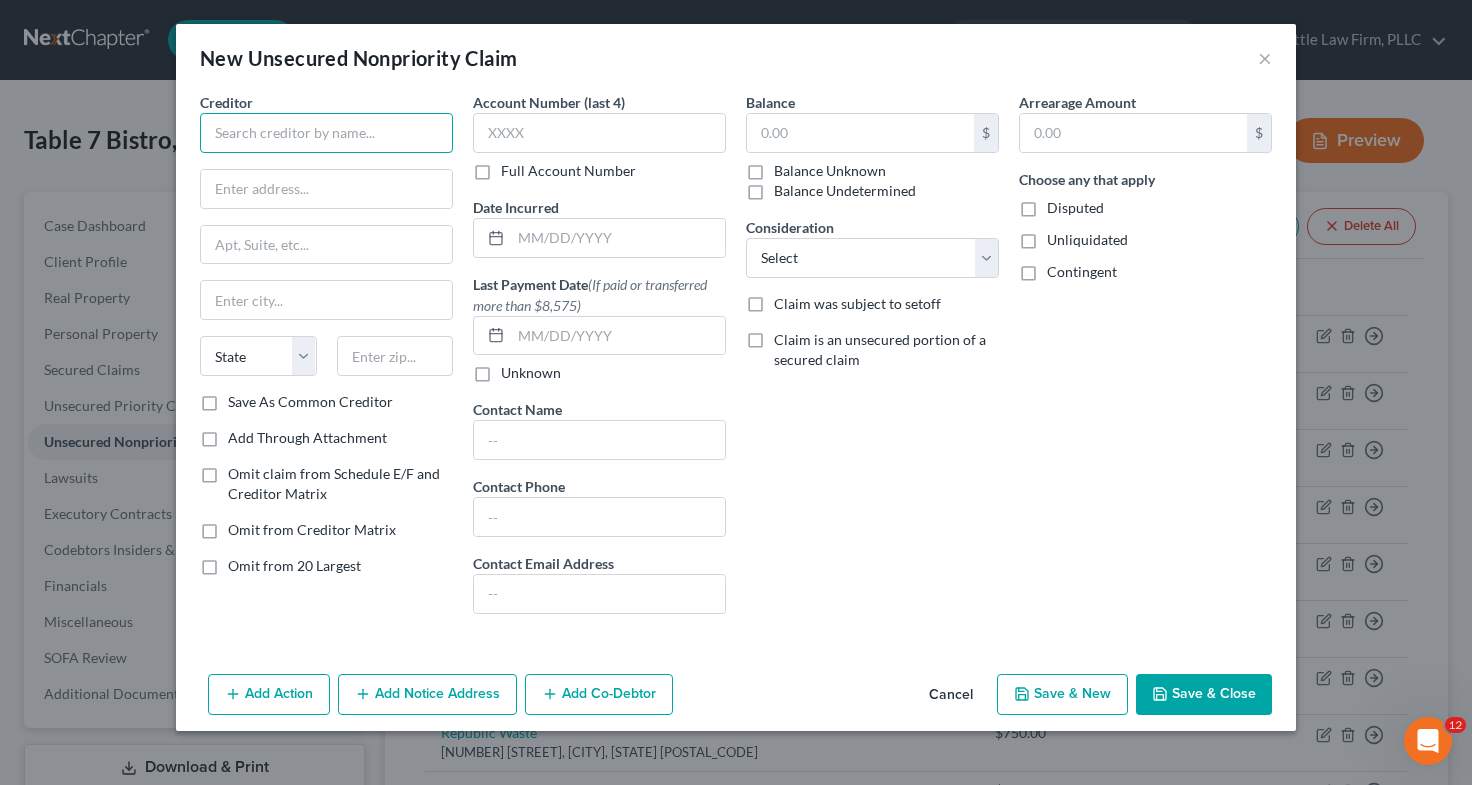 click at bounding box center (326, 133) 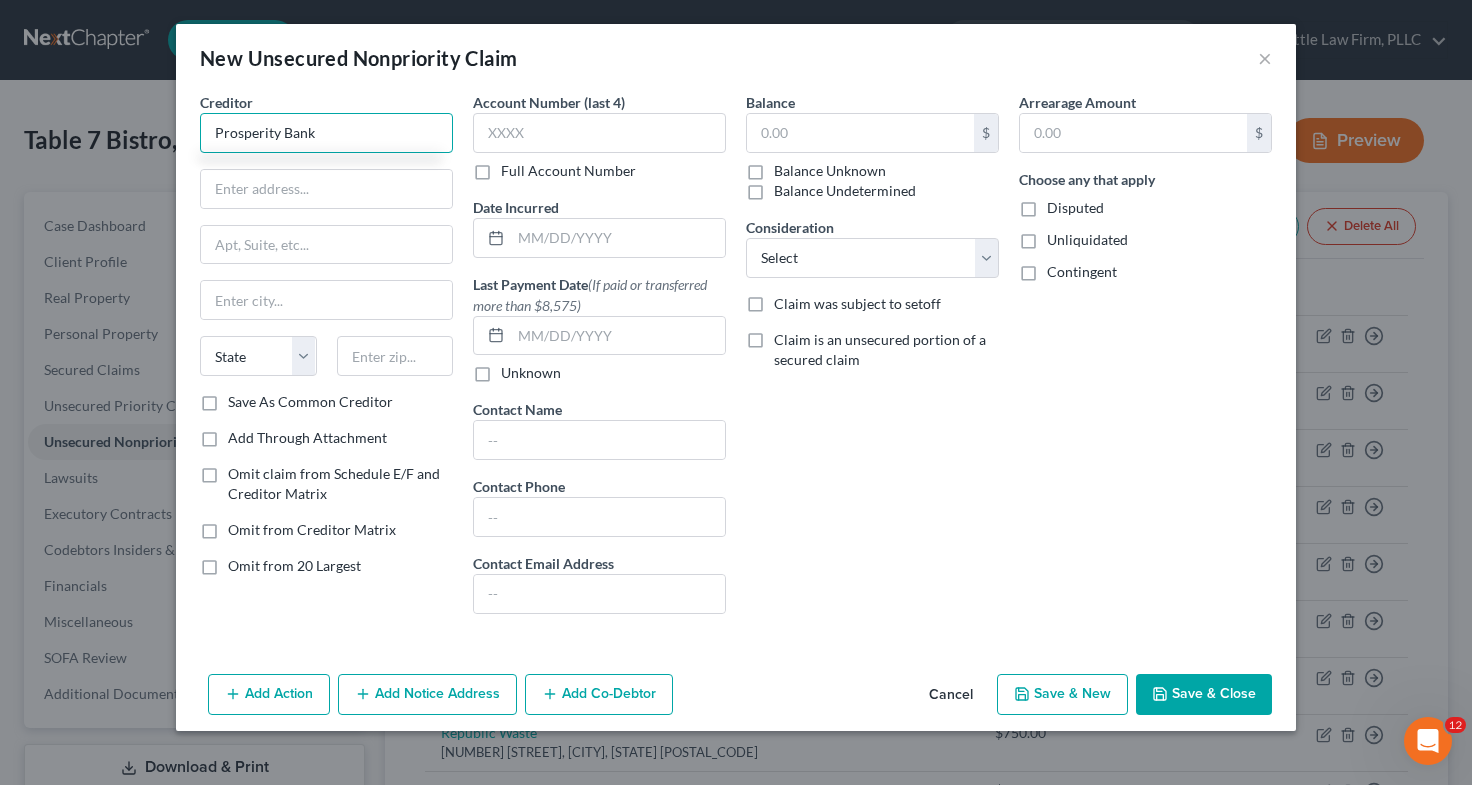 type on "Prosperity Bank" 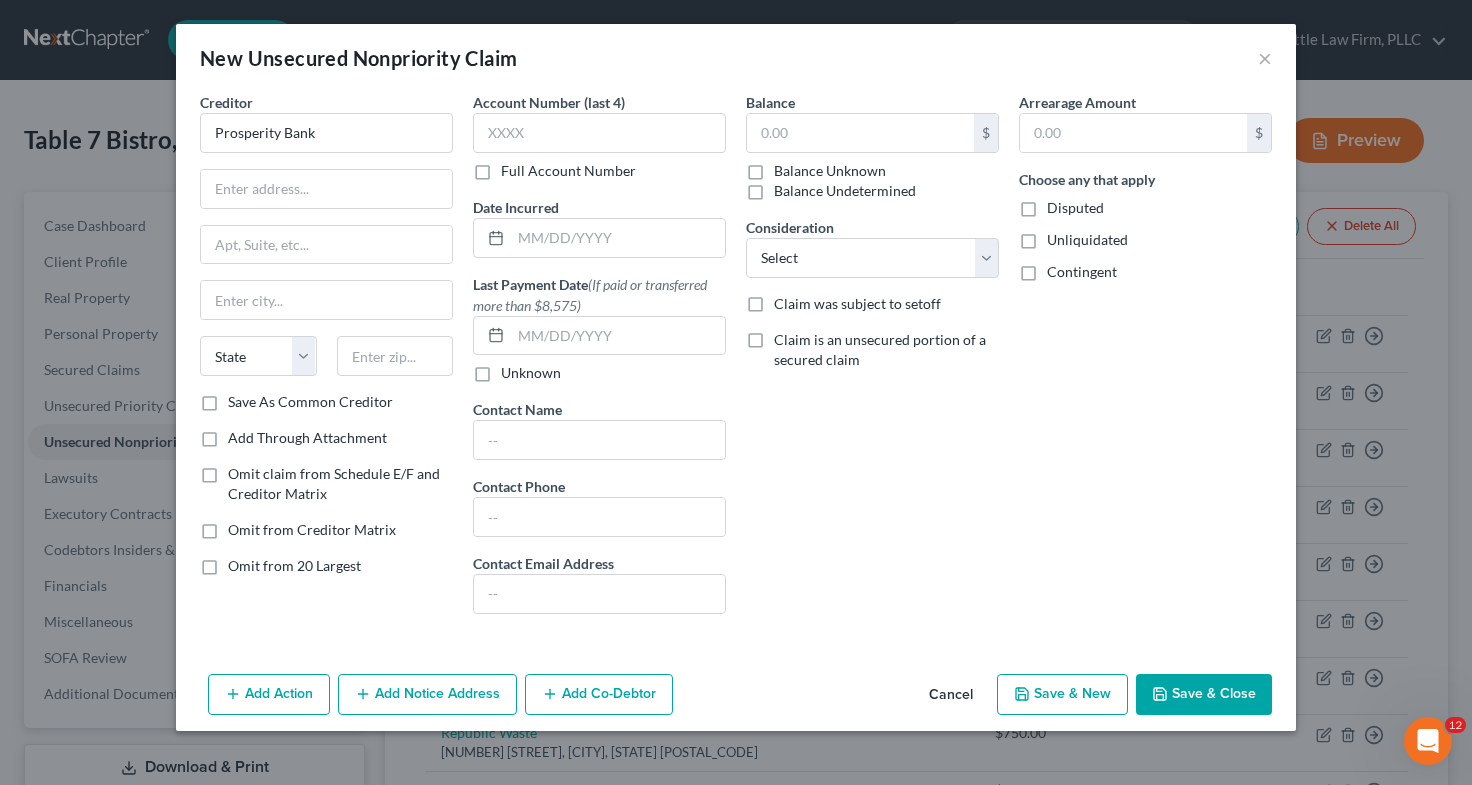 click on "Balance Unknown" at bounding box center (830, 171) 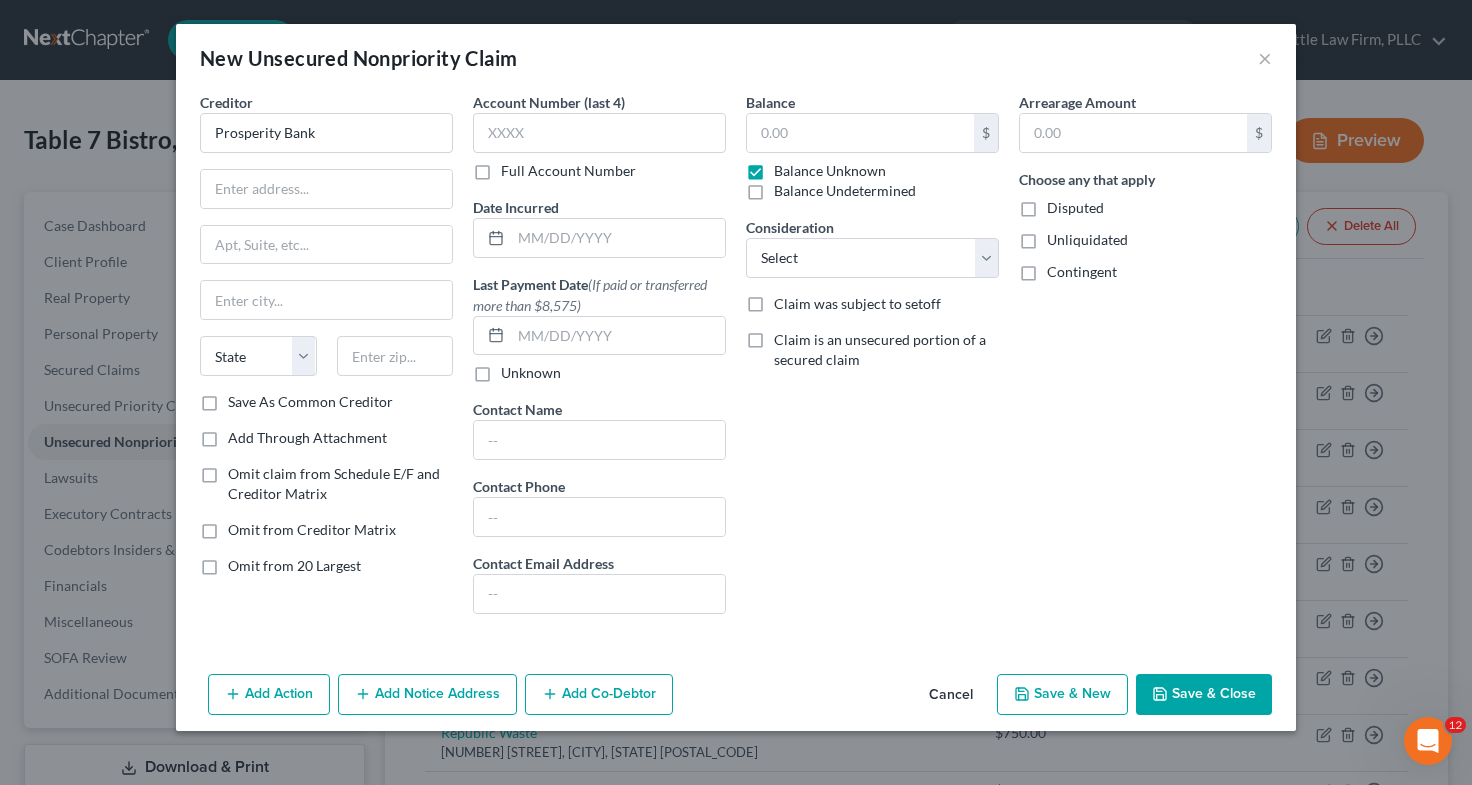 type on "0.00" 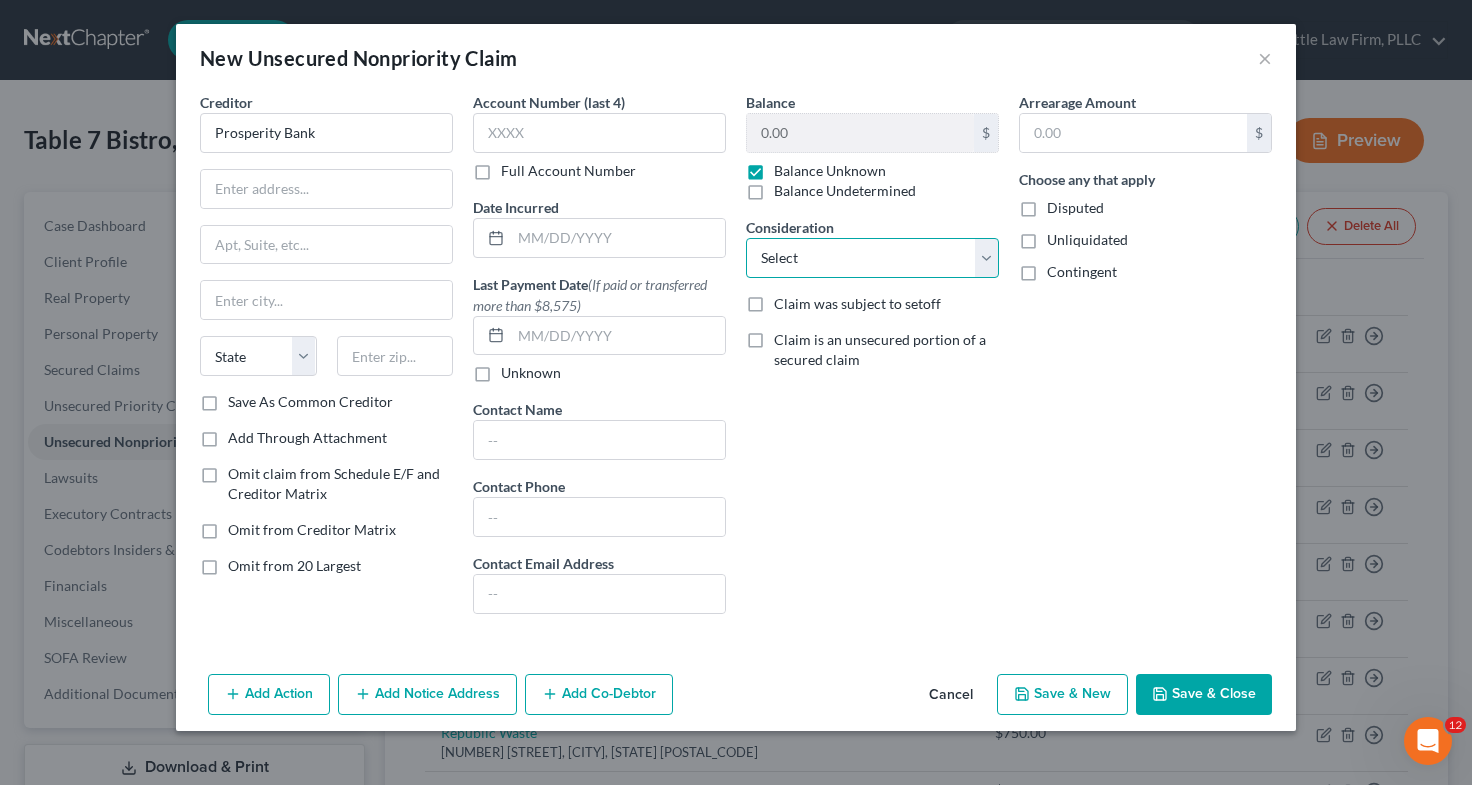 click on "Select Cable / Satellite Services Collection Agency Credit Card Debt Debt Counseling / Attorneys Deficiency Balance Home / Car Repairs Income Taxes Judgment Liens Monies Loaned / Advanced Mortgage Obligation To Pensions Other Overdrawn Bank Account Promised To Help Pay Creditors Services Suppliers Or Vendors Telephone / Internet Services Unsecured Loan Repayments Utility Services" at bounding box center [872, 258] 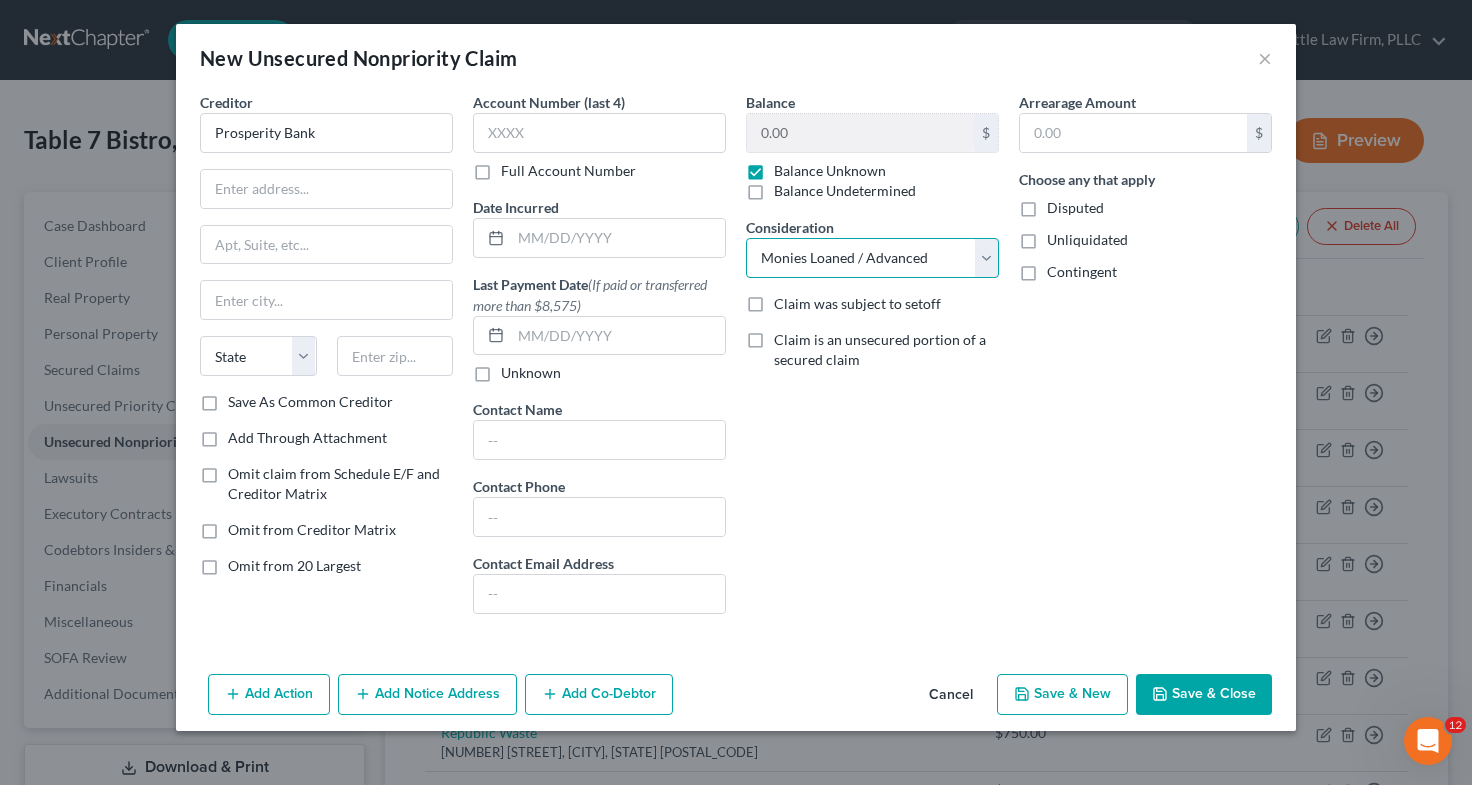 click on "Select Cable / Satellite Services Collection Agency Credit Card Debt Debt Counseling / Attorneys Deficiency Balance Home / Car Repairs Income Taxes Judgment Liens Monies Loaned / Advanced Mortgage Obligation To Pensions Other Overdrawn Bank Account Promised To Help Pay Creditors Services Suppliers Or Vendors Telephone / Internet Services Unsecured Loan Repayments Utility Services" at bounding box center (872, 258) 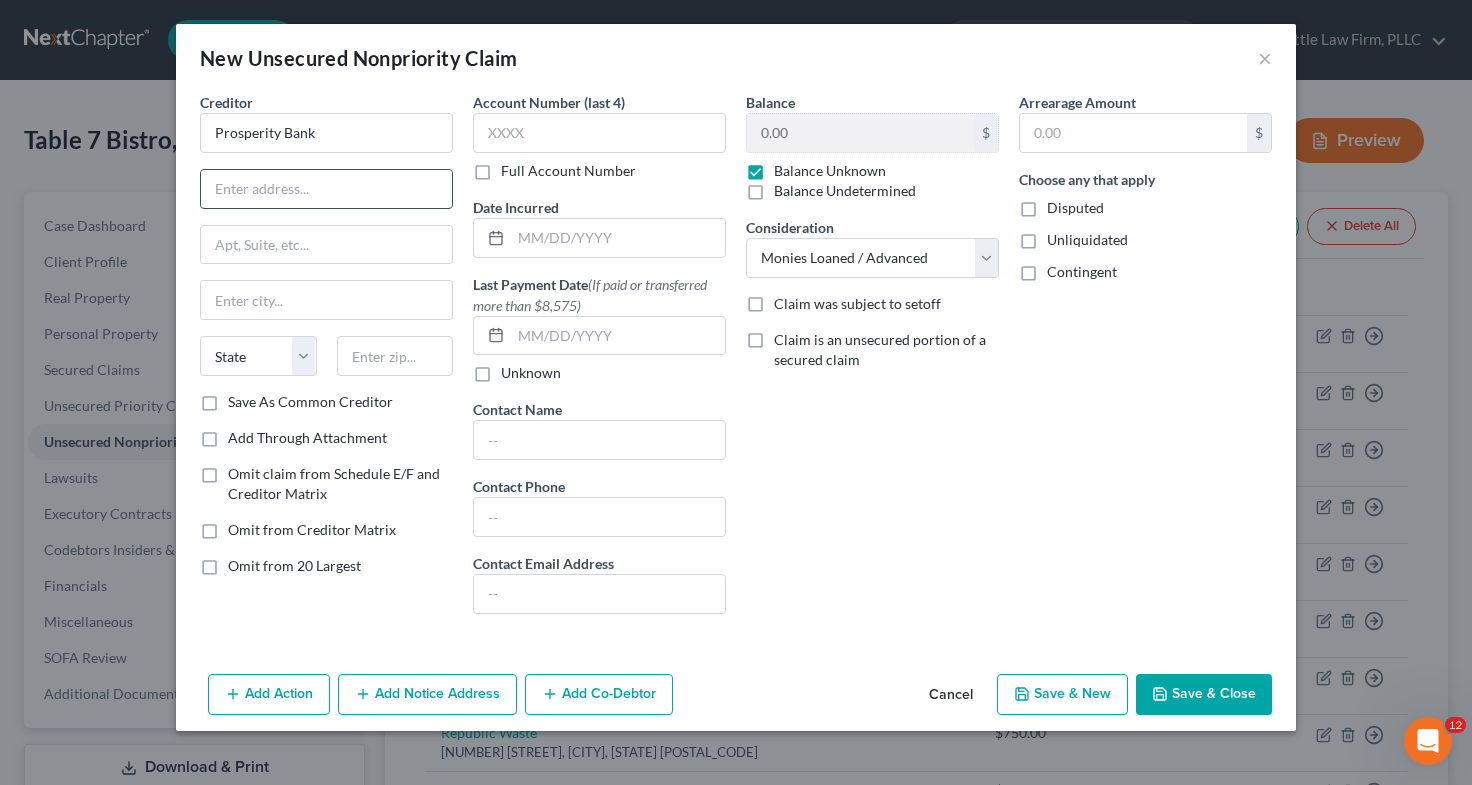 click at bounding box center (326, 189) 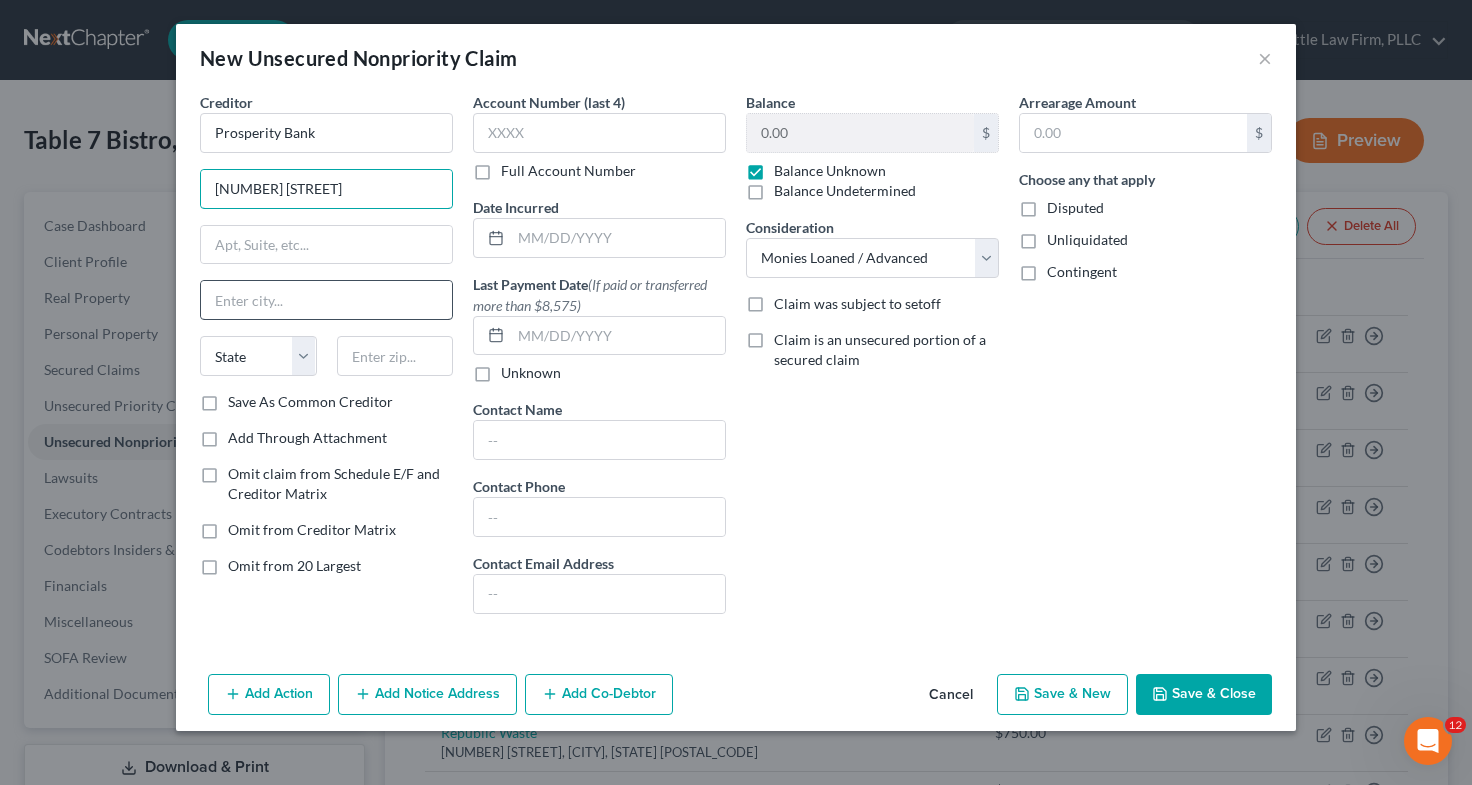 type on "[NUMBER] [STREET]" 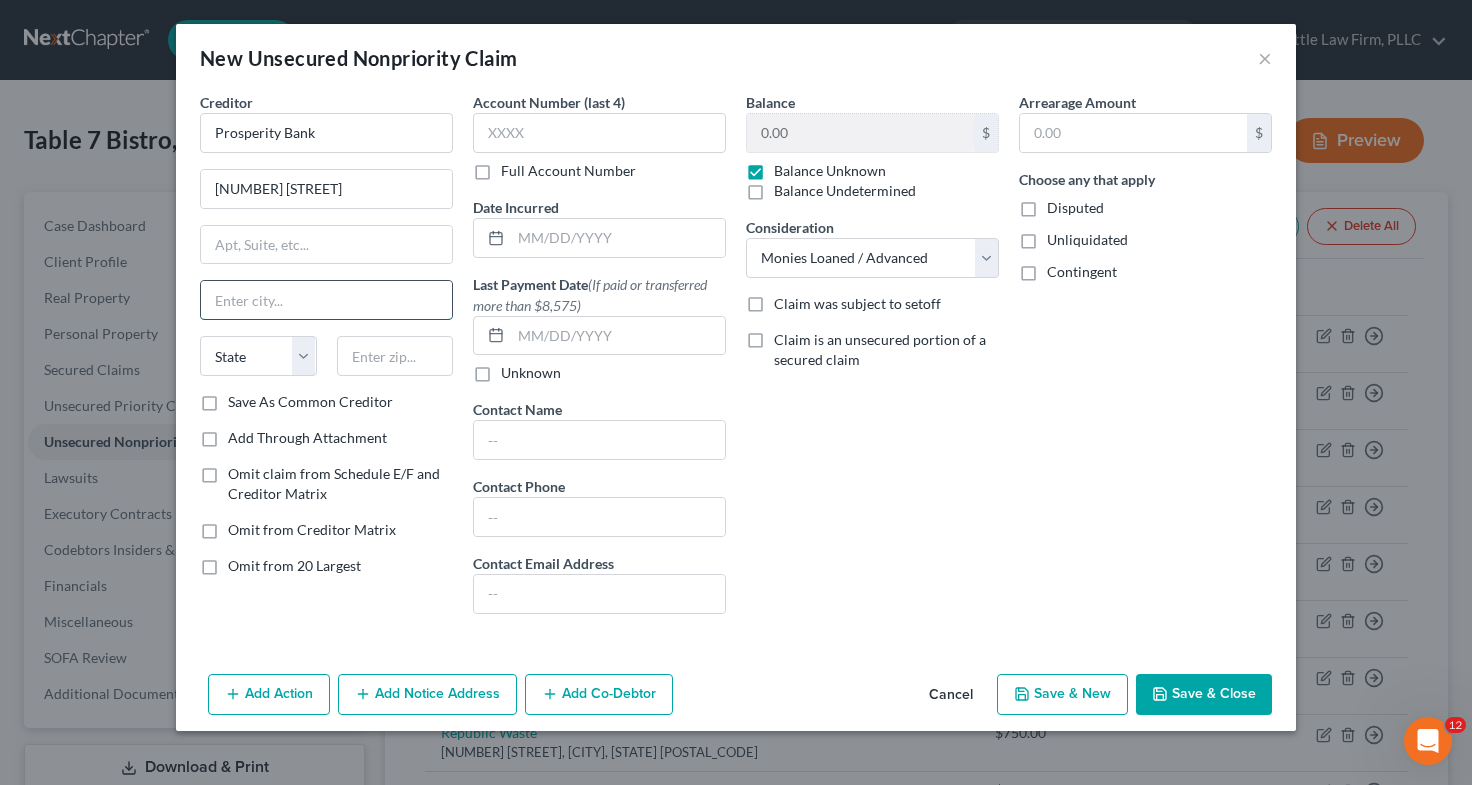 click at bounding box center [326, 300] 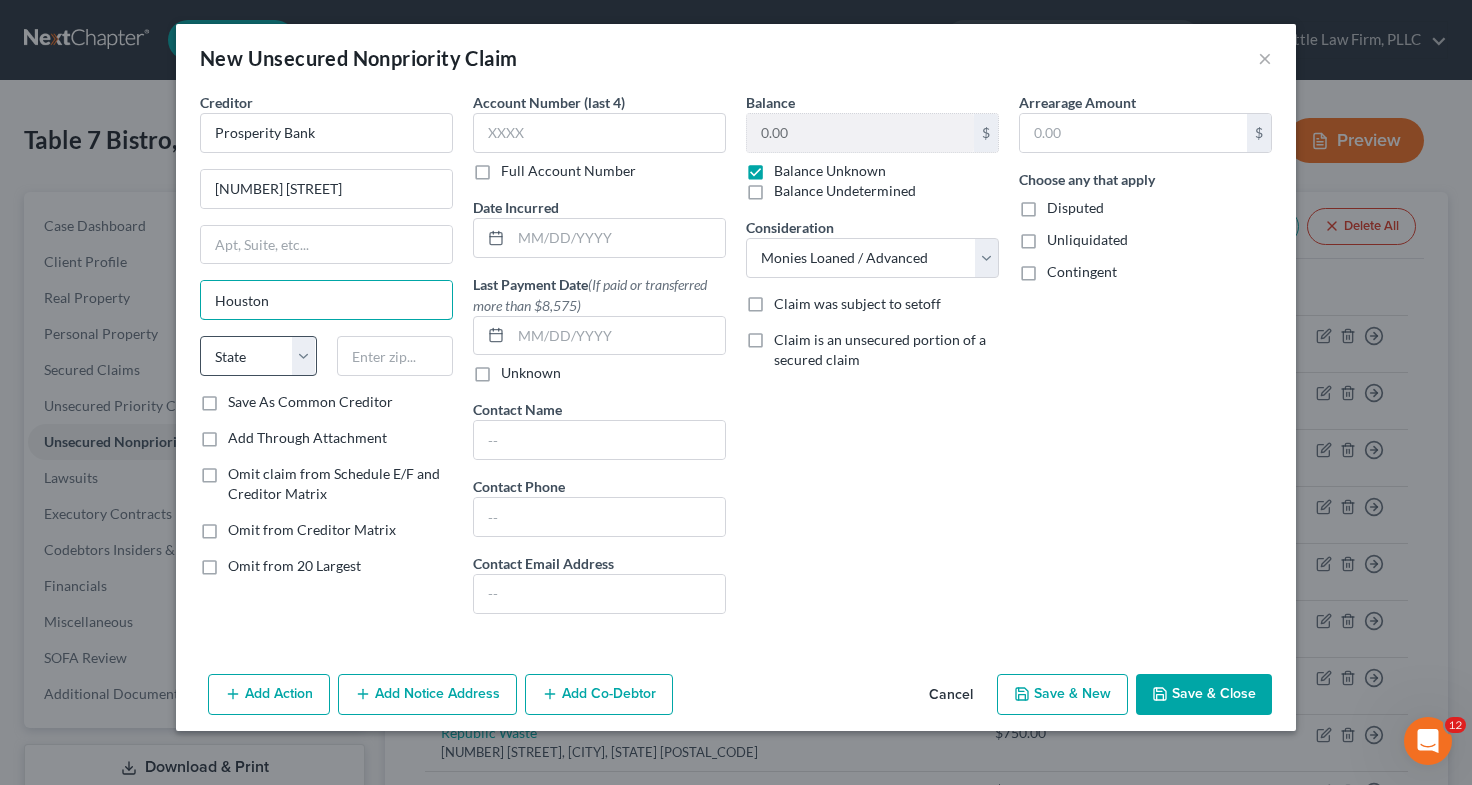 type on "Houston" 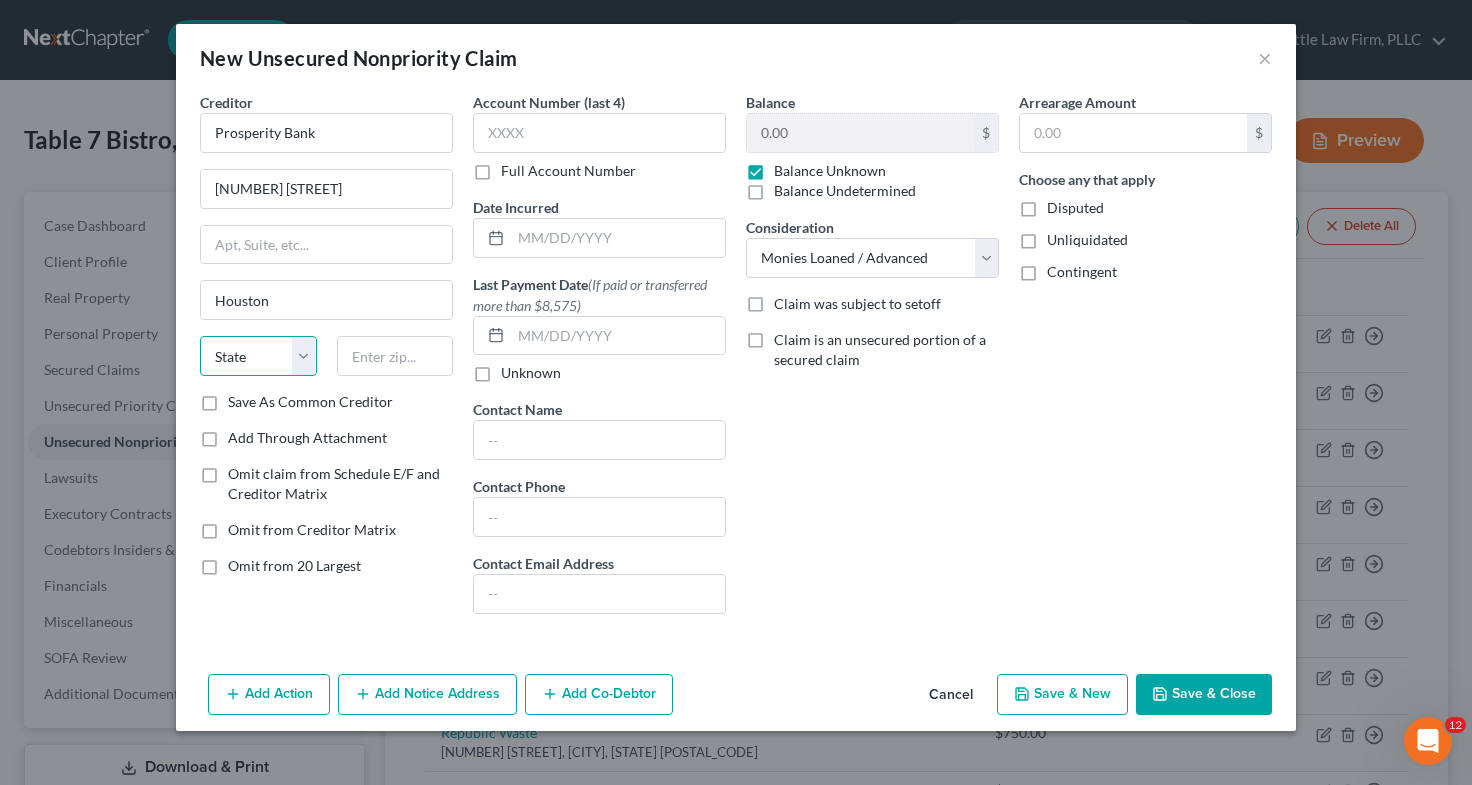 click on "State AL AK AR AZ CA CO CT DE DC FL GA GU HI ID IL IN IA KS KY LA ME MD MA MI MN MS MO MT NC ND NE NV NH NJ NM NY OH OK OR PA PR RI SC SD TN TX UT VI VA VT WA WV WI WY" at bounding box center [258, 356] 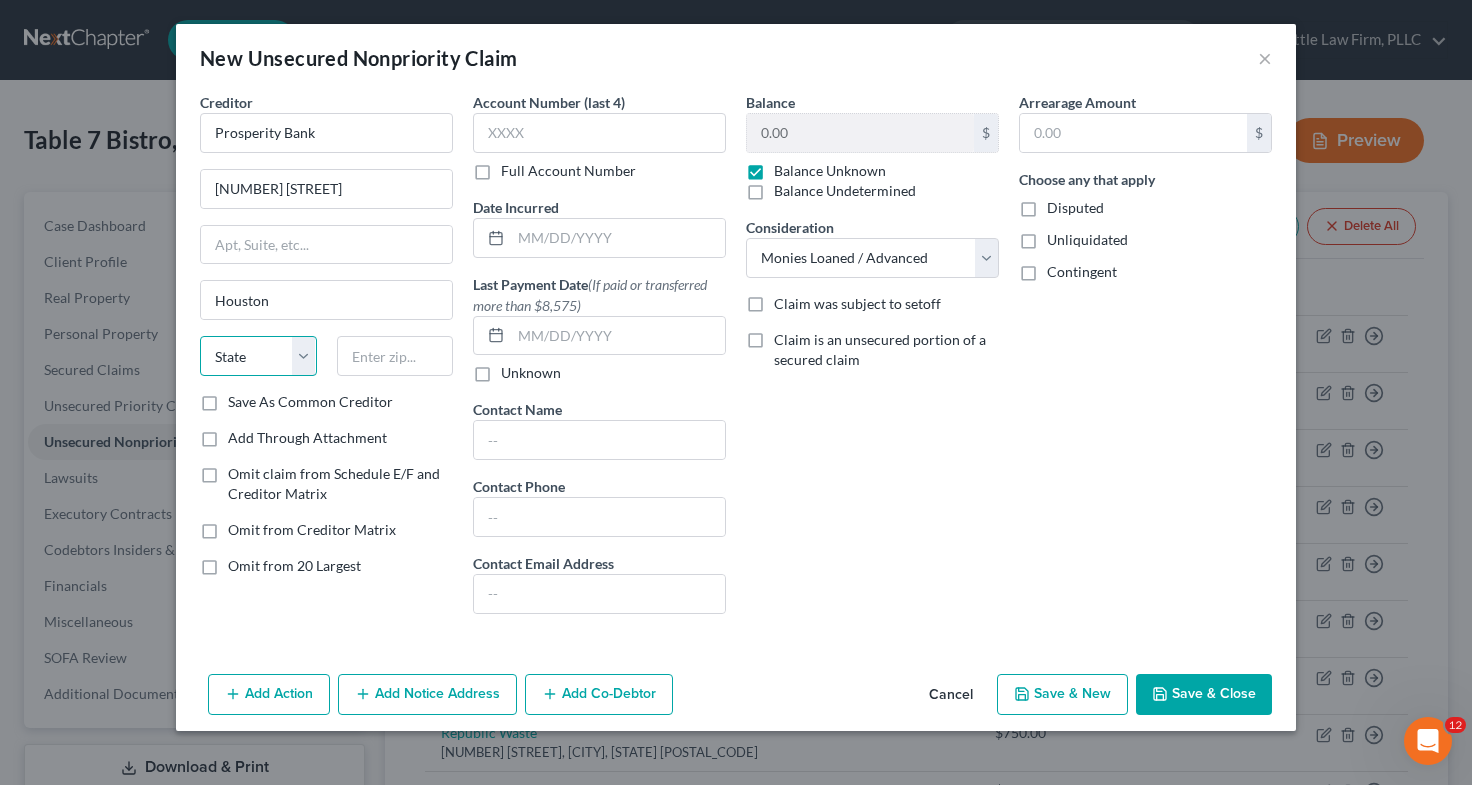 select on "45" 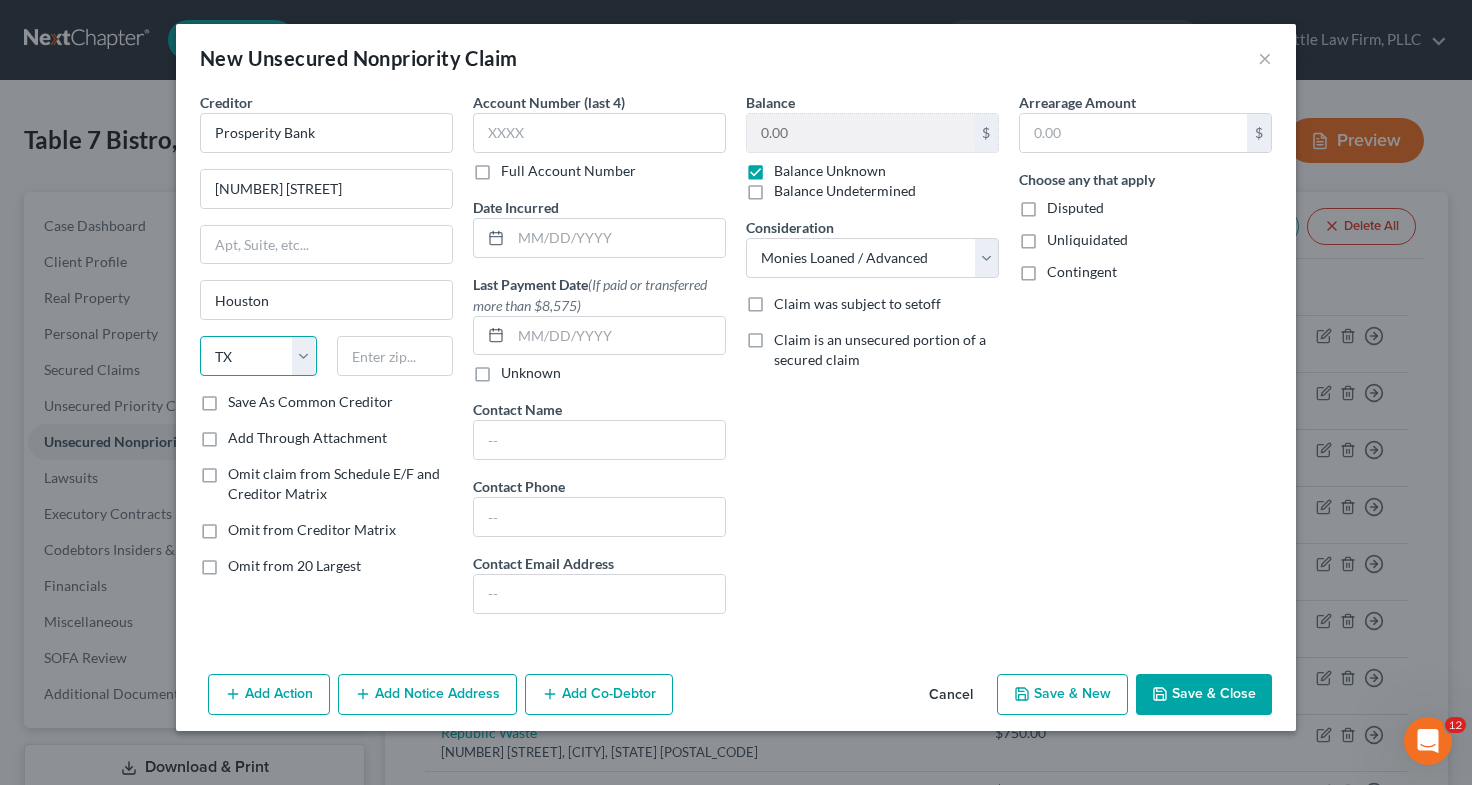 click on "State AL AK AR AZ CA CO CT DE DC FL GA GU HI ID IL IN IA KS KY LA ME MD MA MI MN MS MO MT NC ND NE NV NH NJ NM NY OH OK OR PA PR RI SC SD TN TX UT VI VA VT WA WV WI WY" at bounding box center [258, 356] 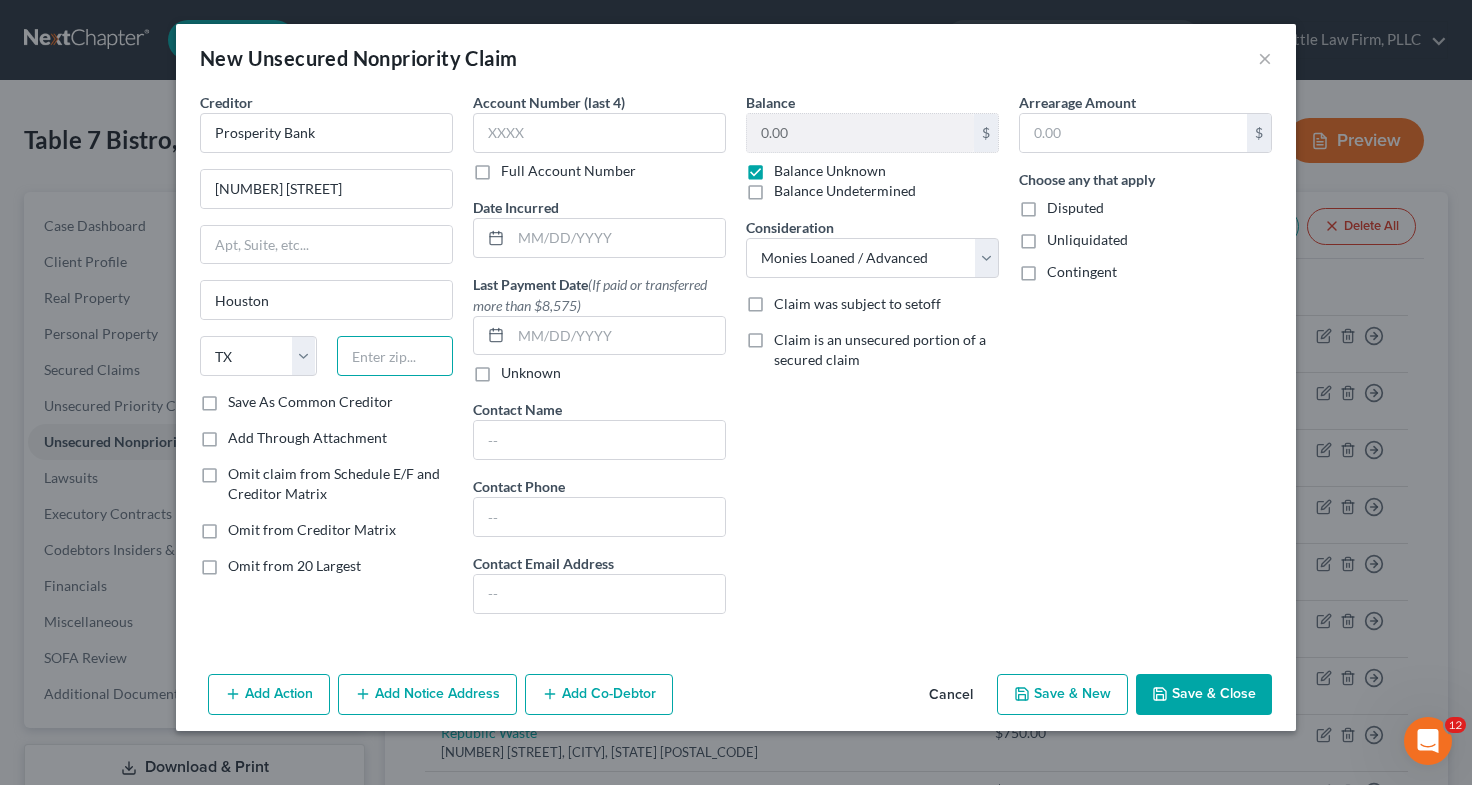 click at bounding box center [395, 356] 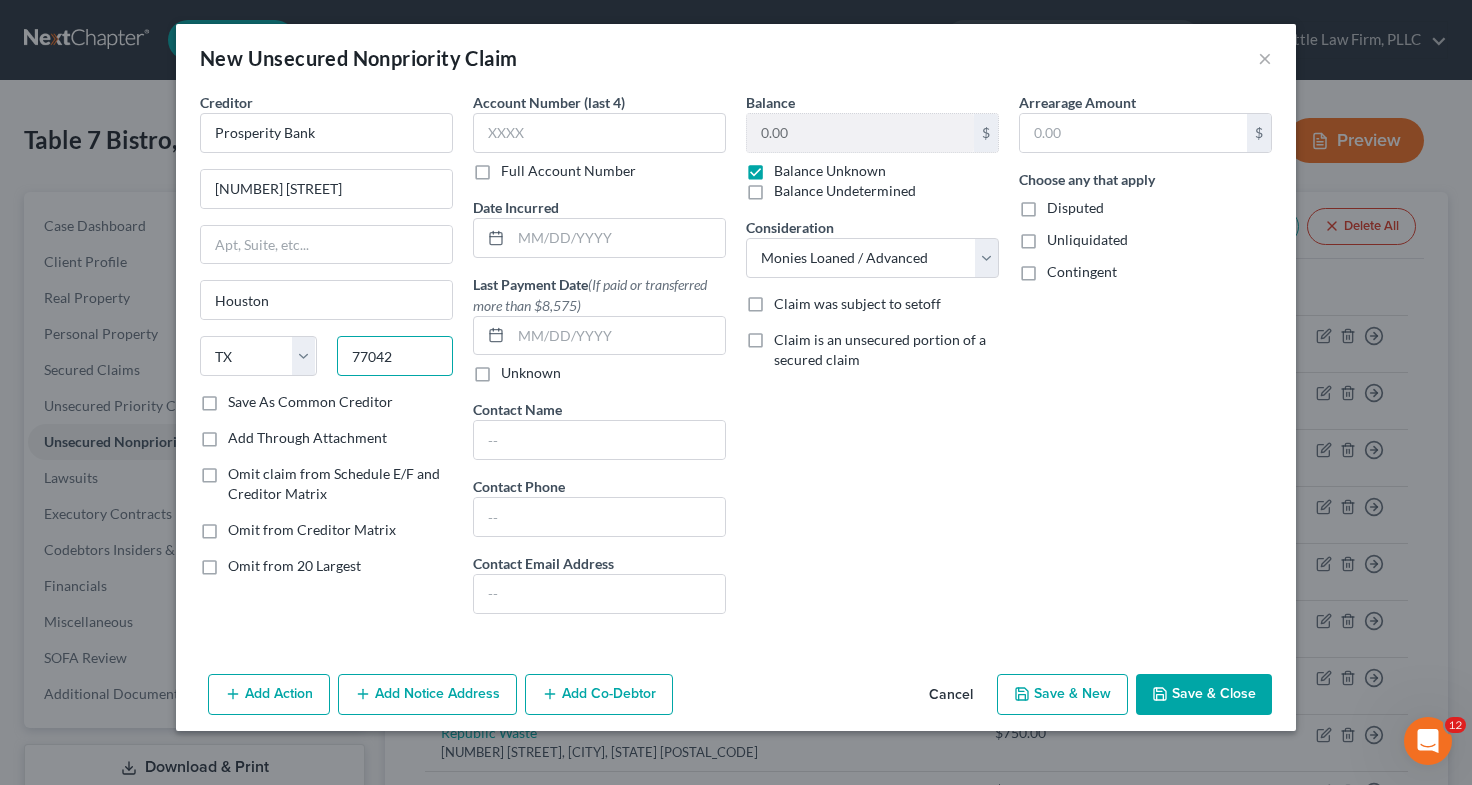 type on "77042" 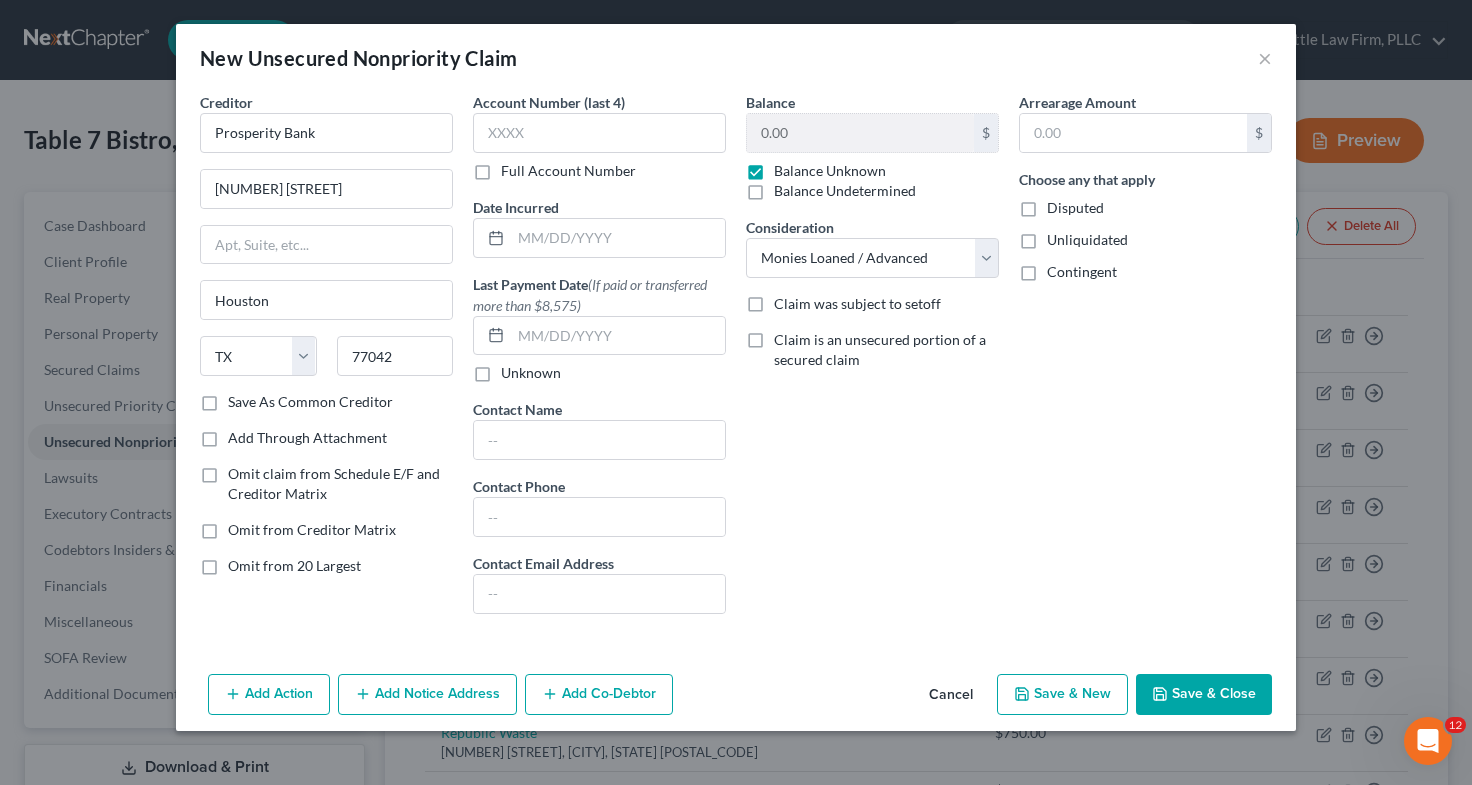 click on "Save & Close" at bounding box center (1204, 695) 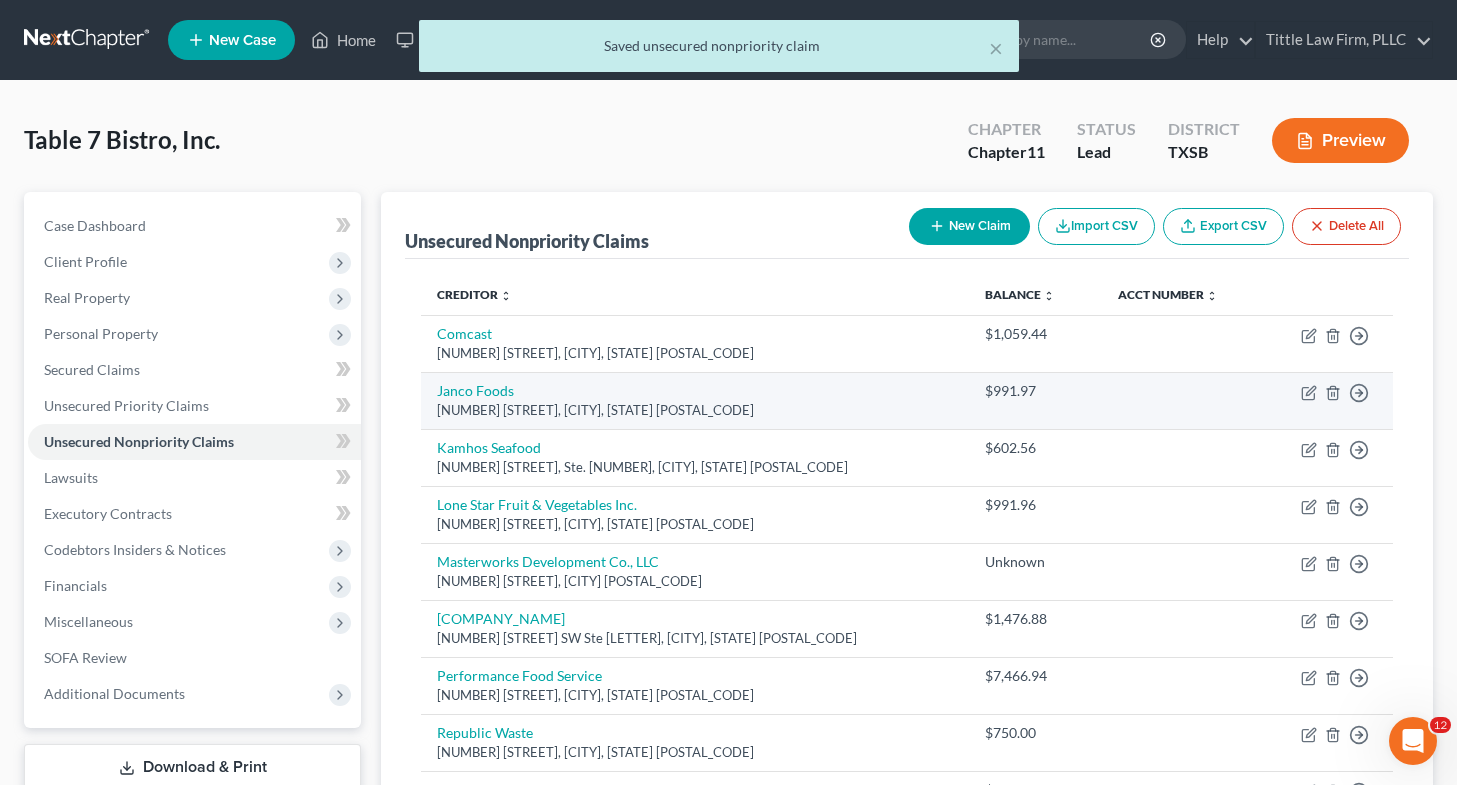 scroll, scrollTop: 486, scrollLeft: 0, axis: vertical 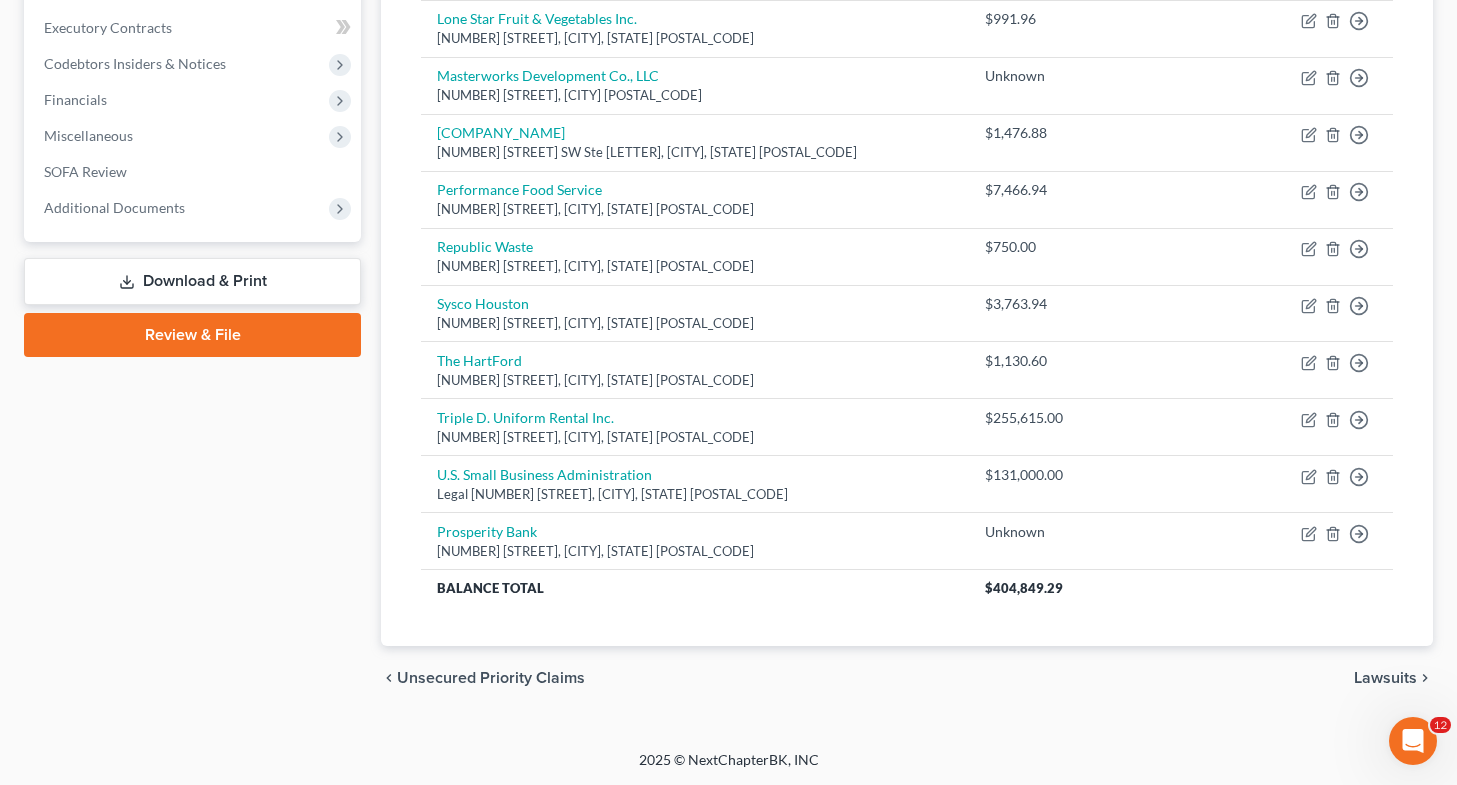 click on "Case Dashboard
Payments
Invoices
Payments
Payments
Credit Report
Client Profile" at bounding box center [192, 208] 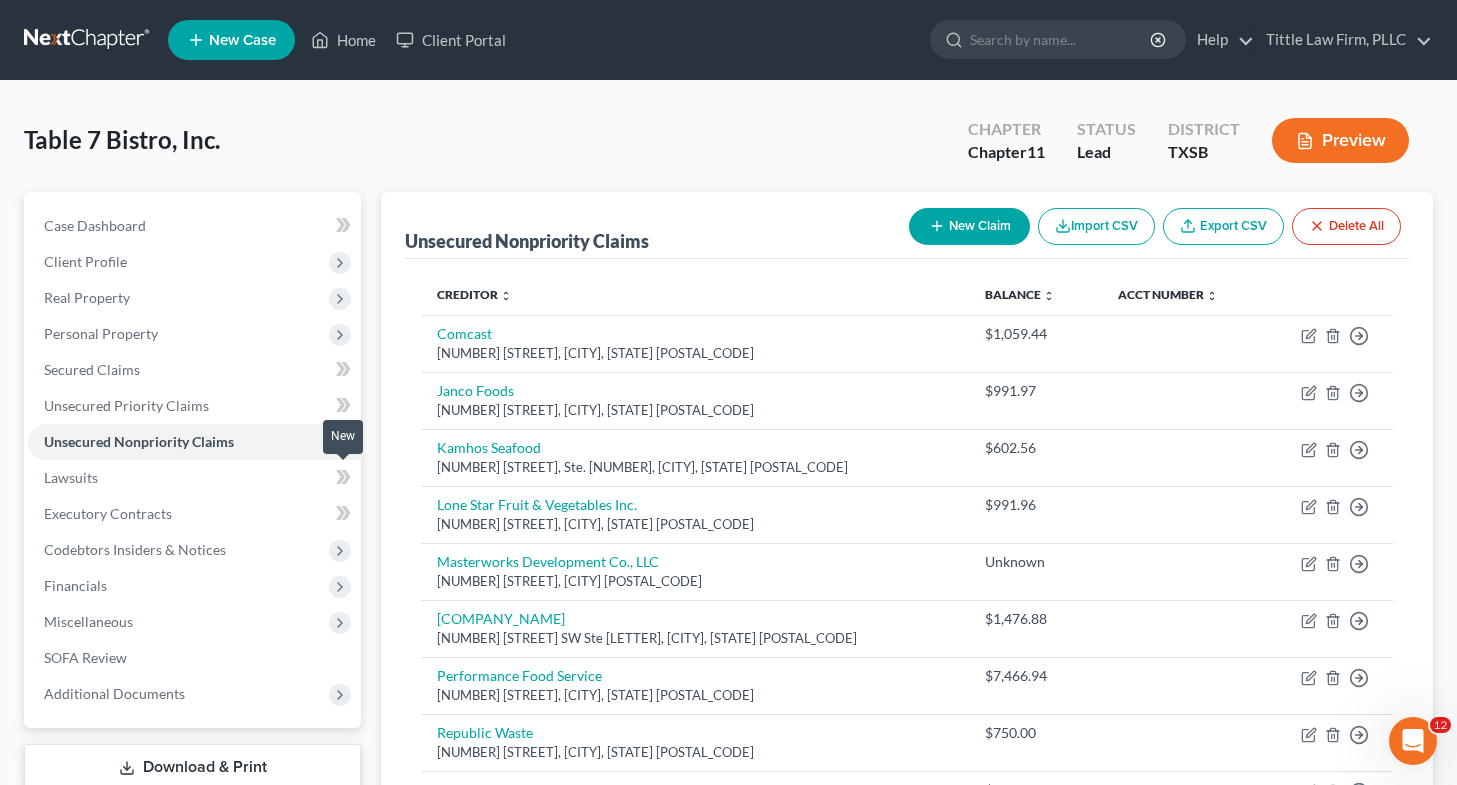 scroll, scrollTop: 0, scrollLeft: 0, axis: both 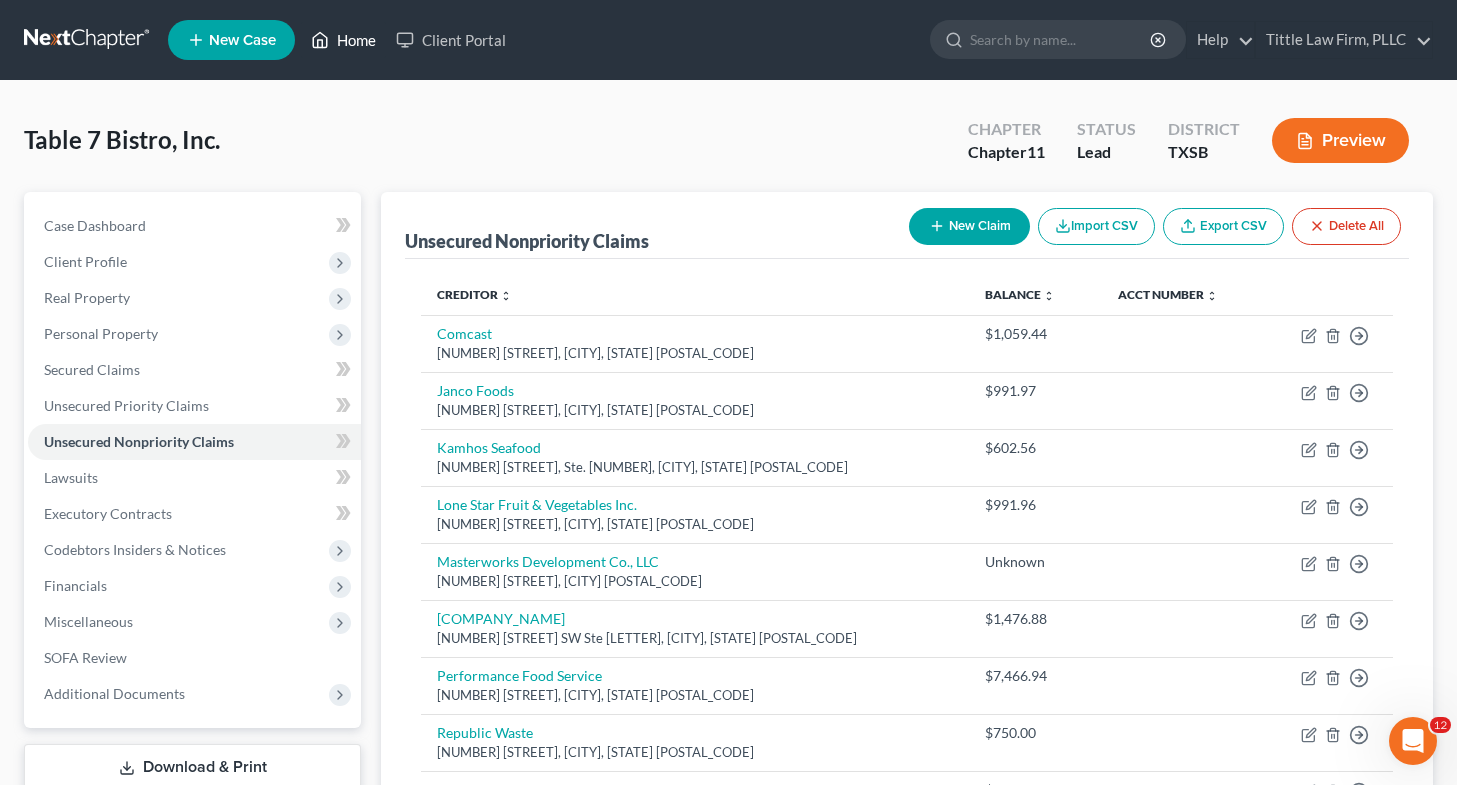 click on "Home" at bounding box center [343, 40] 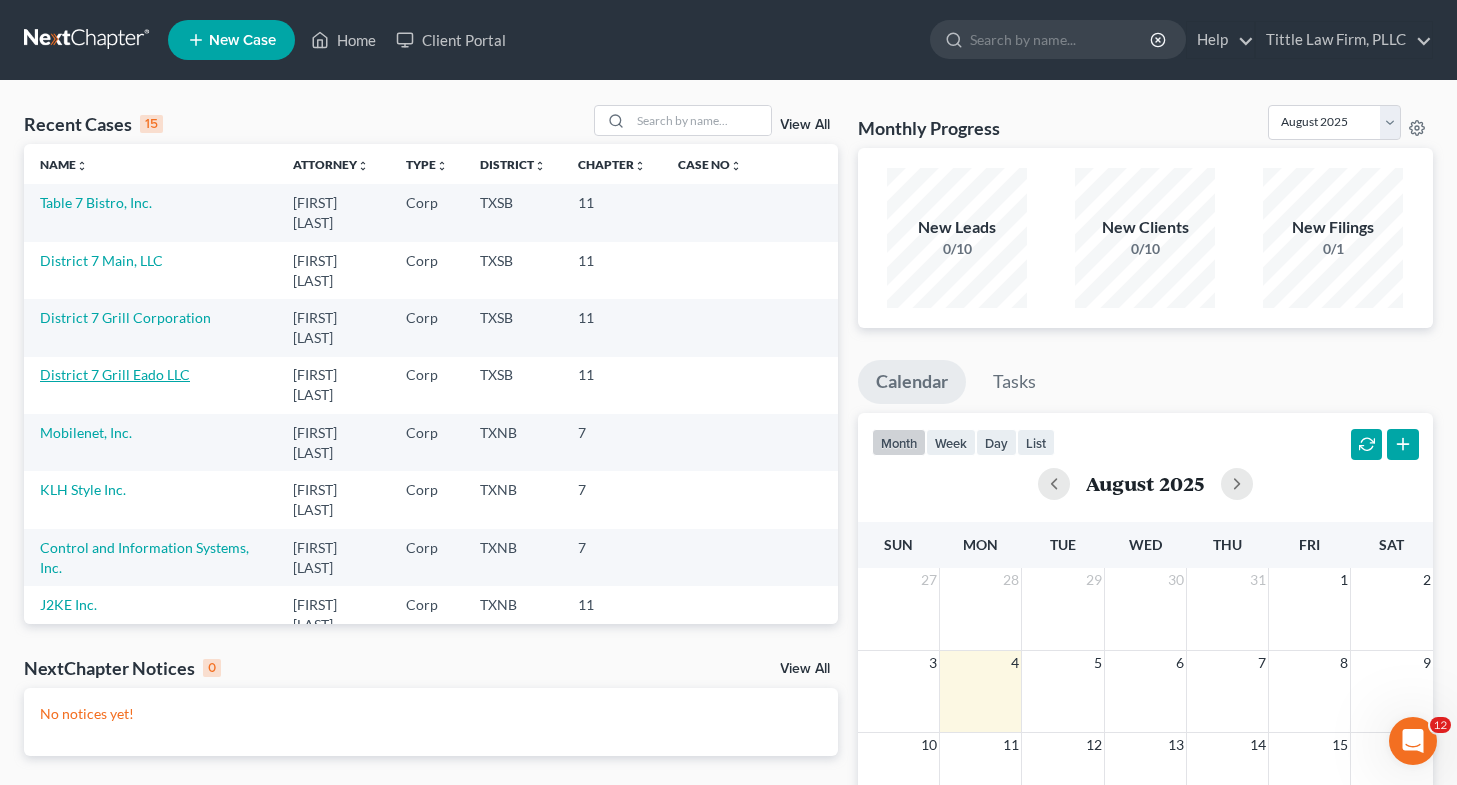 click on "District 7 Grill Eado LLC" at bounding box center (115, 374) 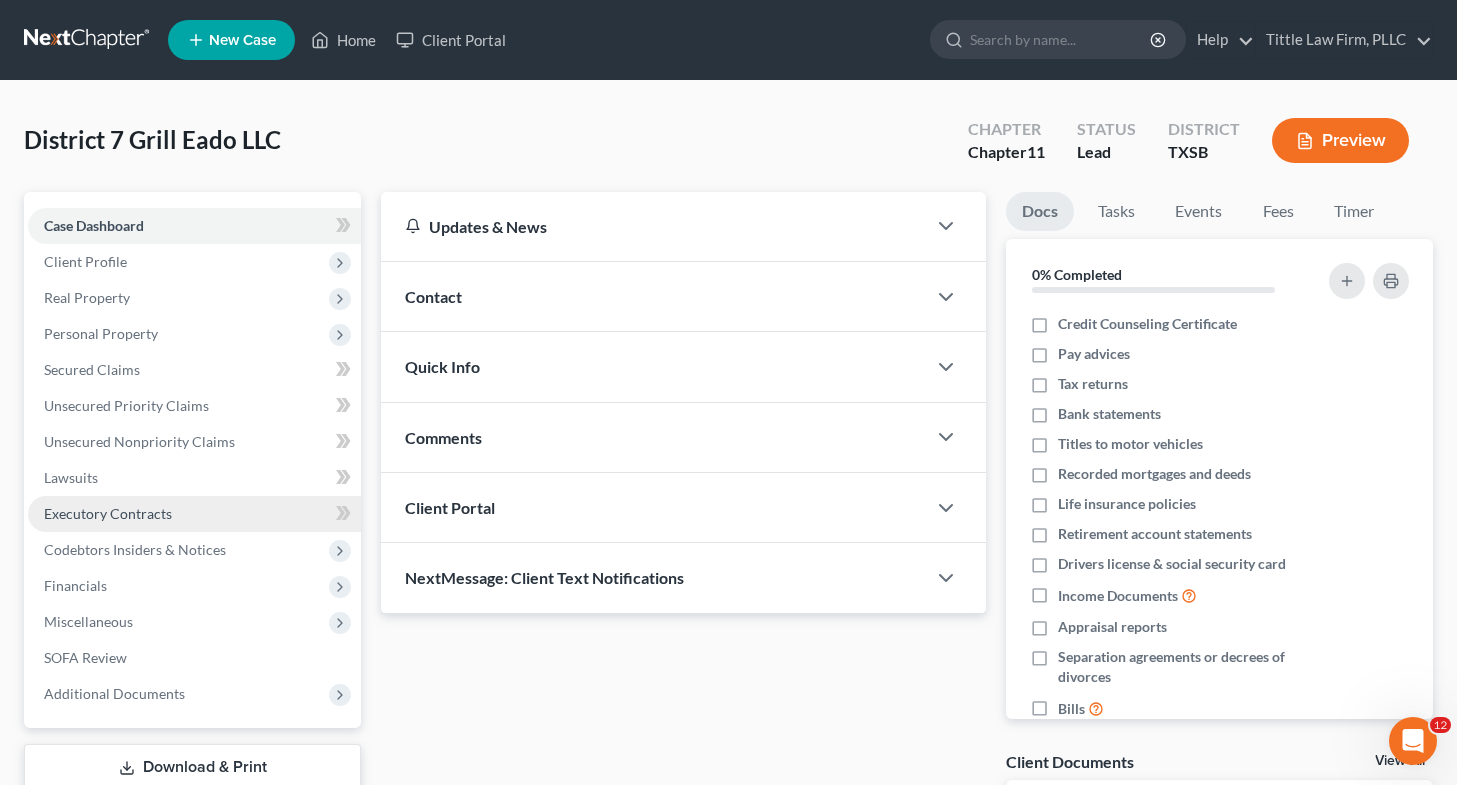 click on "Executory Contracts" at bounding box center (194, 514) 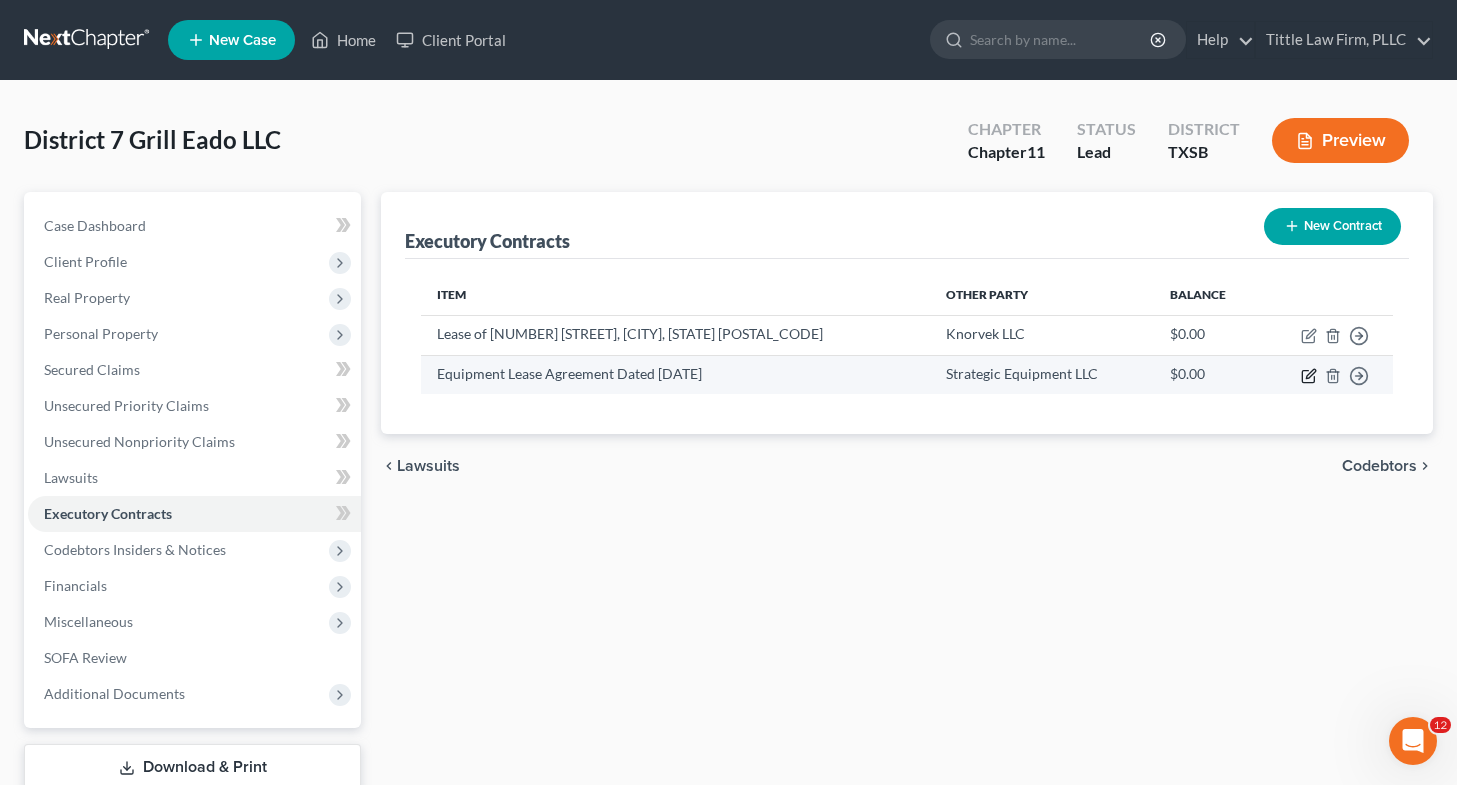 click 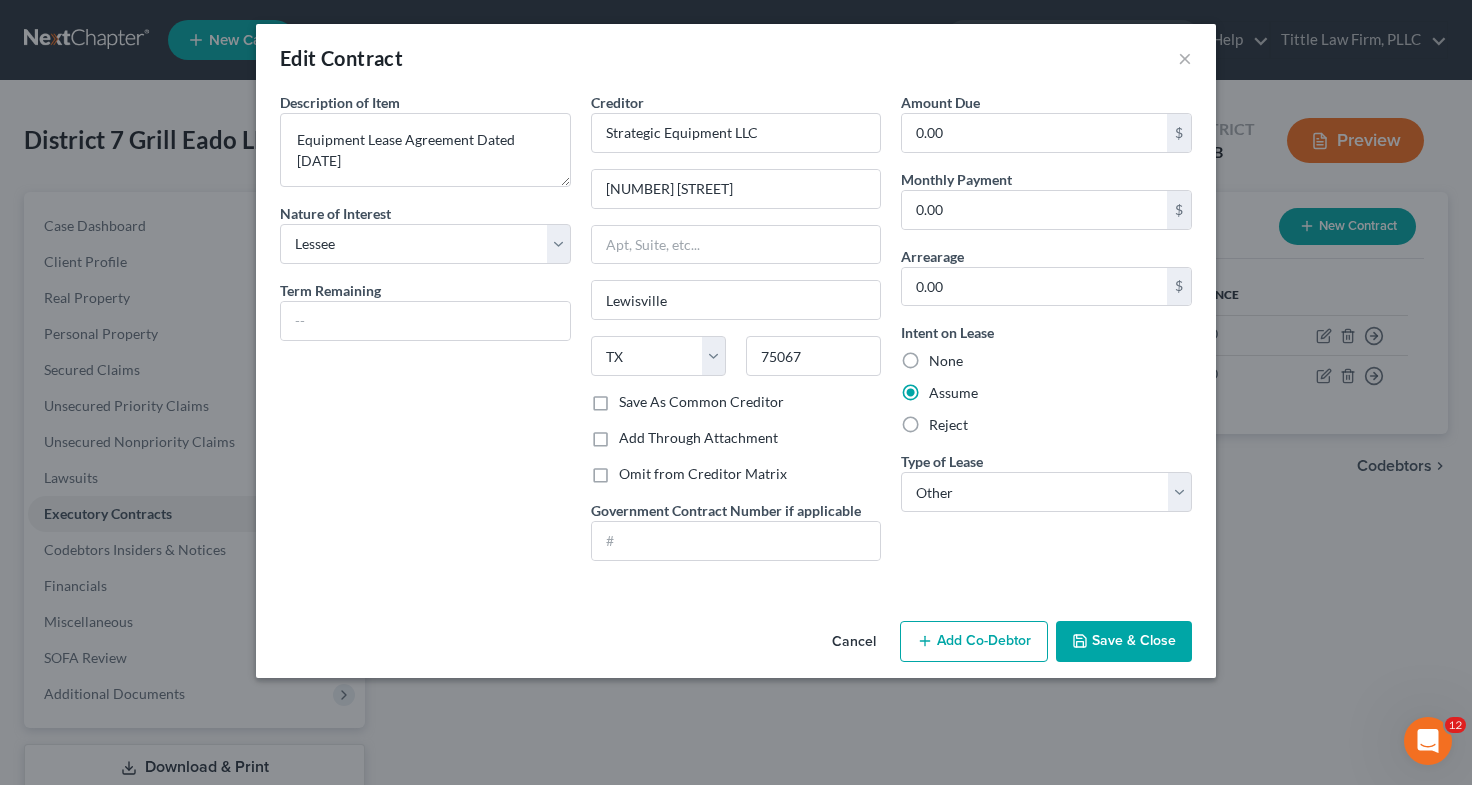 click on "Save & Close" at bounding box center [1124, 642] 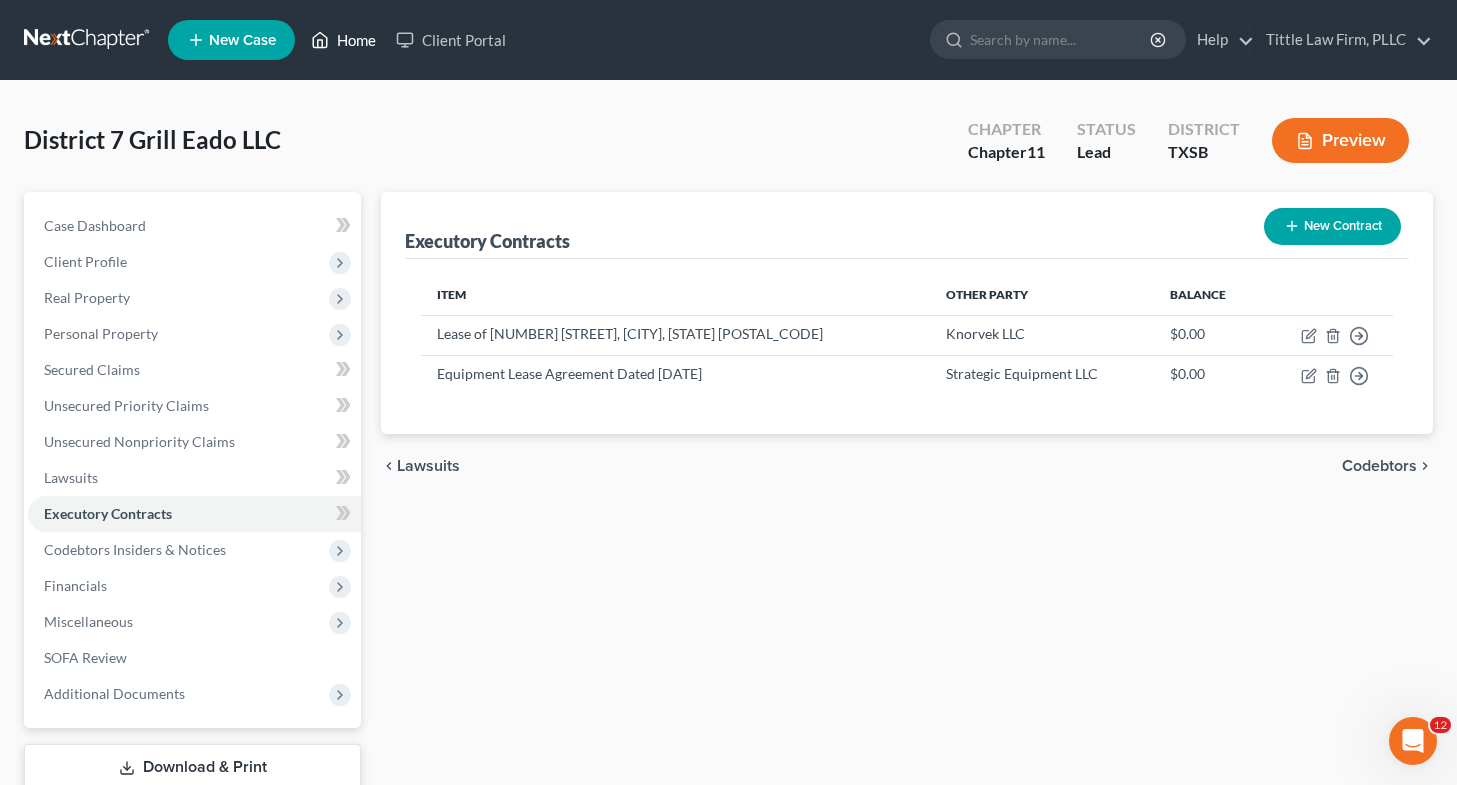 click on "Home" at bounding box center [343, 40] 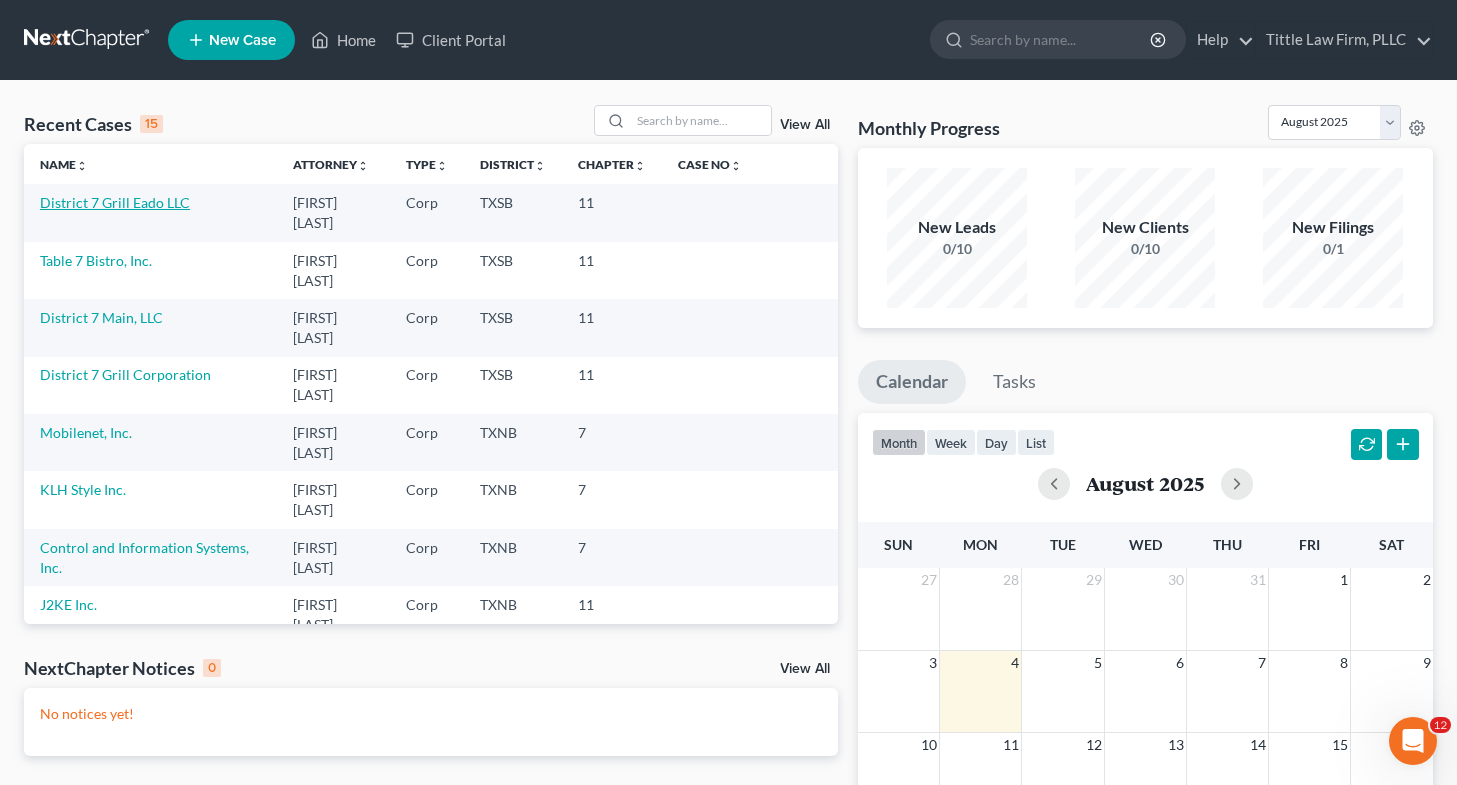 click on "District 7 Grill Eado LLC" at bounding box center [115, 202] 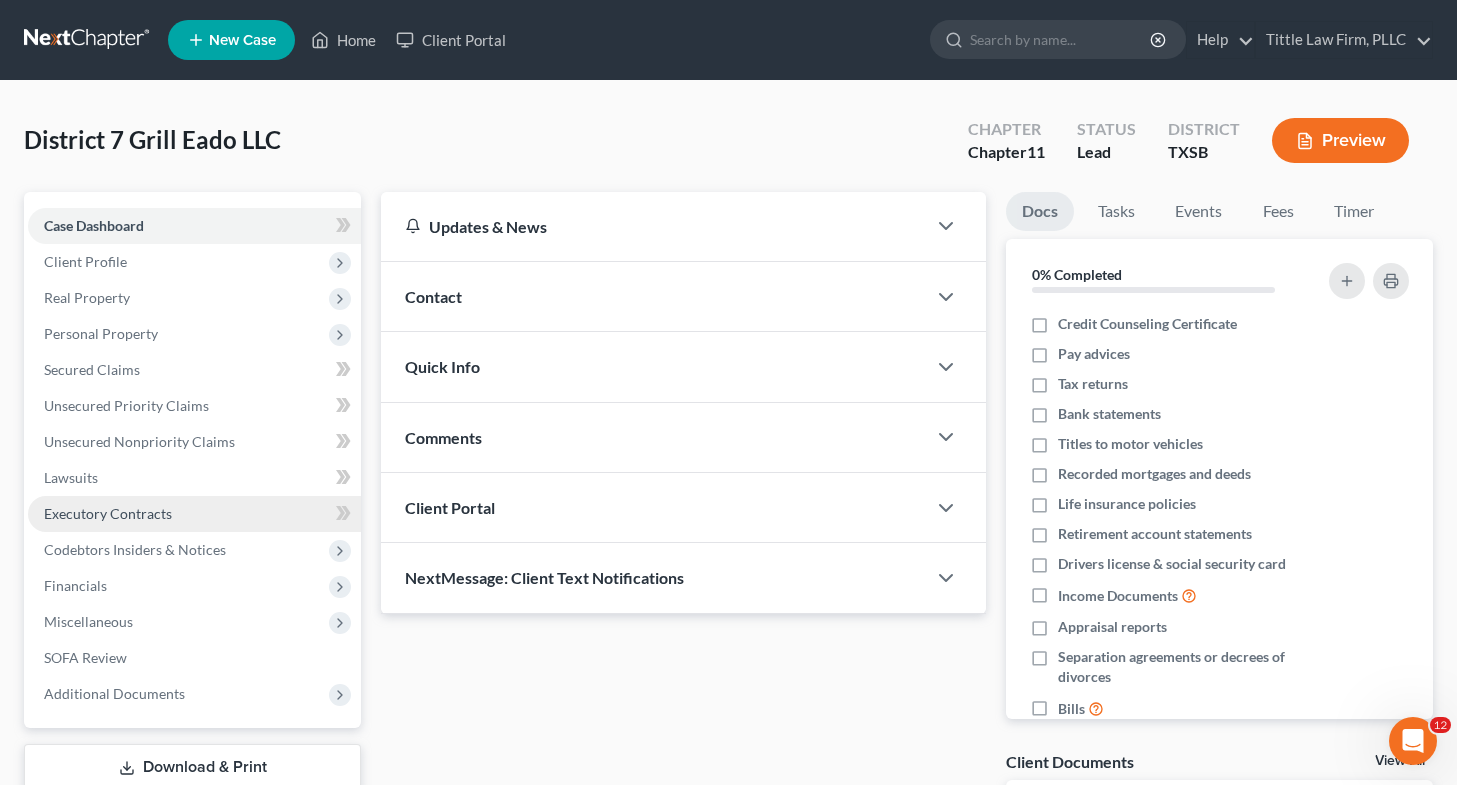 click on "Executory Contracts" at bounding box center (108, 513) 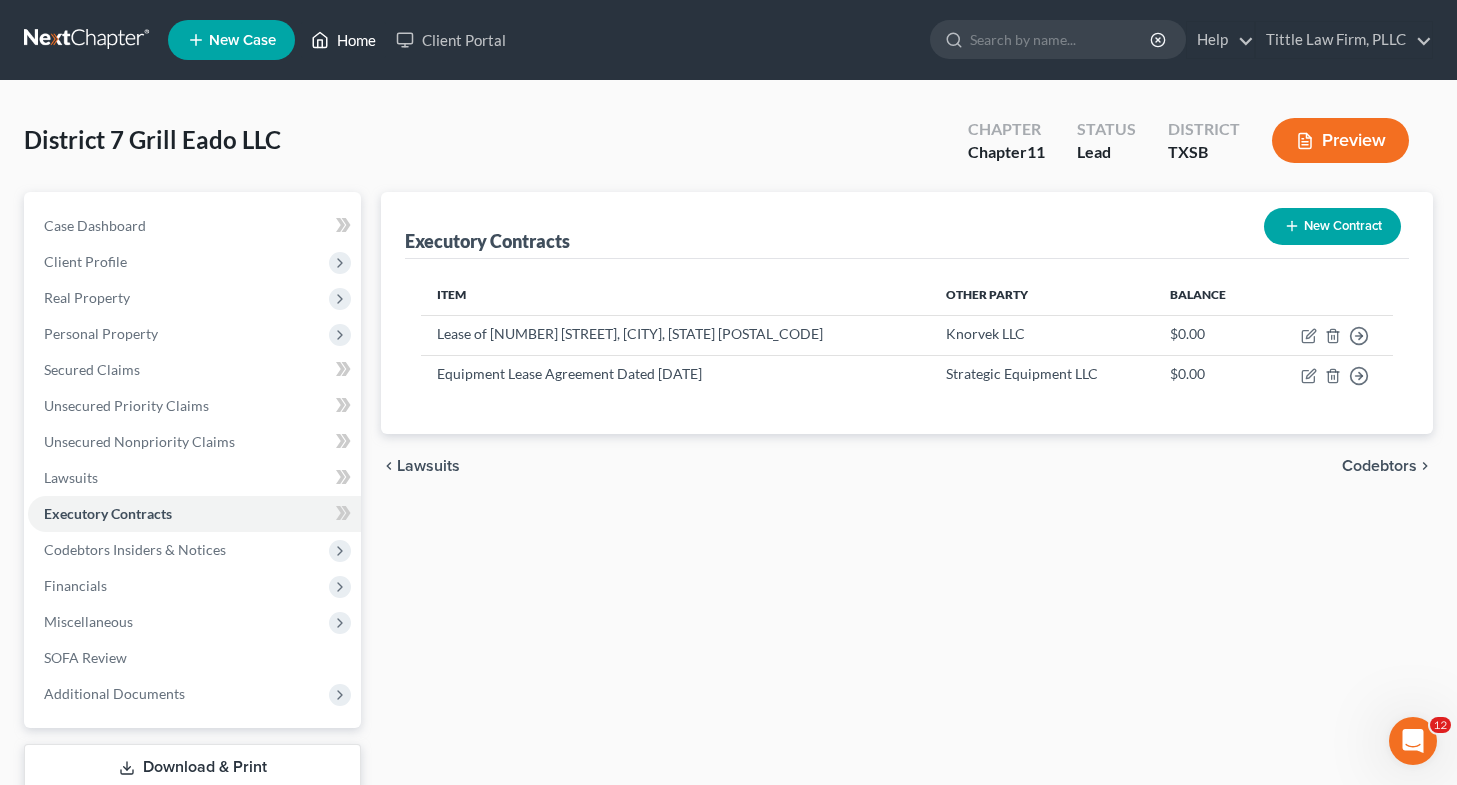 click on "Home" at bounding box center [343, 40] 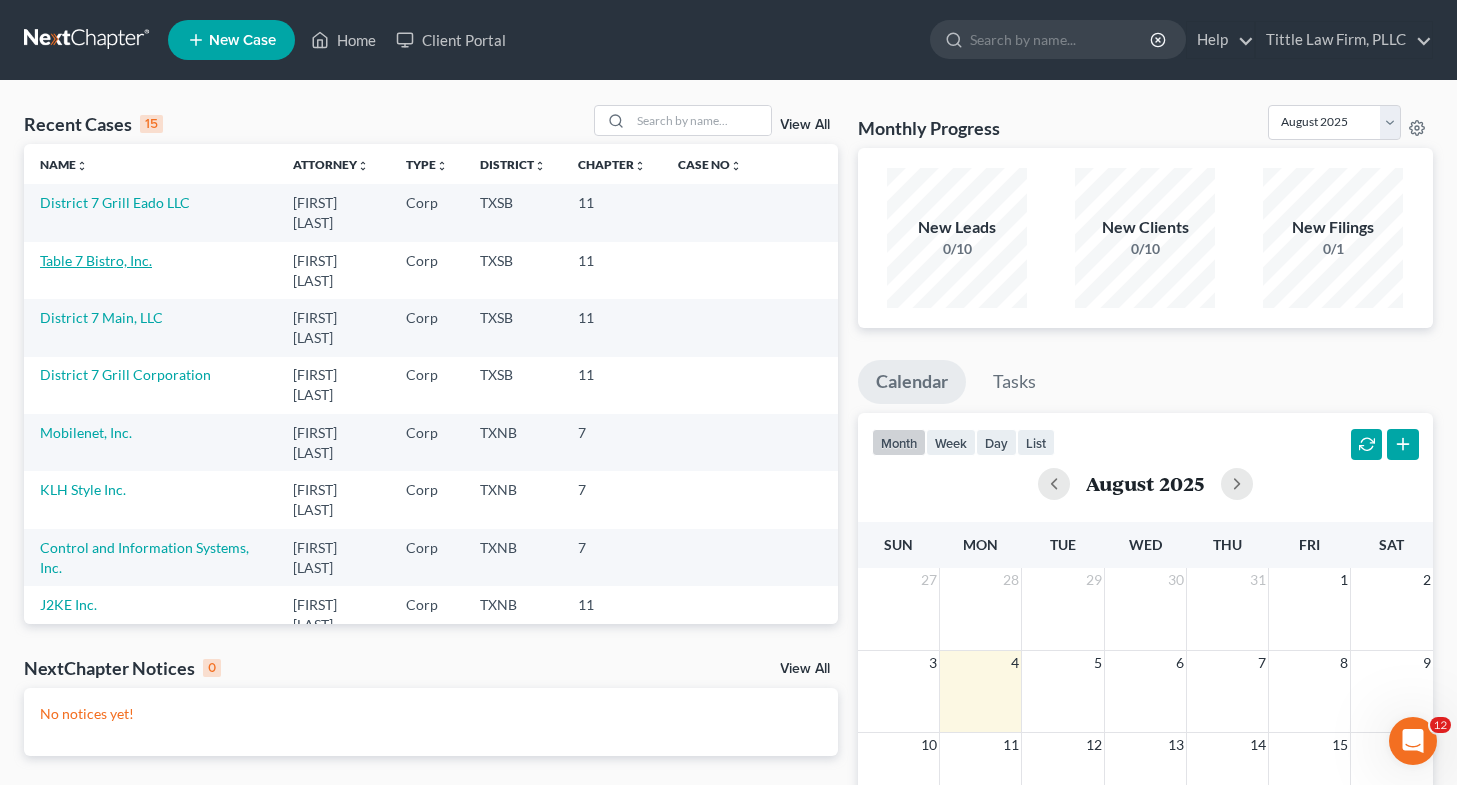 click on "Table 7 Bistro, Inc." at bounding box center [96, 260] 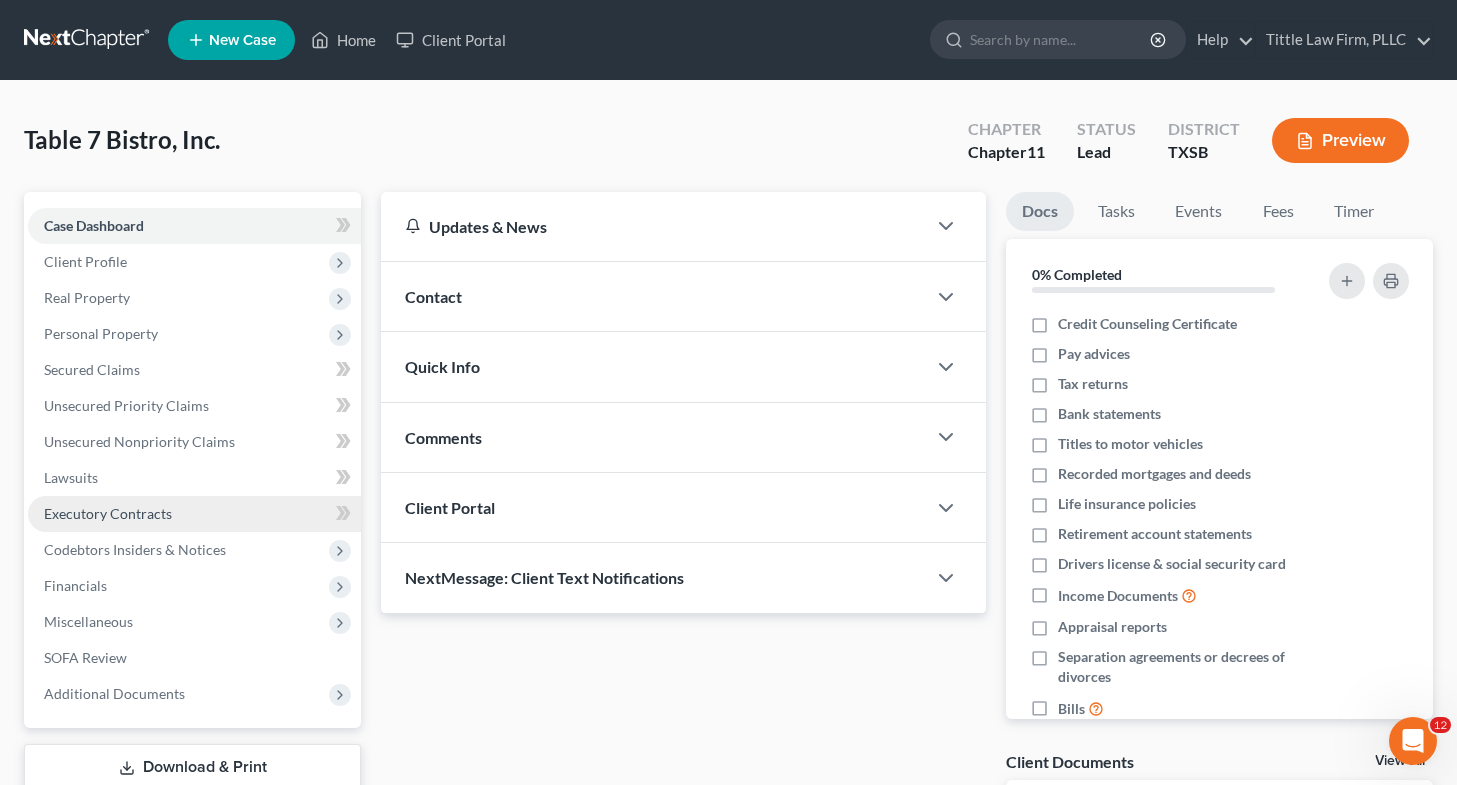 click on "Executory Contracts" at bounding box center [108, 513] 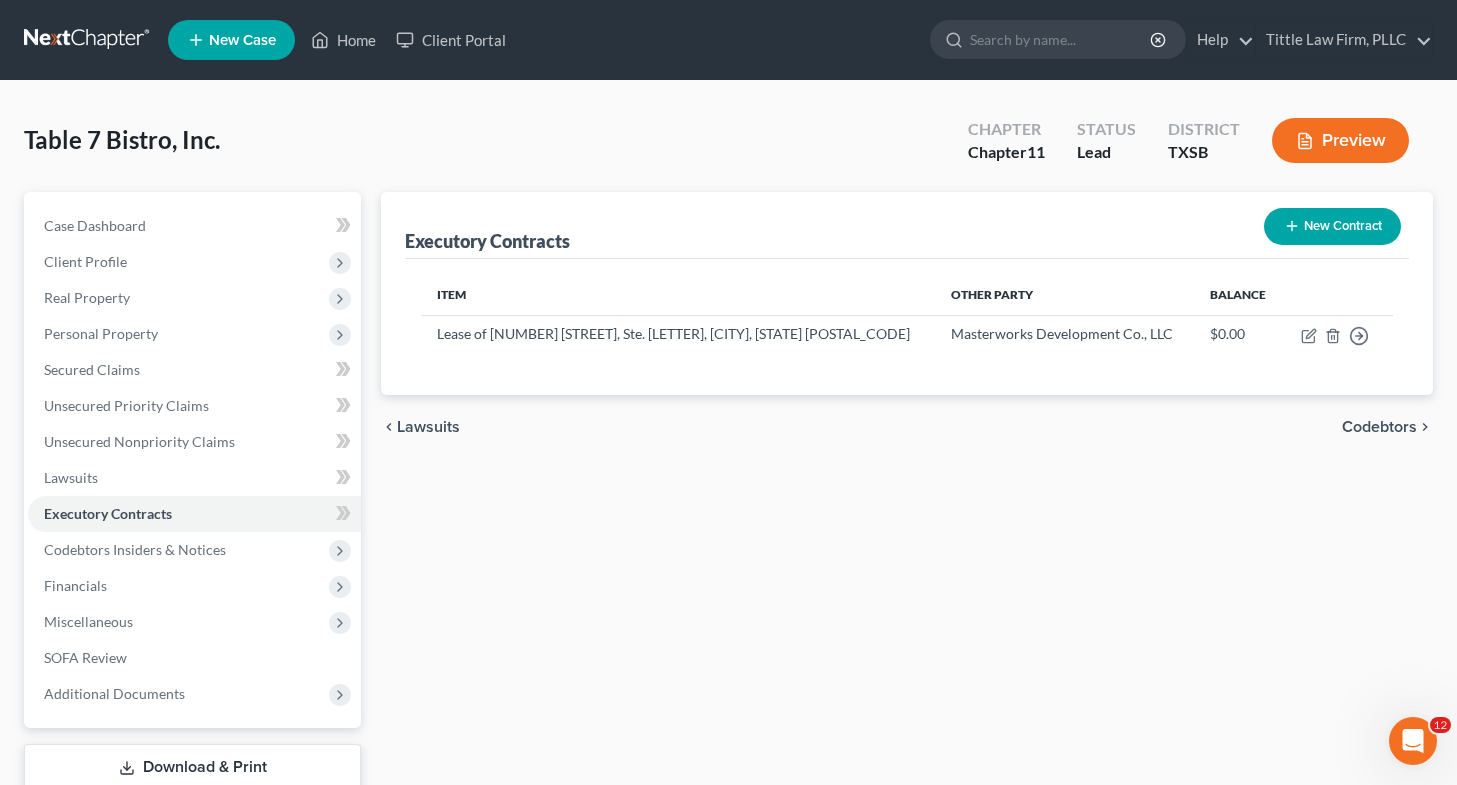 click on "New Contract" at bounding box center [1332, 226] 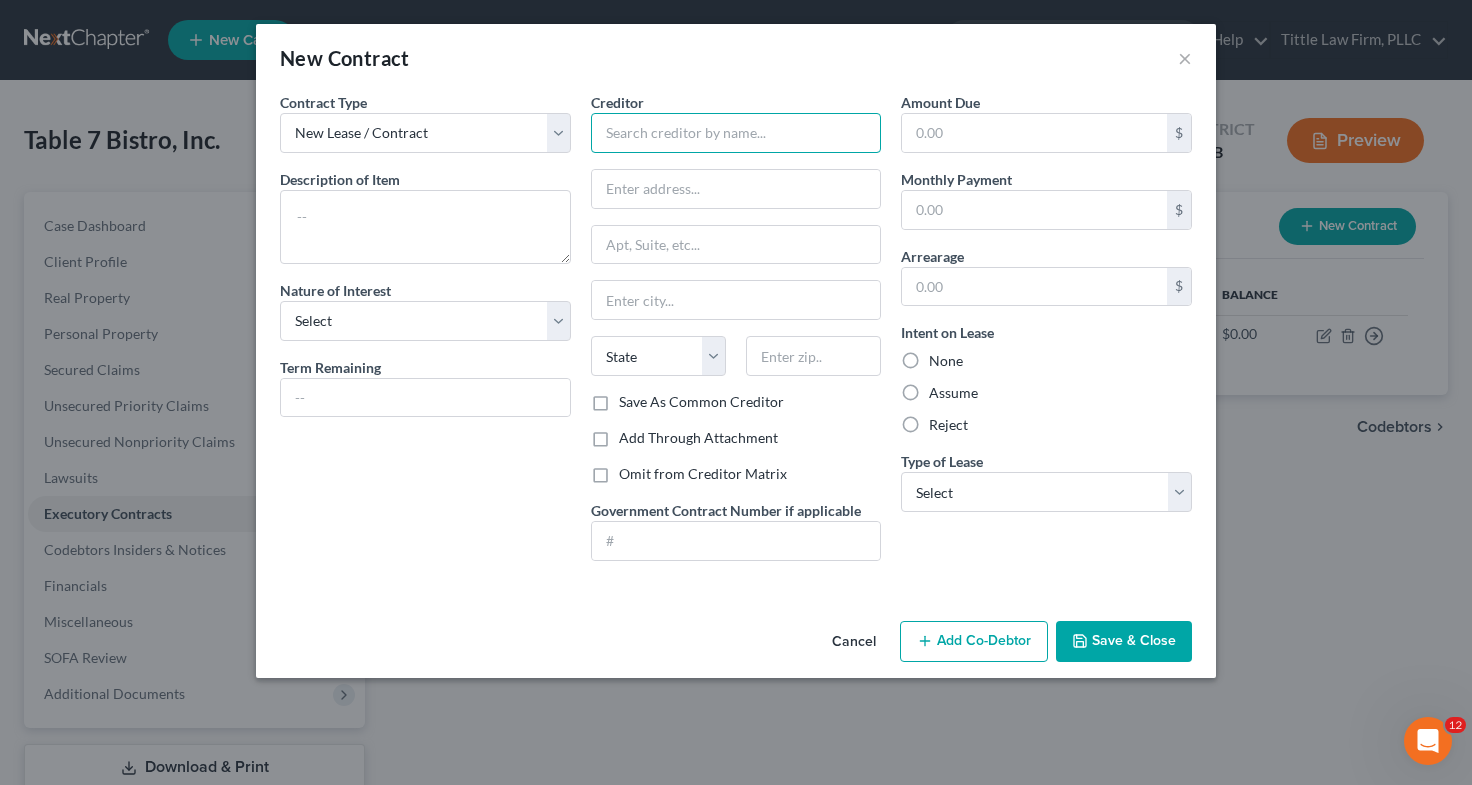 click at bounding box center (736, 133) 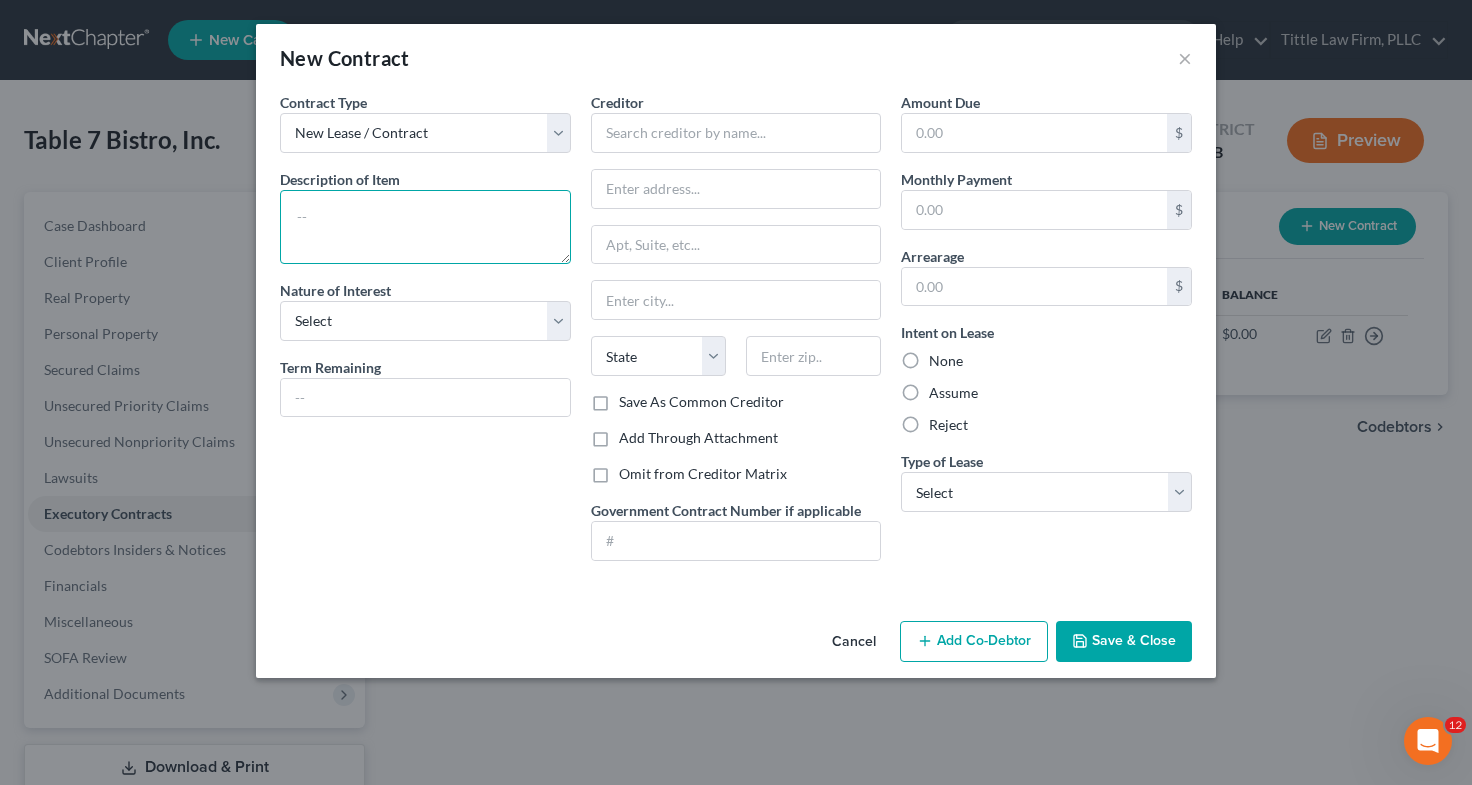 click at bounding box center [425, 227] 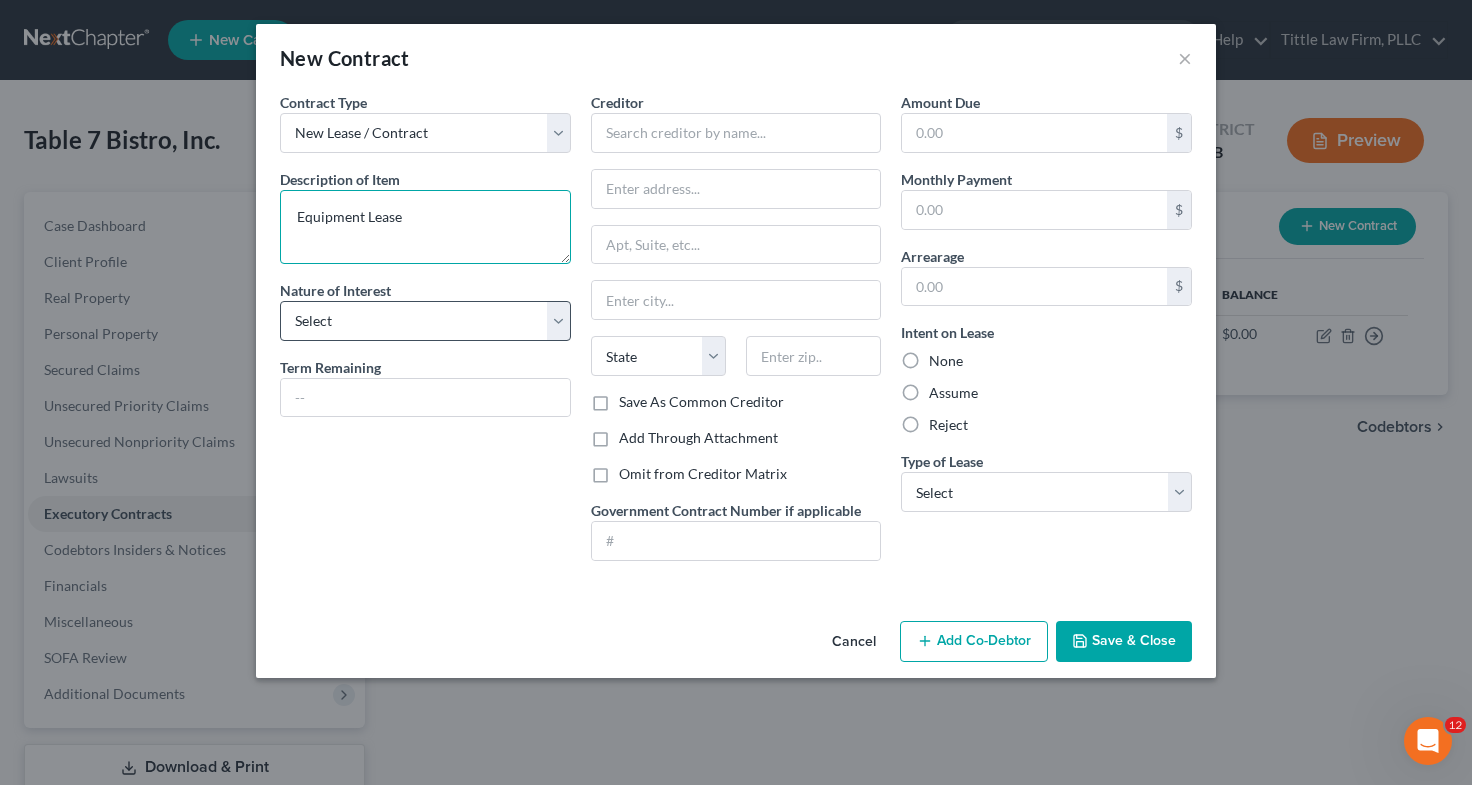 type on "Equipment Lease" 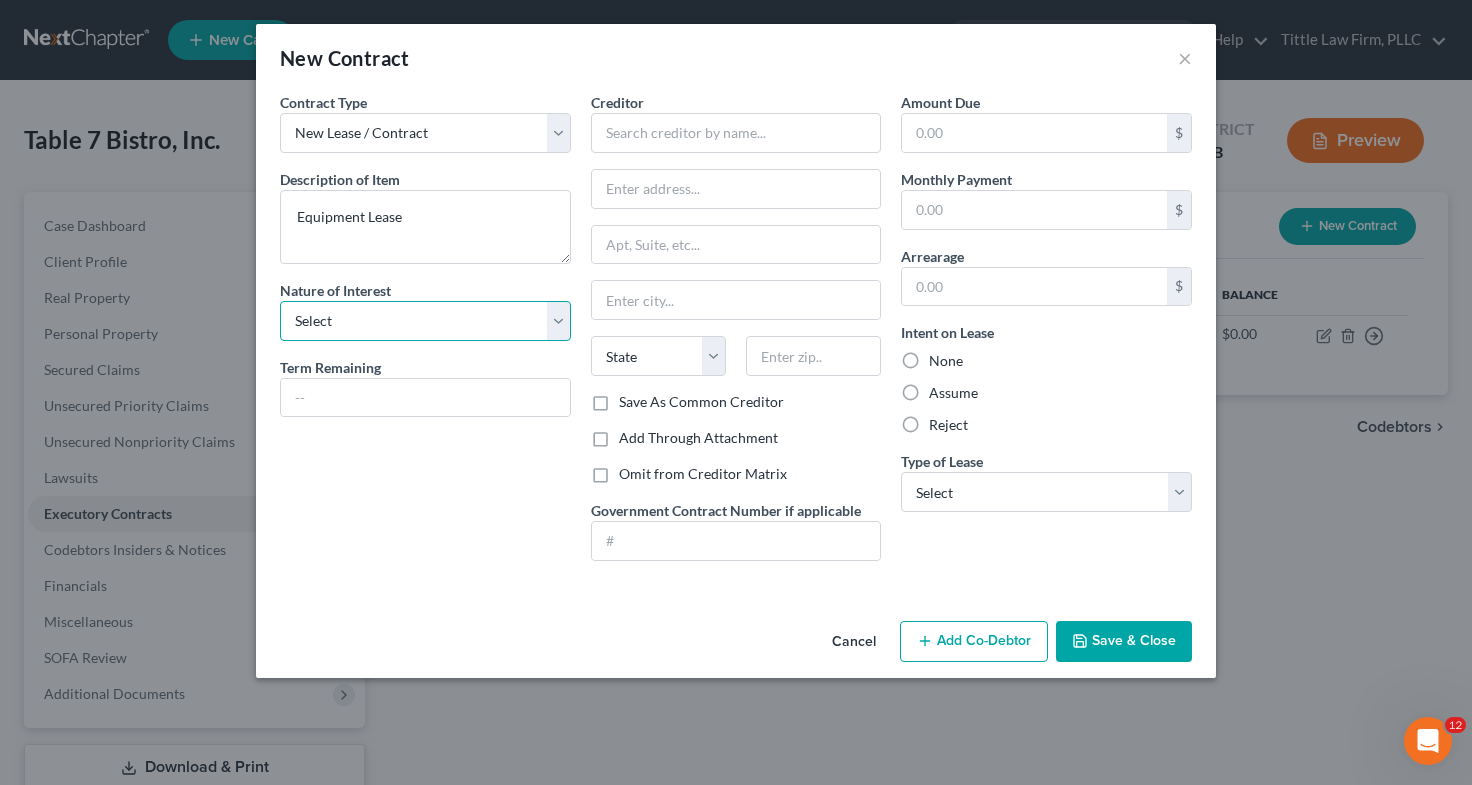 click on "Select Purchaser Agent Lessor Lessee" at bounding box center [425, 321] 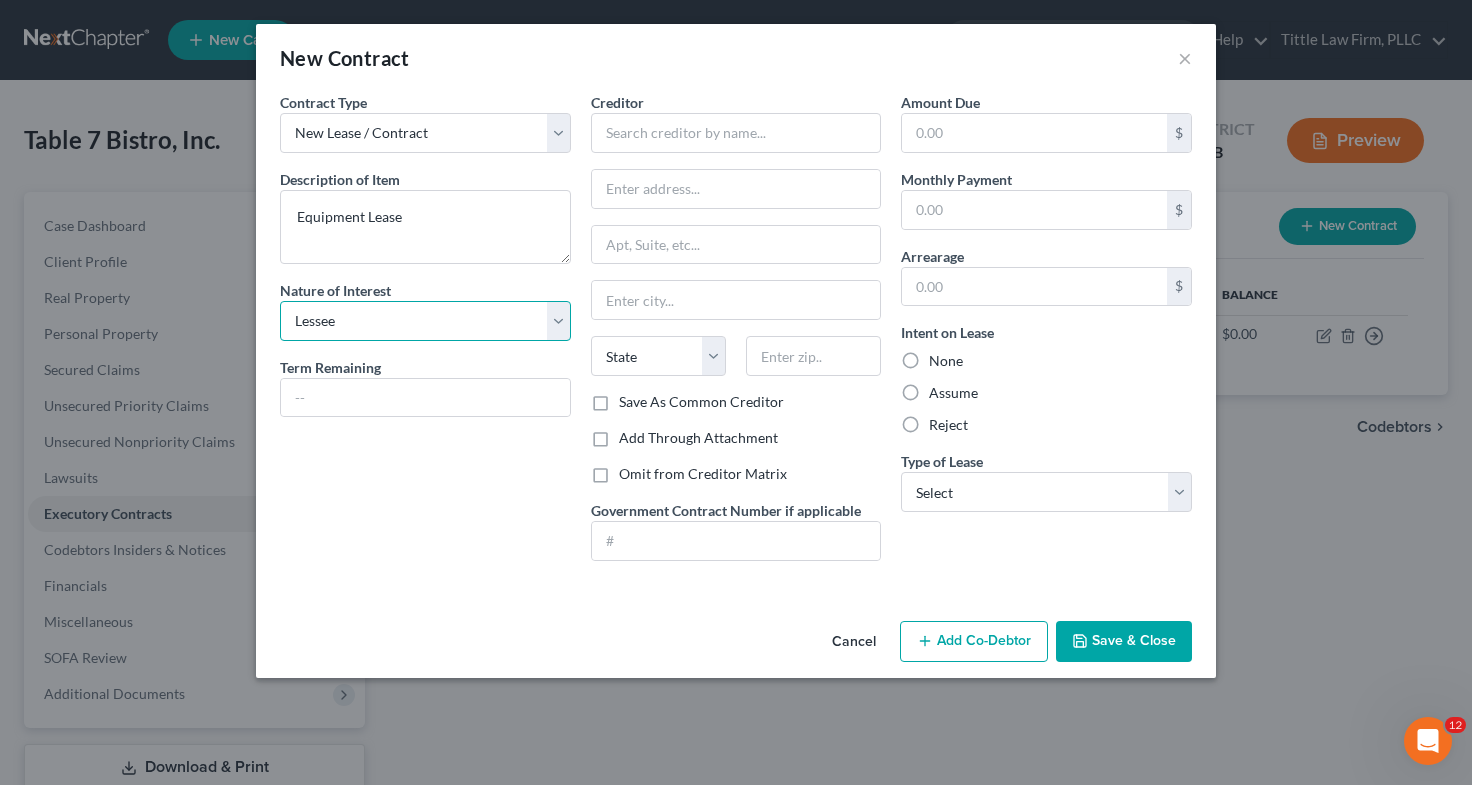 click on "Select Purchaser Agent Lessor Lessee" at bounding box center [425, 321] 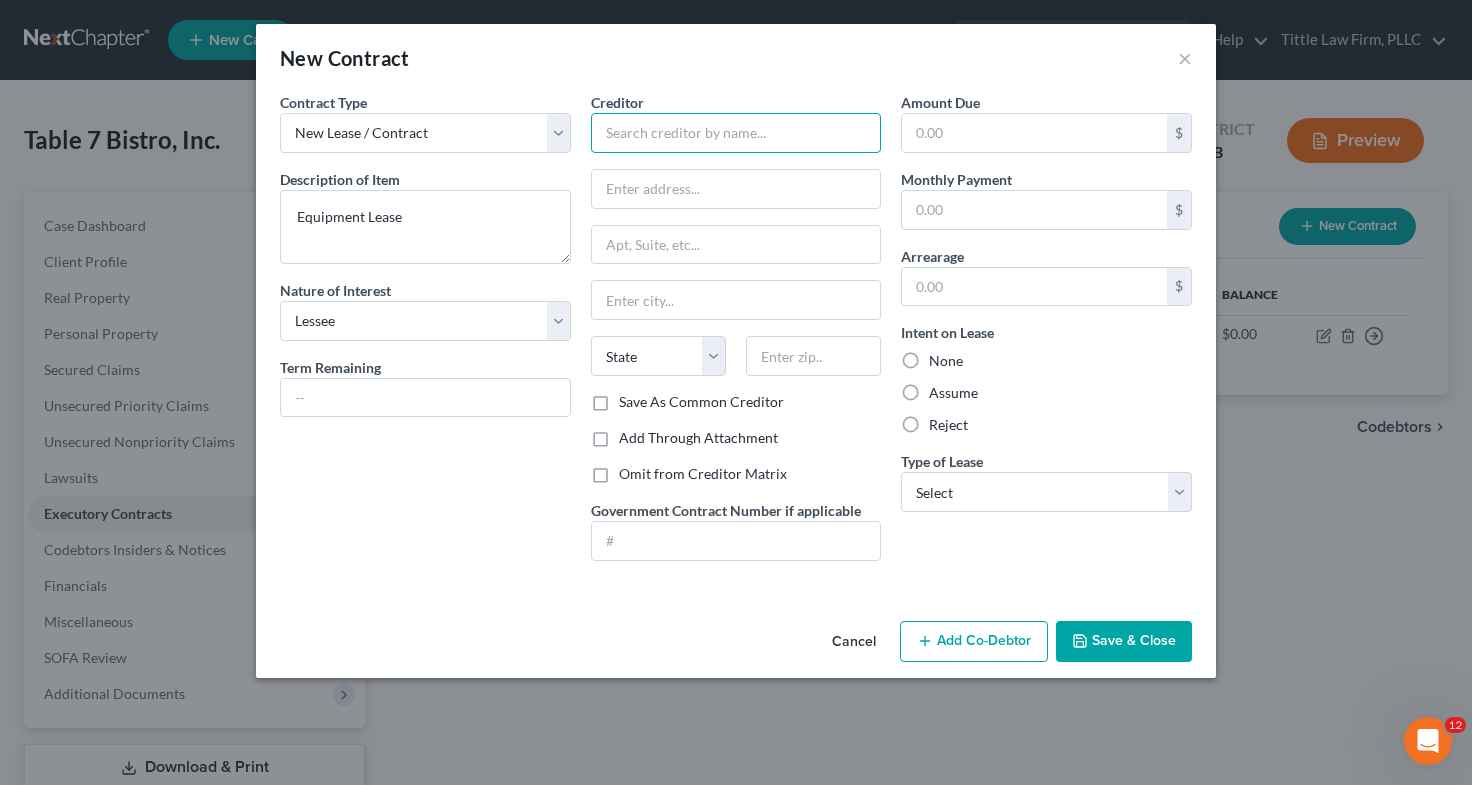 click at bounding box center (736, 133) 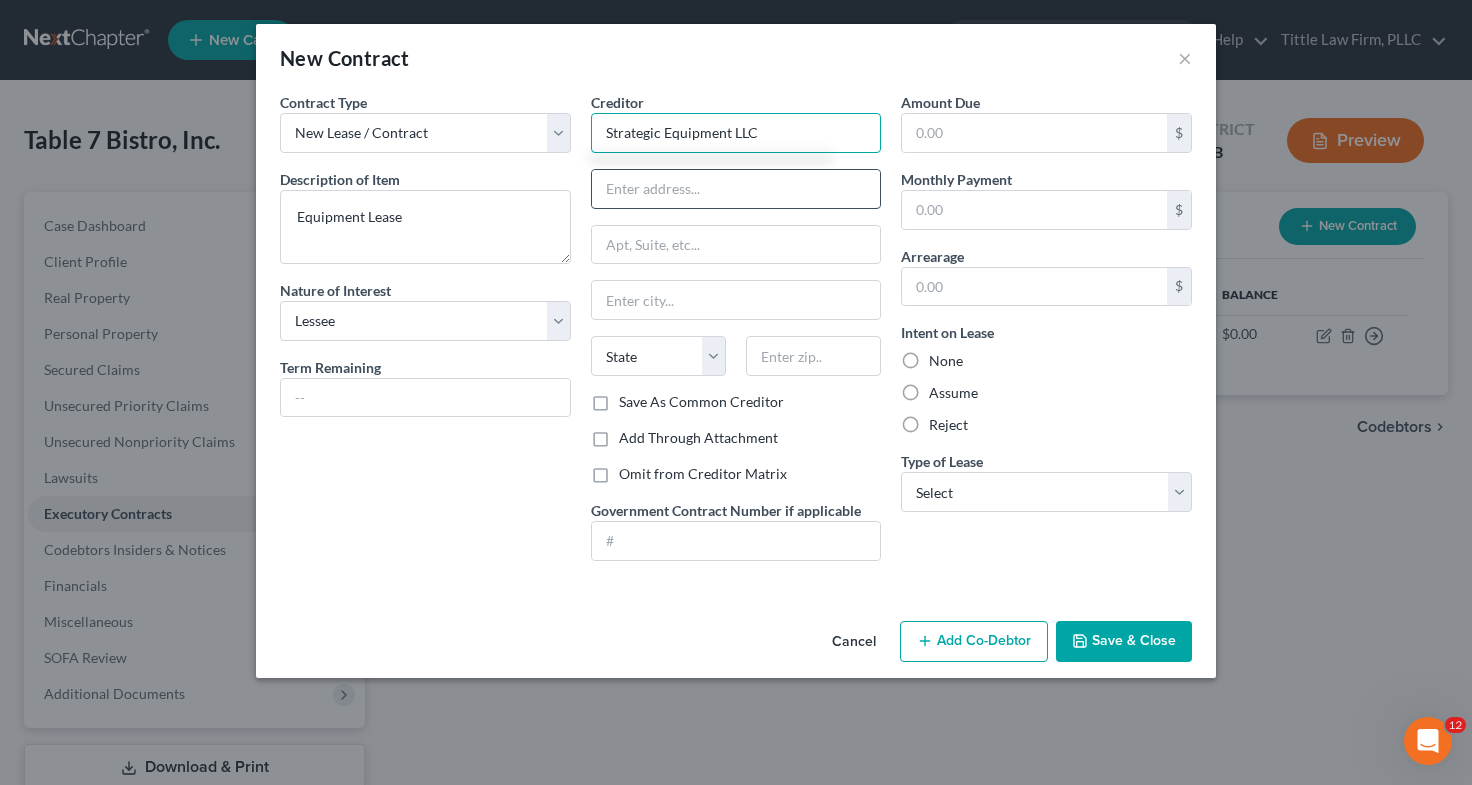 type on "Strategic Equipment LLC" 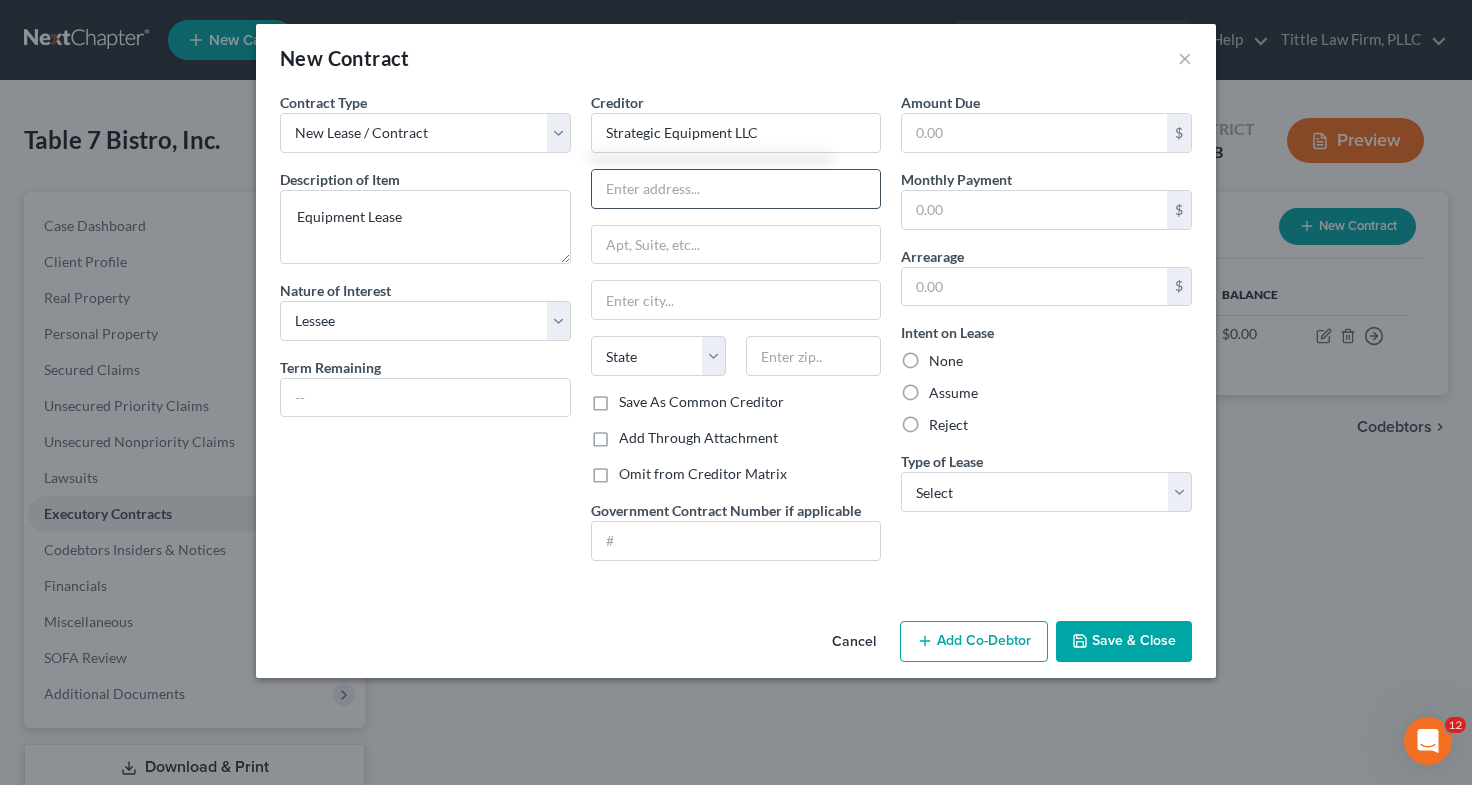 click at bounding box center [736, 189] 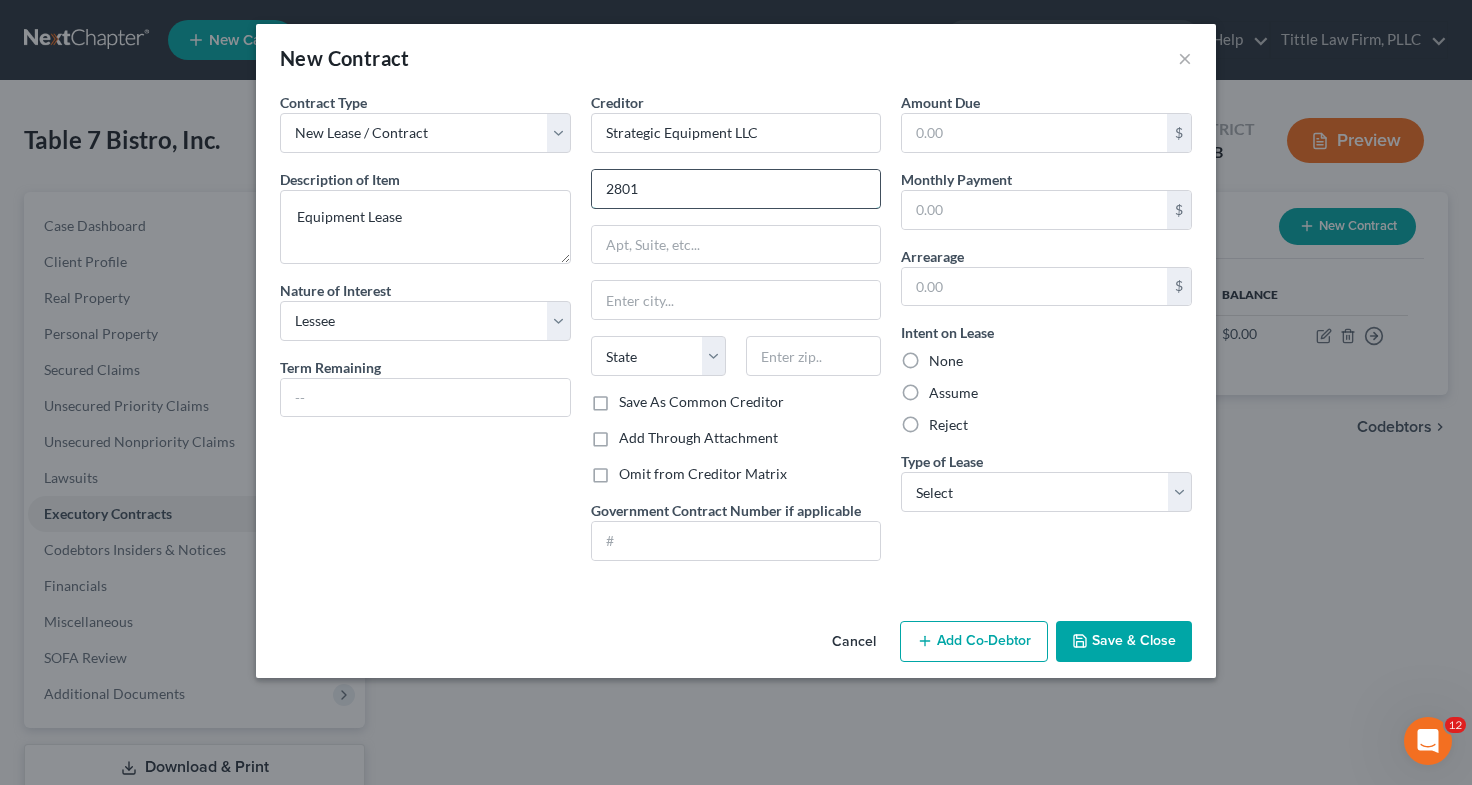 type on "[NUMBER] [STREET], [CITY], [STATE] [POSTAL_CODE]" 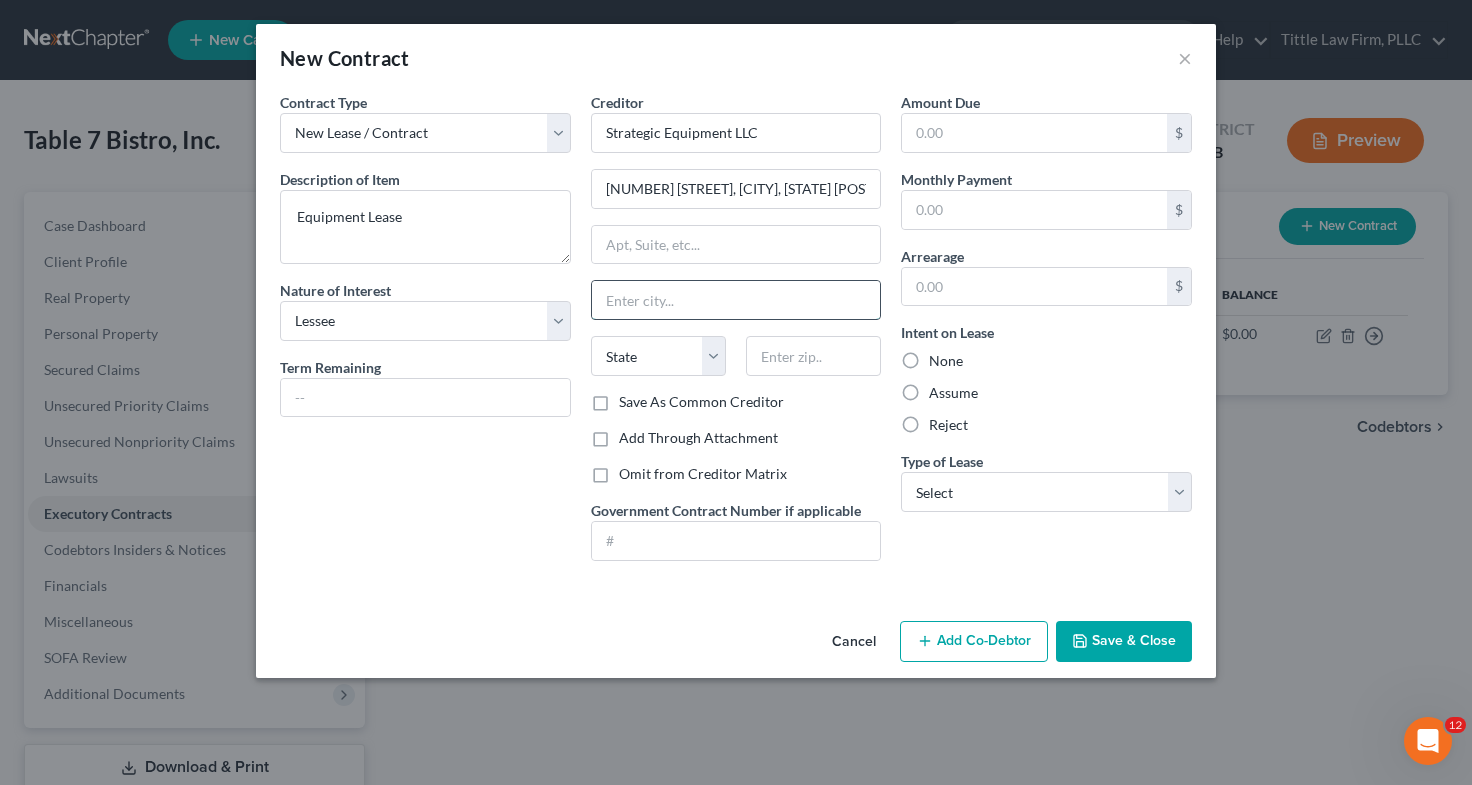 click at bounding box center (736, 300) 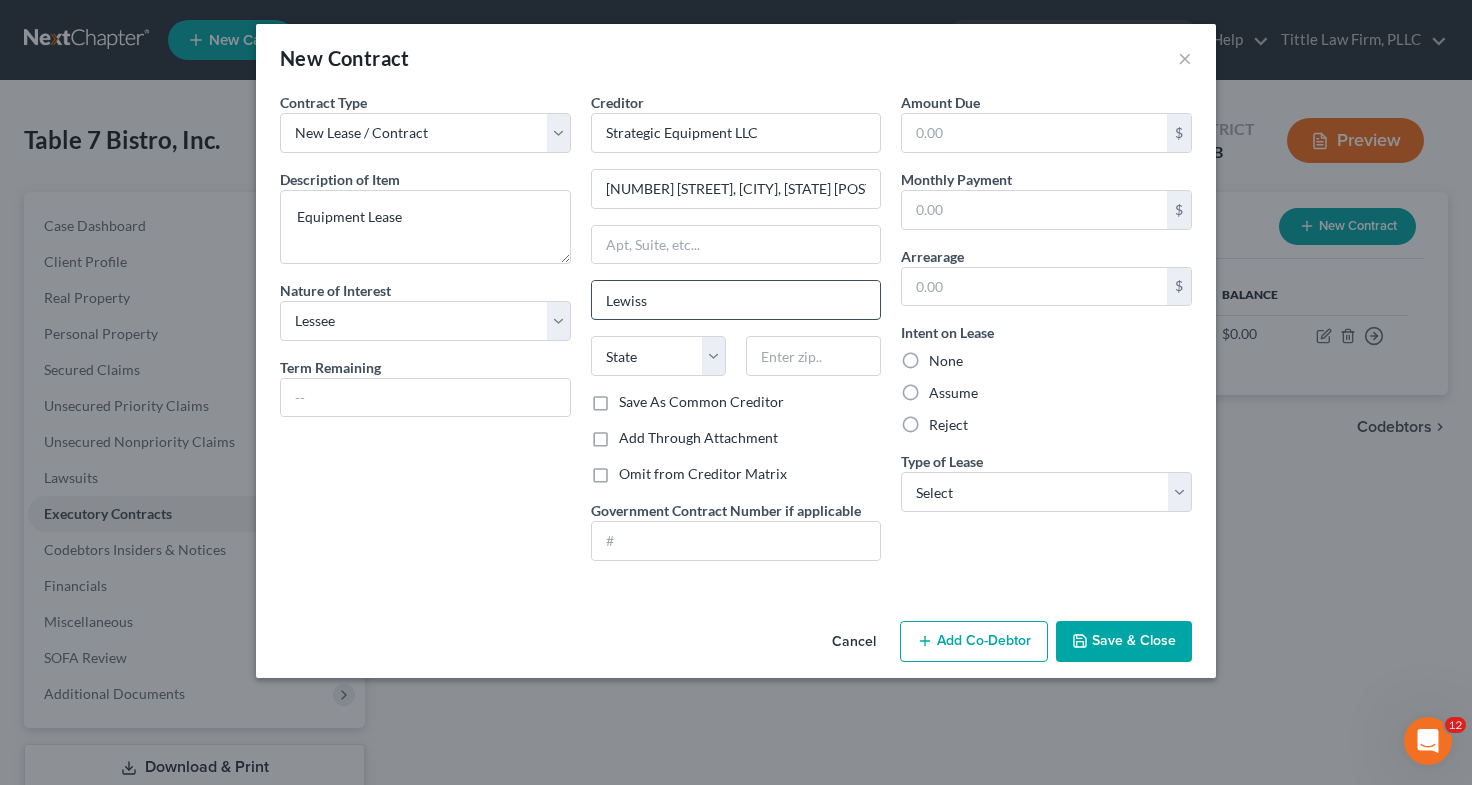 type on "Lewisville" 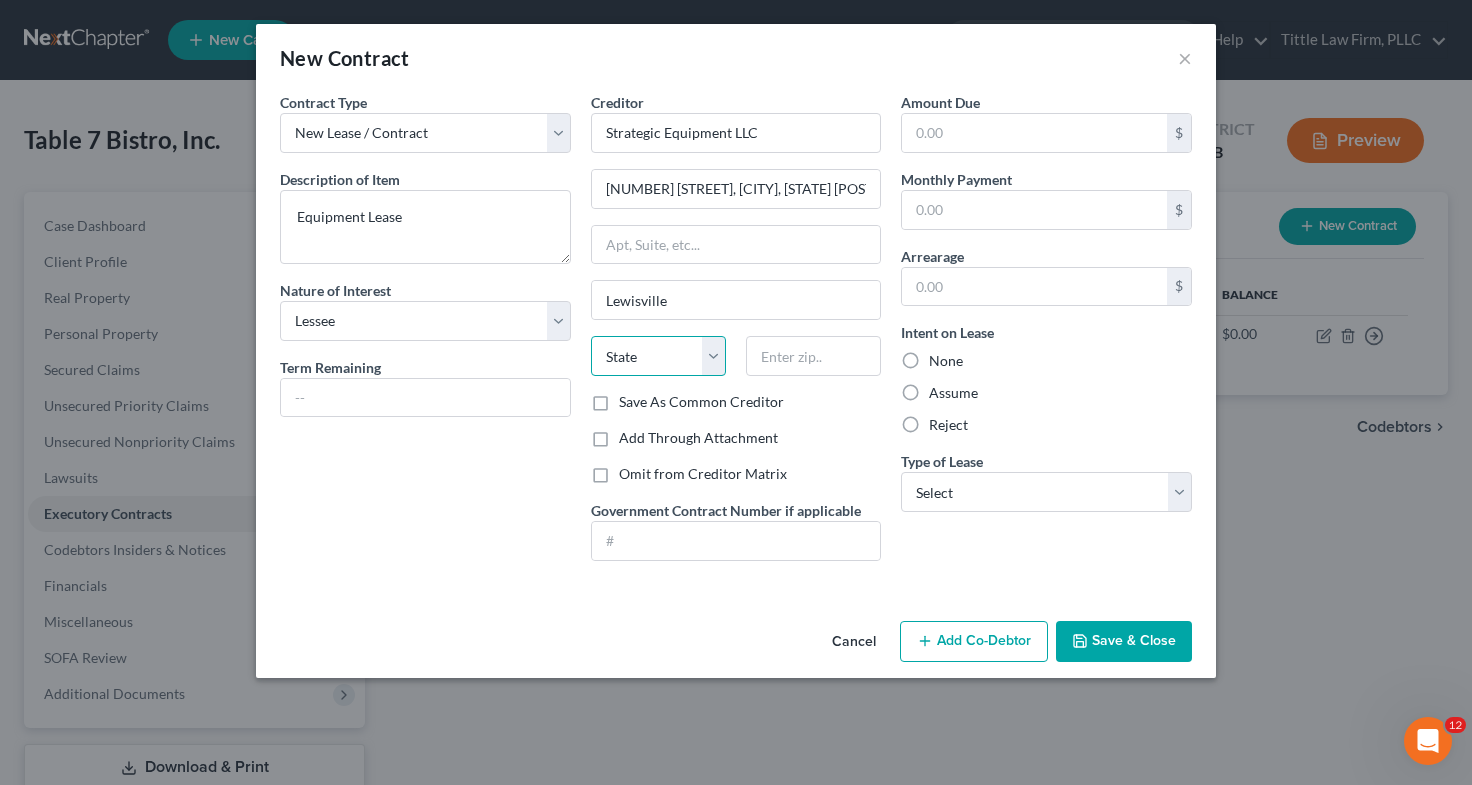 click on "State AL AK AR AZ CA CO CT DE DC FL GA GU HI ID IL IN IA KS KY LA ME MD MA MI MN MS MO MT NC ND NE NV NH NJ NM NY OH OK OR PA PR RI SC SD TN TX UT VI VA VT WA WV WI WY" at bounding box center (658, 356) 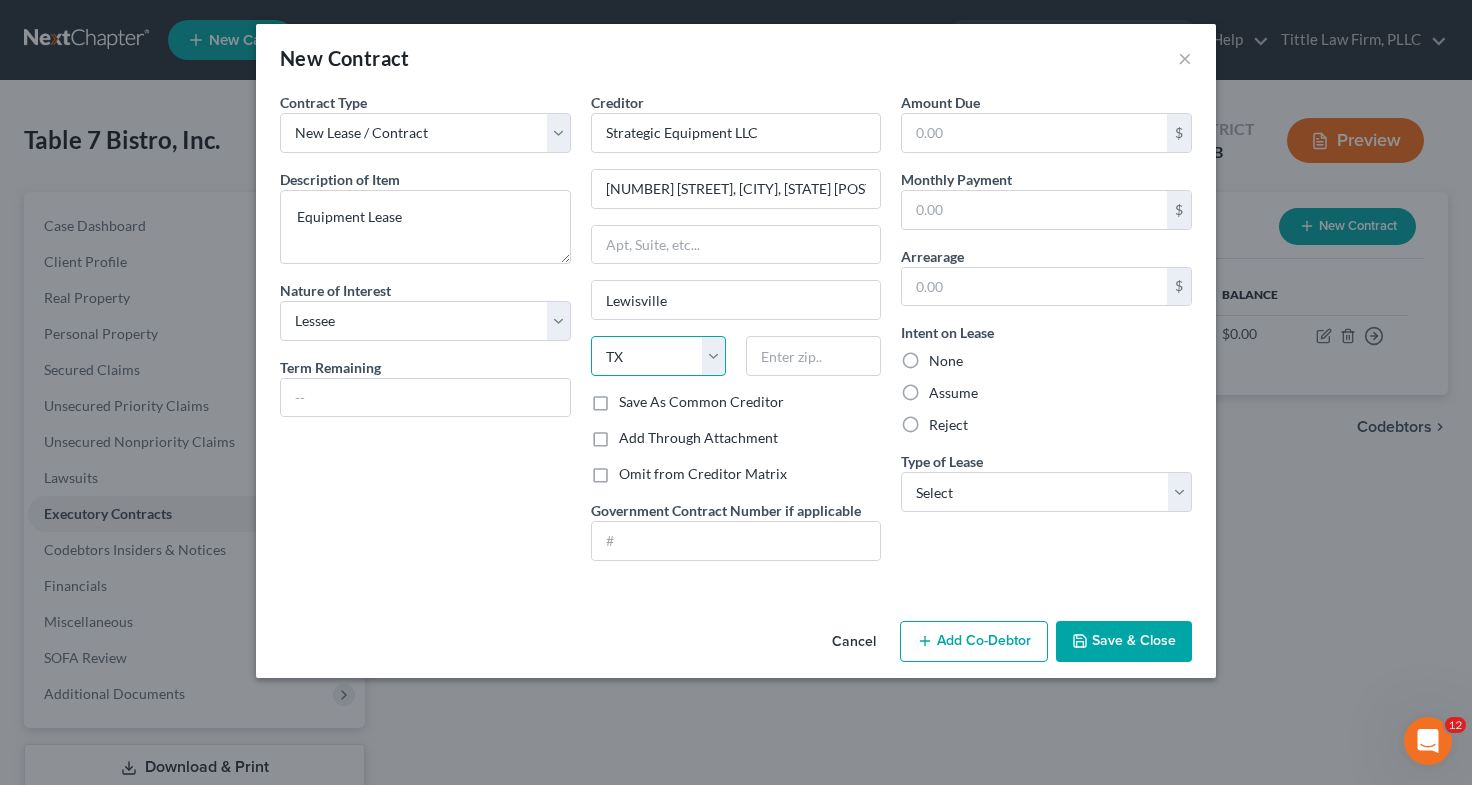 click on "State AL AK AR AZ CA CO CT DE DC FL GA GU HI ID IL IN IA KS KY LA ME MD MA MI MN MS MO MT NC ND NE NV NH NJ NM NY OH OK OR PA PR RI SC SD TN TX UT VI VA VT WA WV WI WY" at bounding box center (658, 356) 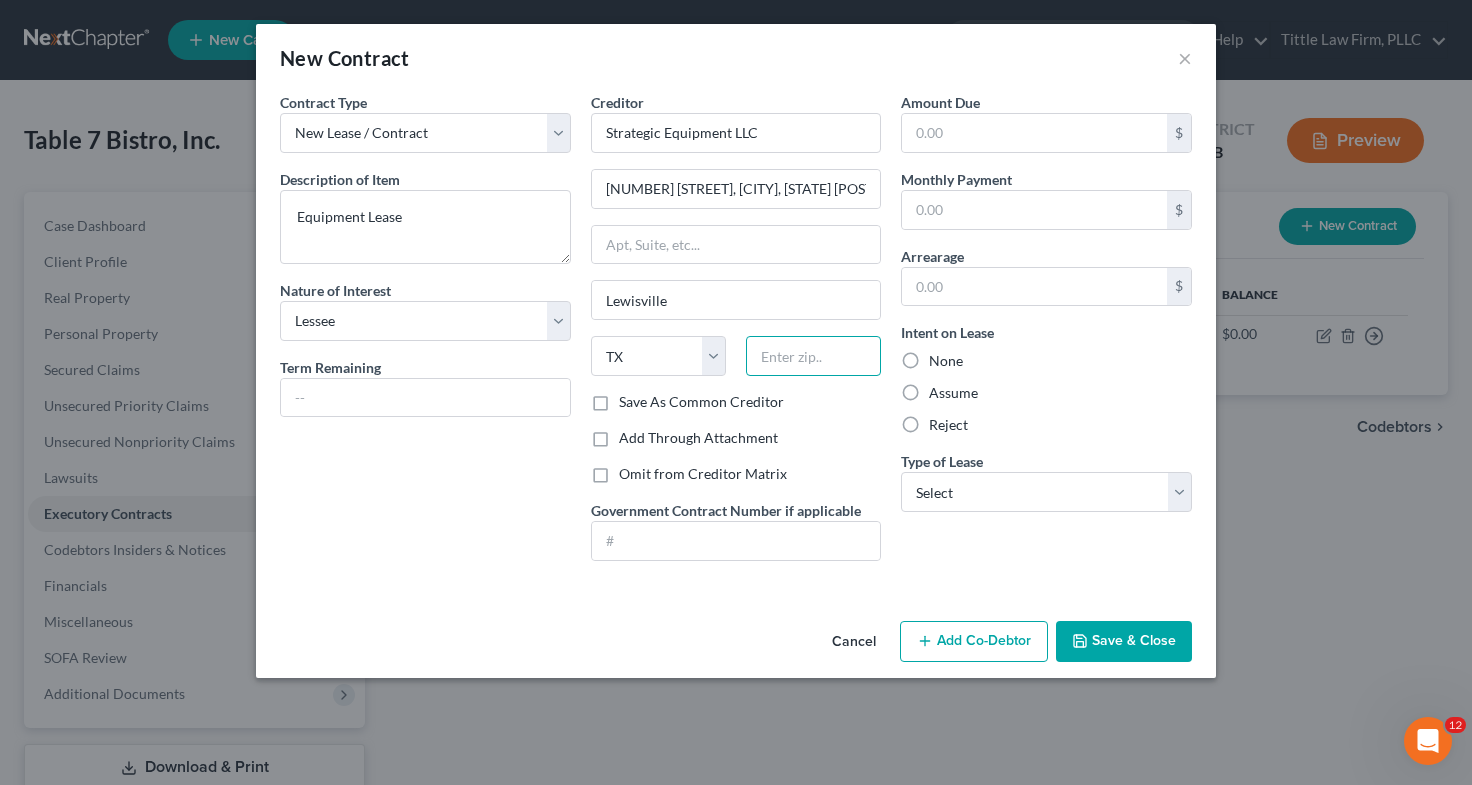 click at bounding box center [813, 356] 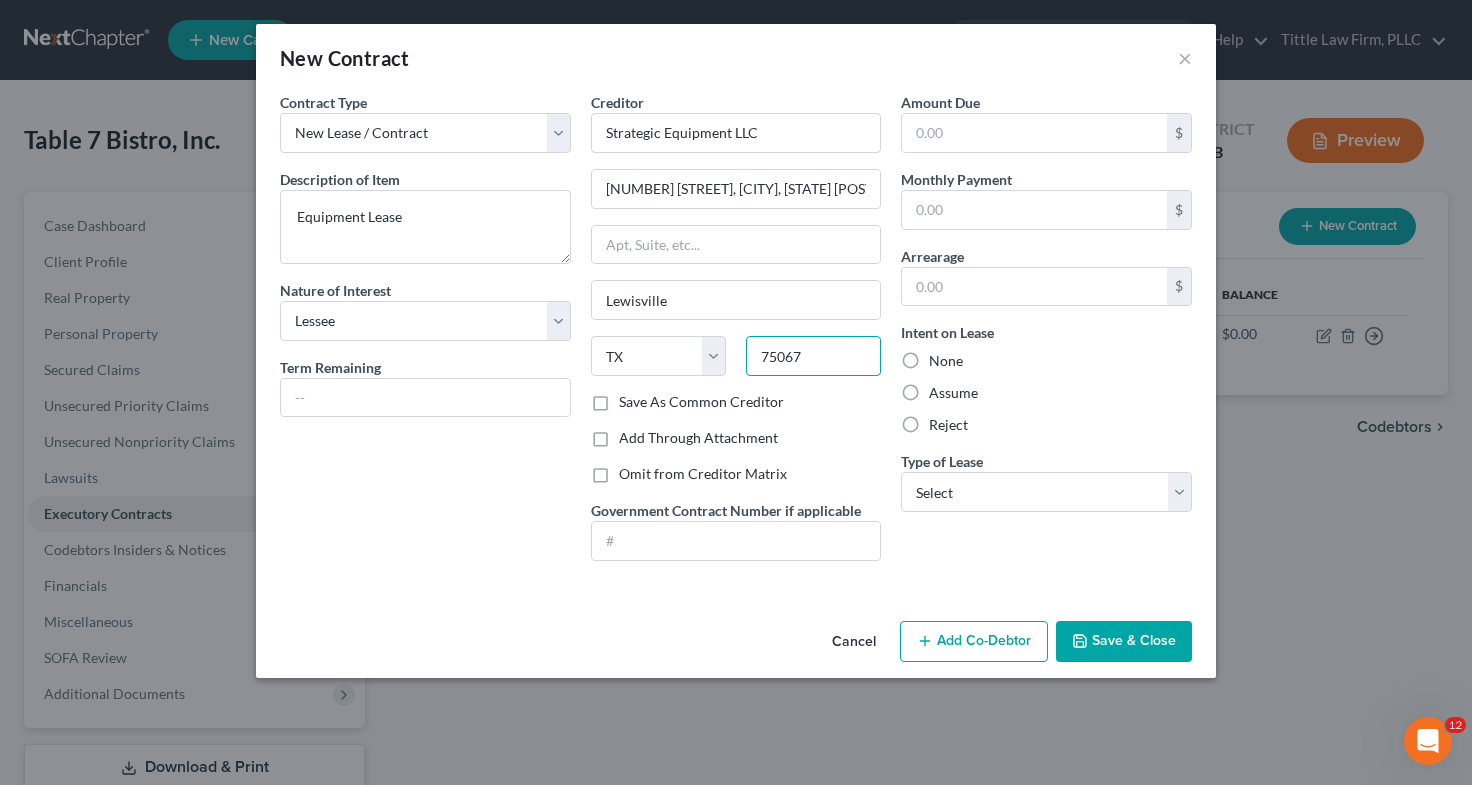 type on "75067" 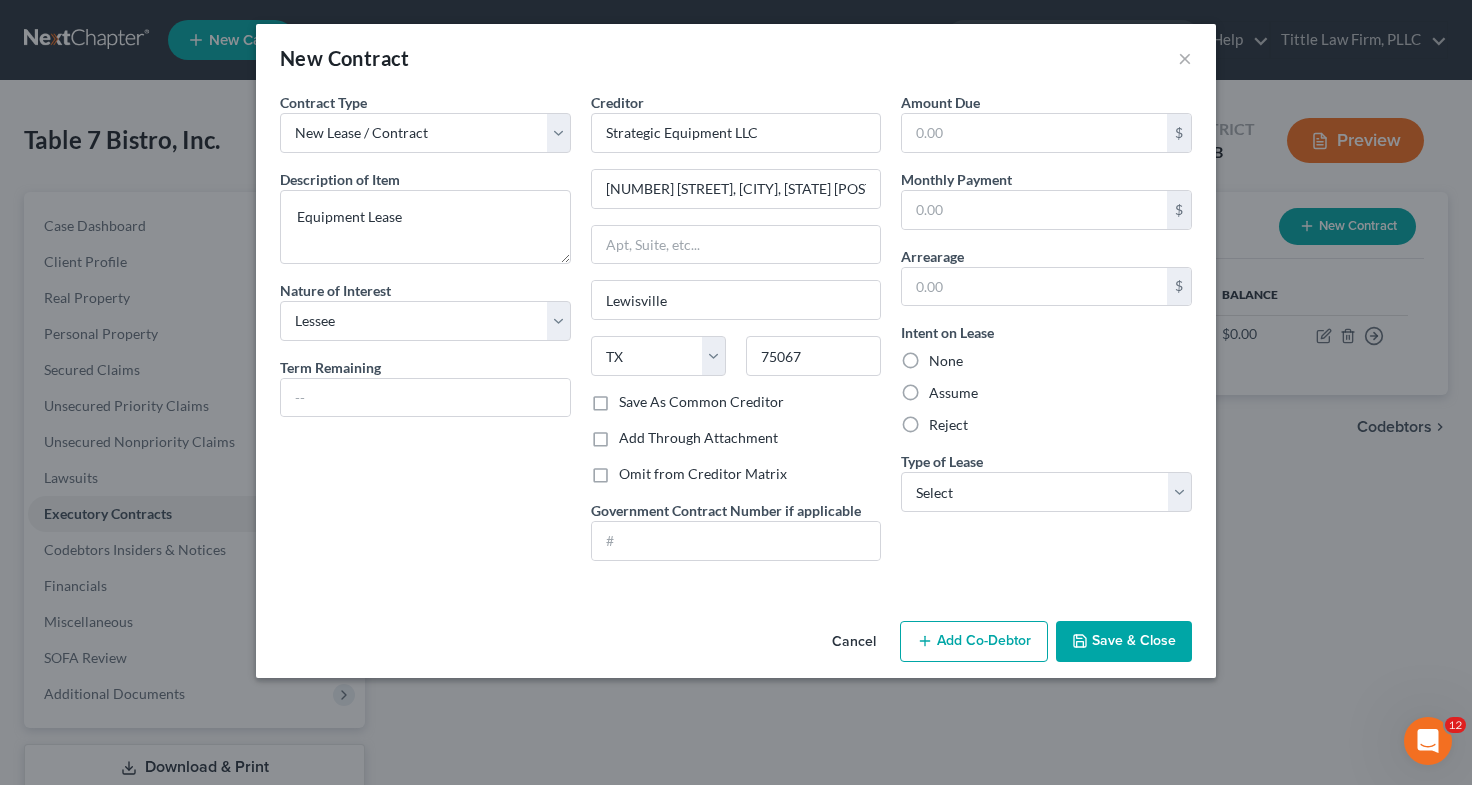 click on "Assume" at bounding box center [953, 393] 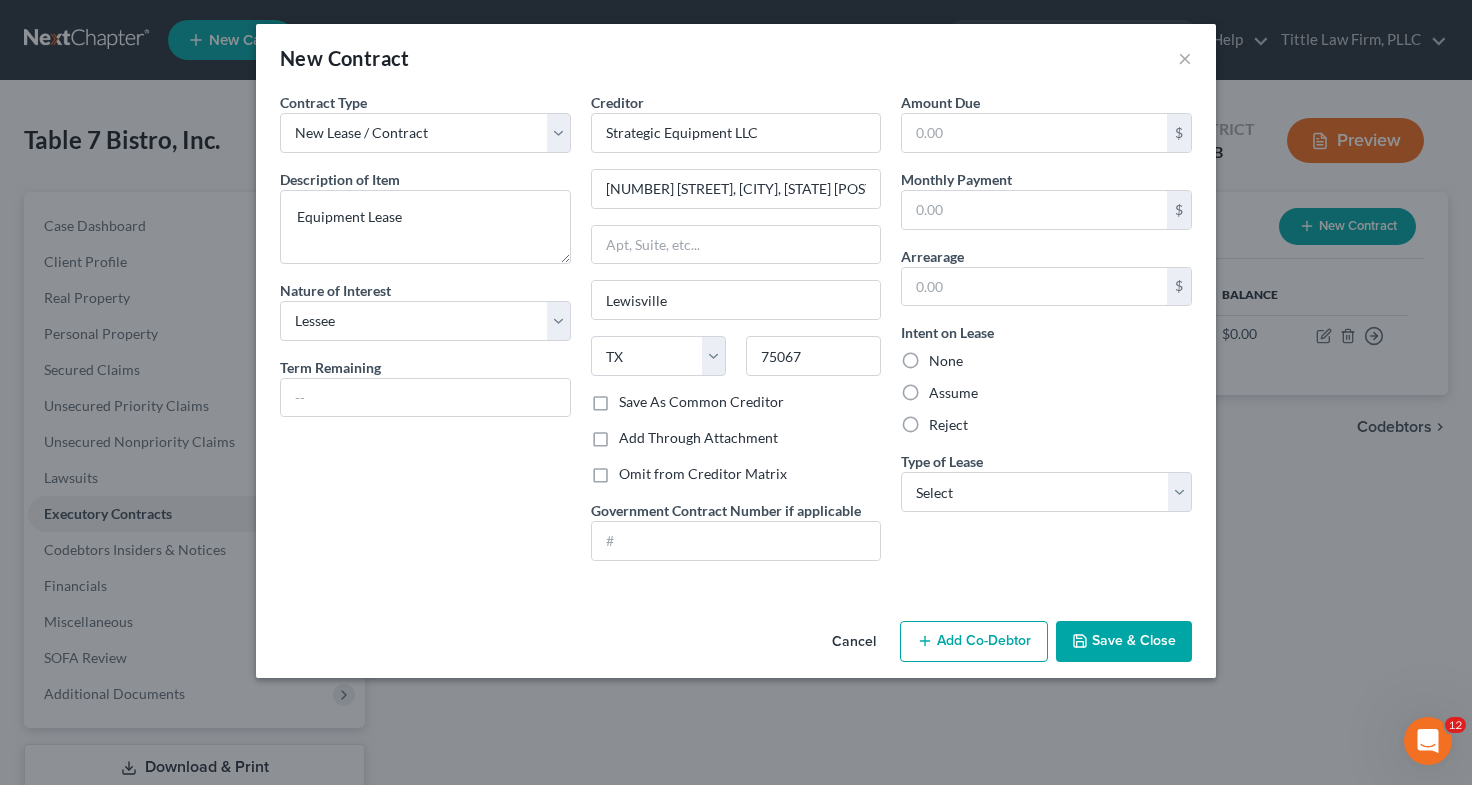 click on "Assume" at bounding box center (943, 389) 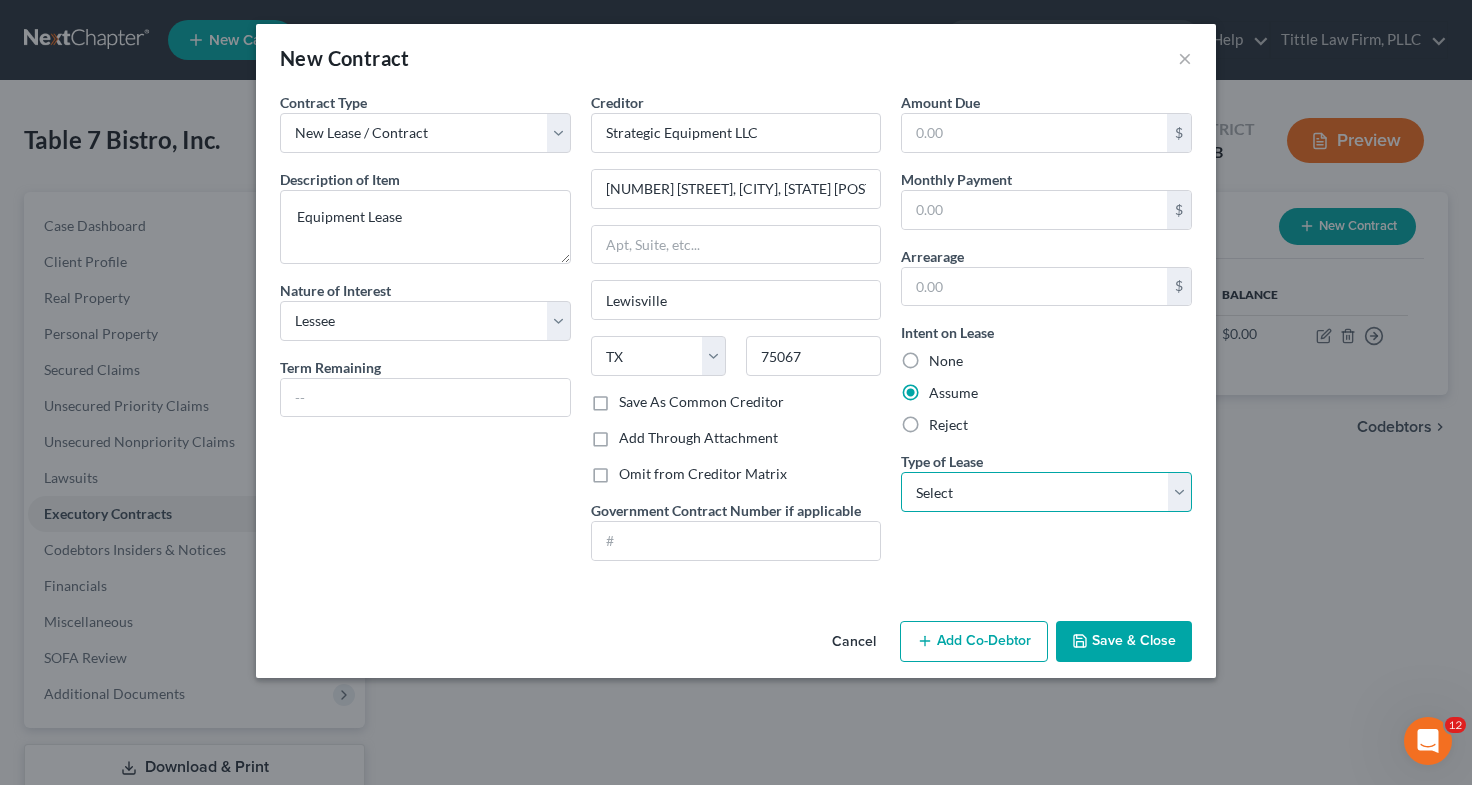 click on "Select Real Estate Car Other" at bounding box center [1046, 492] 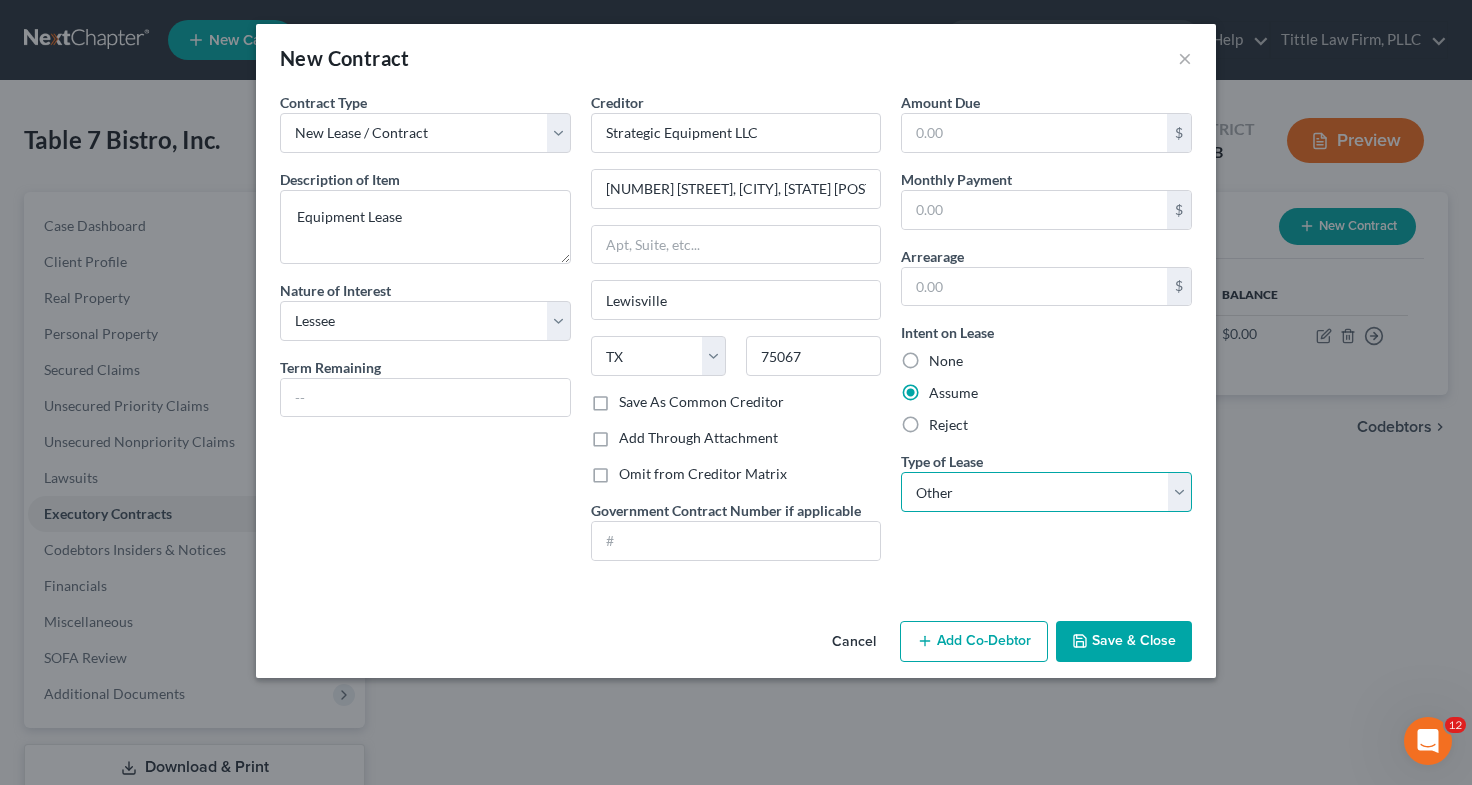 click on "Select Real Estate Car Other" at bounding box center [1046, 492] 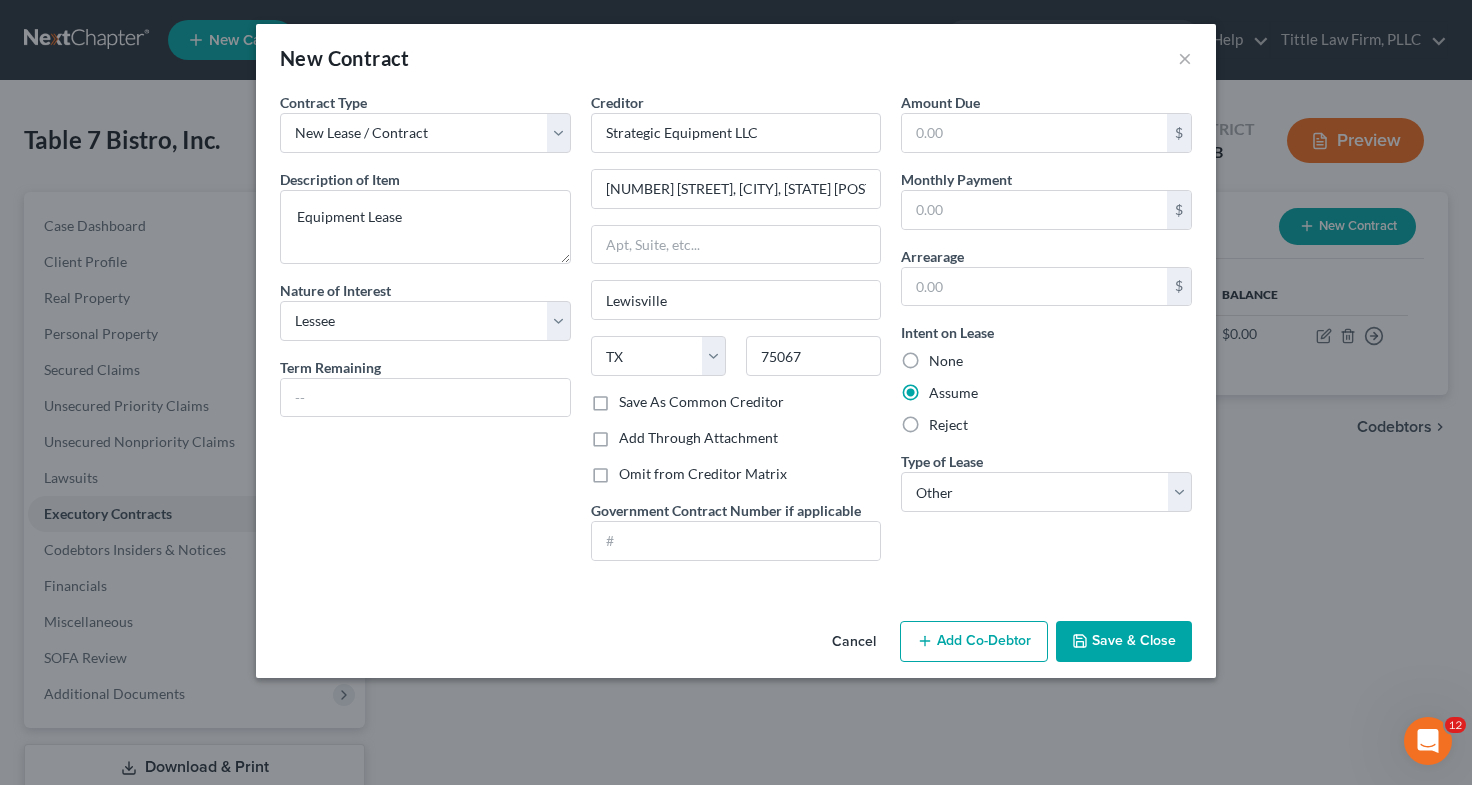 click on "Save & Close" at bounding box center (1124, 642) 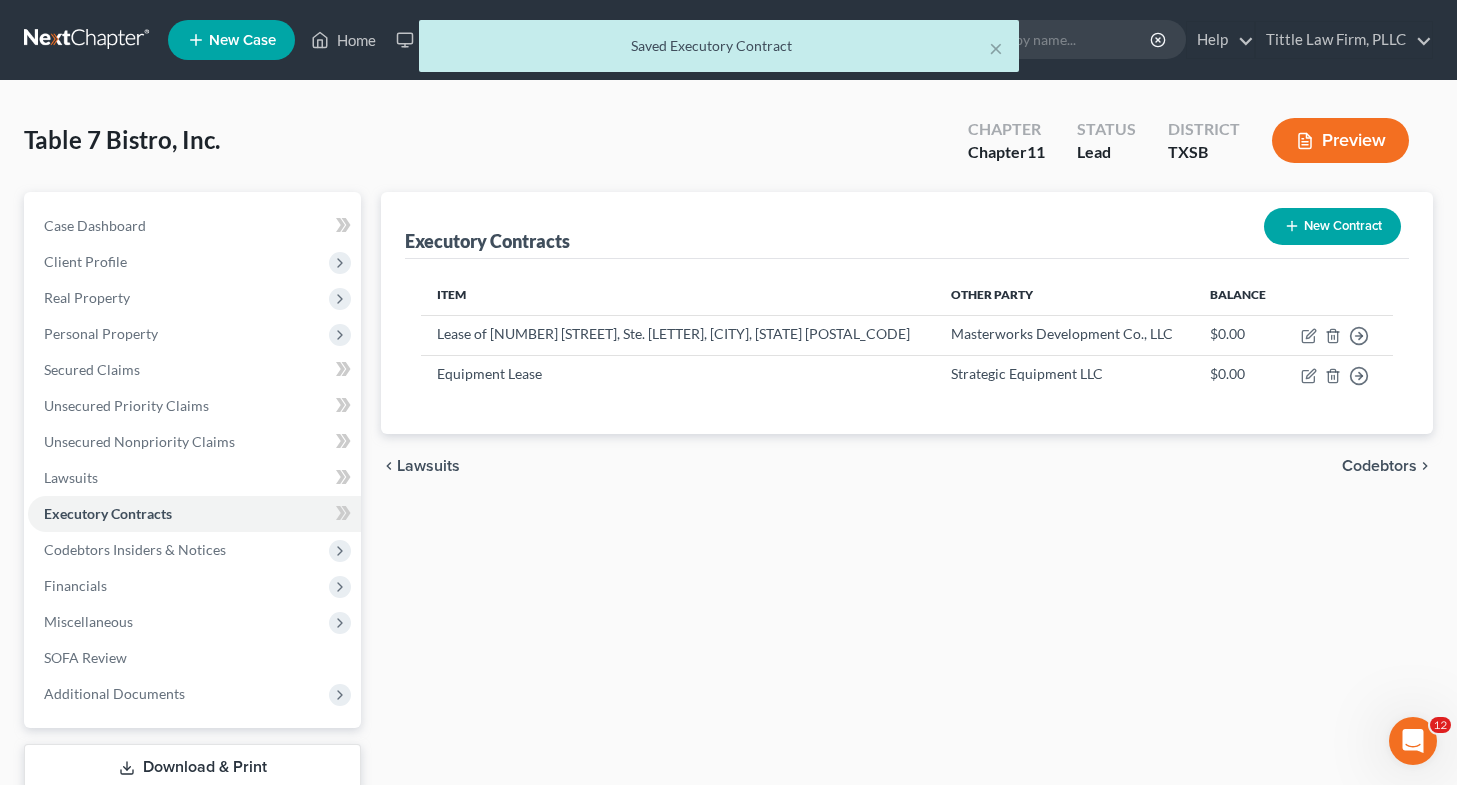 click on "chevron_left
Lawsuits
Codebtors
chevron_right" at bounding box center [907, 466] 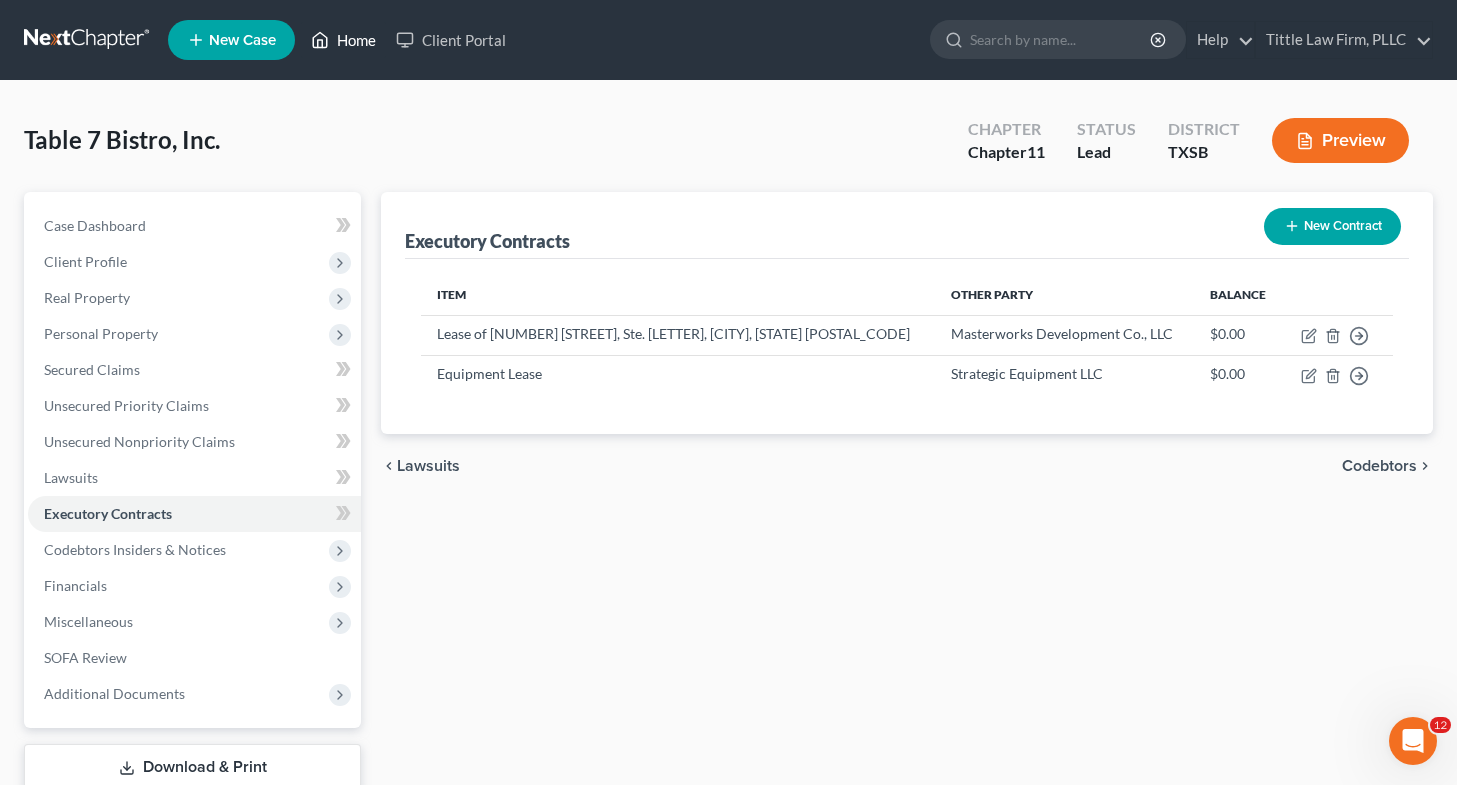 click on "Home" at bounding box center [343, 40] 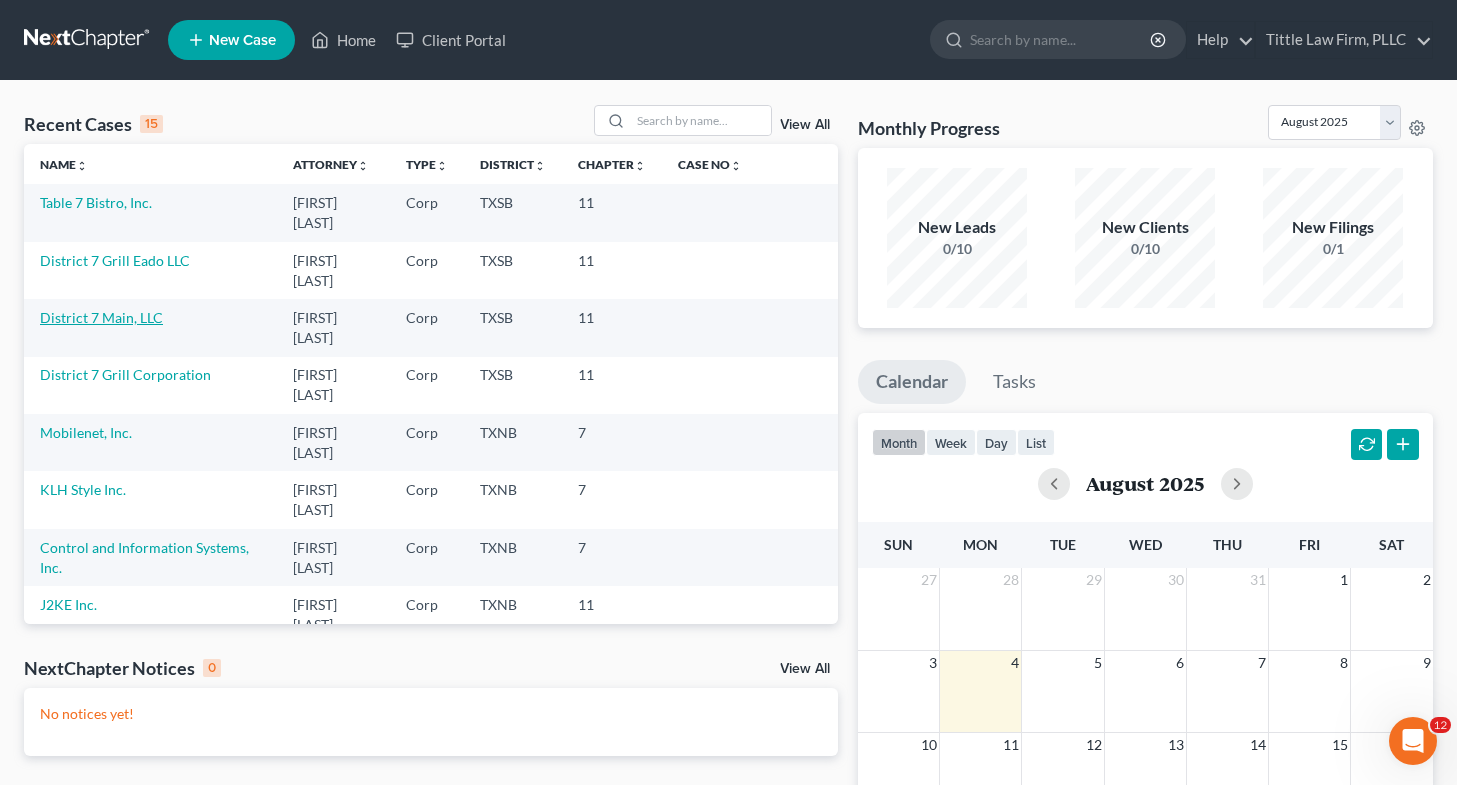 click on "District 7 Main, LLC" at bounding box center (101, 317) 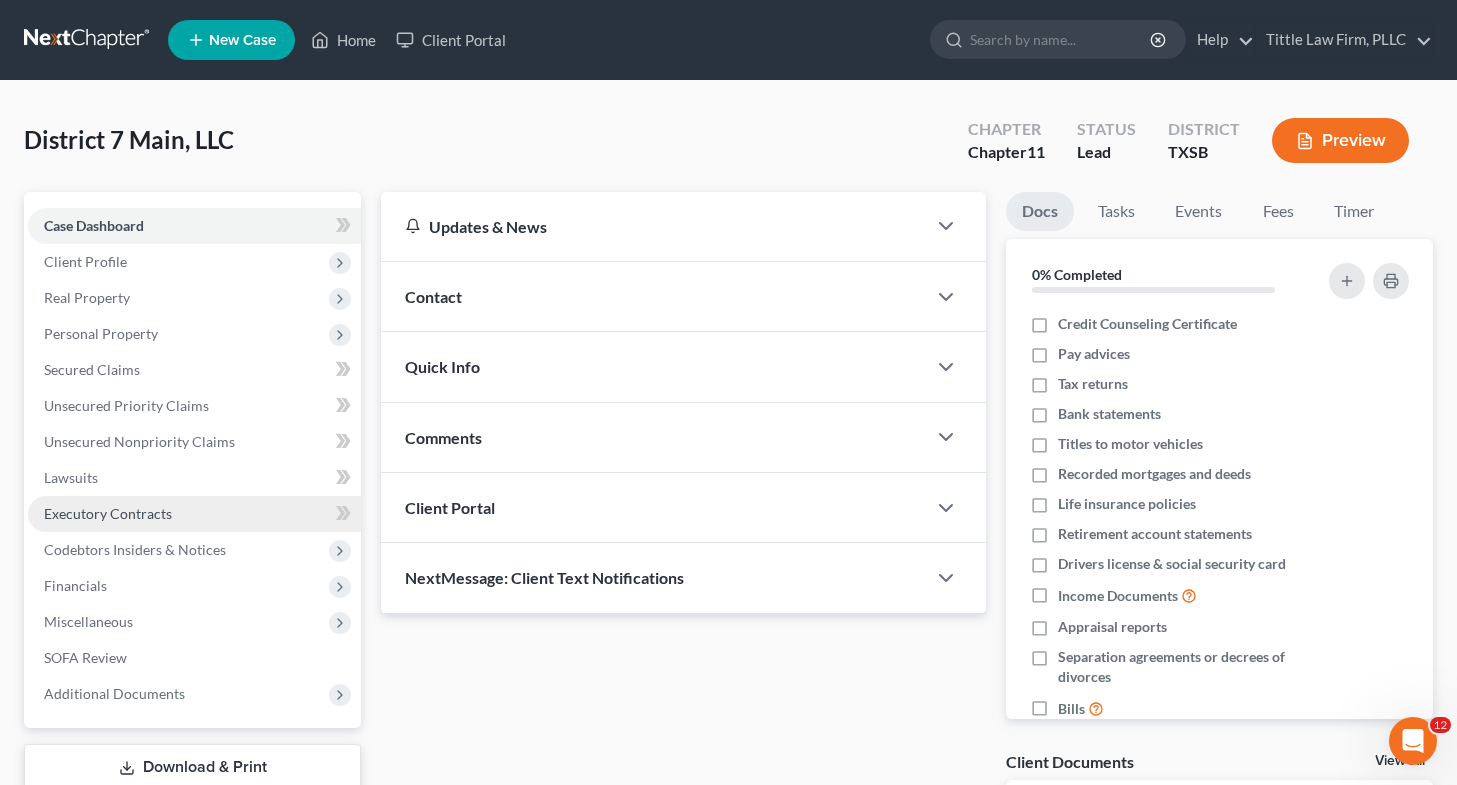 click on "Executory Contracts" at bounding box center (108, 513) 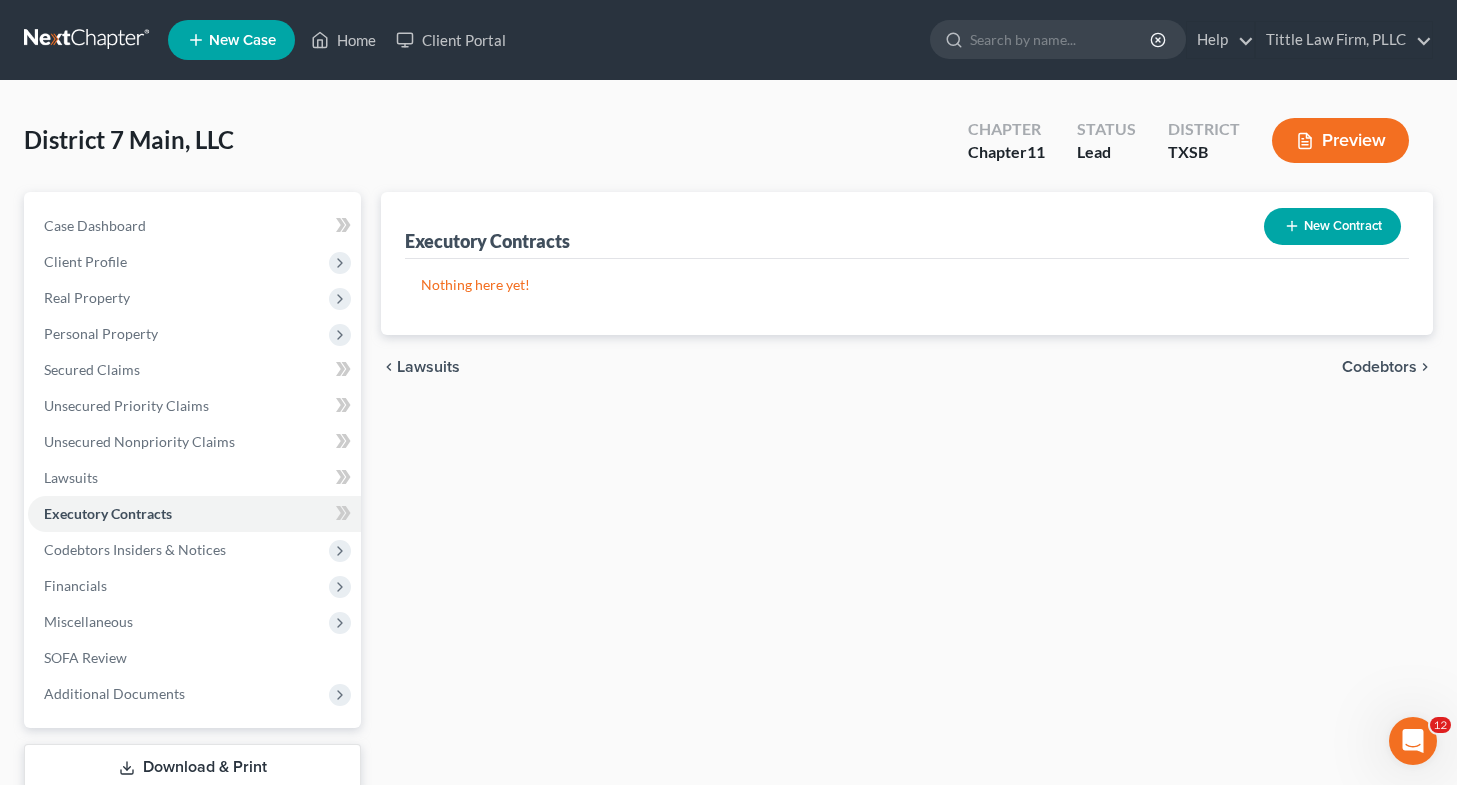 click on "New Contract" at bounding box center [1332, 226] 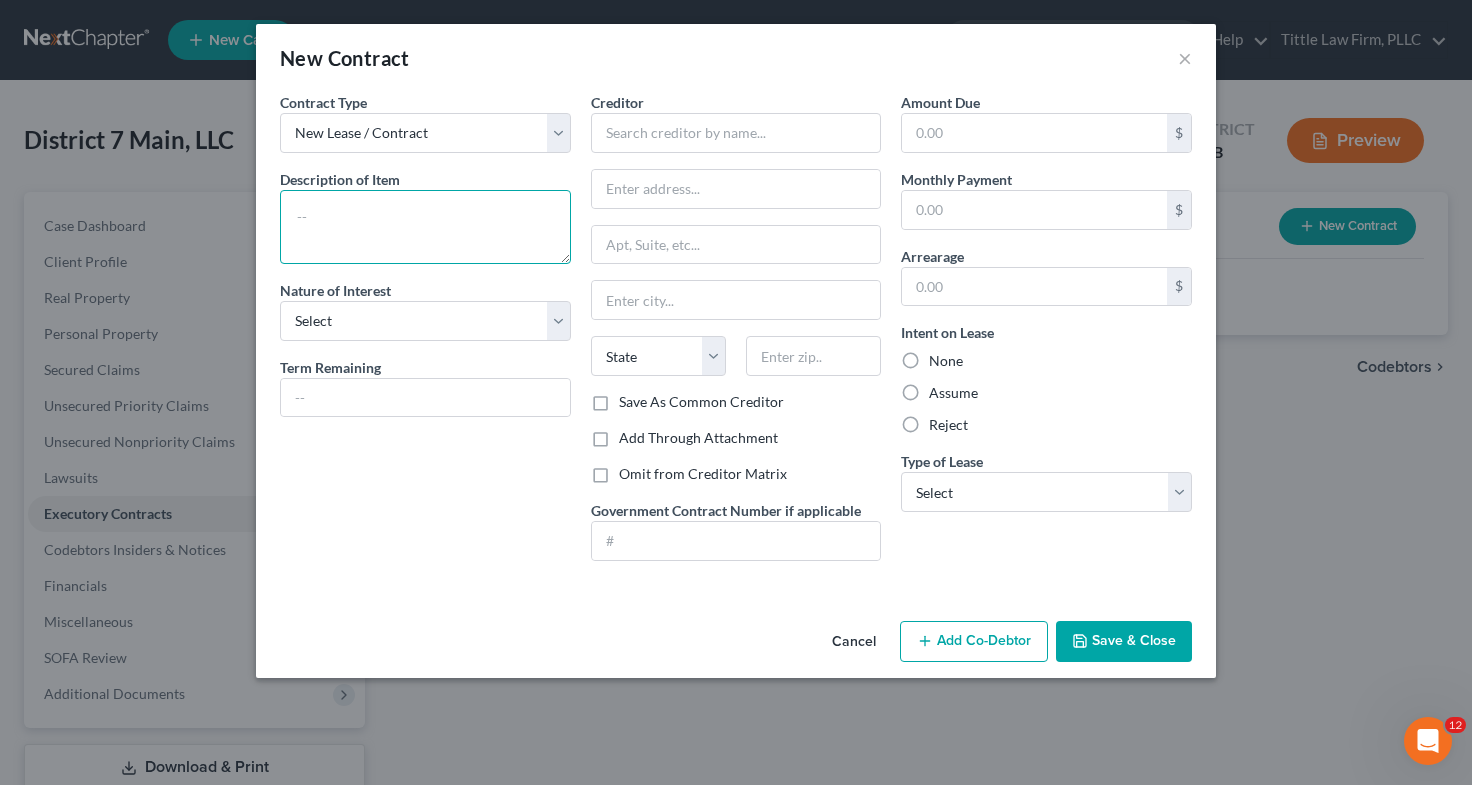 click at bounding box center [425, 227] 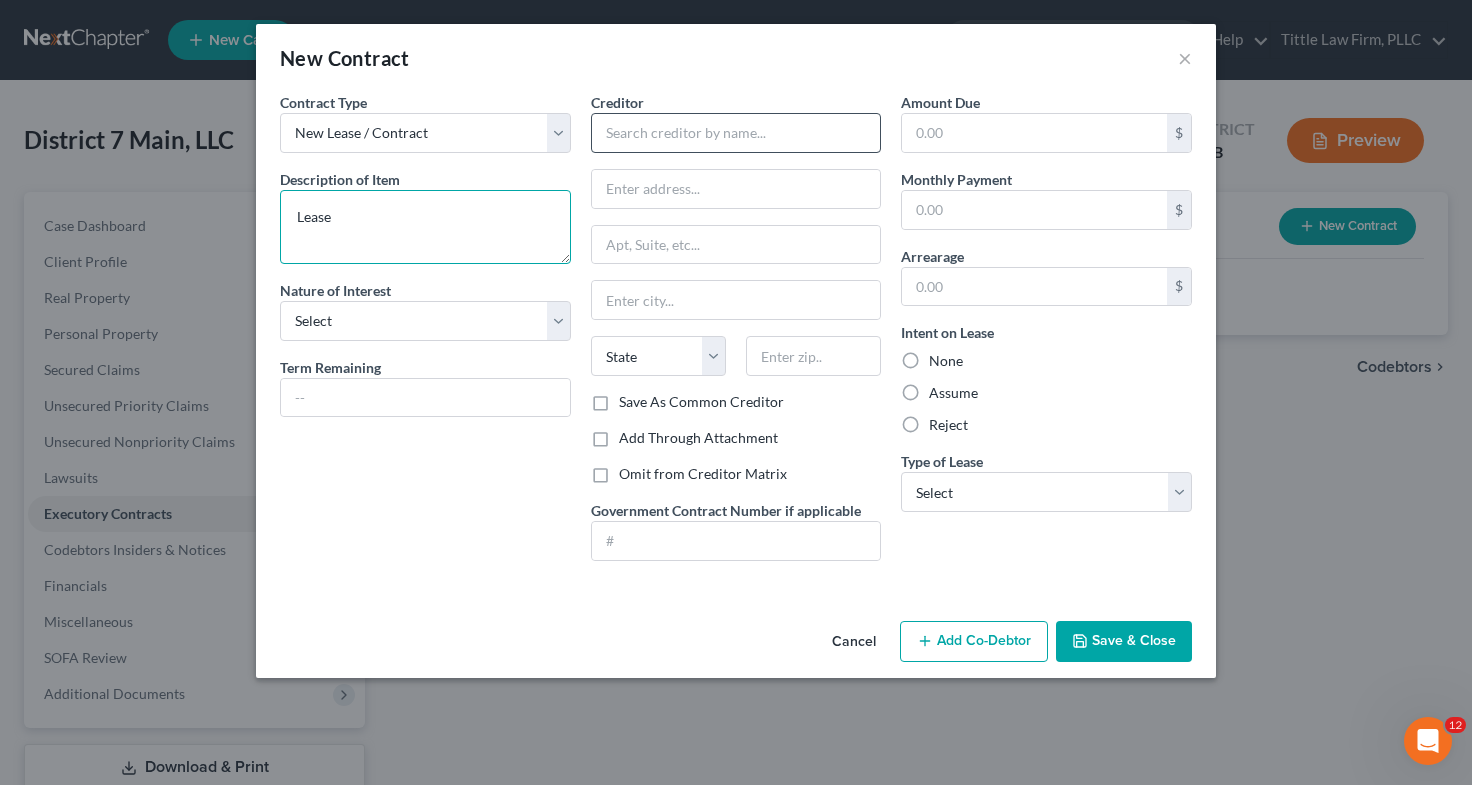 type on "Lease" 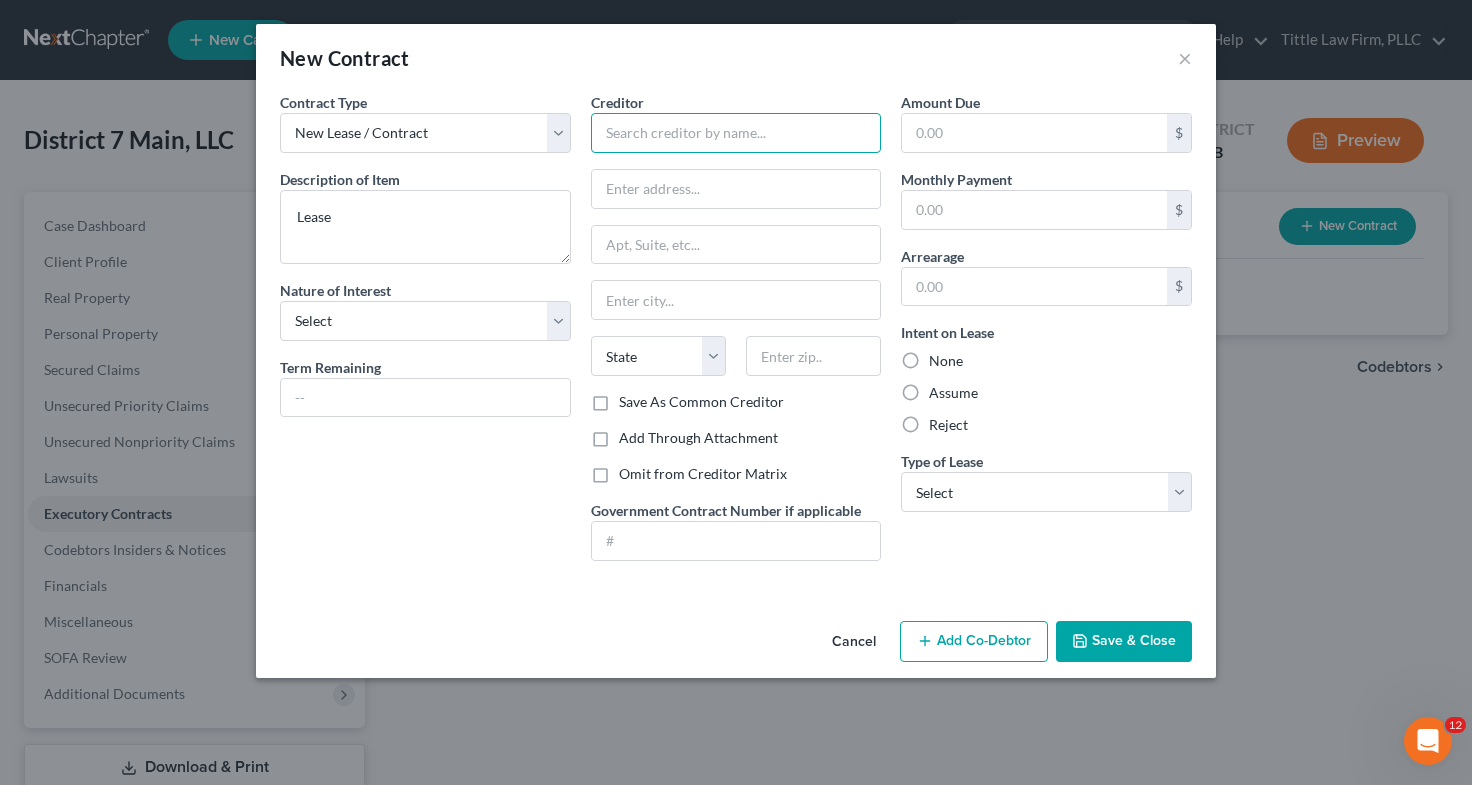click at bounding box center [736, 133] 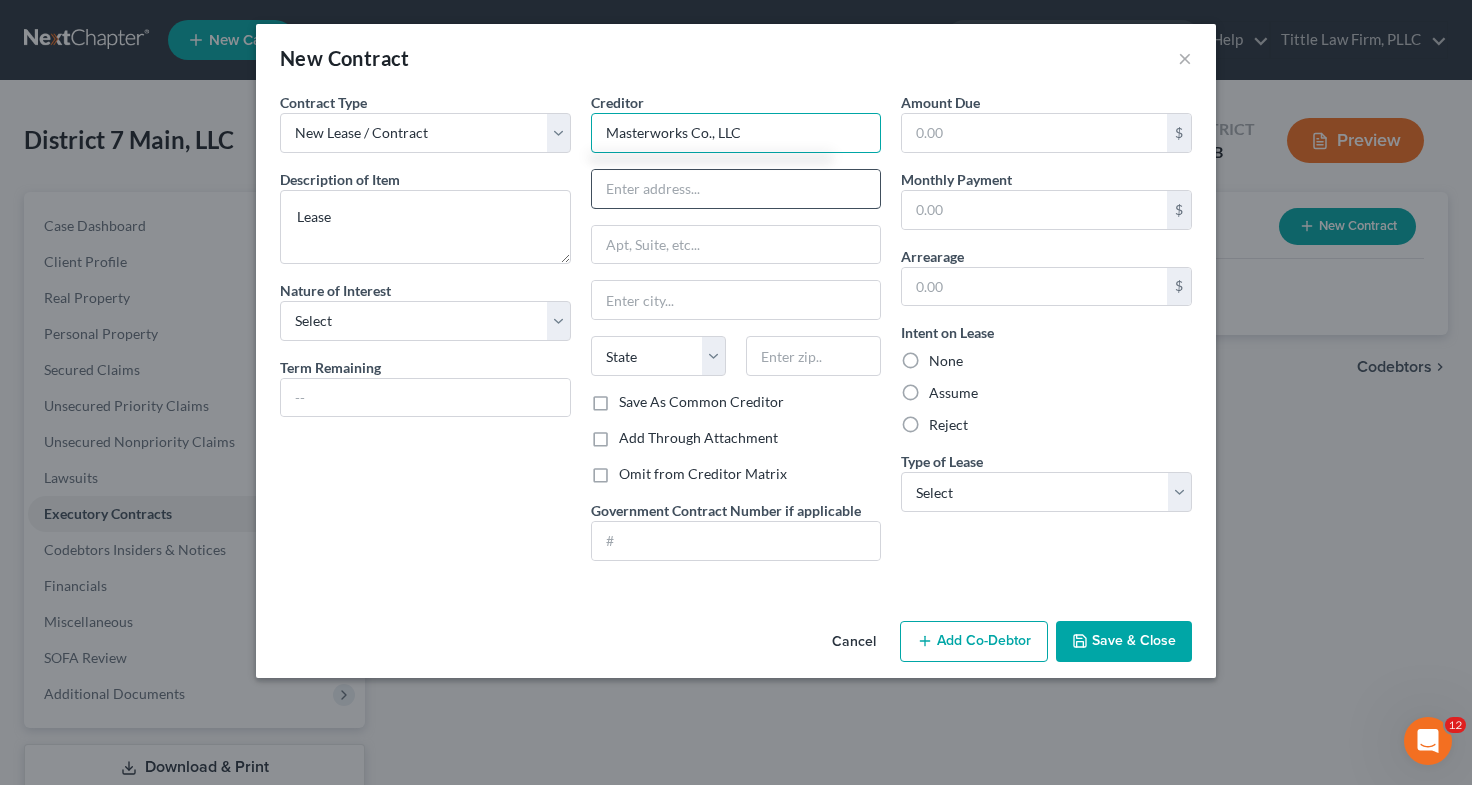 type on "Masterworks Co., LLC" 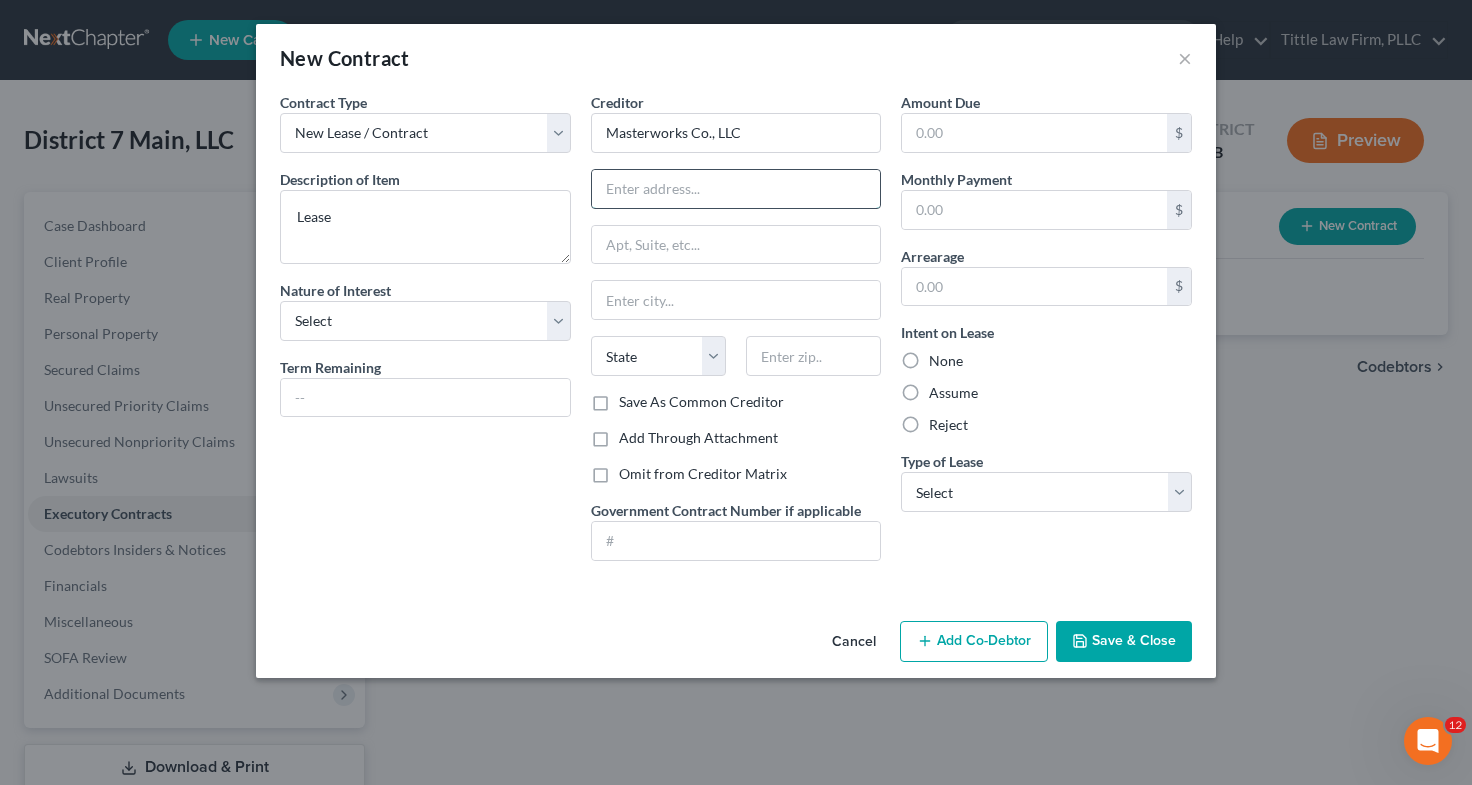 click at bounding box center [736, 189] 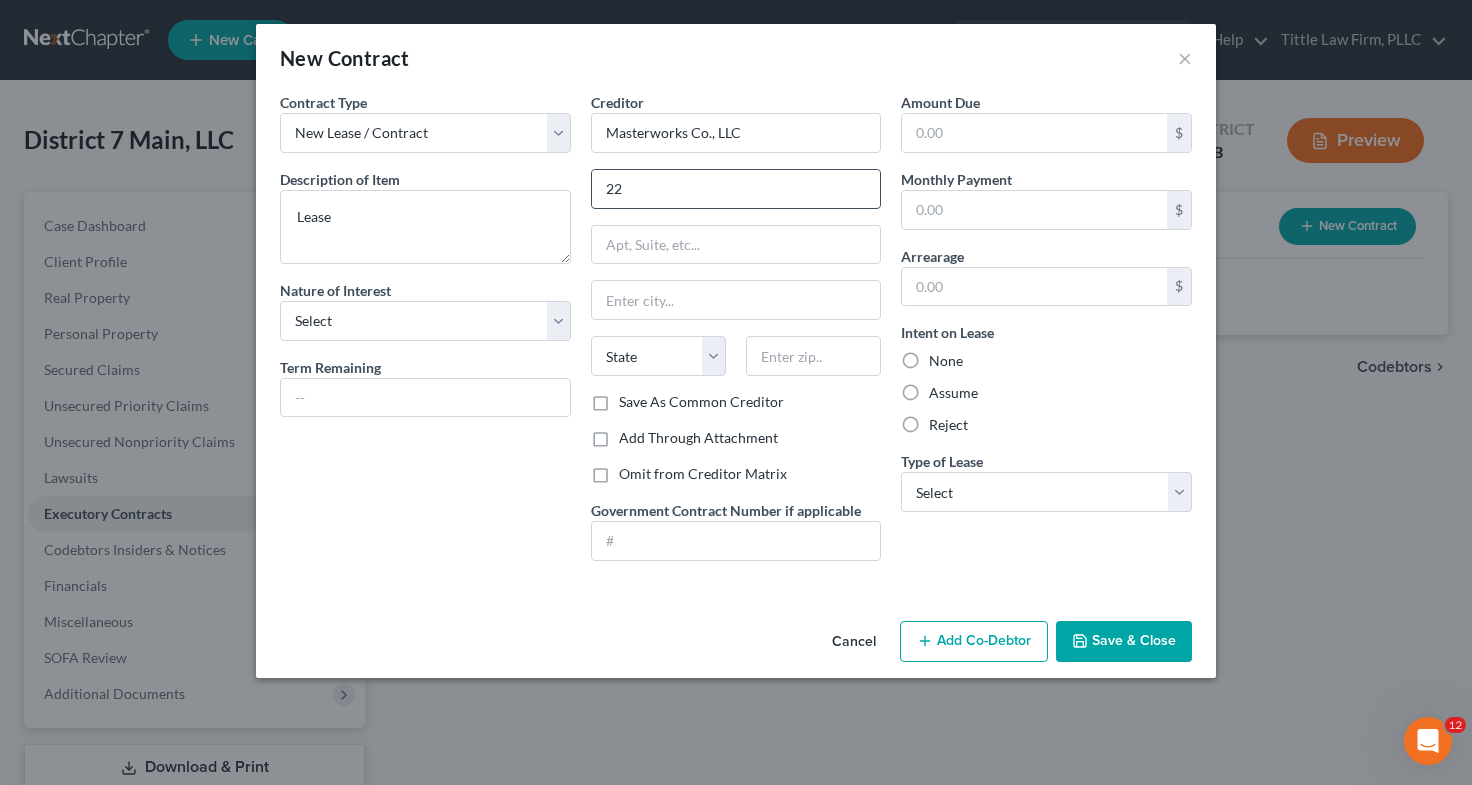type on "2" 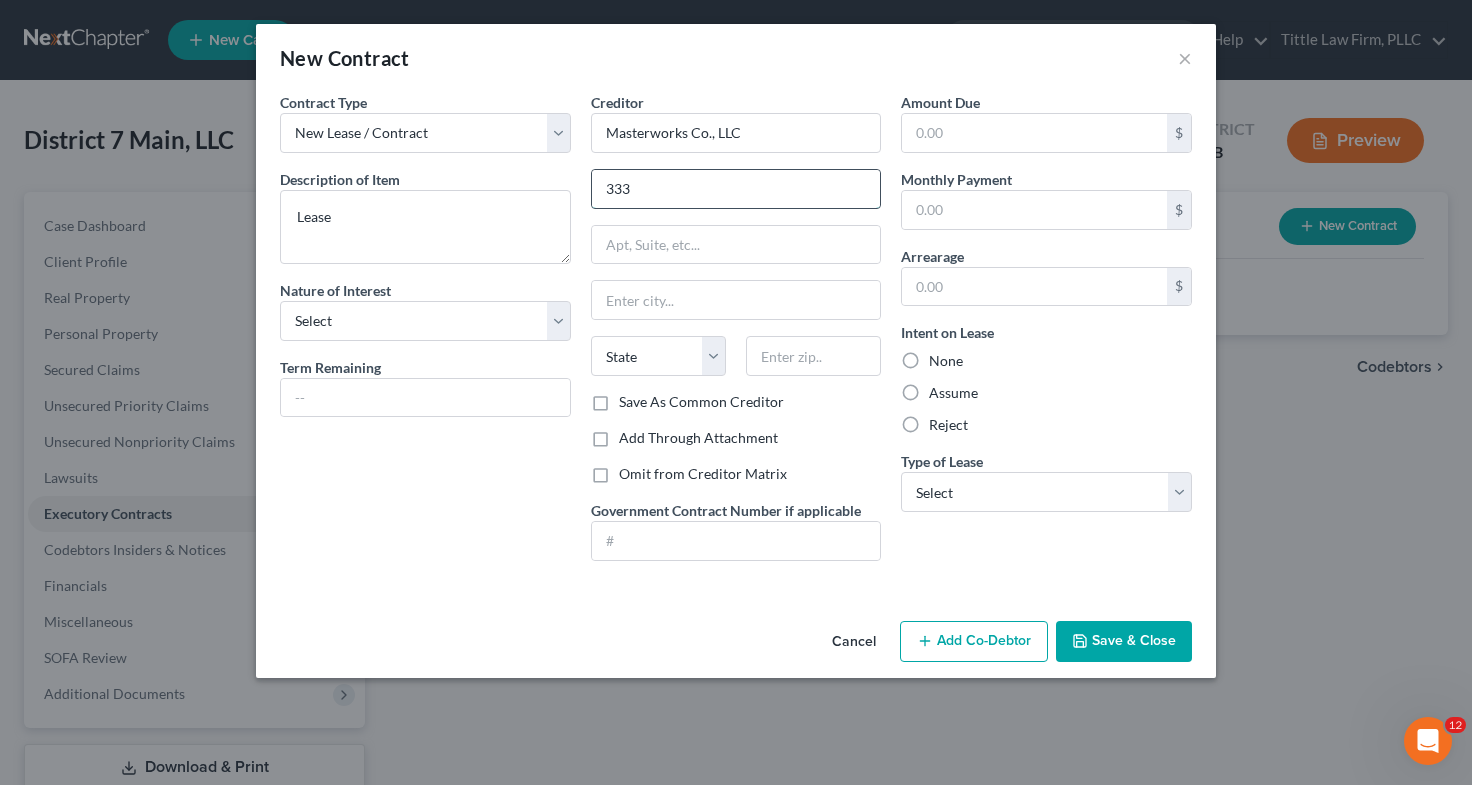 type on "[NUMBER] [STREET], South Tower" 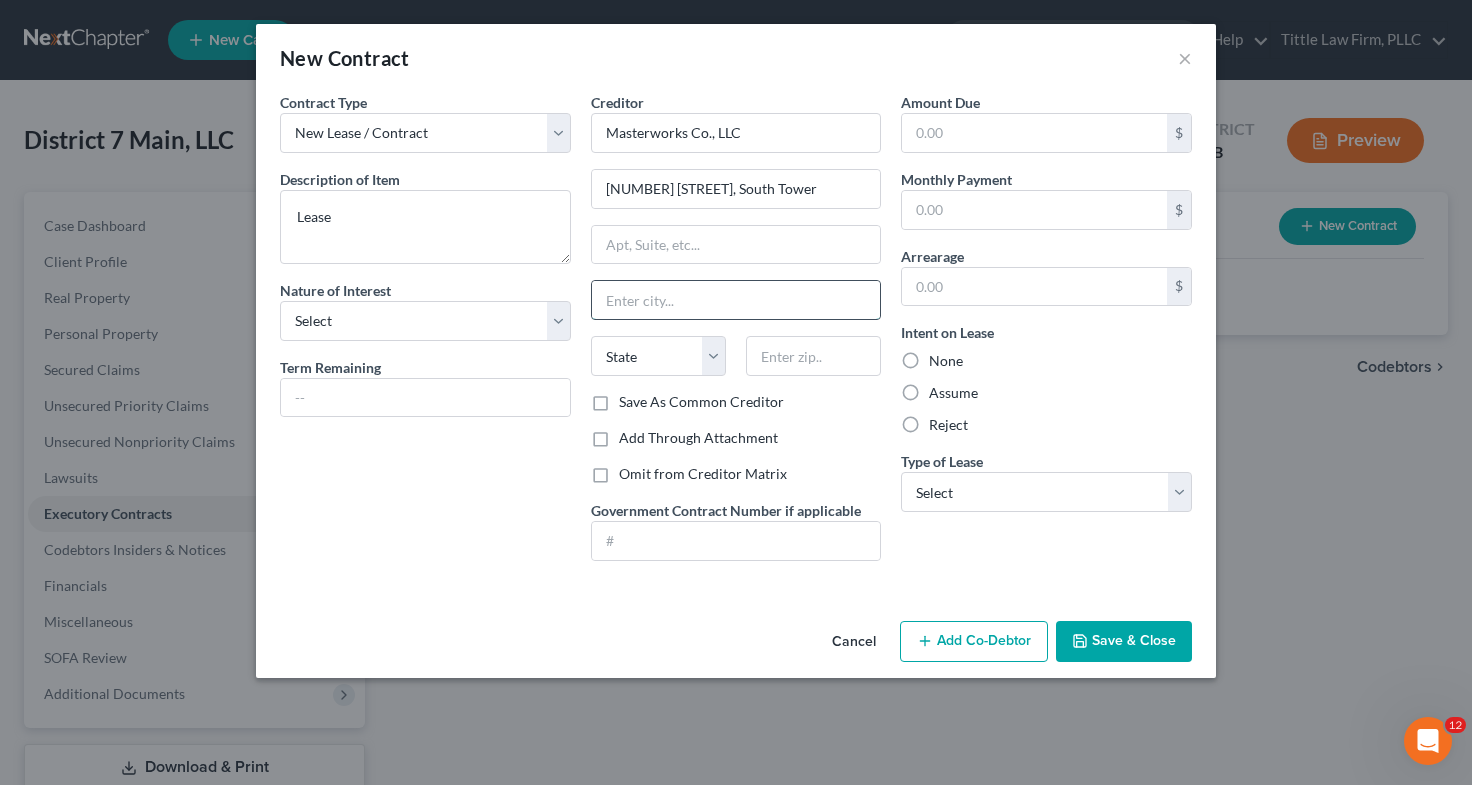 click at bounding box center (736, 300) 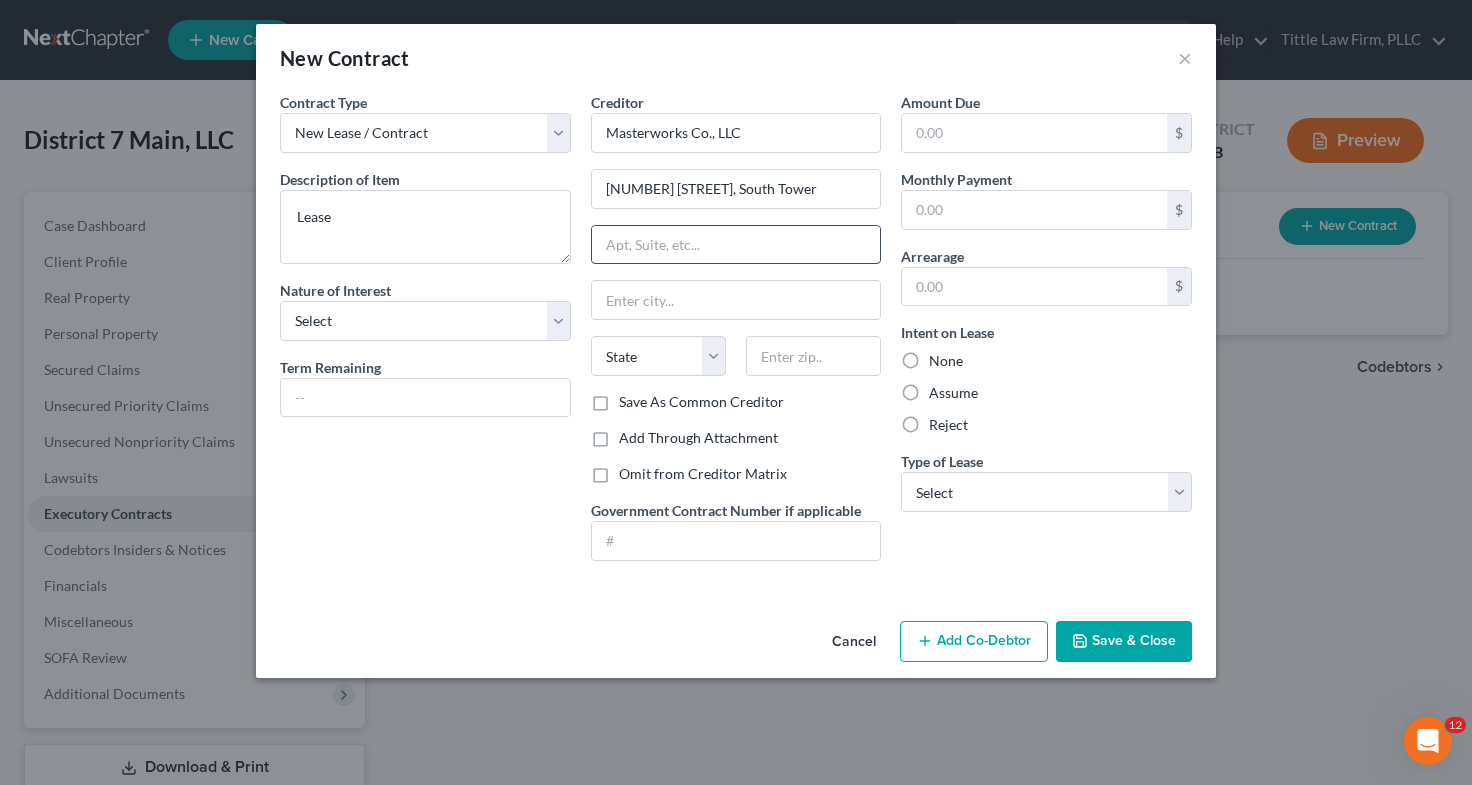 click at bounding box center [736, 245] 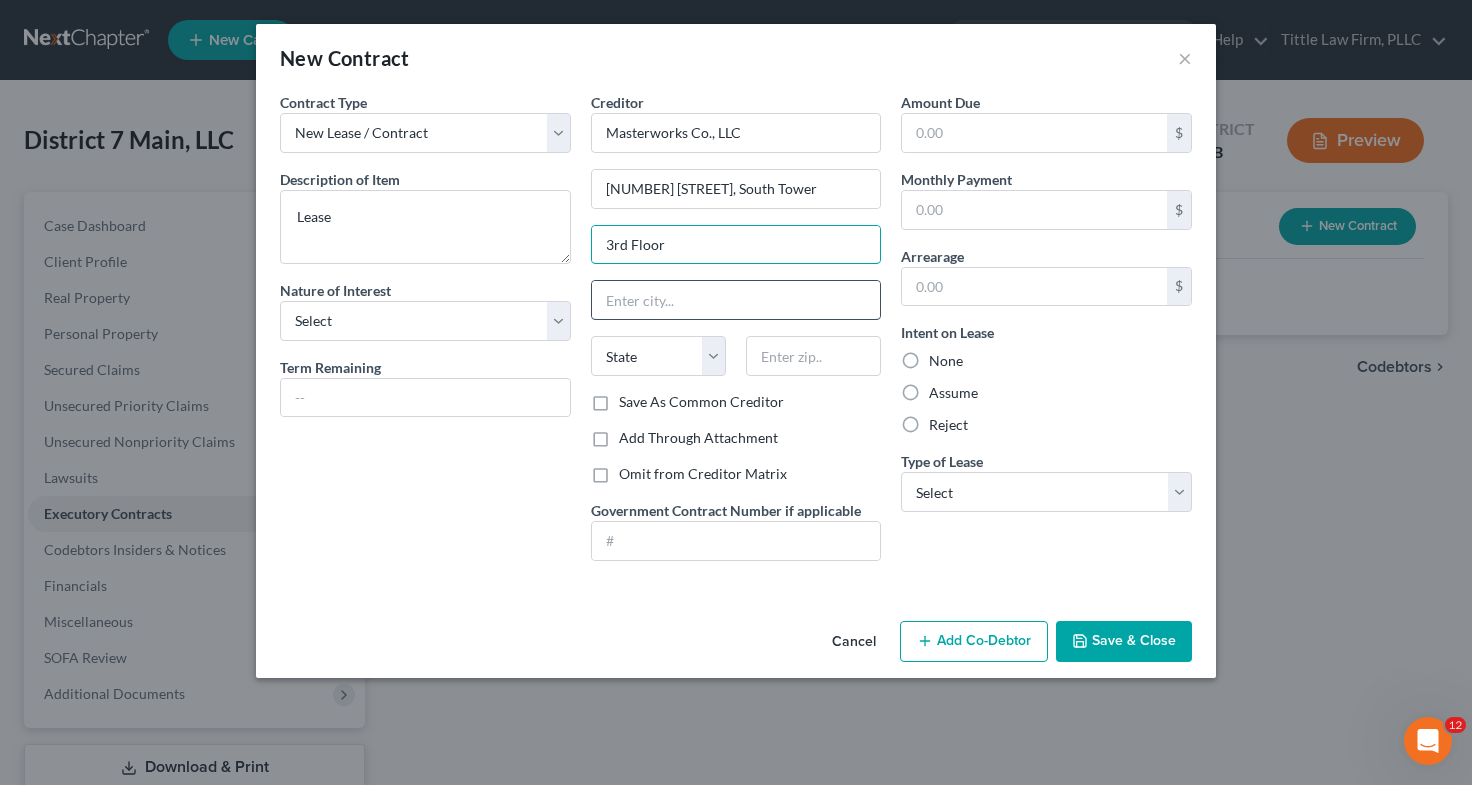 type on "3rd Floor" 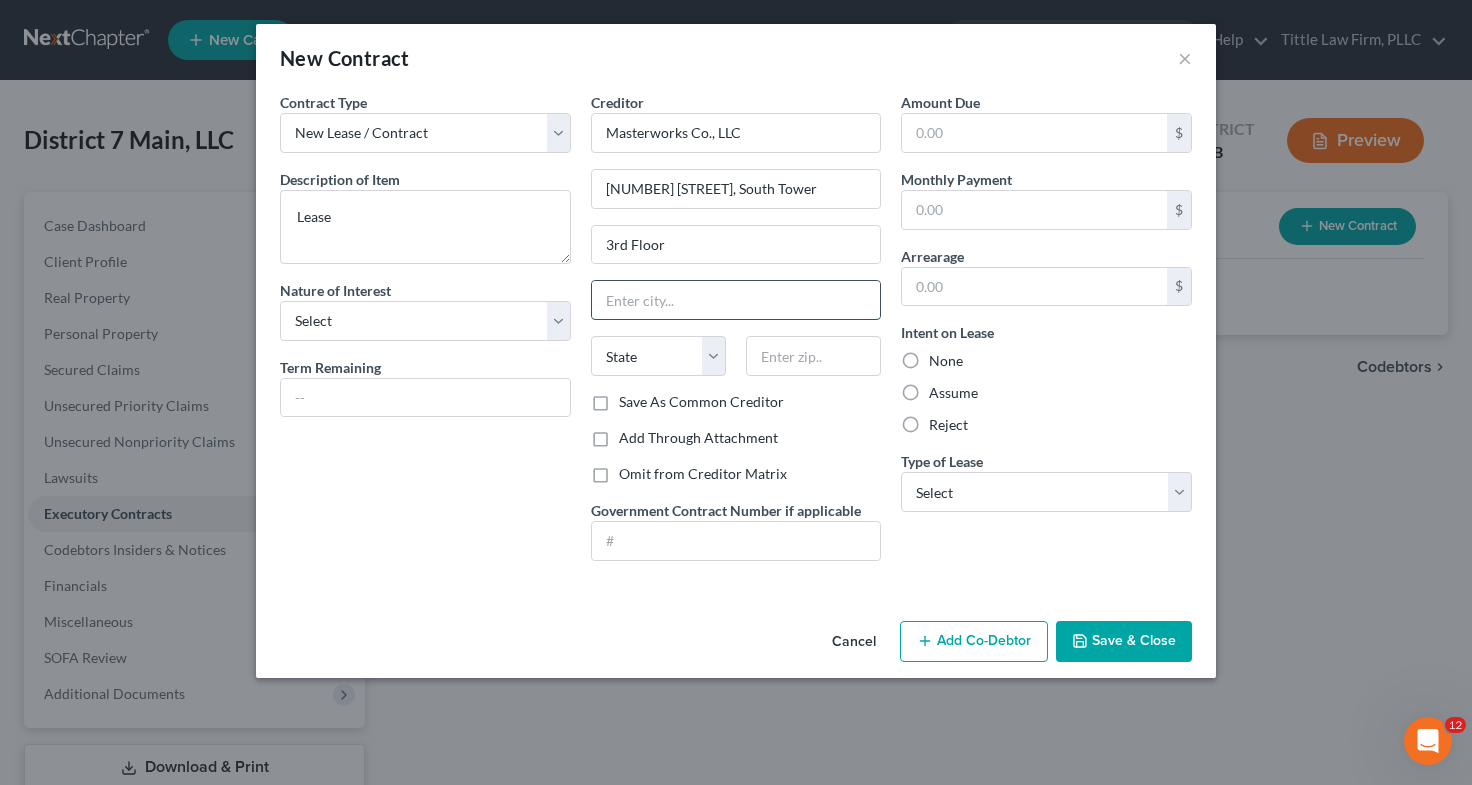 click at bounding box center [736, 300] 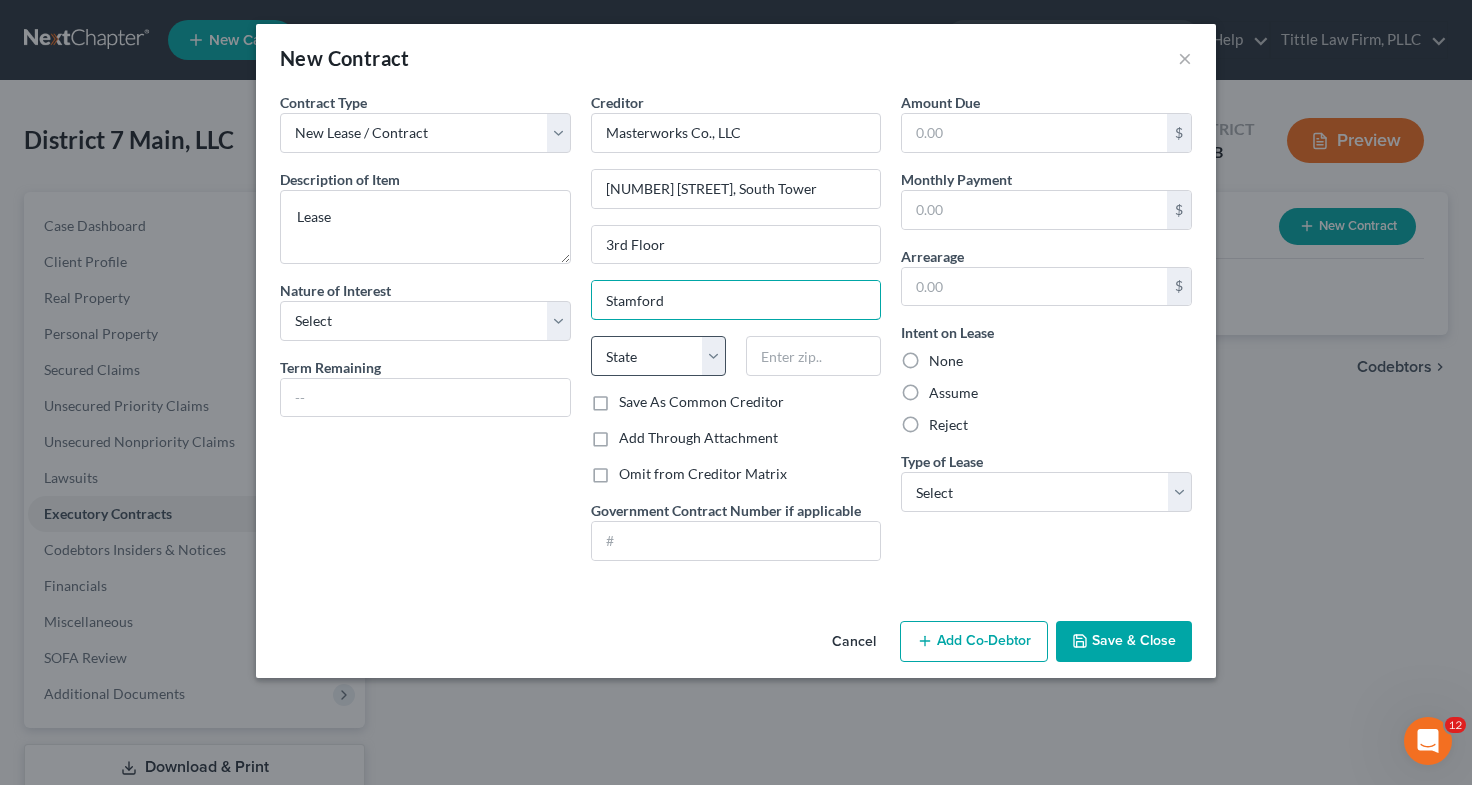 type on "Stamford" 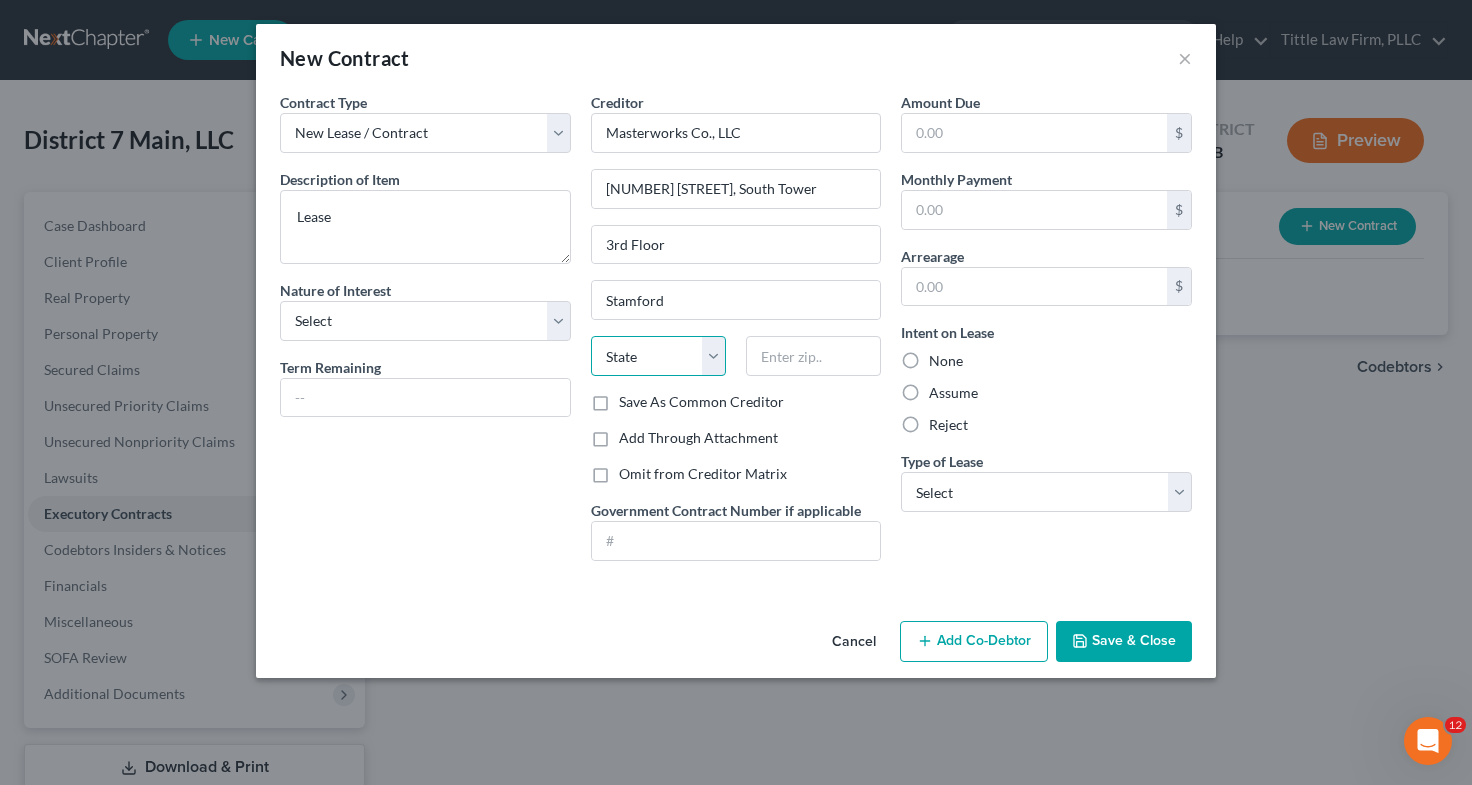 click on "State AL AK AR AZ CA CO CT DE DC FL GA GU HI ID IL IN IA KS KY LA ME MD MA MI MN MS MO MT NC ND NE NV NH NJ NM NY OH OK OR PA PR RI SC SD TN TX UT VI VA VT WA WV WI WY" at bounding box center (658, 356) 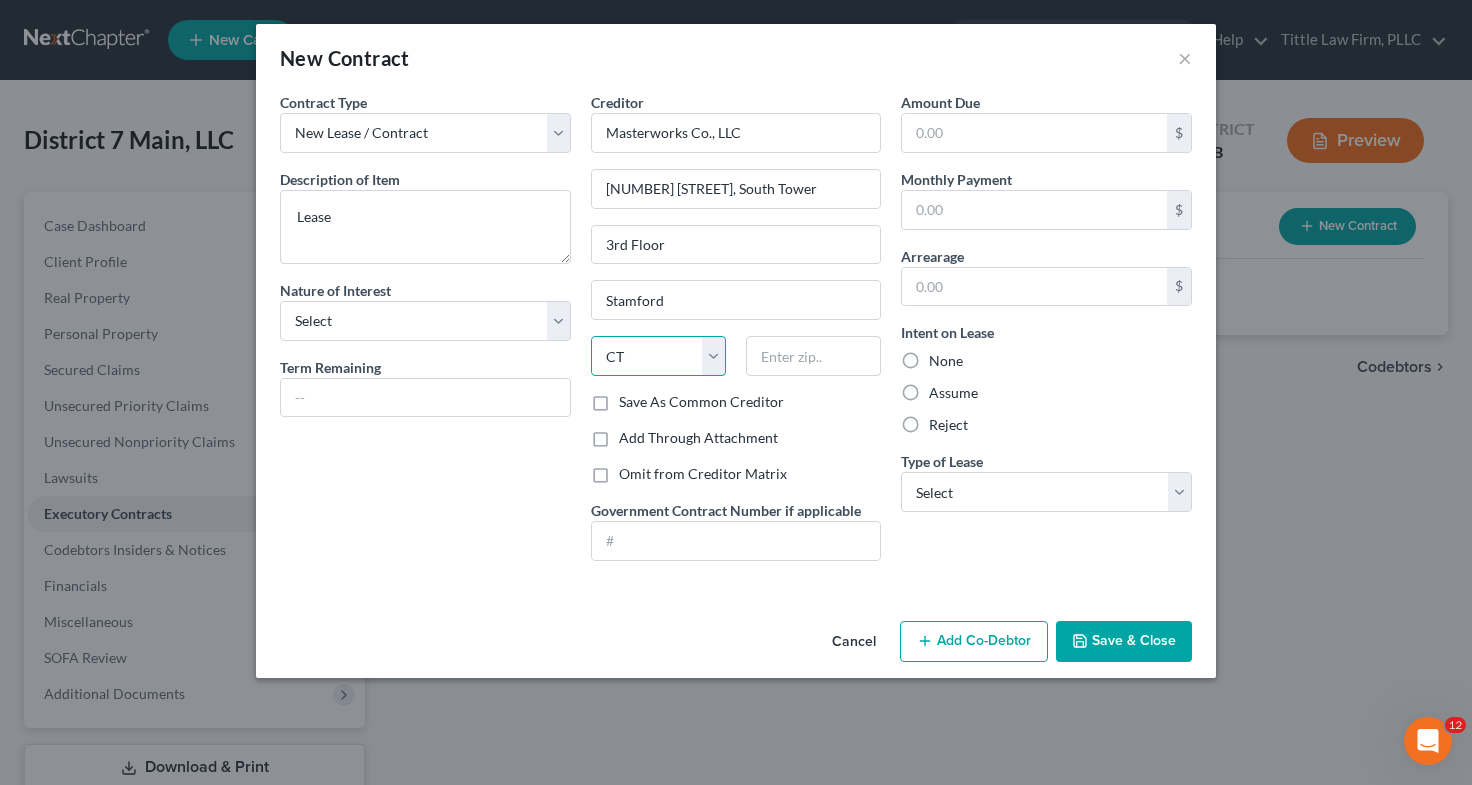 click on "State AL AK AR AZ CA CO CT DE DC FL GA GU HI ID IL IN IA KS KY LA ME MD MA MI MN MS MO MT NC ND NE NV NH NJ NM NY OH OK OR PA PR RI SC SD TN TX UT VI VA VT WA WV WI WY" at bounding box center (658, 356) 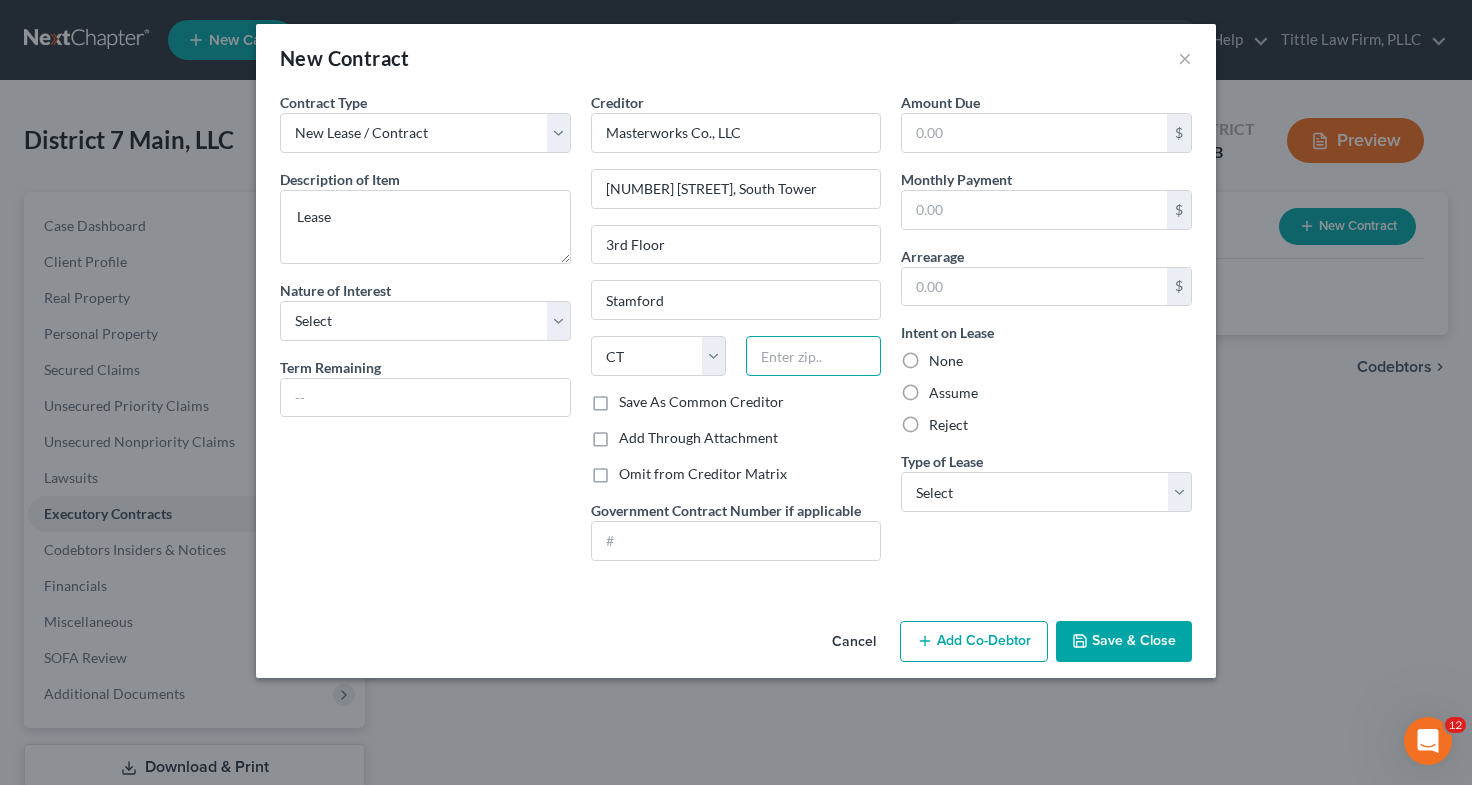 click at bounding box center (813, 356) 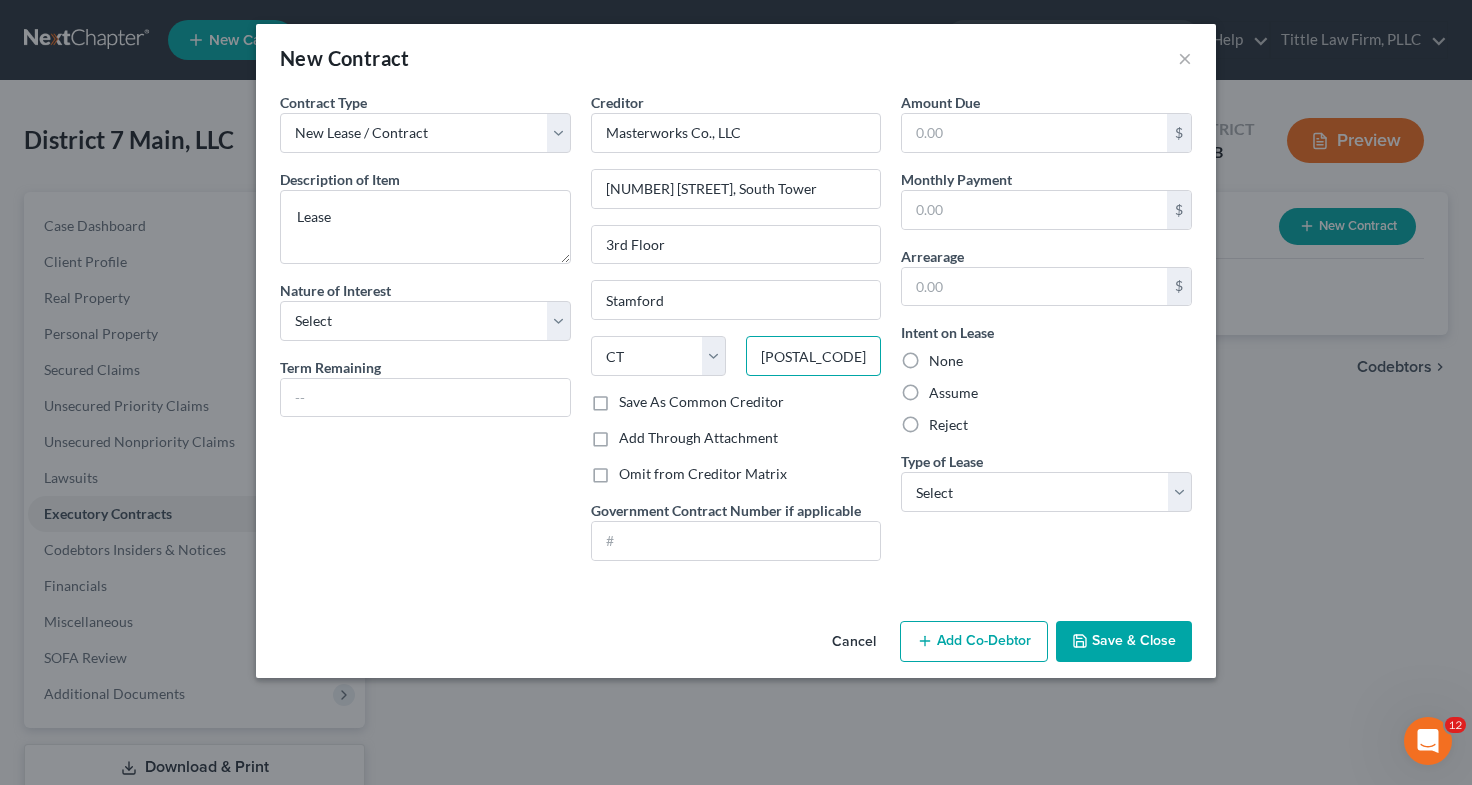 type on "[POSTAL_CODE]" 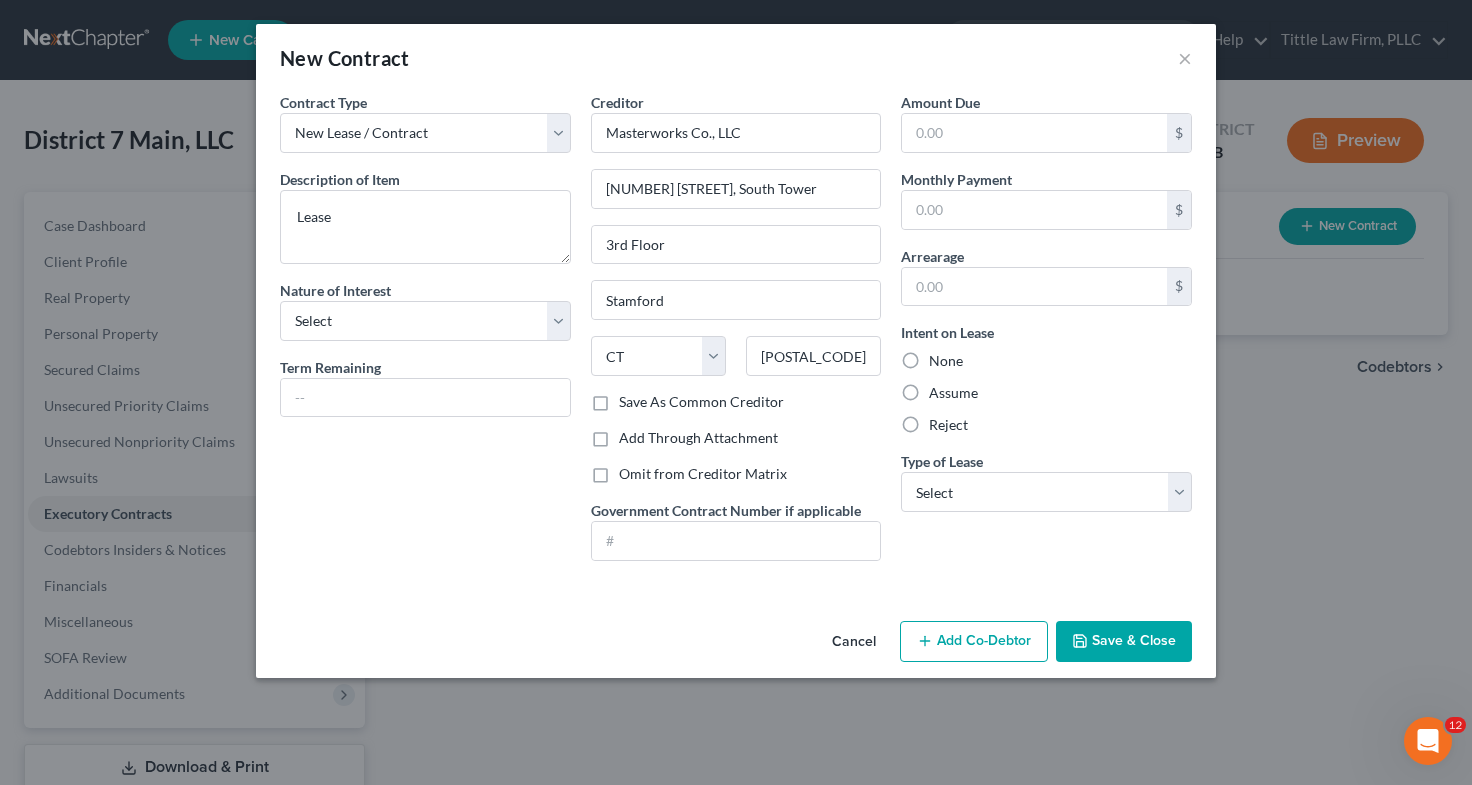 click on "Assume" at bounding box center [953, 393] 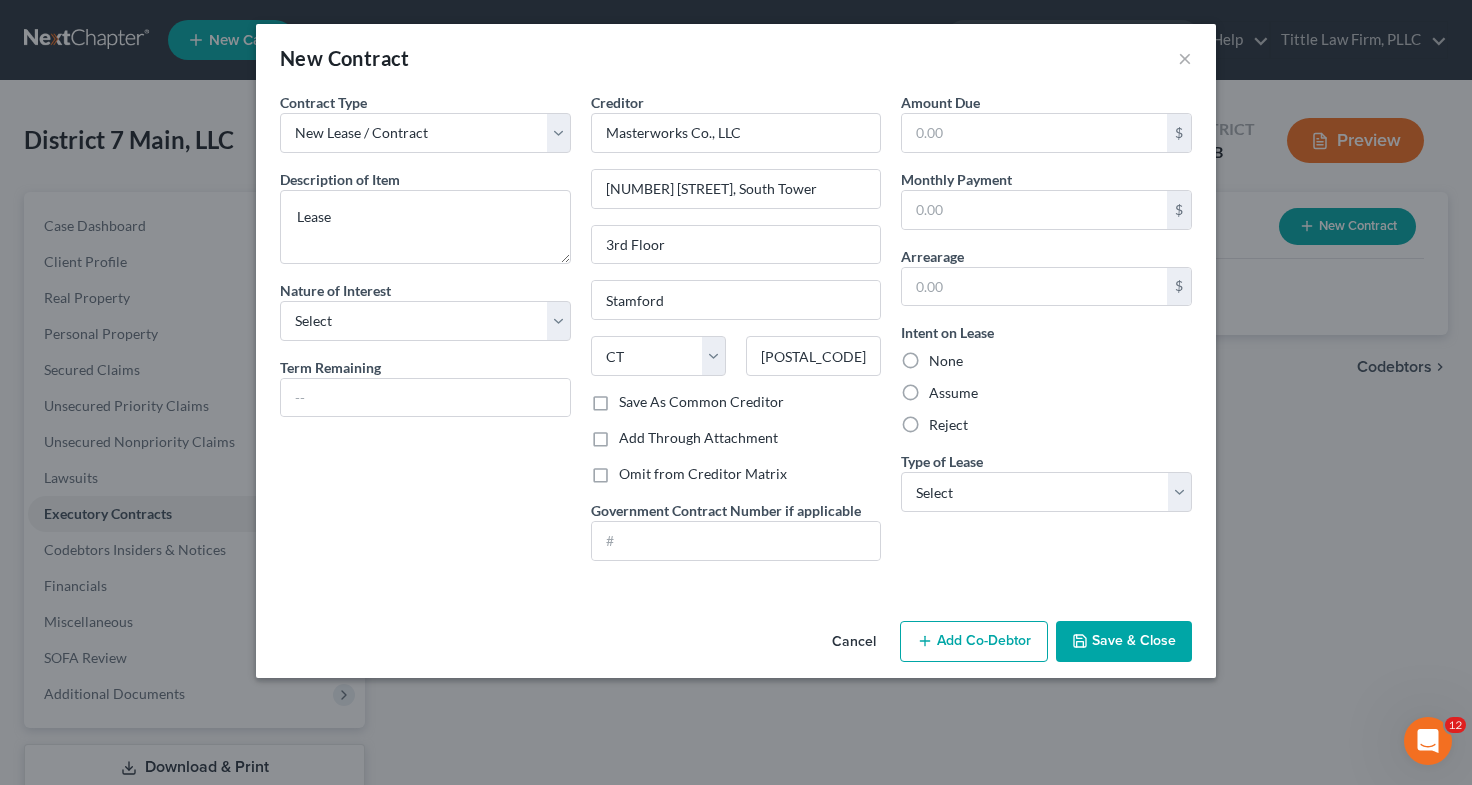 click on "Assume" at bounding box center (943, 389) 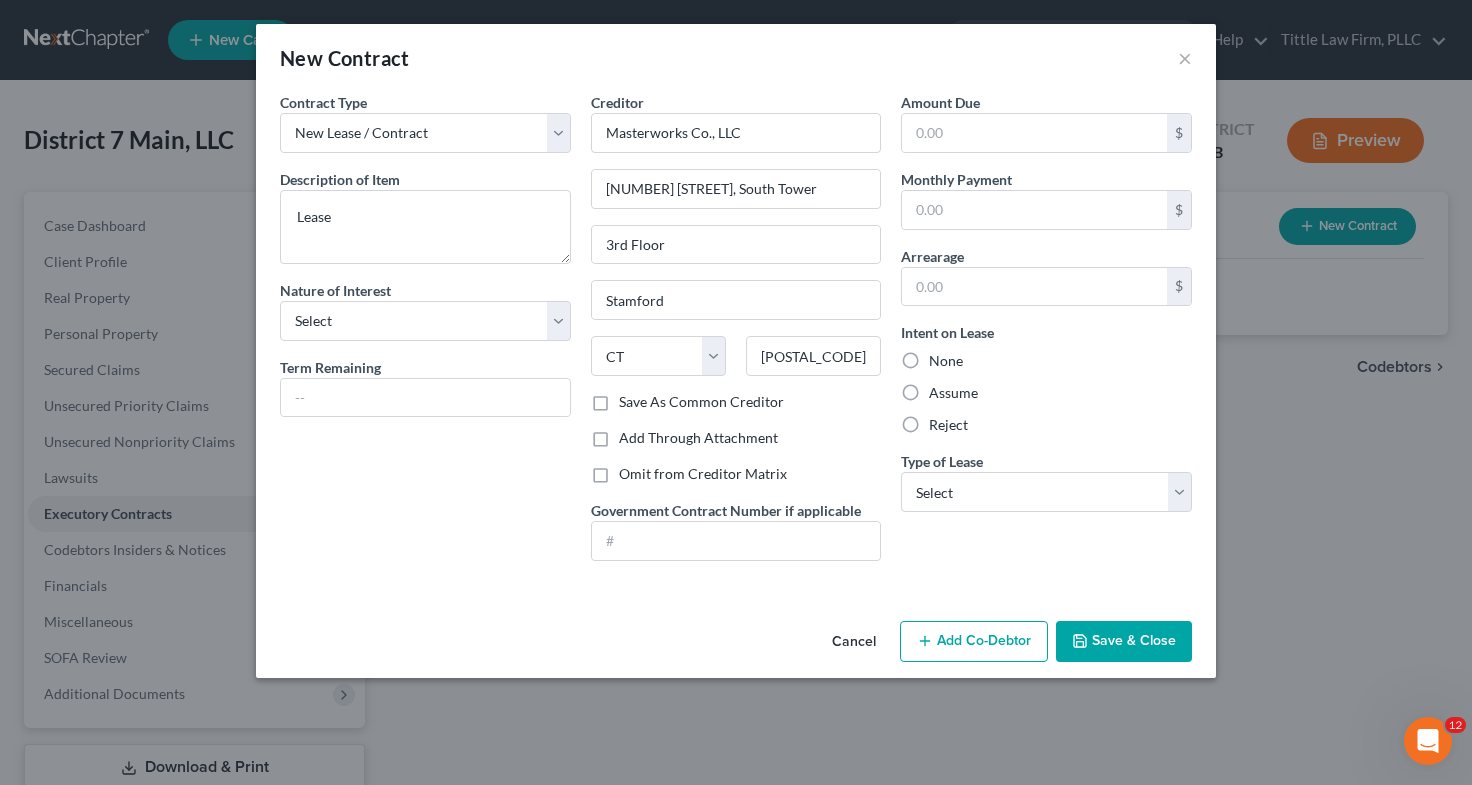 radio on "true" 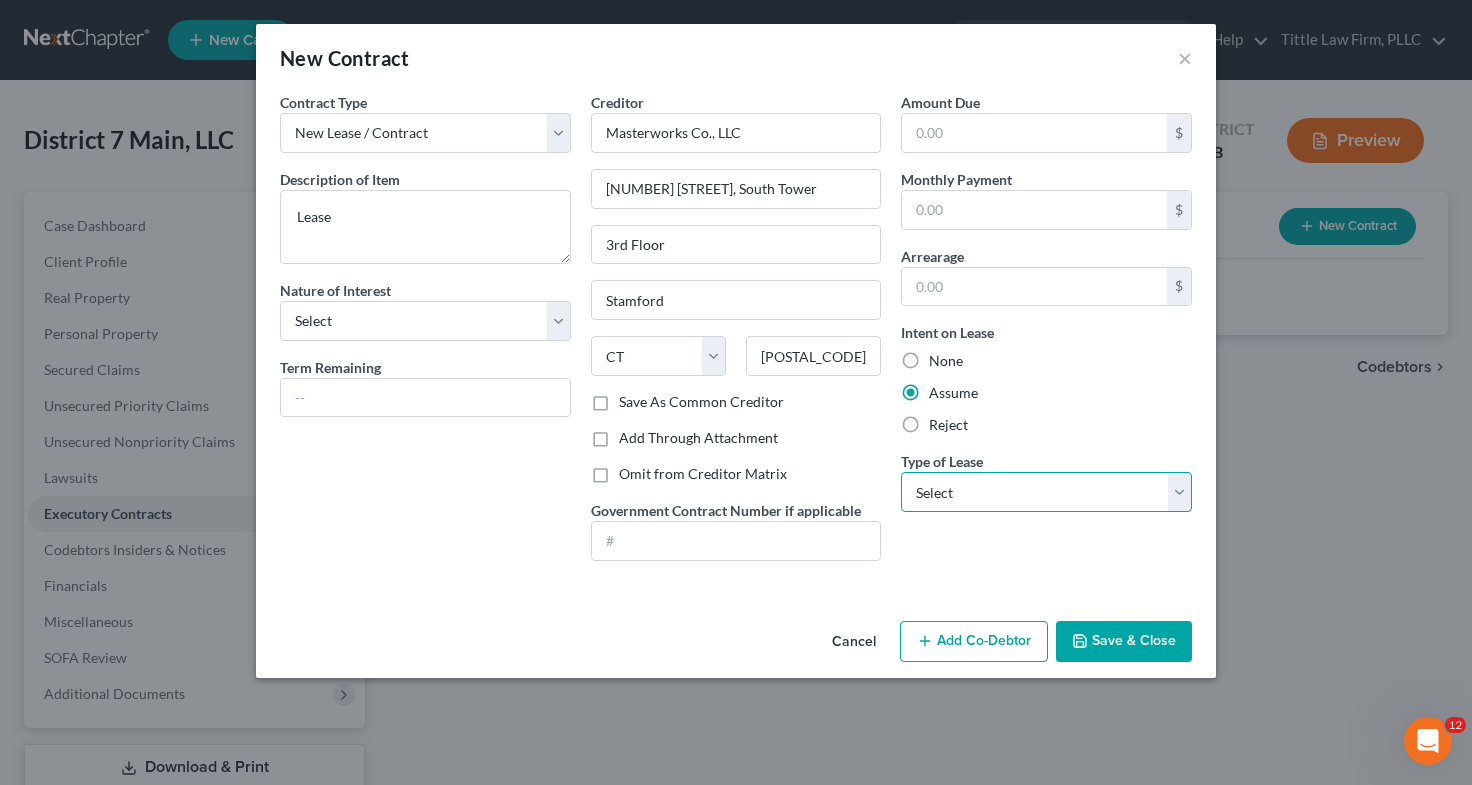 click on "Select Real Estate Car Other" at bounding box center [1046, 492] 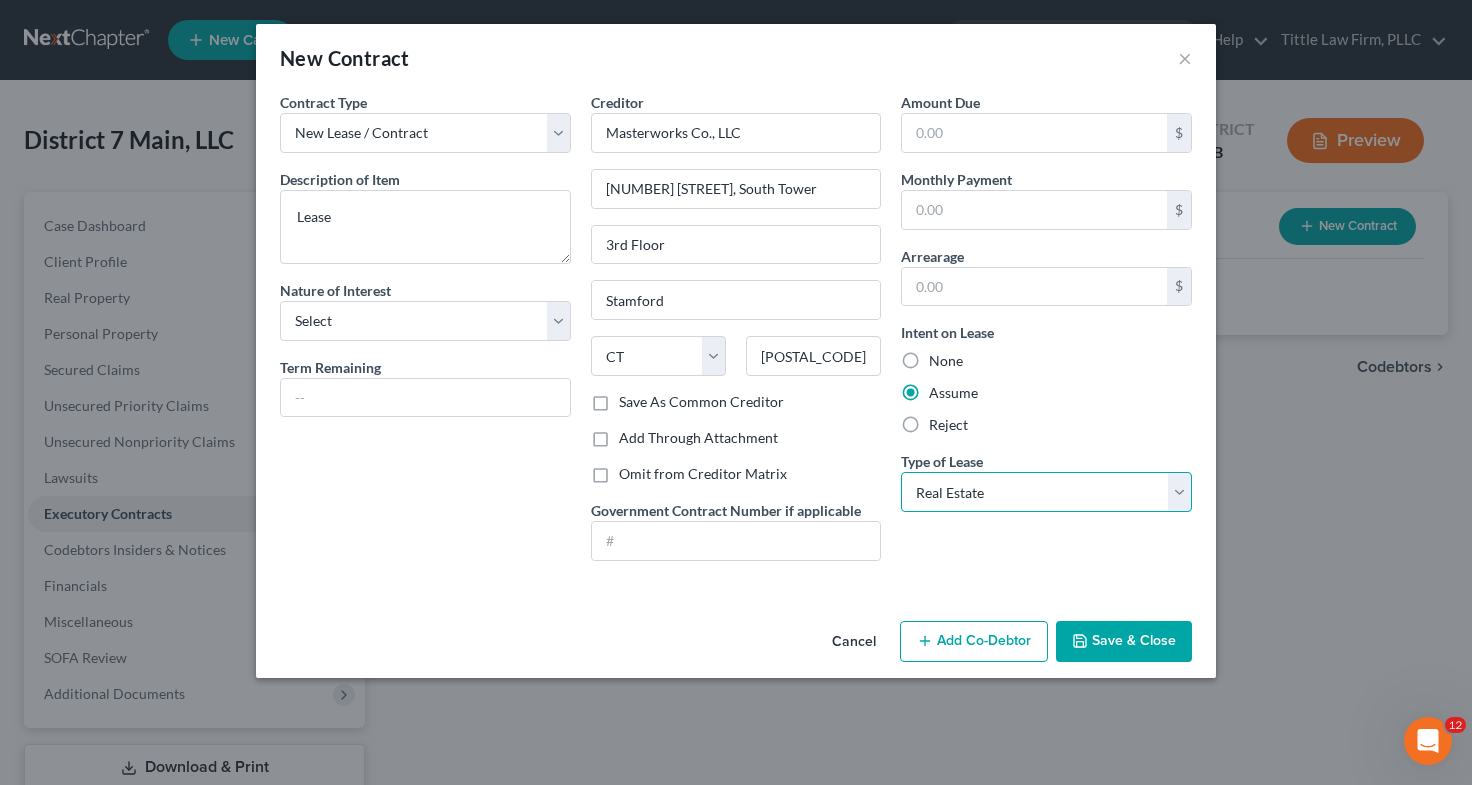 click on "Select Real Estate Car Other" at bounding box center [1046, 492] 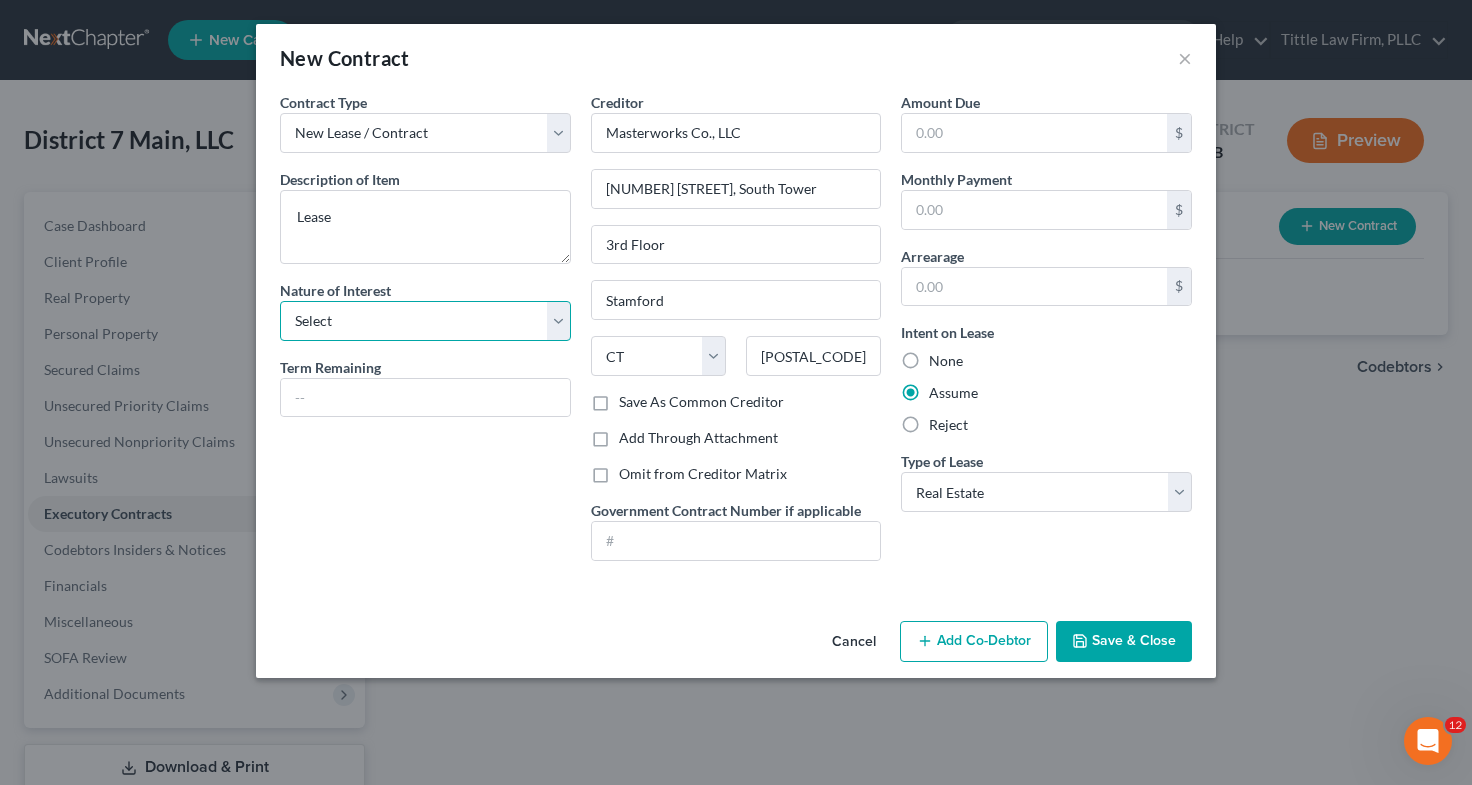 click on "Select Purchaser Agent Lessor Lessee" at bounding box center [425, 321] 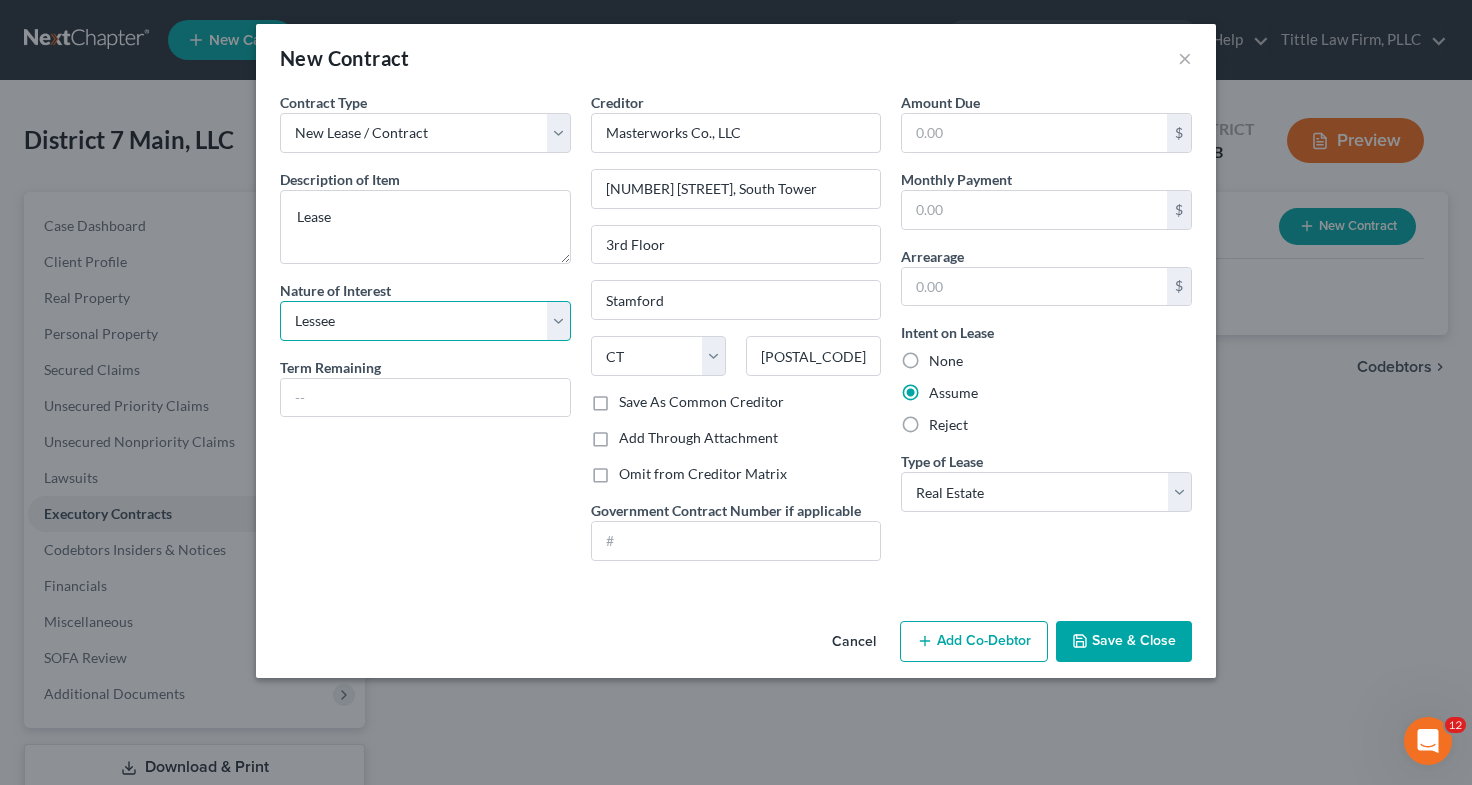 click on "Select Purchaser Agent Lessor Lessee" at bounding box center [425, 321] 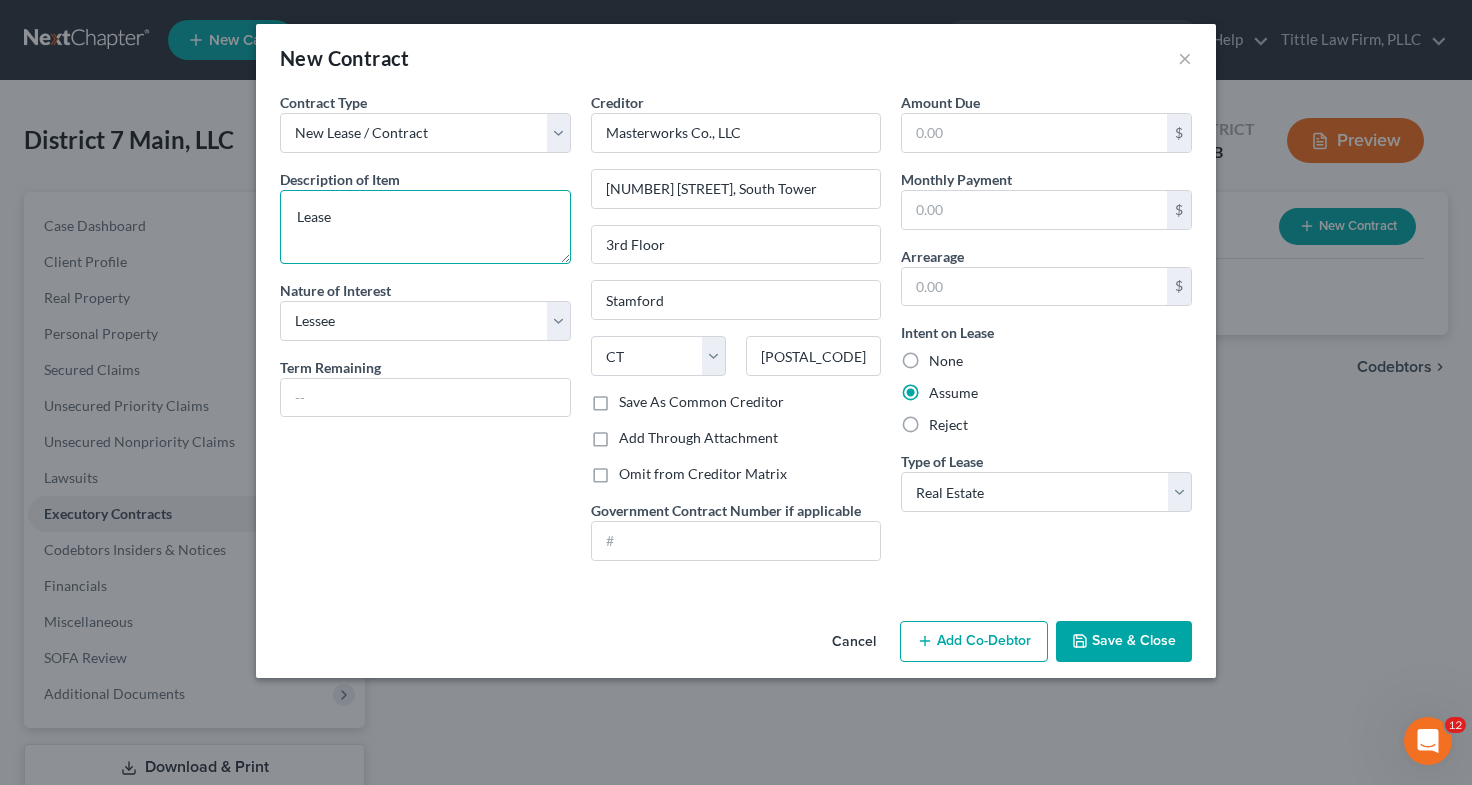 click on "Lease" at bounding box center (425, 227) 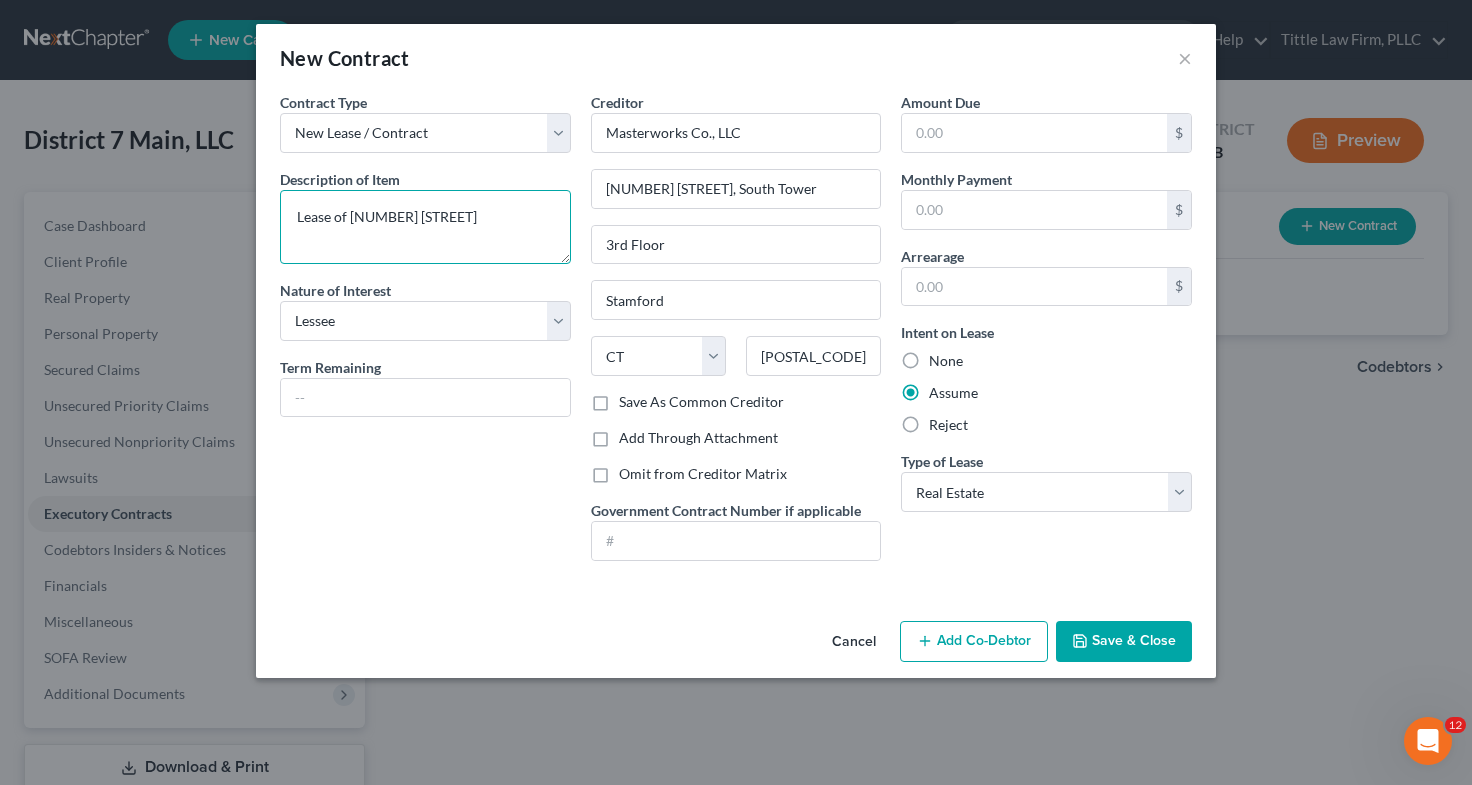 type on "Lease of [NUMBER] [STREET]" 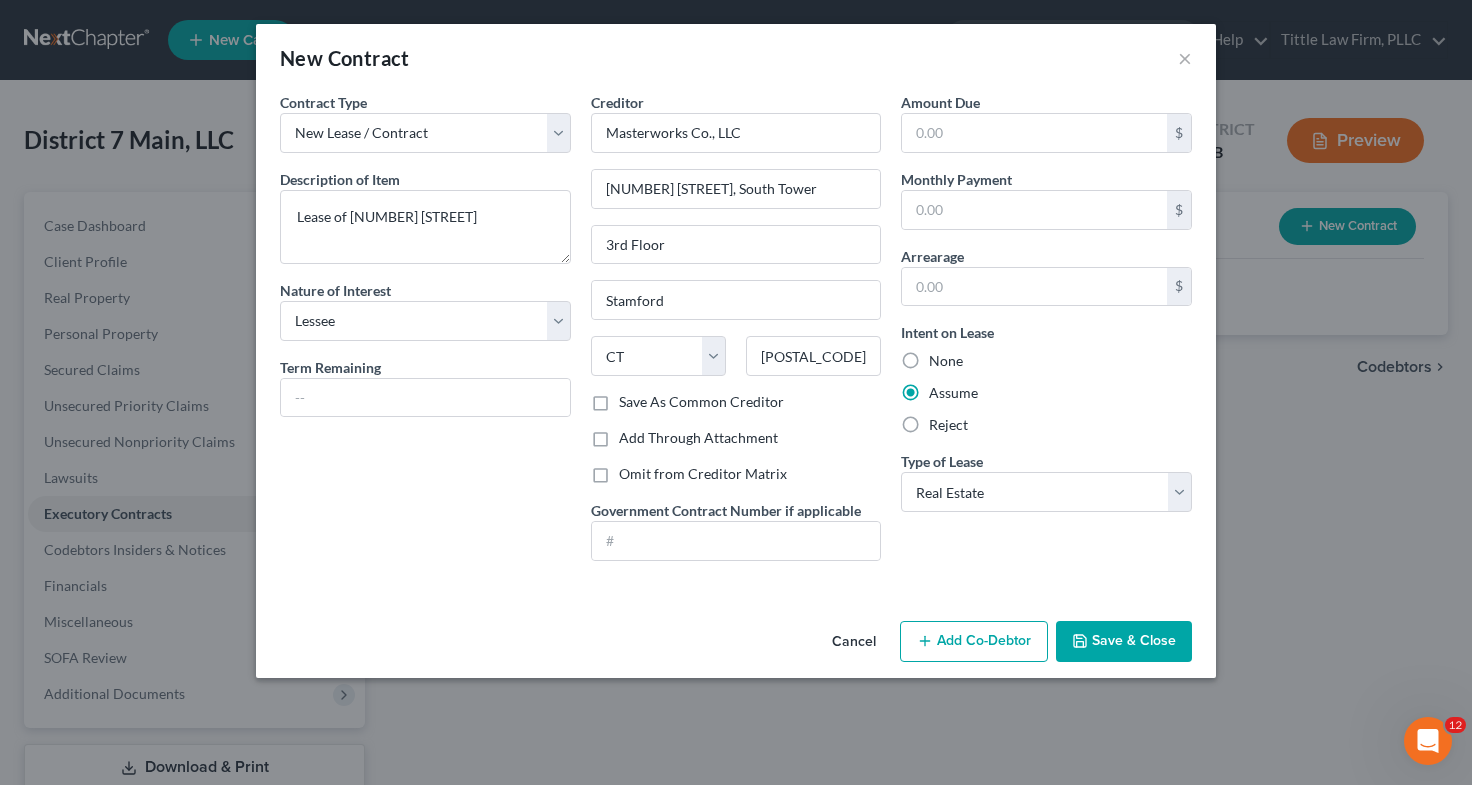 click on "Save & Close" at bounding box center (1124, 642) 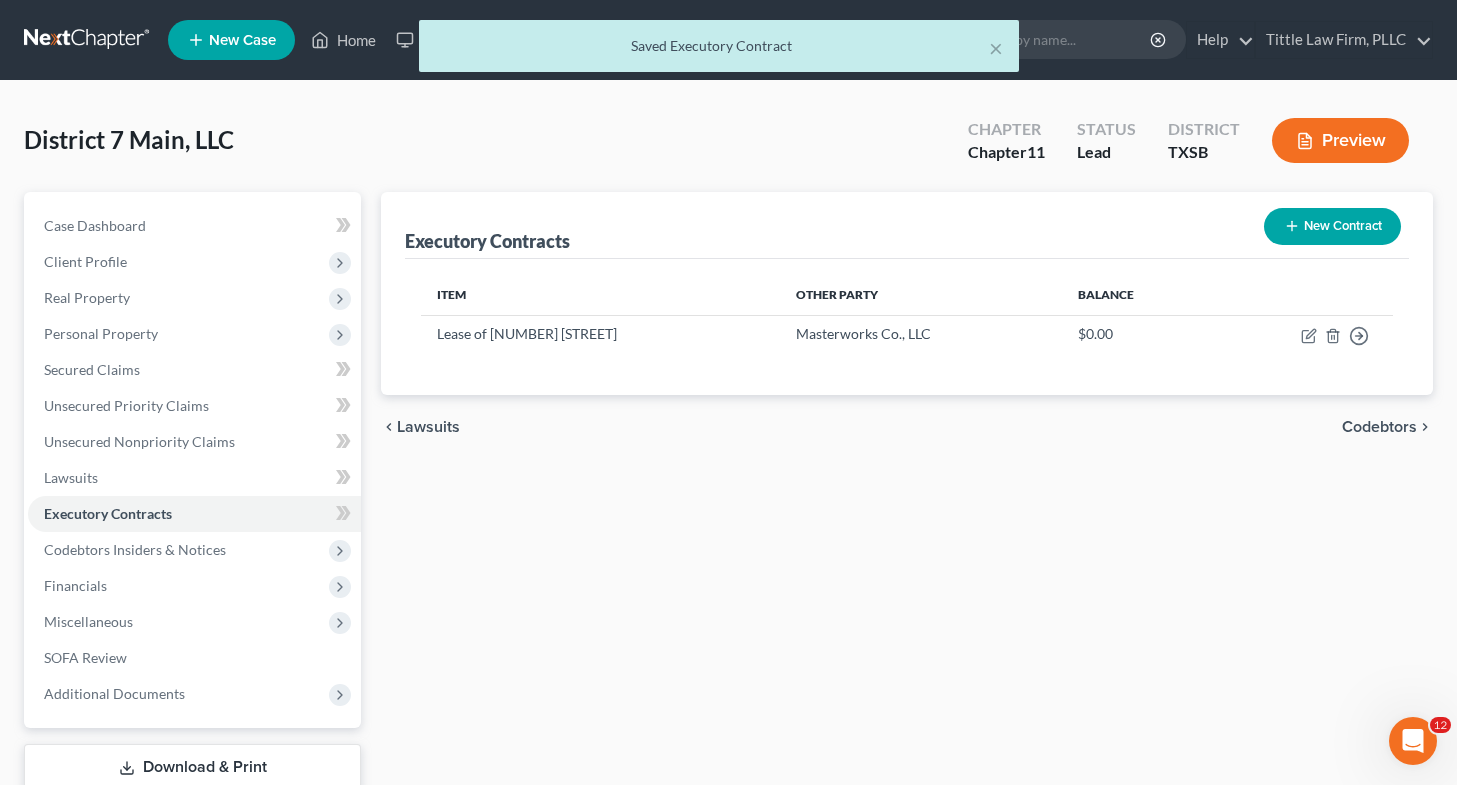 click on "Executory Contracts New Contract
Item Other Party Balance Lease of [NUMBER] [STREET] [COMPANY_NAME] $0.00 Move to D Move to E Move to F Move to Notice Only
chevron_left
Lawsuits
Codebtors
chevron_right" at bounding box center (907, 517) 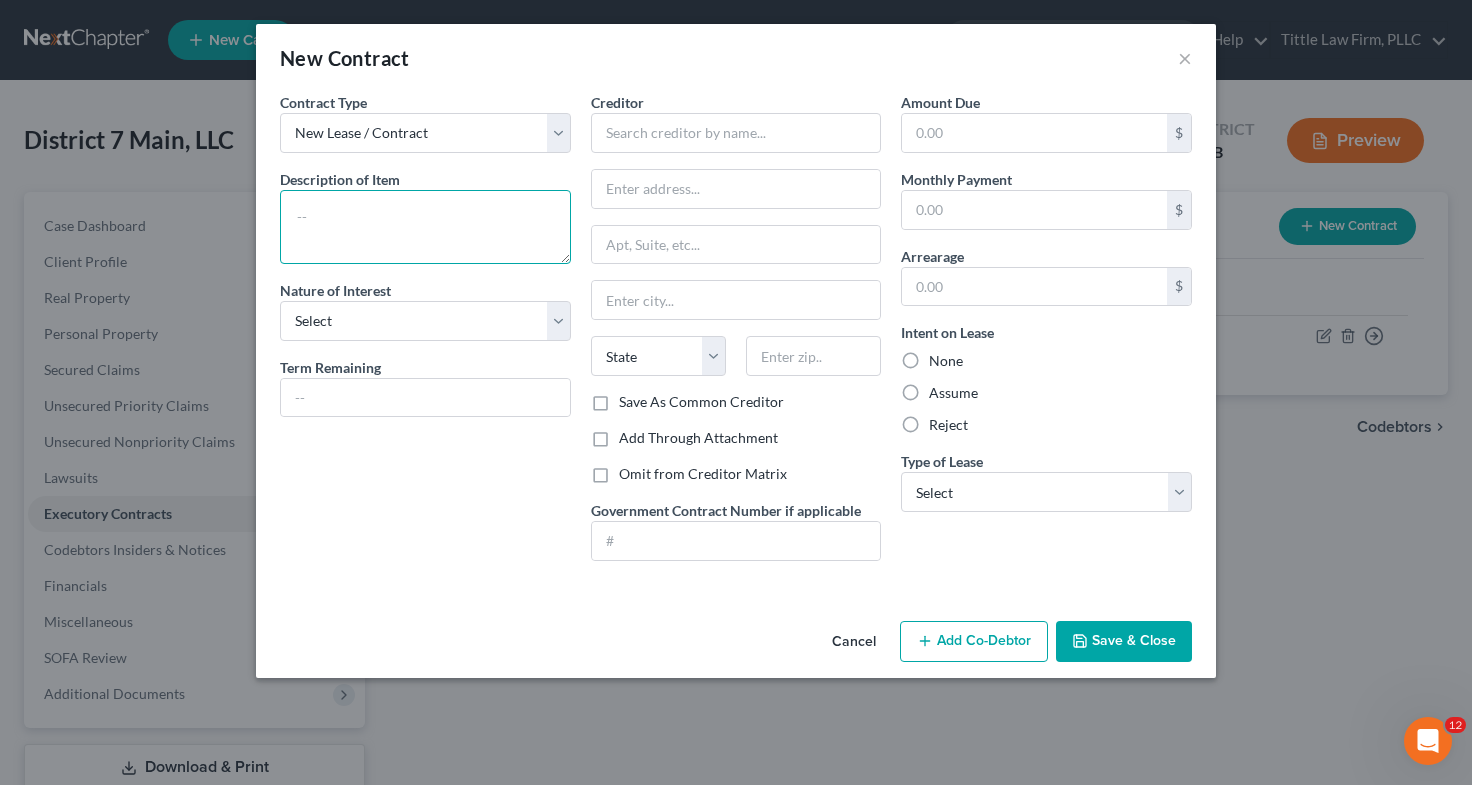 click at bounding box center (425, 227) 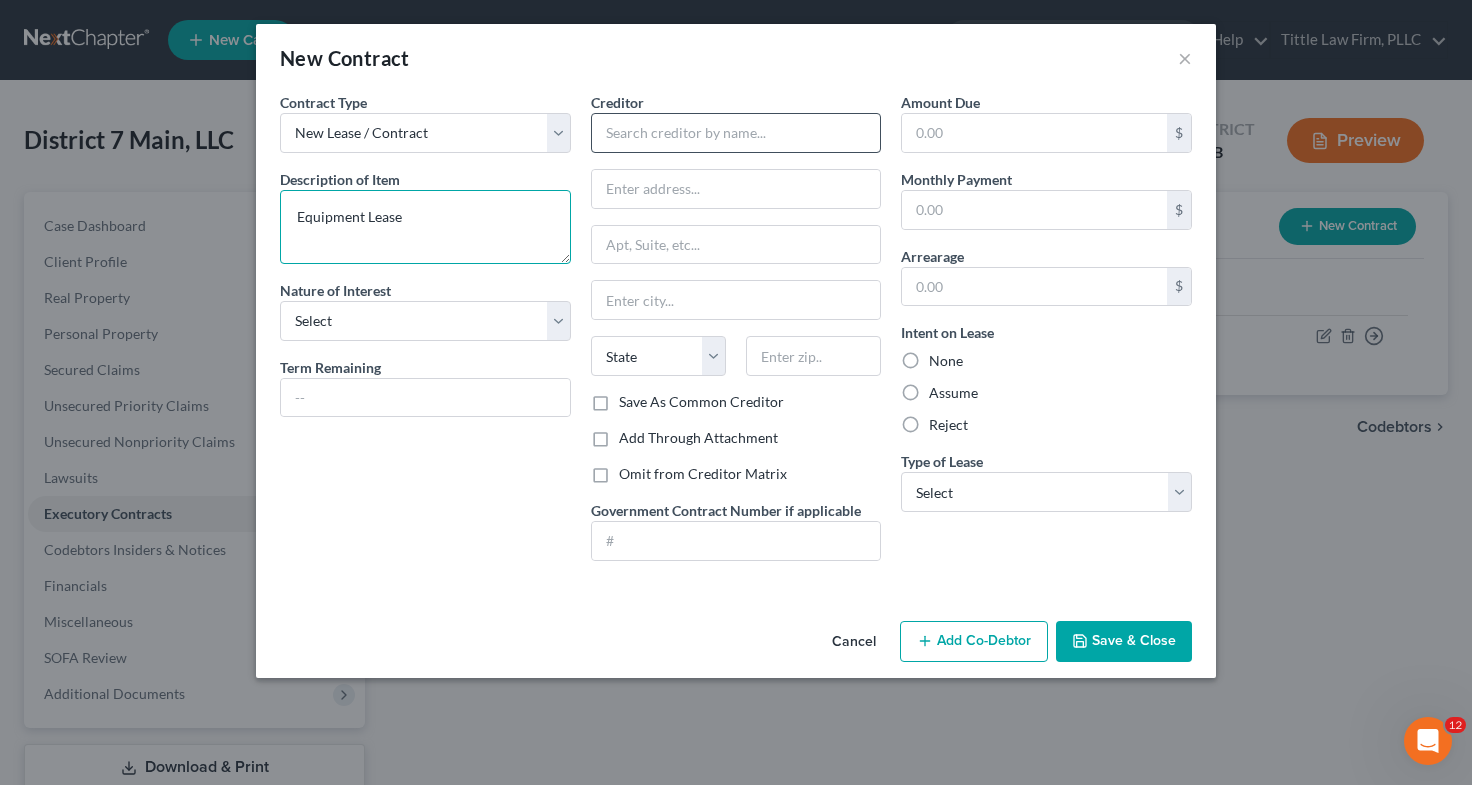 type on "Equipment Lease" 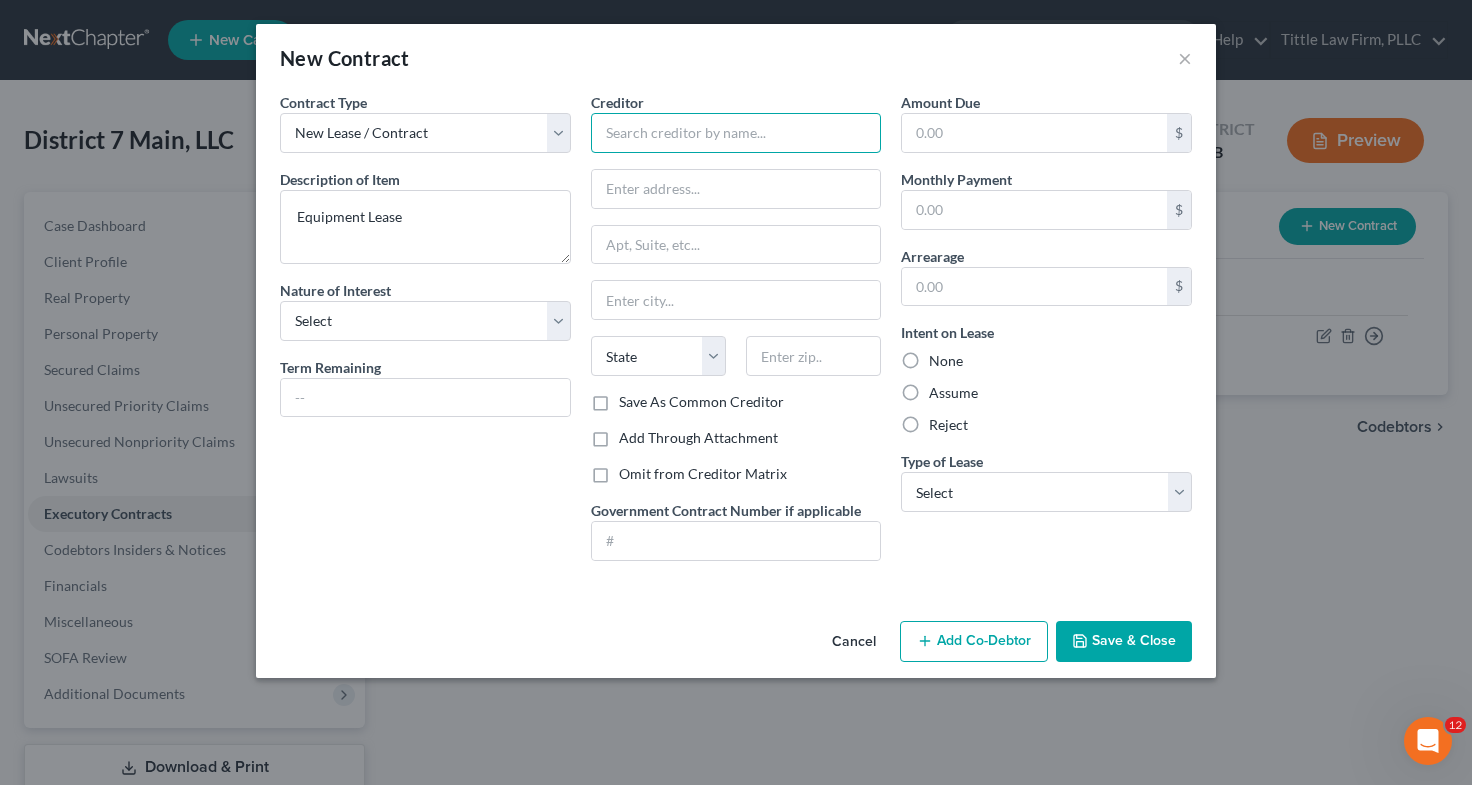 click at bounding box center (736, 133) 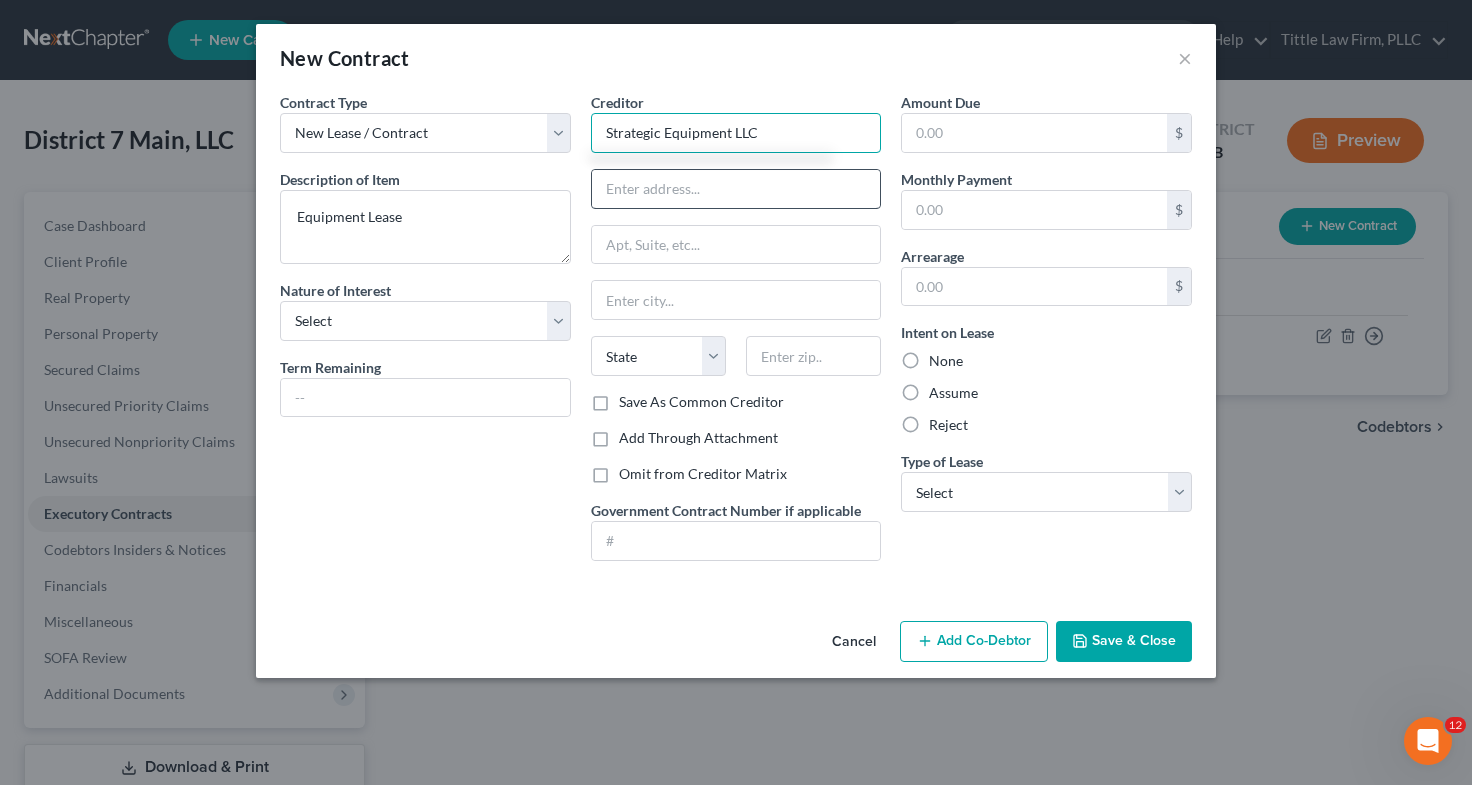 type on "Strategic Equipment LLC" 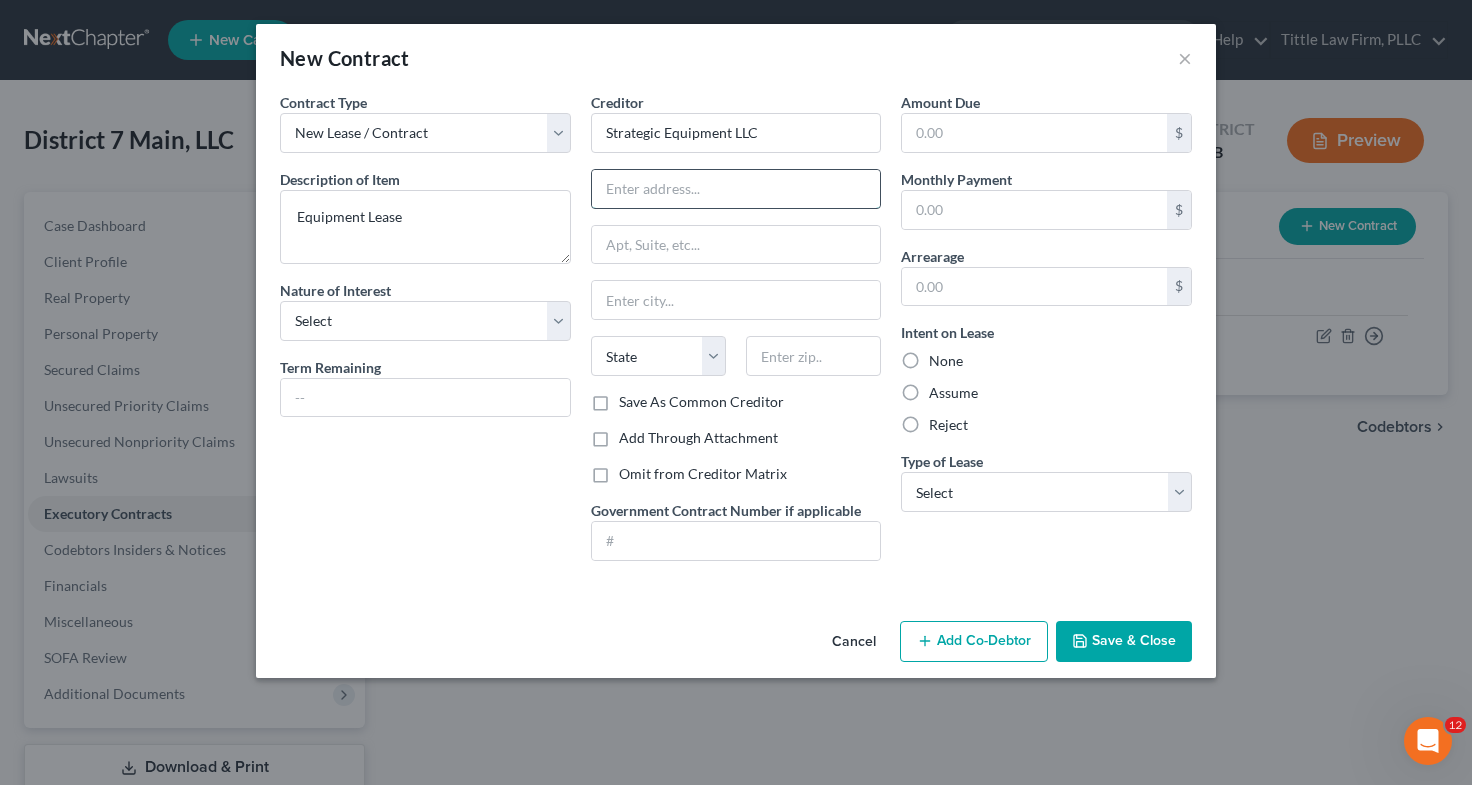 click at bounding box center [736, 189] 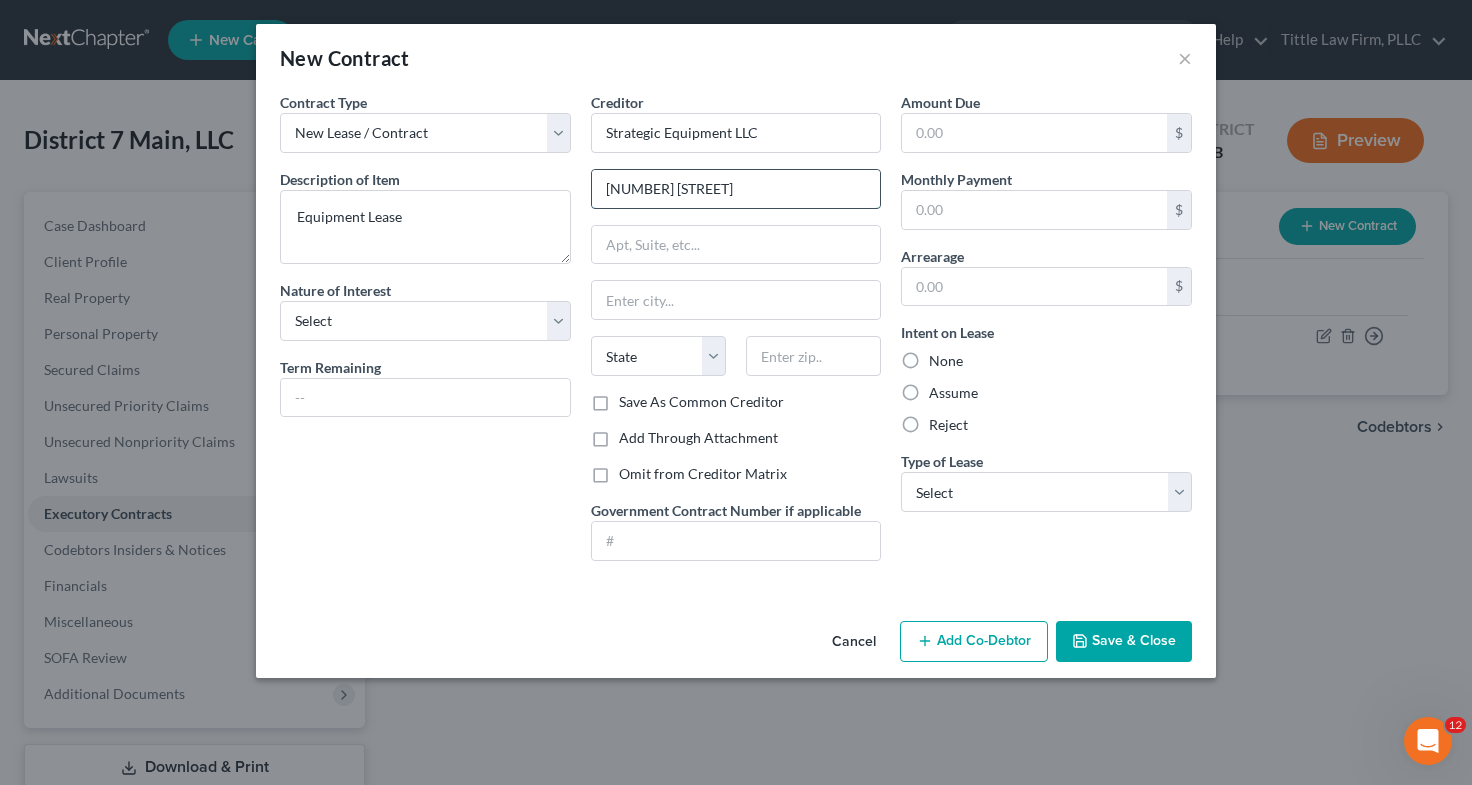 type on "[NUMBER] [STREET], [CITY], [STATE] [POSTAL_CODE]" 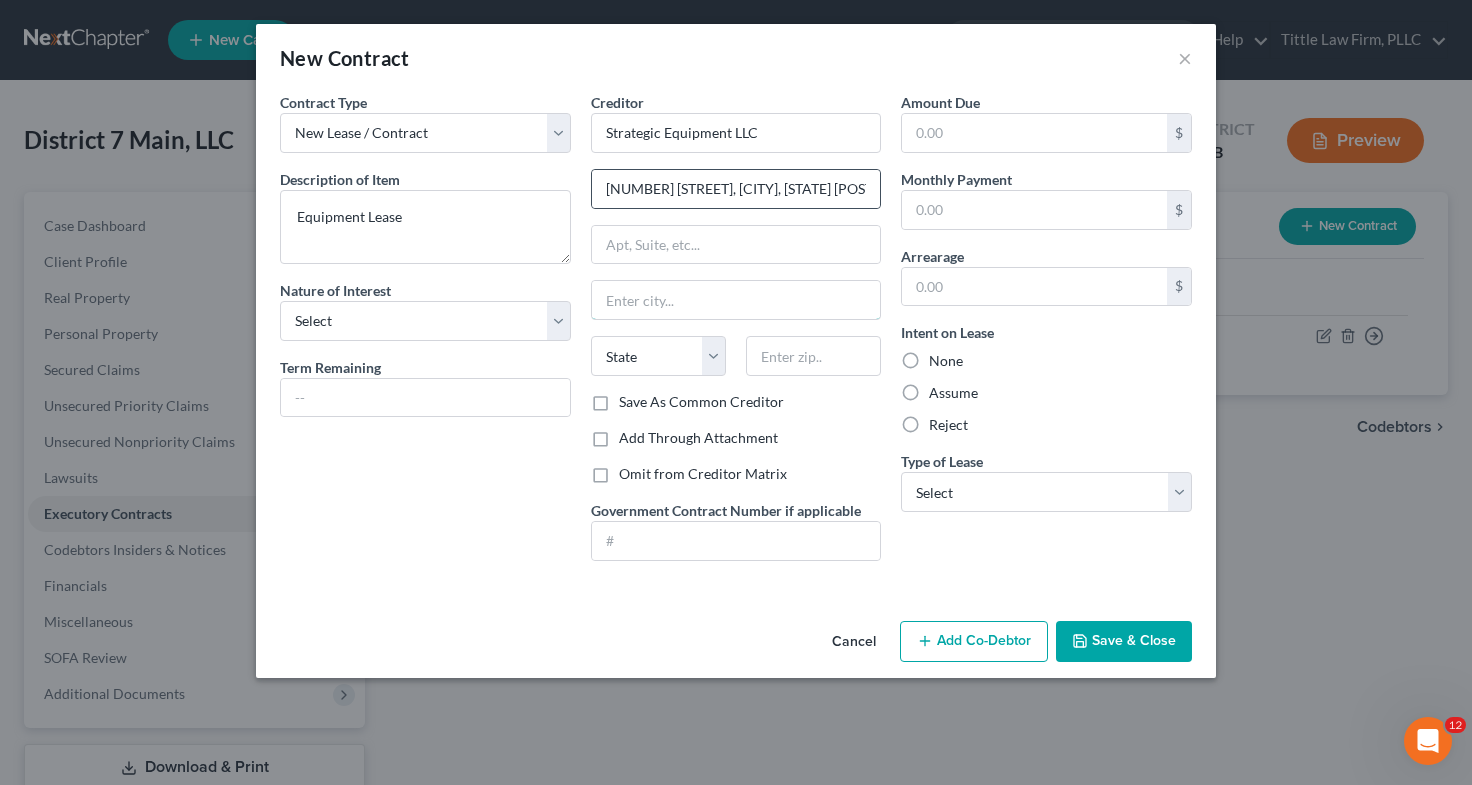 type on "Lewisville" 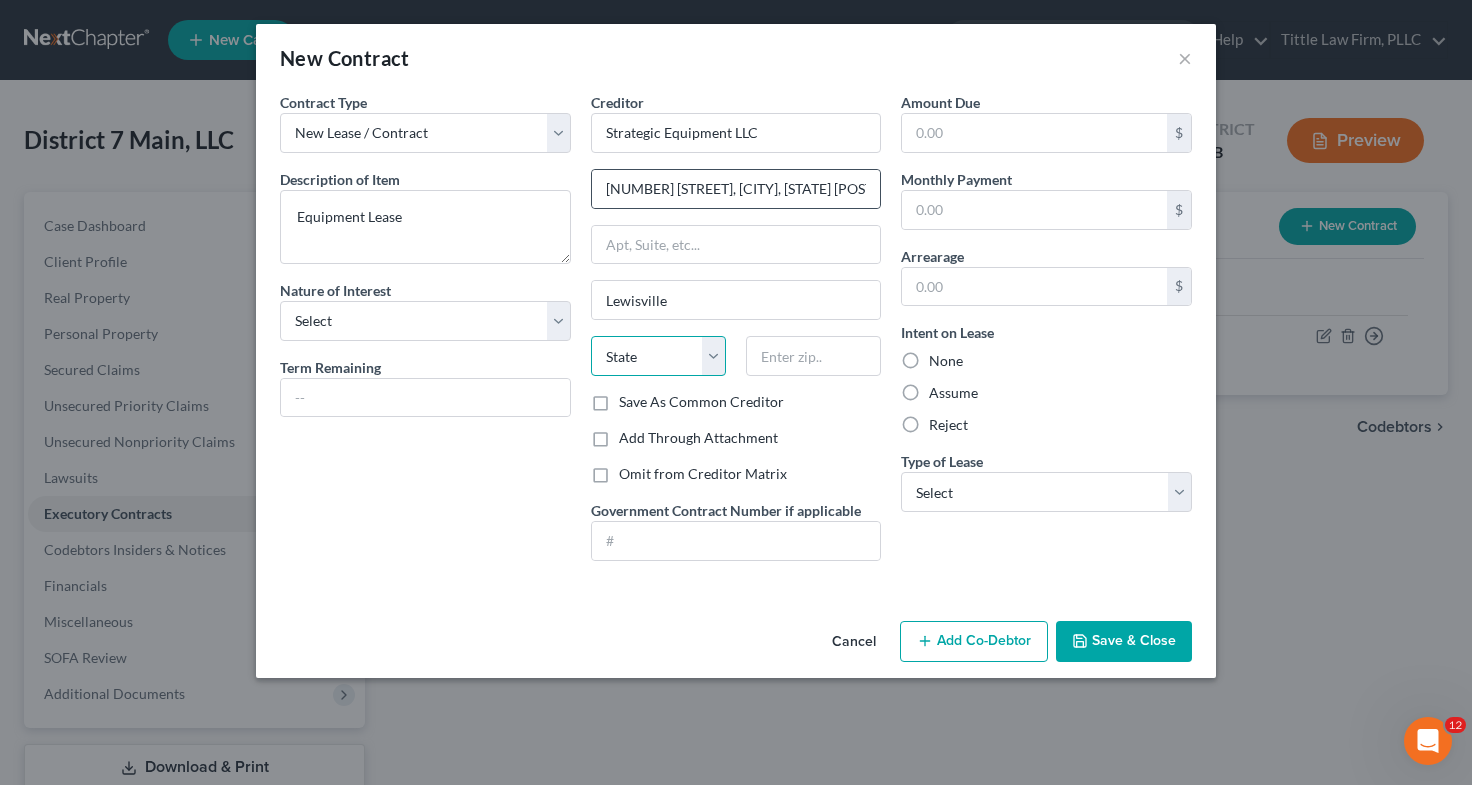 select on "45" 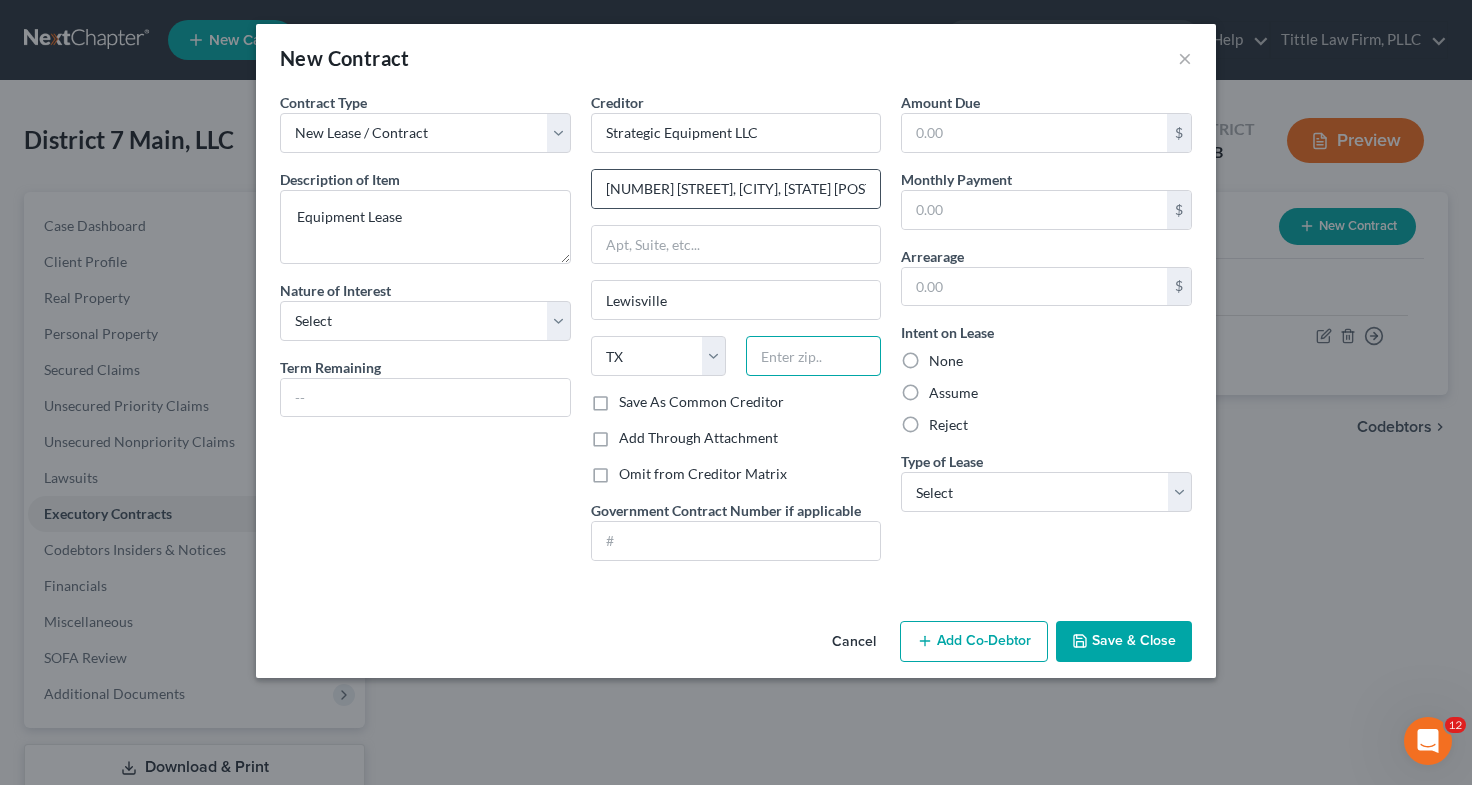 type on "75067" 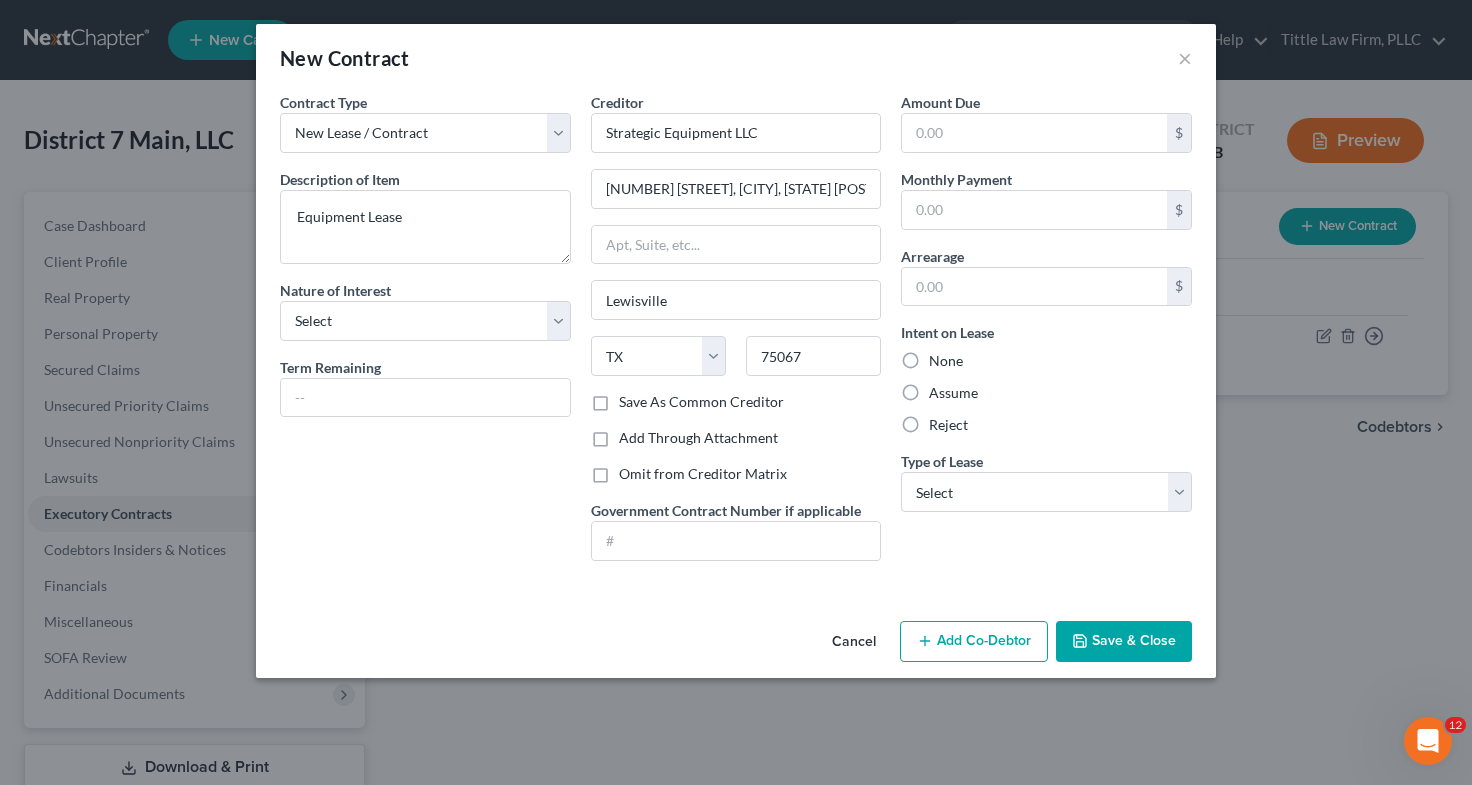 click on "Assume" at bounding box center [953, 393] 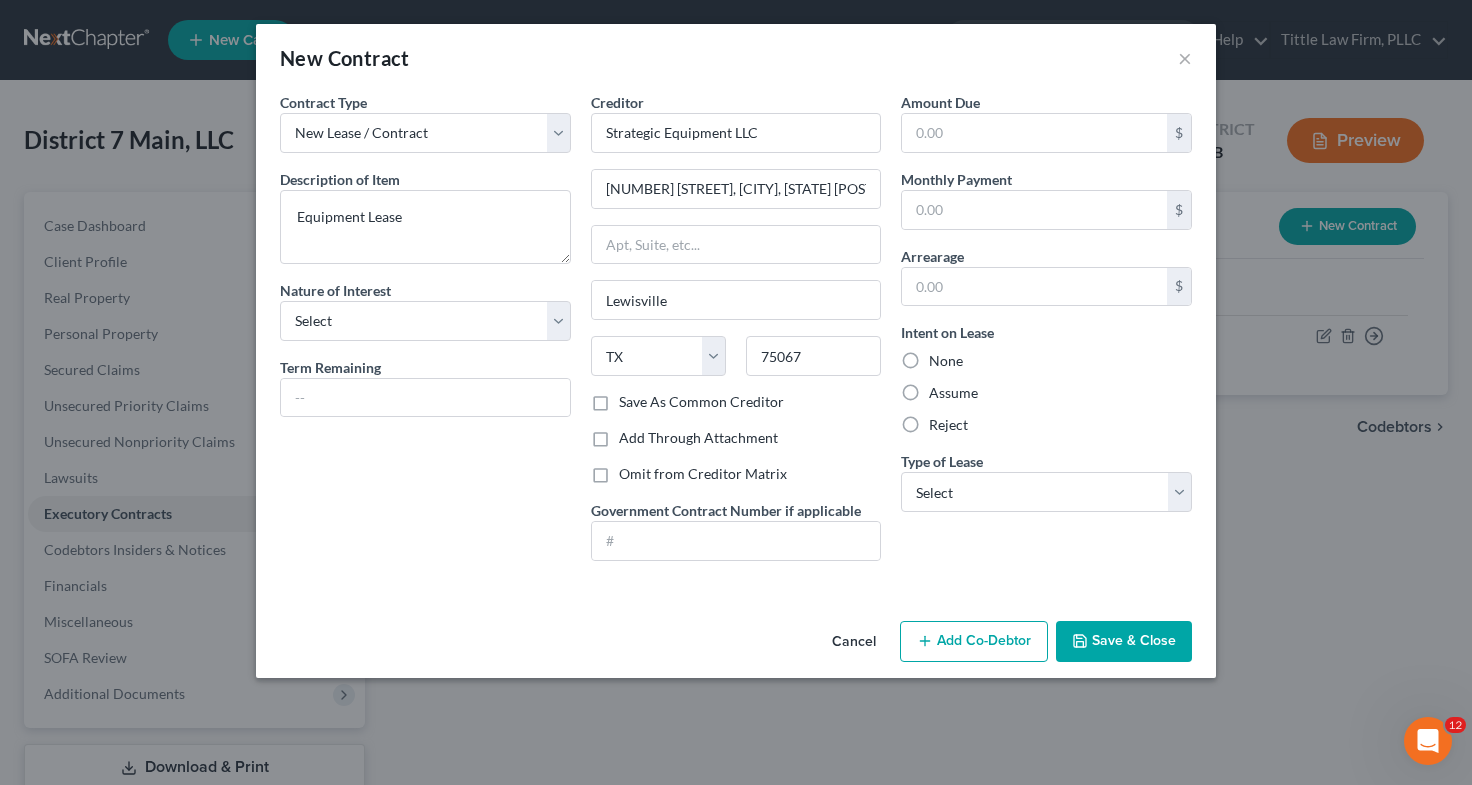 click on "Assume" at bounding box center [943, 389] 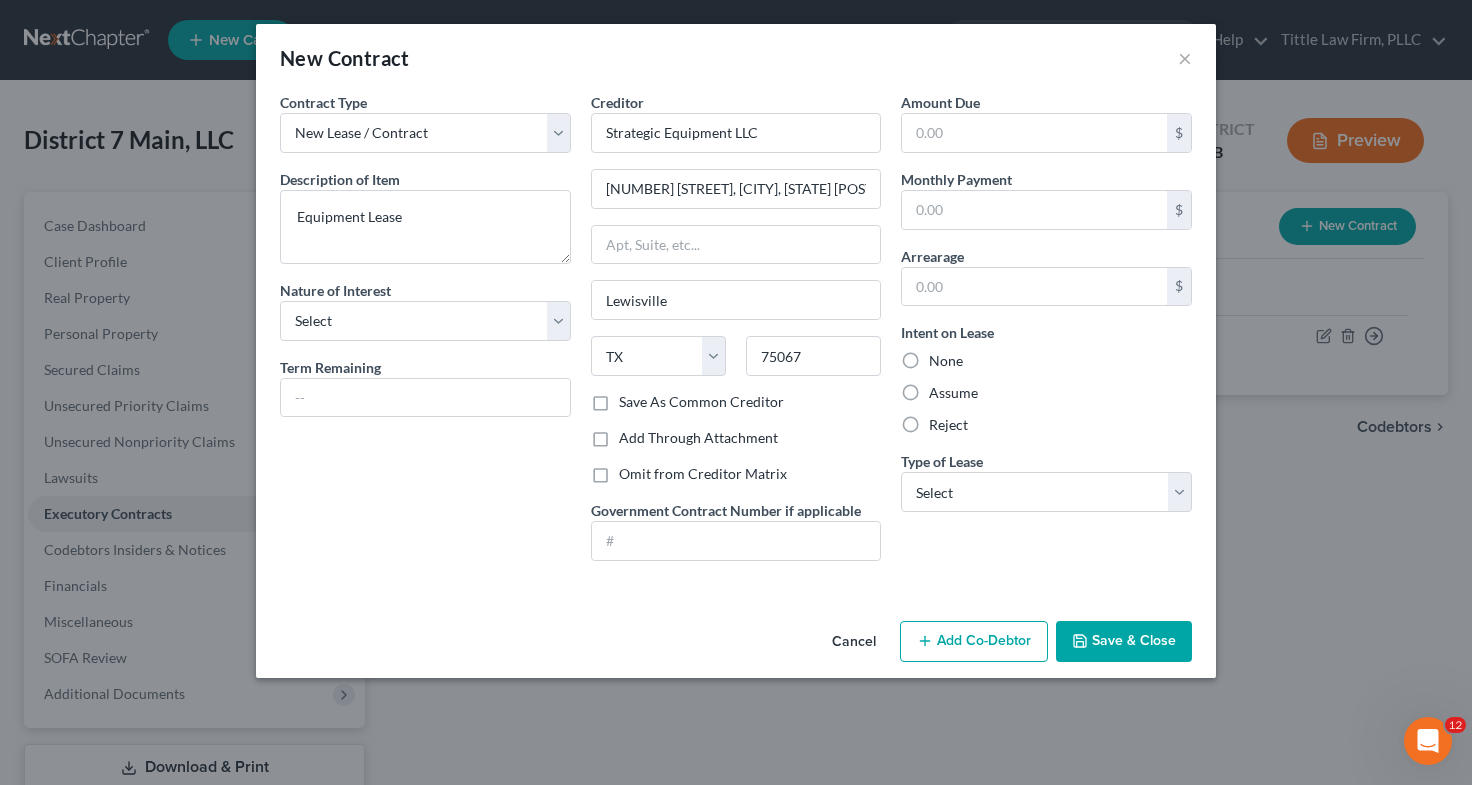 radio on "true" 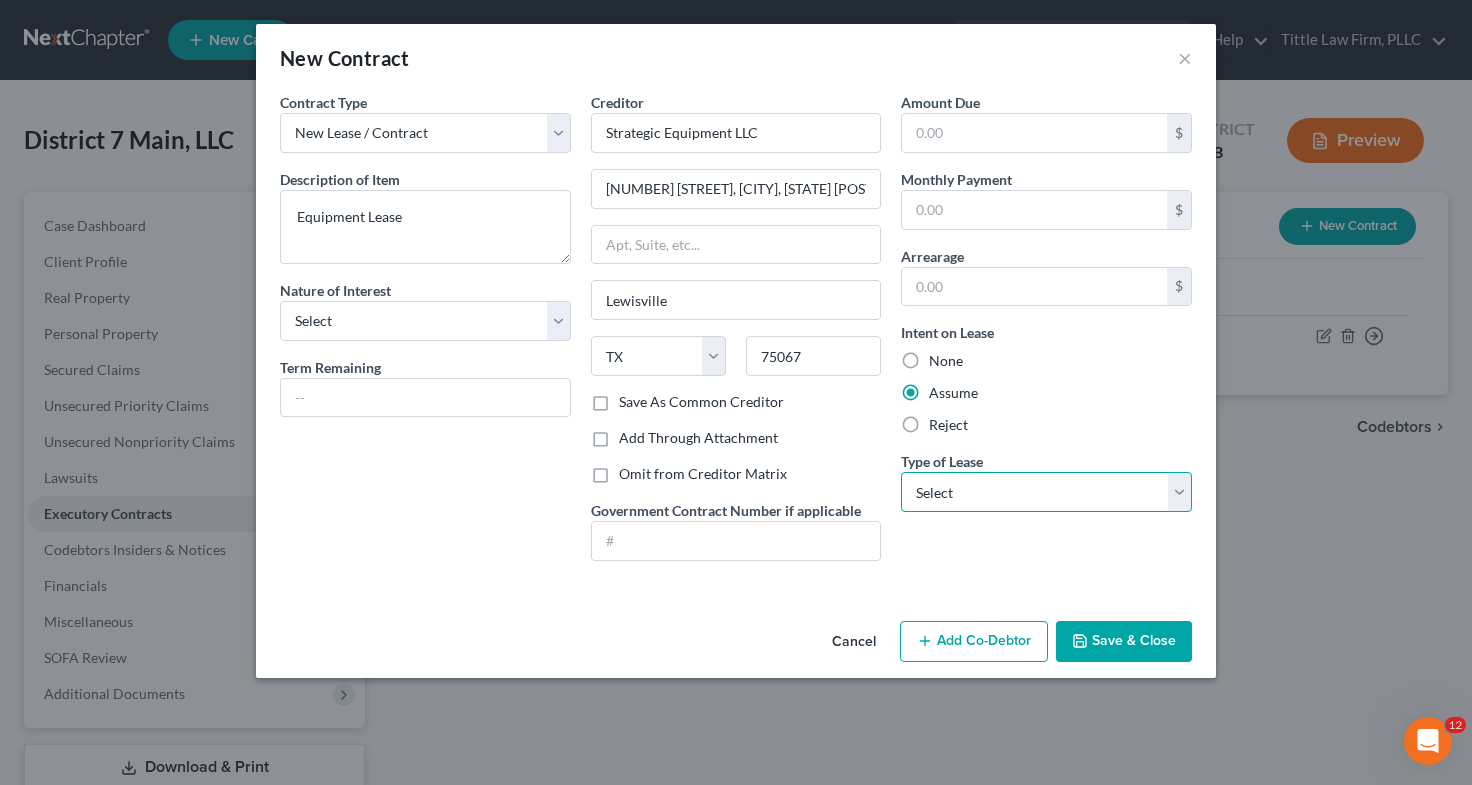 click on "Select Real Estate Car Other" at bounding box center [1046, 492] 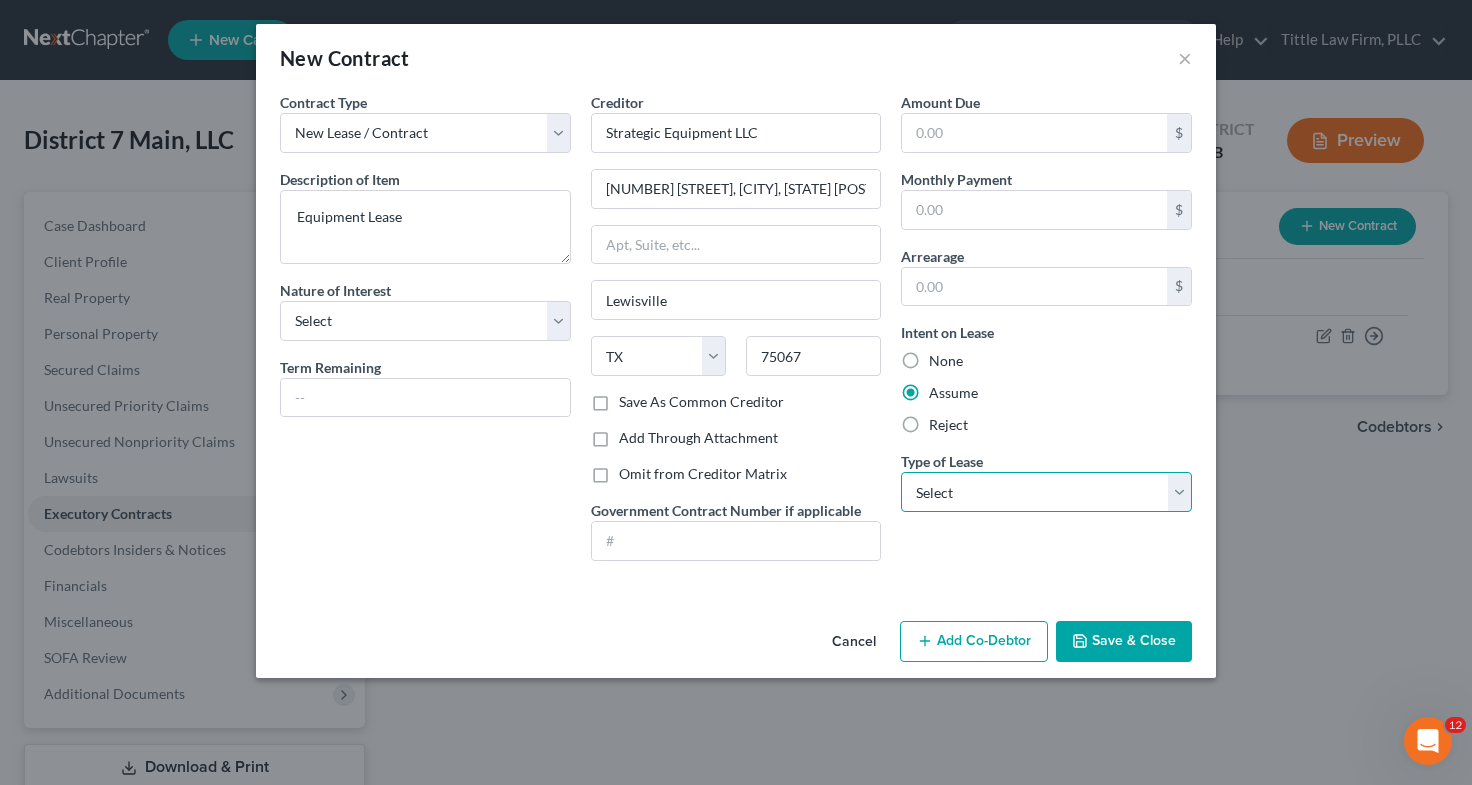 select on "2" 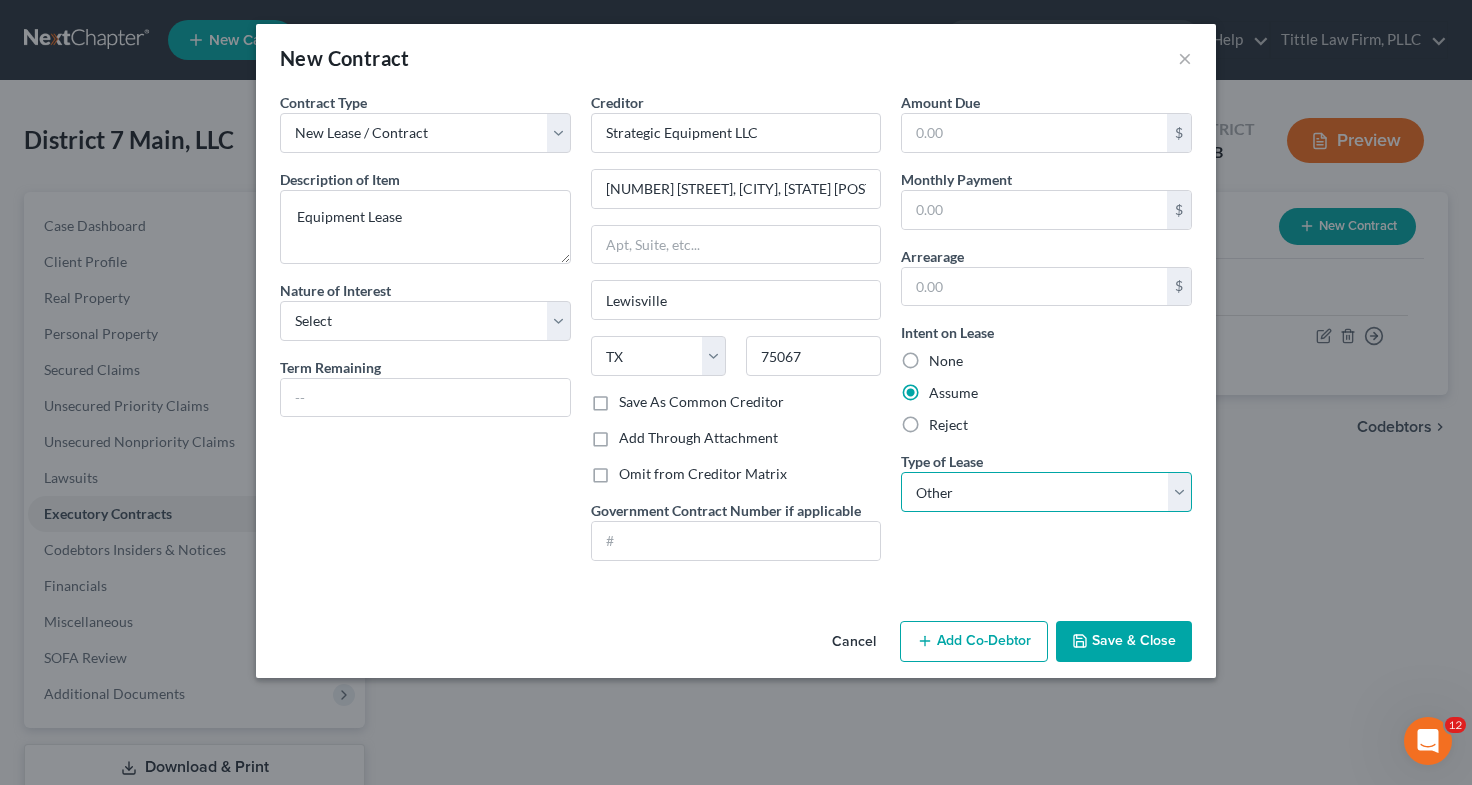 click on "Select Real Estate Car Other" at bounding box center [1046, 492] 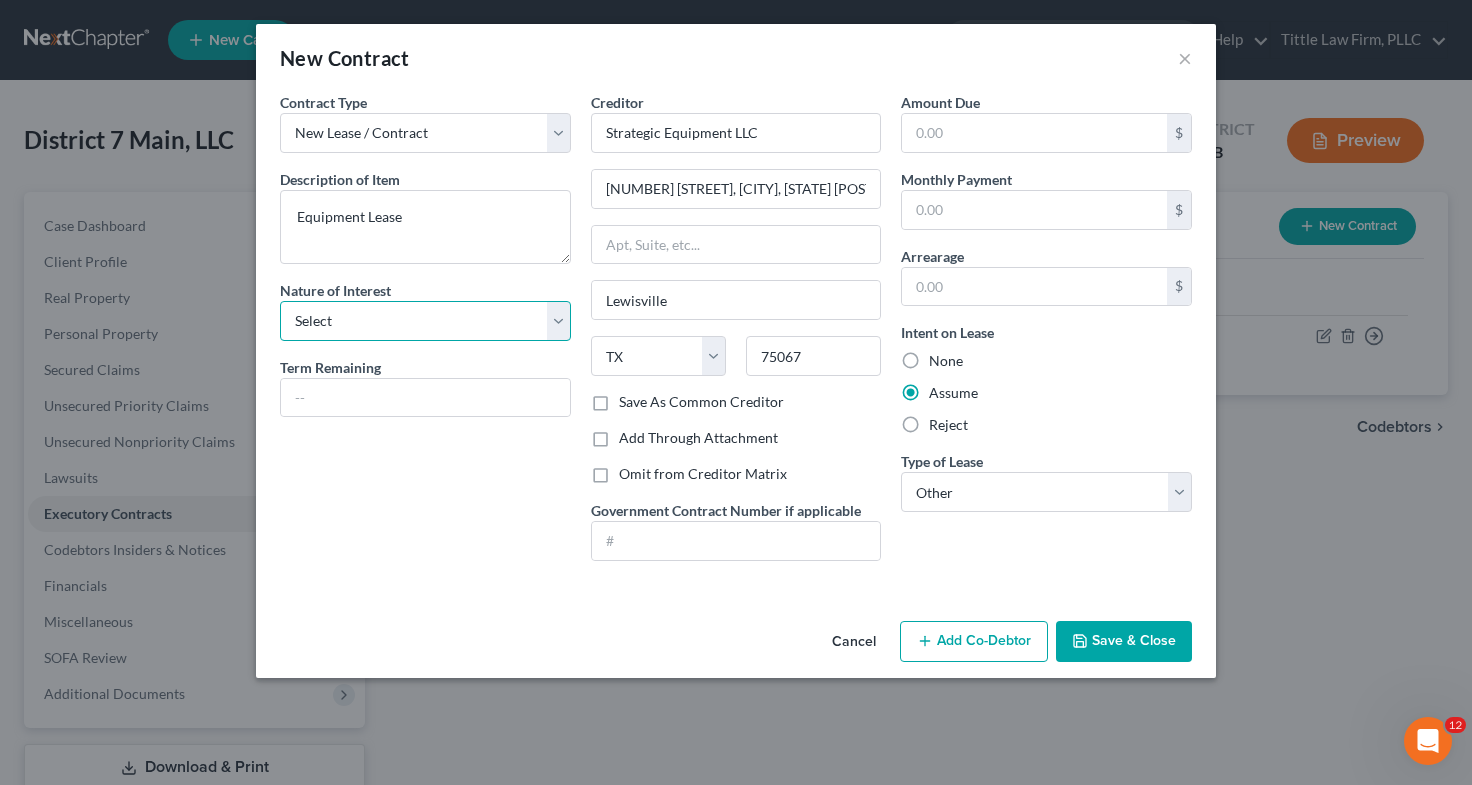 click on "Select Purchaser Agent Lessor Lessee" at bounding box center (425, 321) 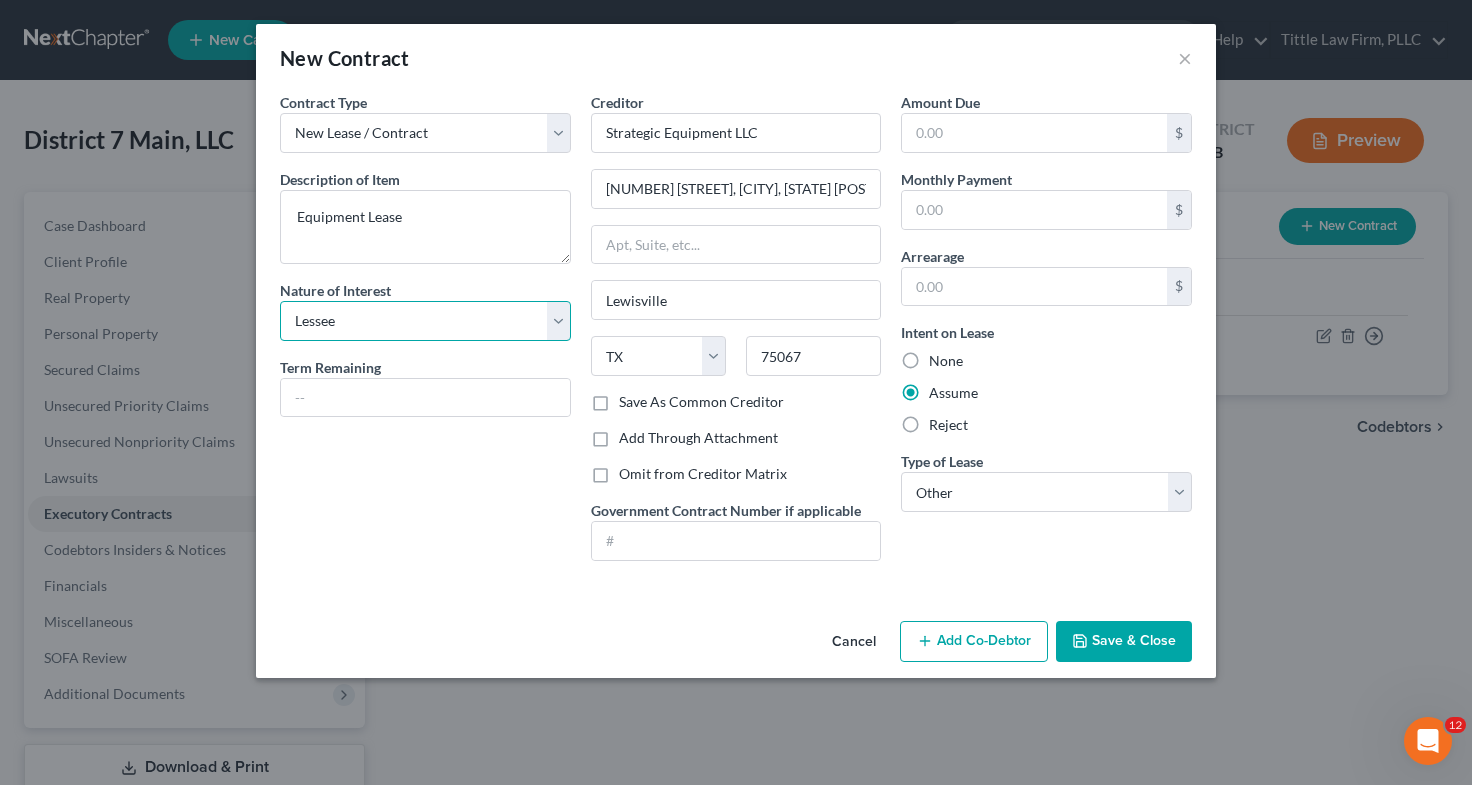 click on "Select Purchaser Agent Lessor Lessee" at bounding box center [425, 321] 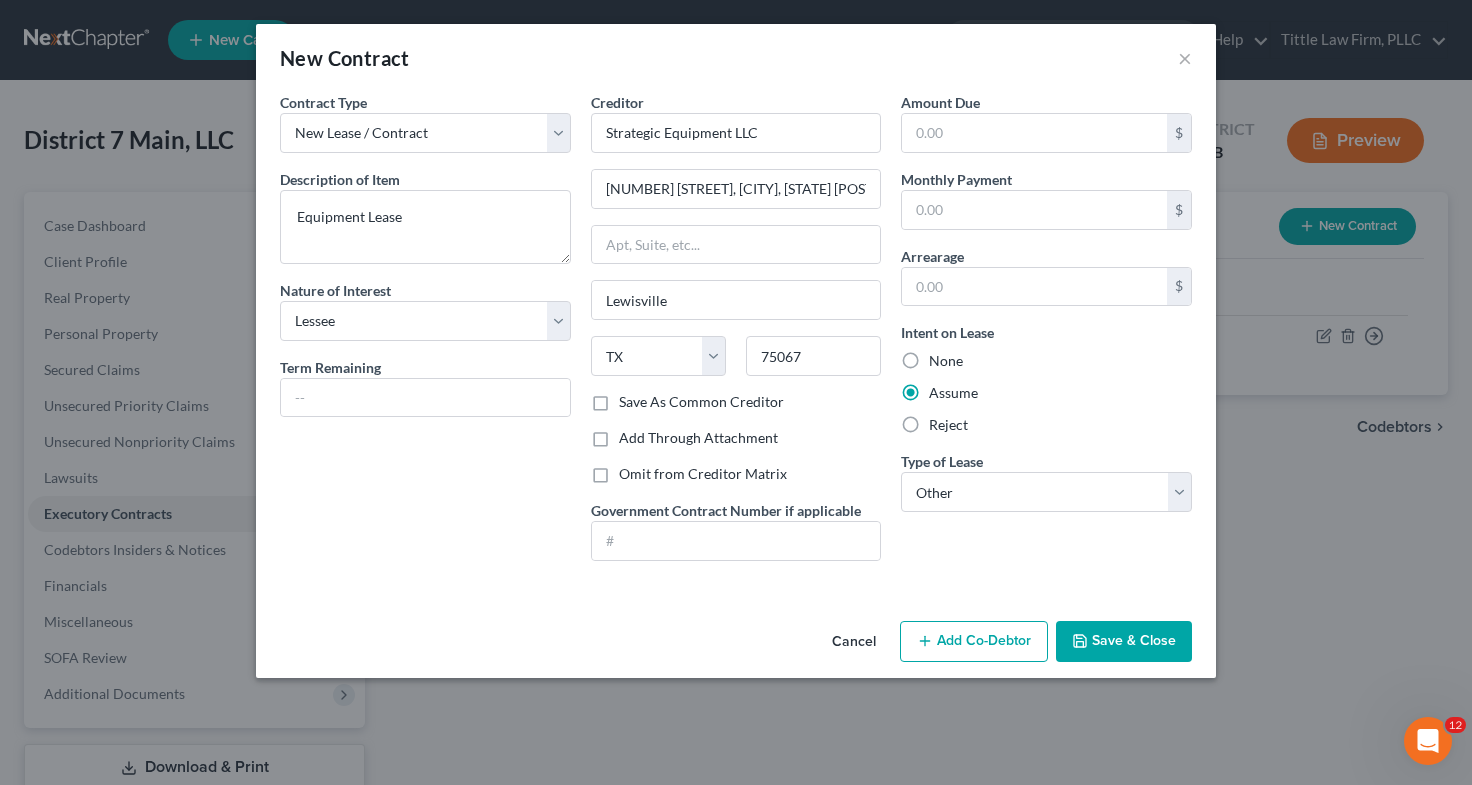 click on "Save & Close" at bounding box center (1124, 642) 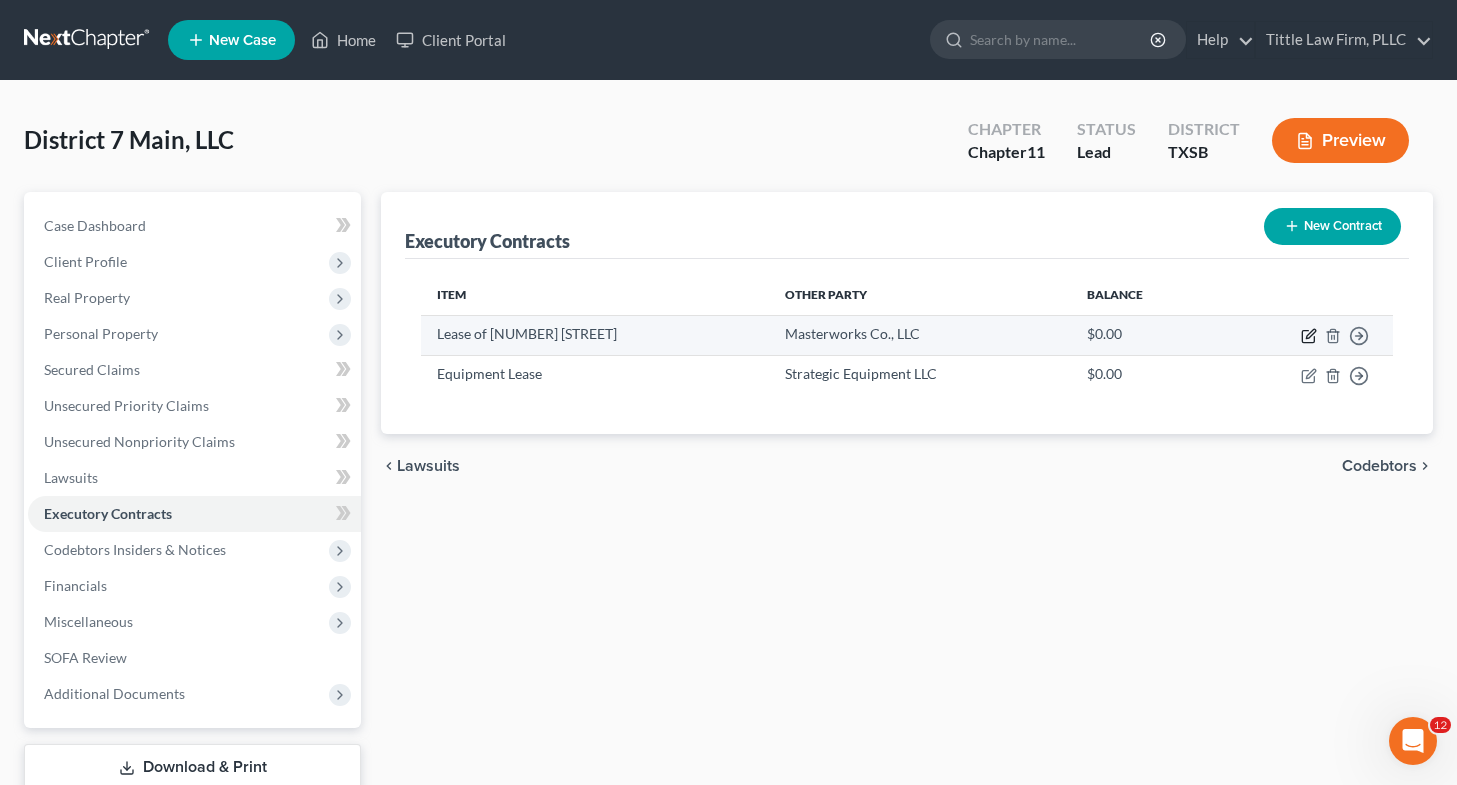 click 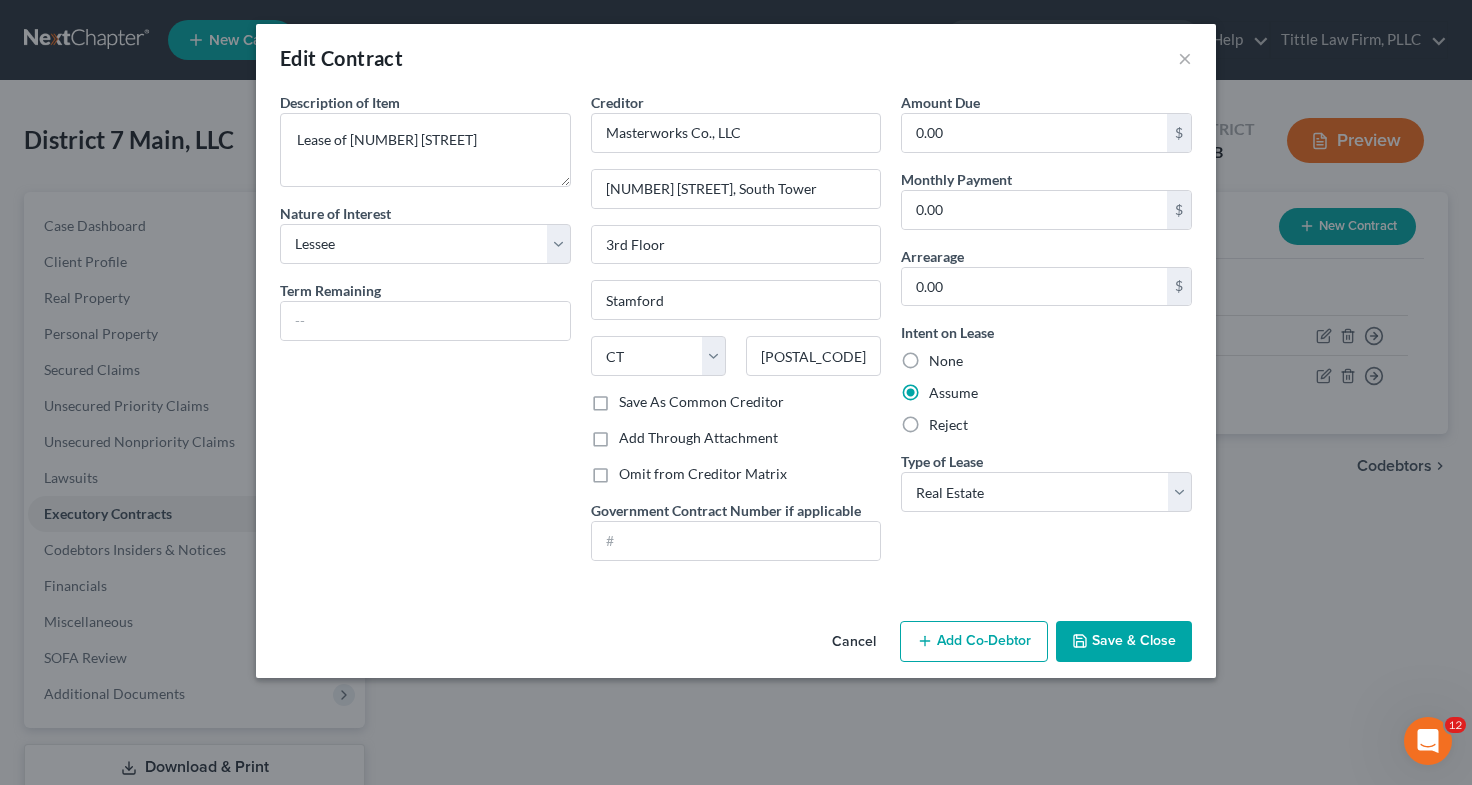click on "Save & Close" at bounding box center (1124, 642) 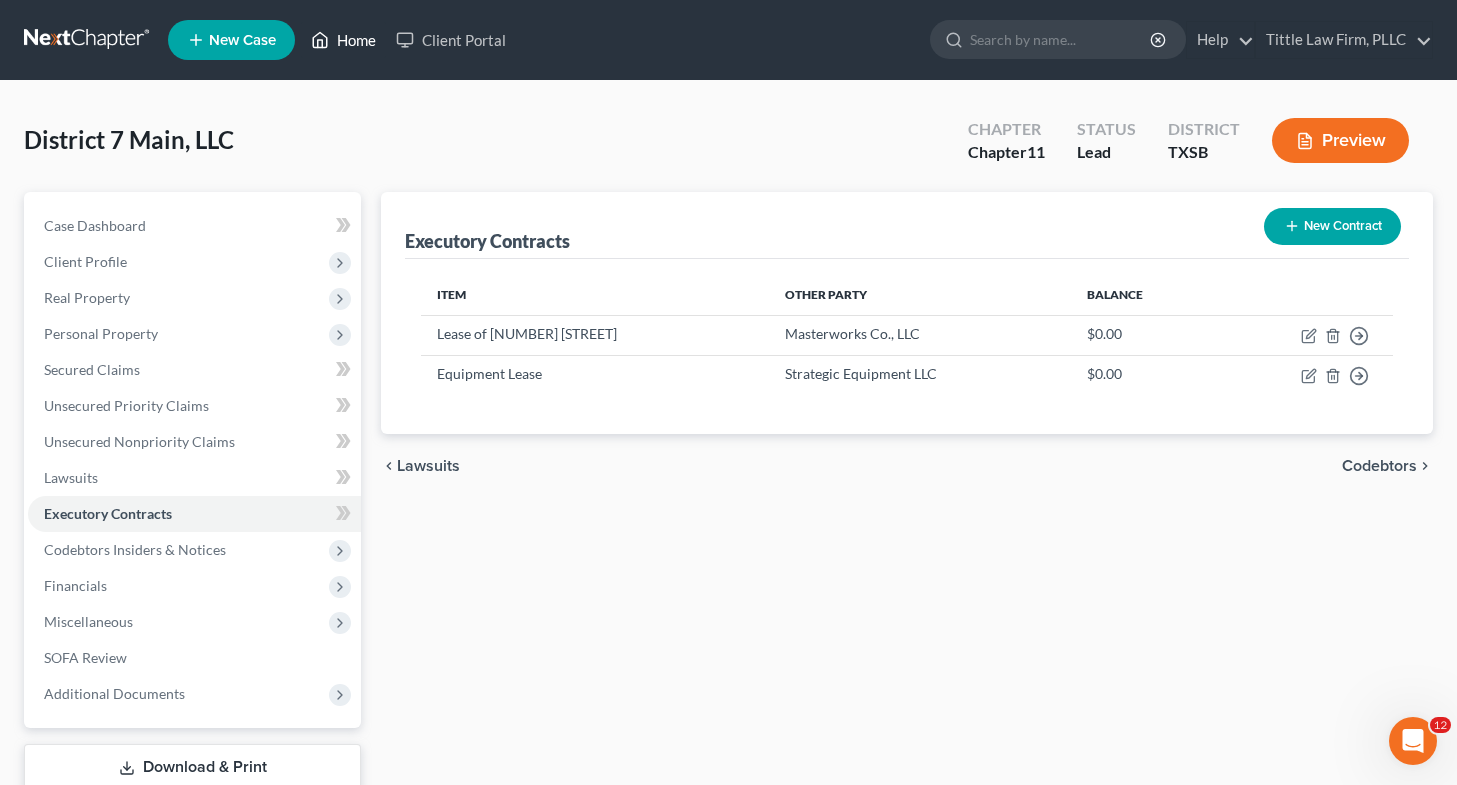 click on "Home" at bounding box center (343, 40) 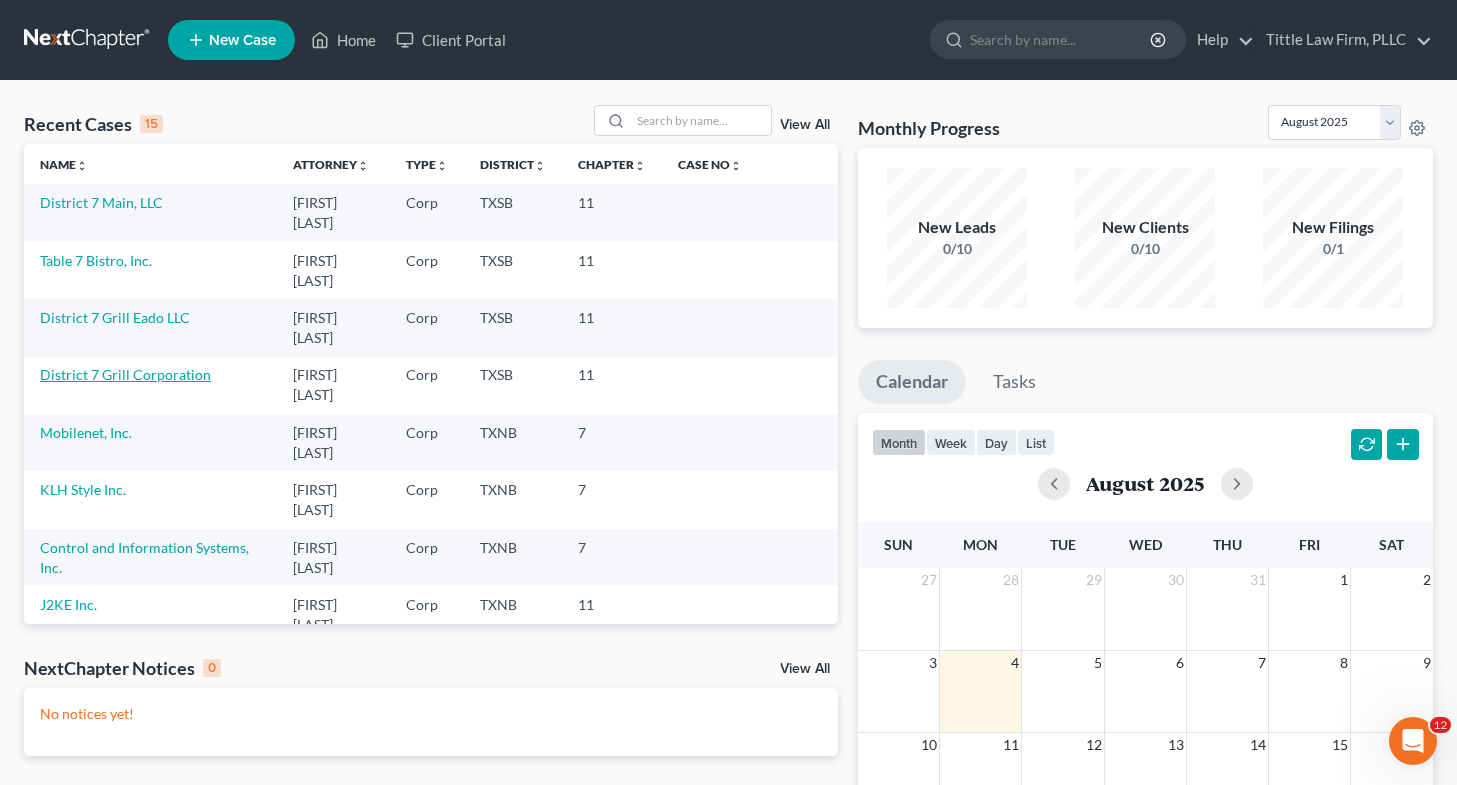 click on "District 7 Grill Corporation" at bounding box center [125, 374] 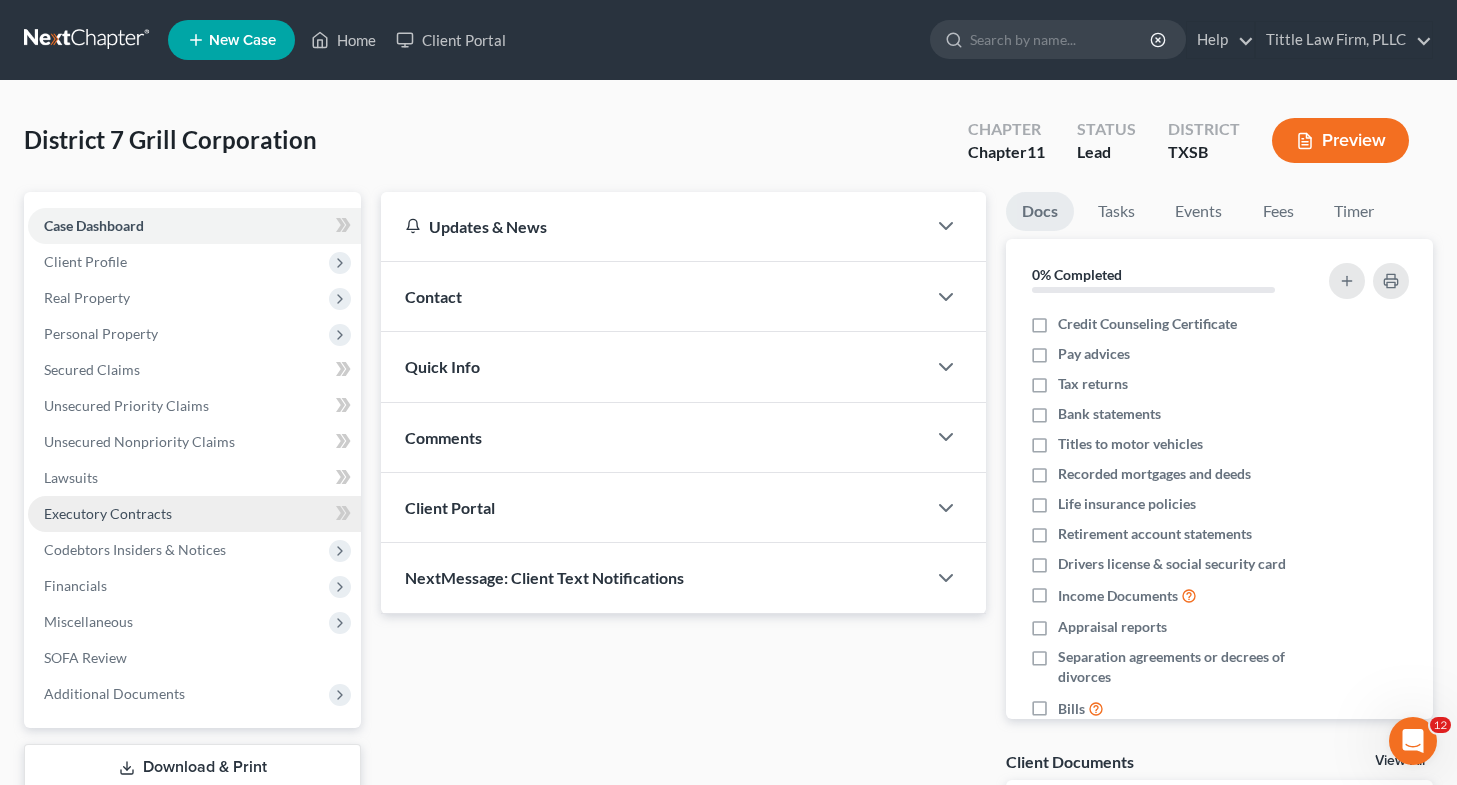 click on "Executory Contracts" at bounding box center [108, 513] 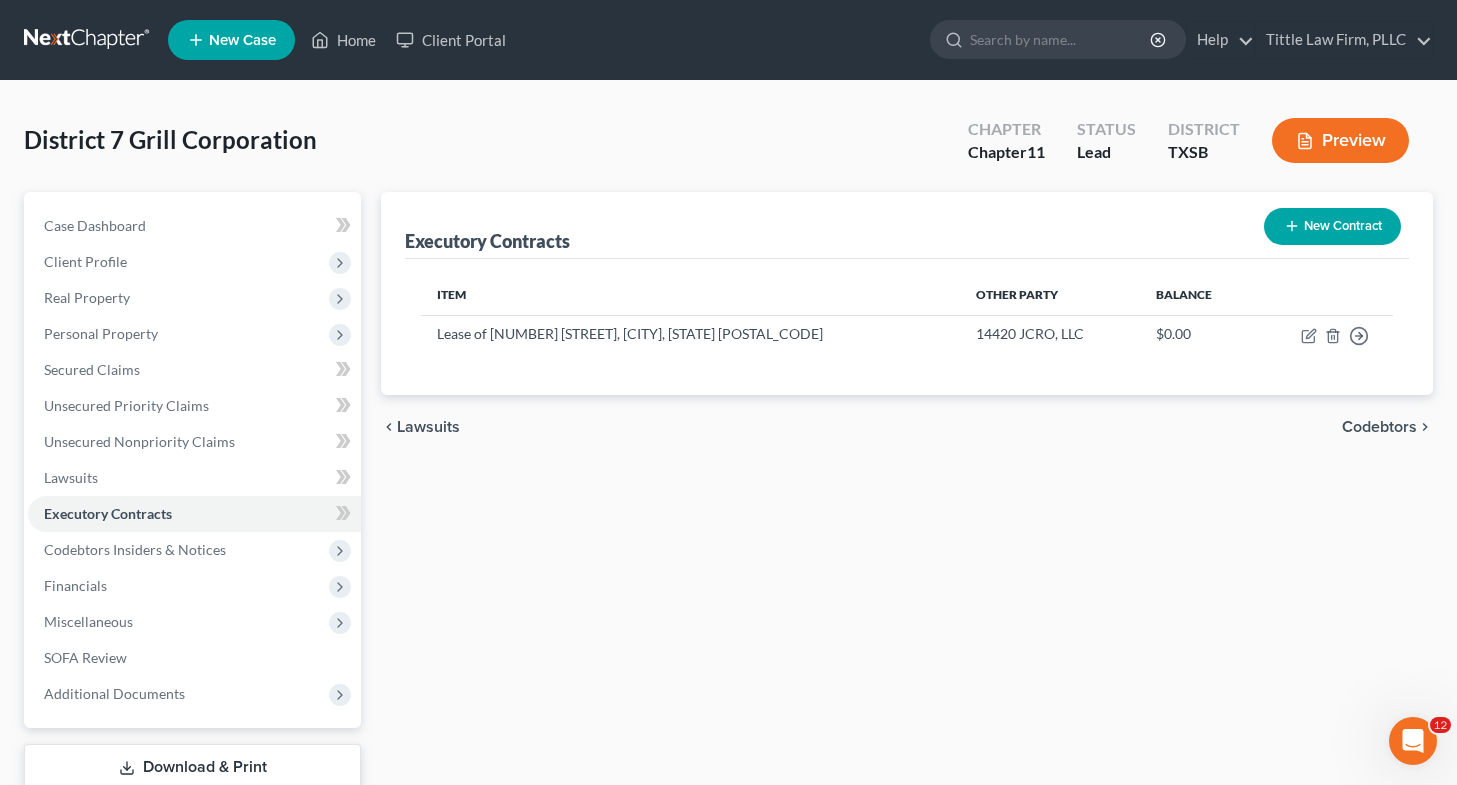 click on "New Contract" at bounding box center [1332, 226] 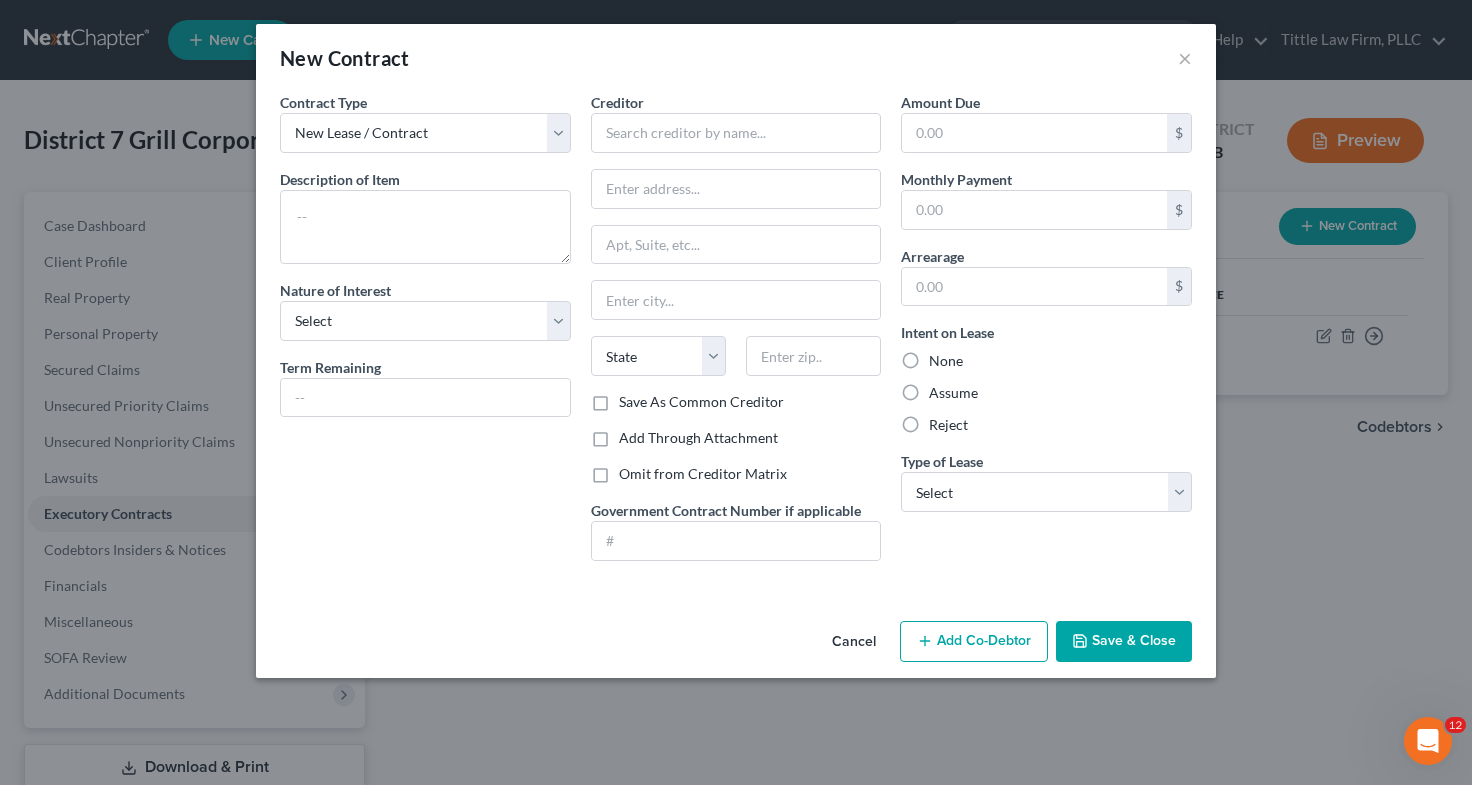 click on "Description of non-residential real property
*
Description of Item
*" at bounding box center [425, 216] 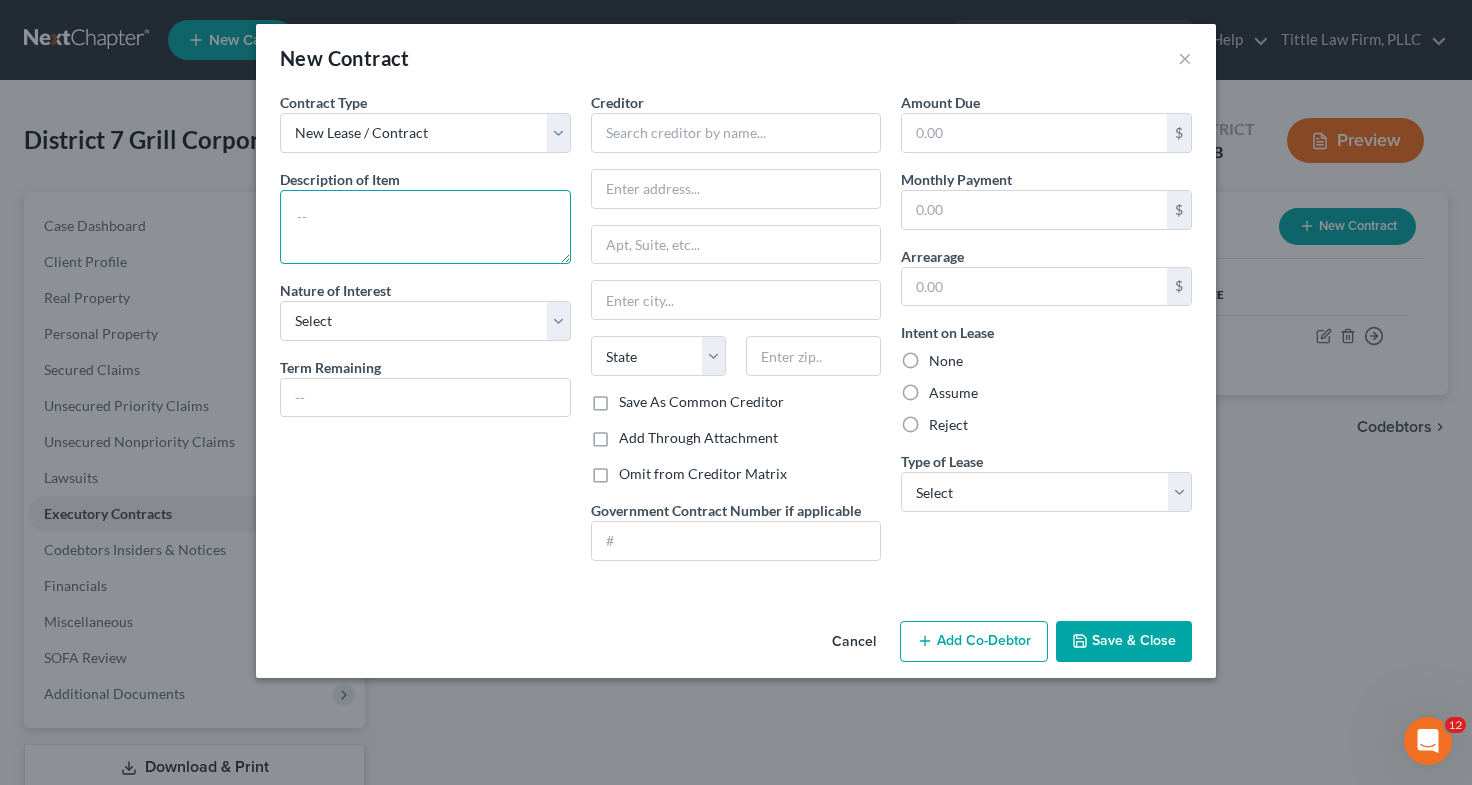 click at bounding box center (425, 227) 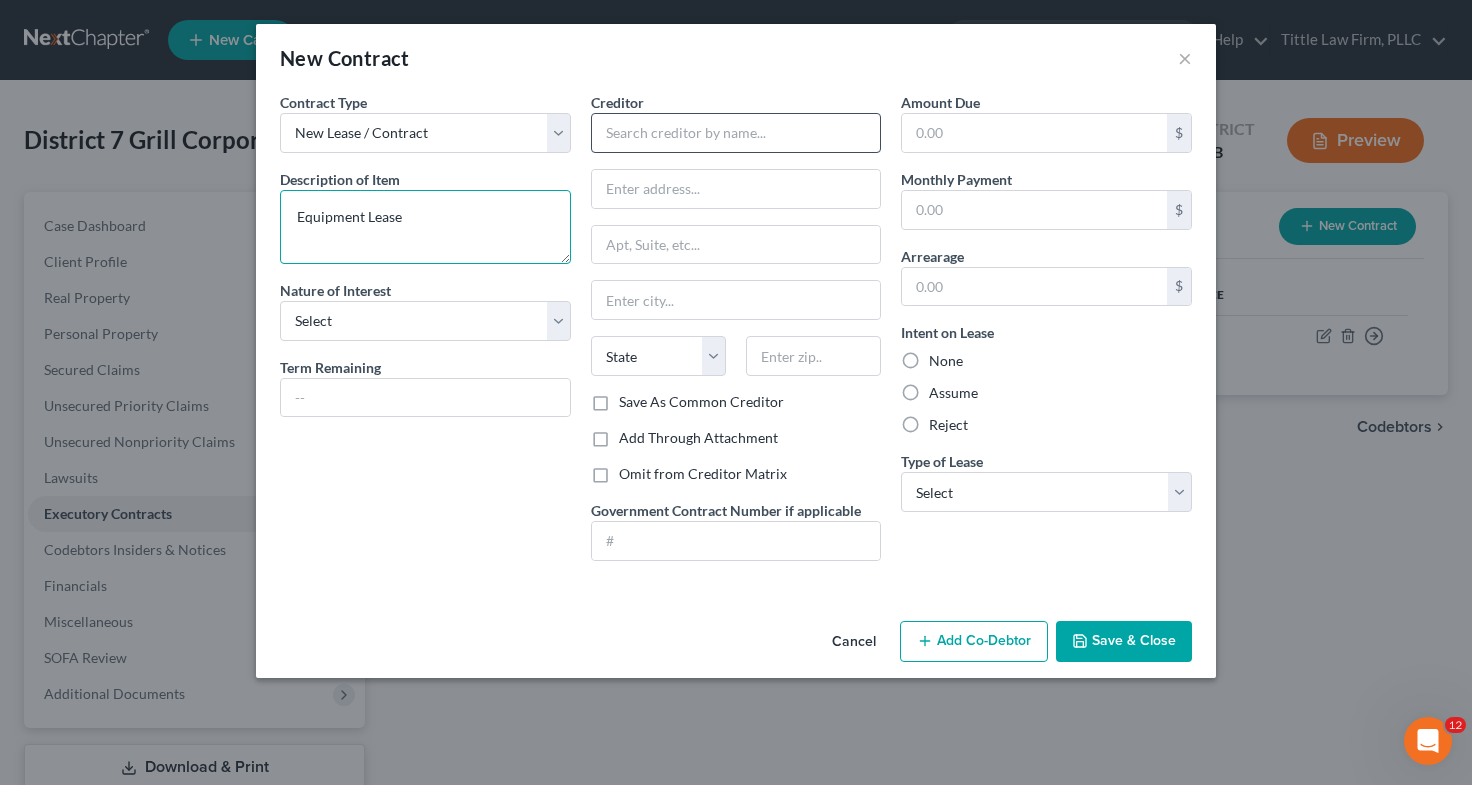 type on "Equipment Lease" 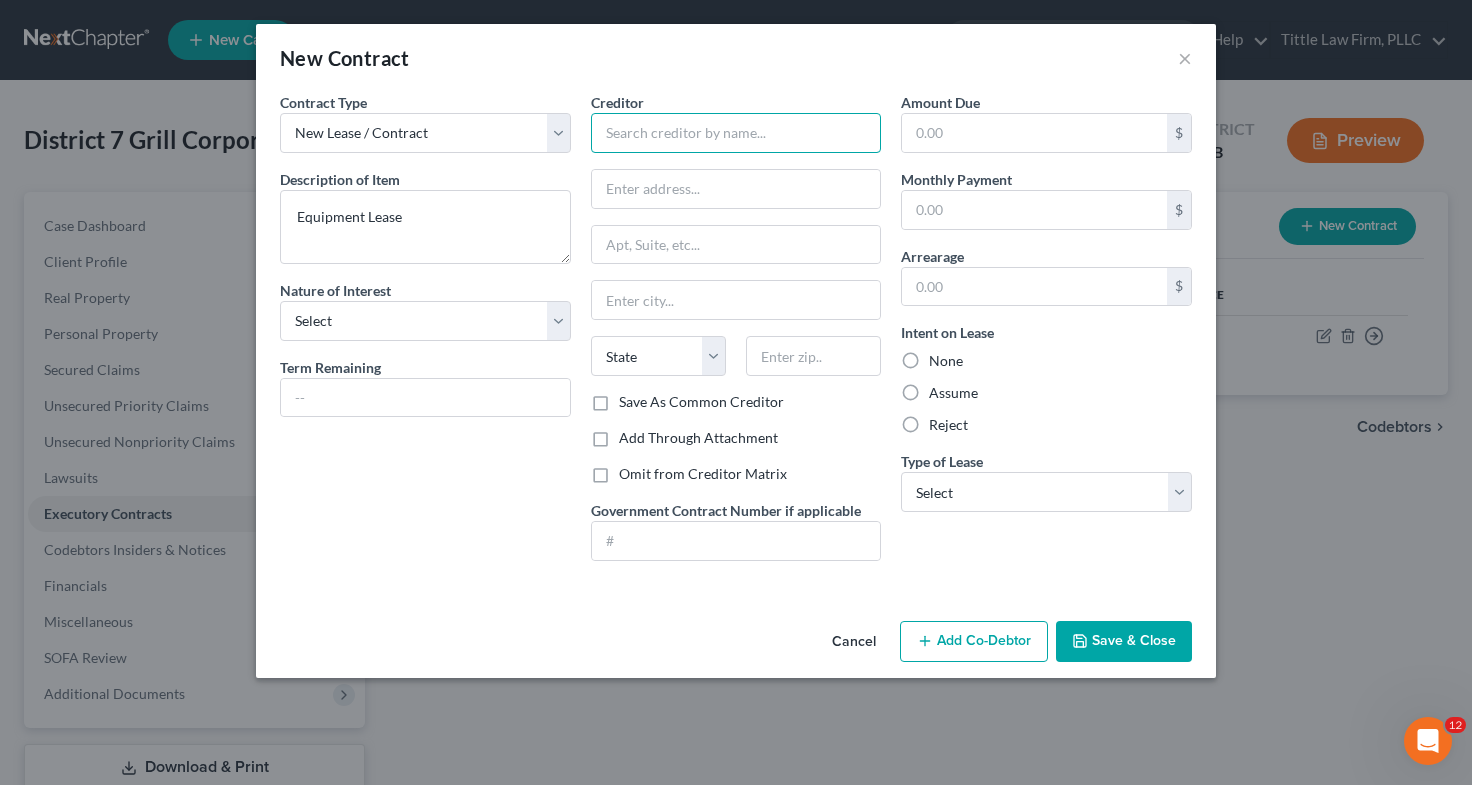 click at bounding box center [736, 133] 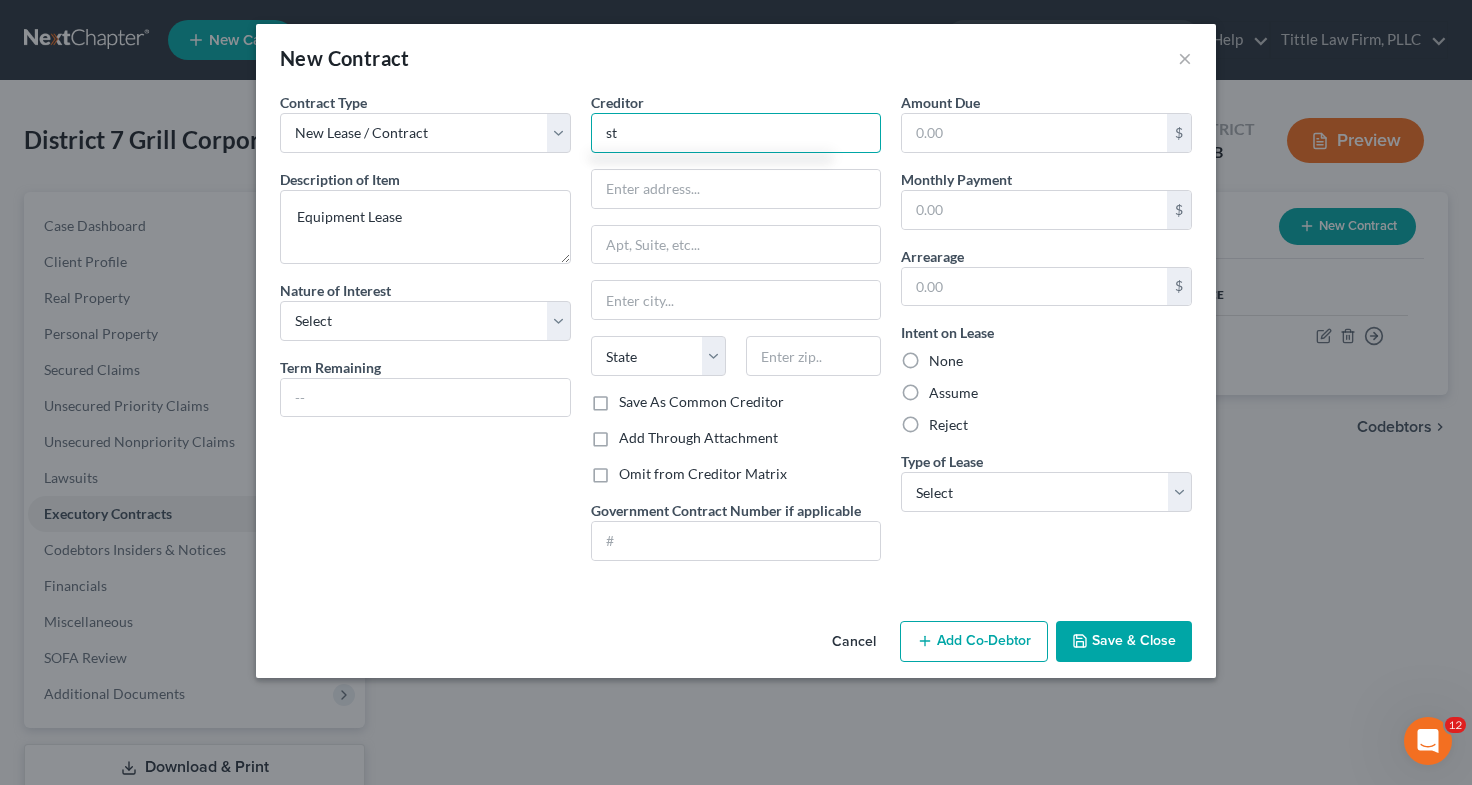 type on "s" 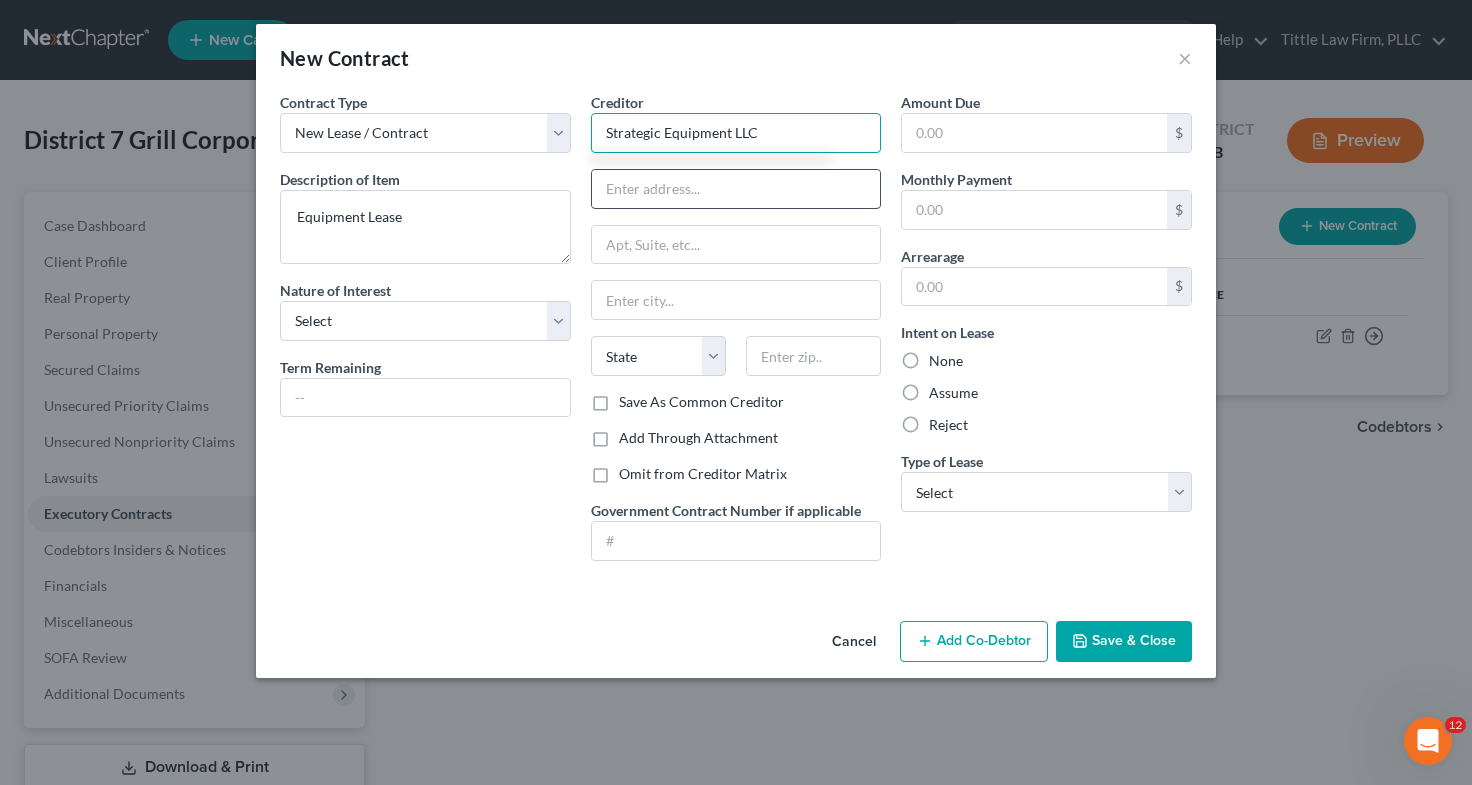 type on "Strategic Equipment LLC" 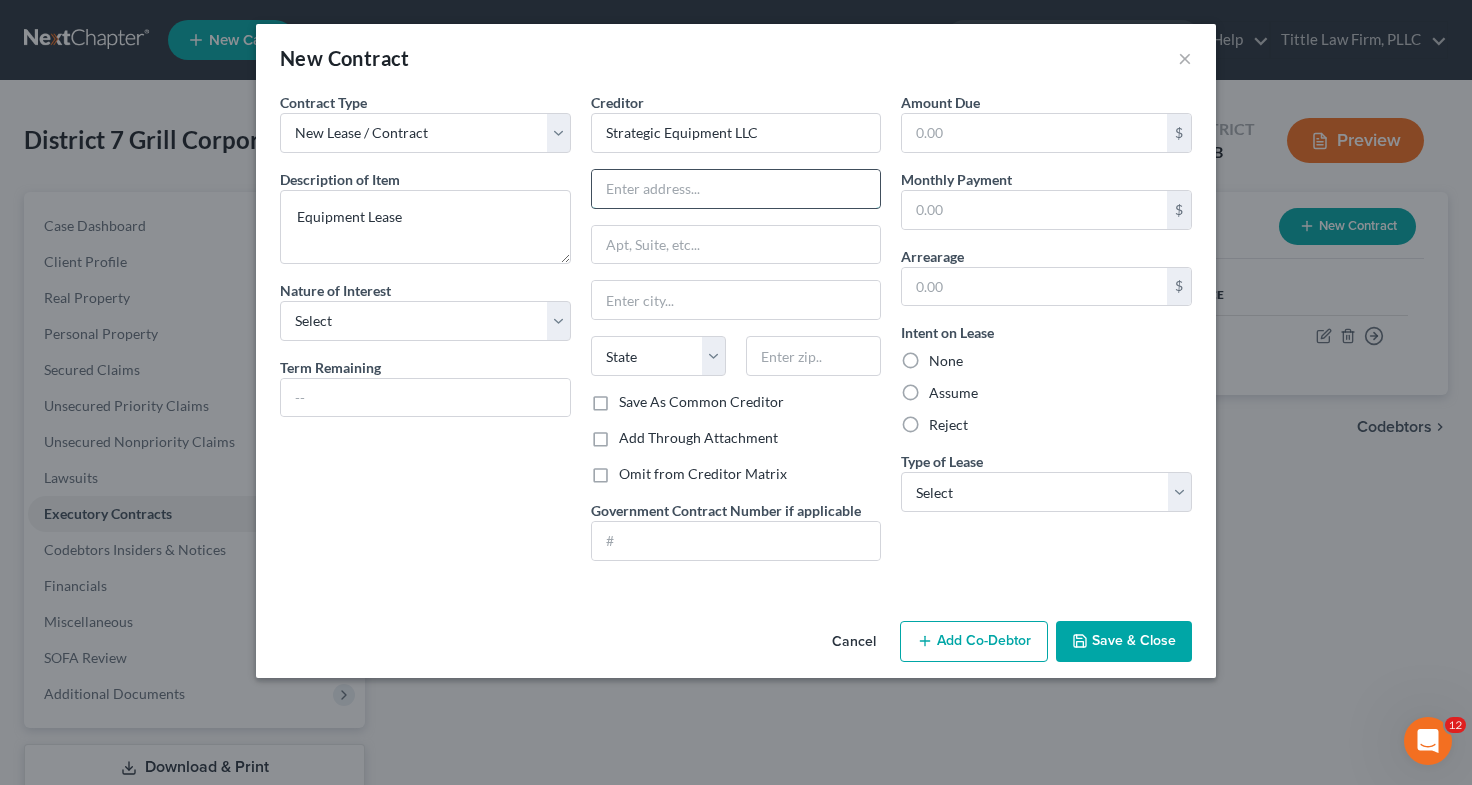 click at bounding box center [736, 189] 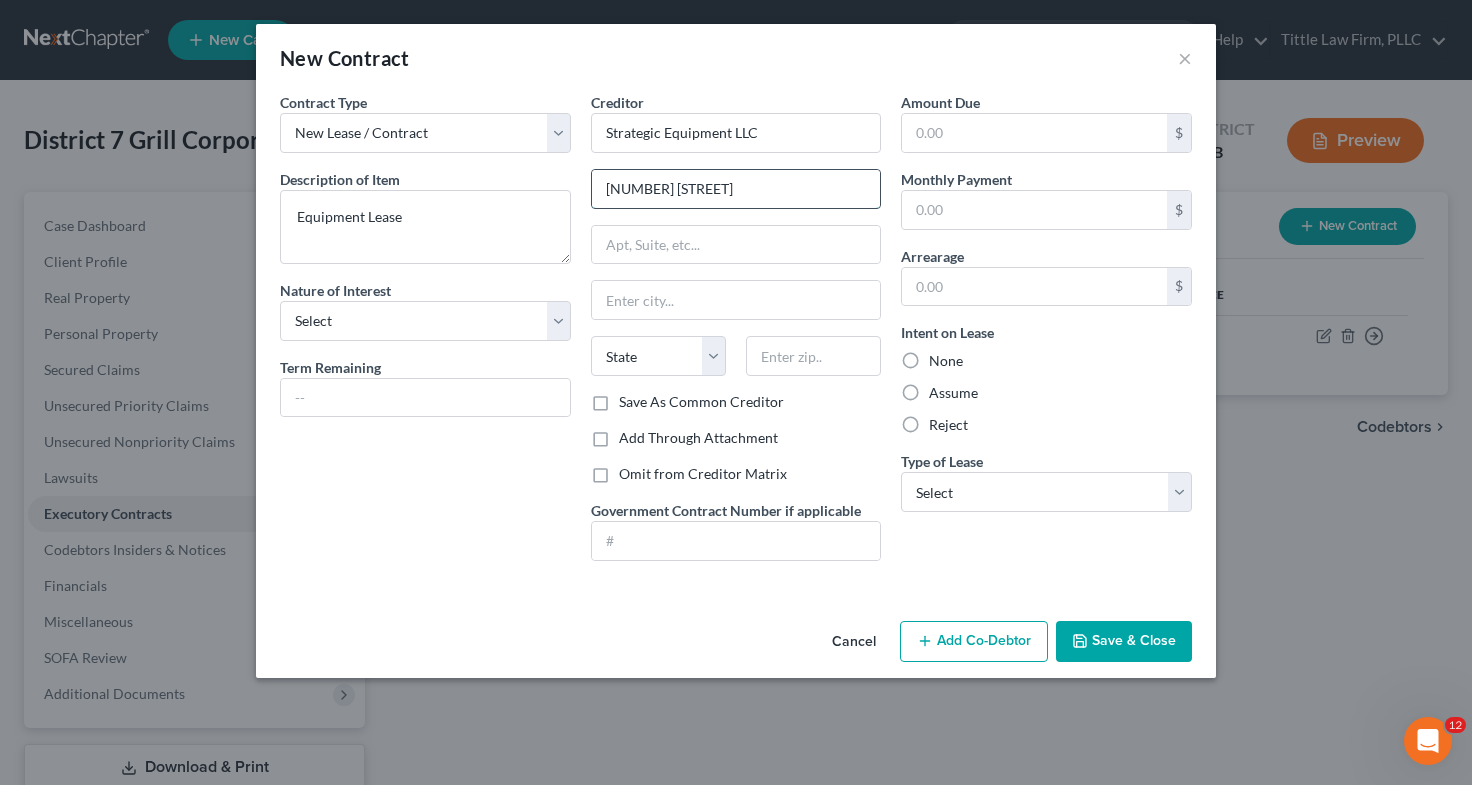 type on "[NUMBER] [STREET], [CITY], [STATE] [POSTAL_CODE]" 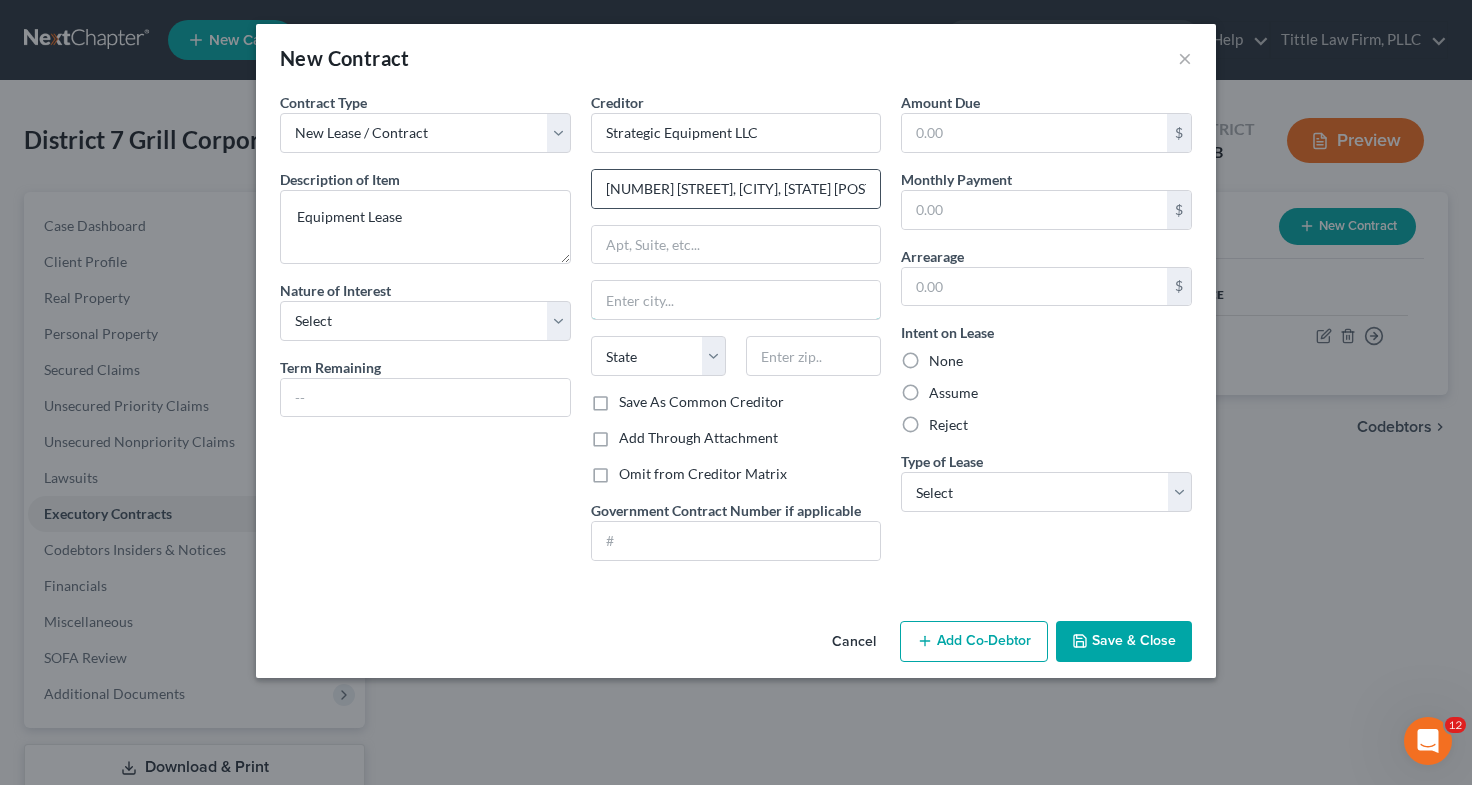 type on "Lewisville" 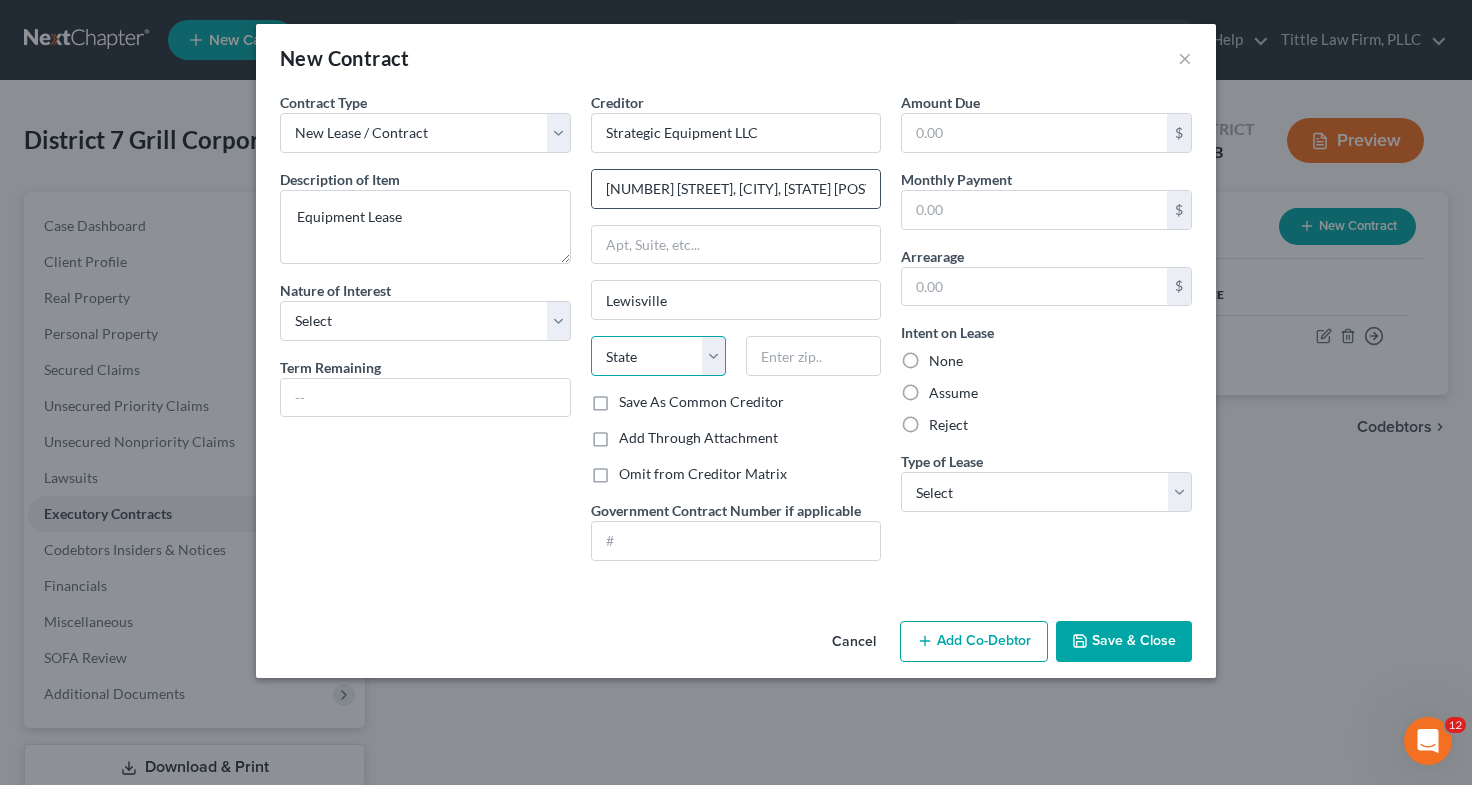 select on "45" 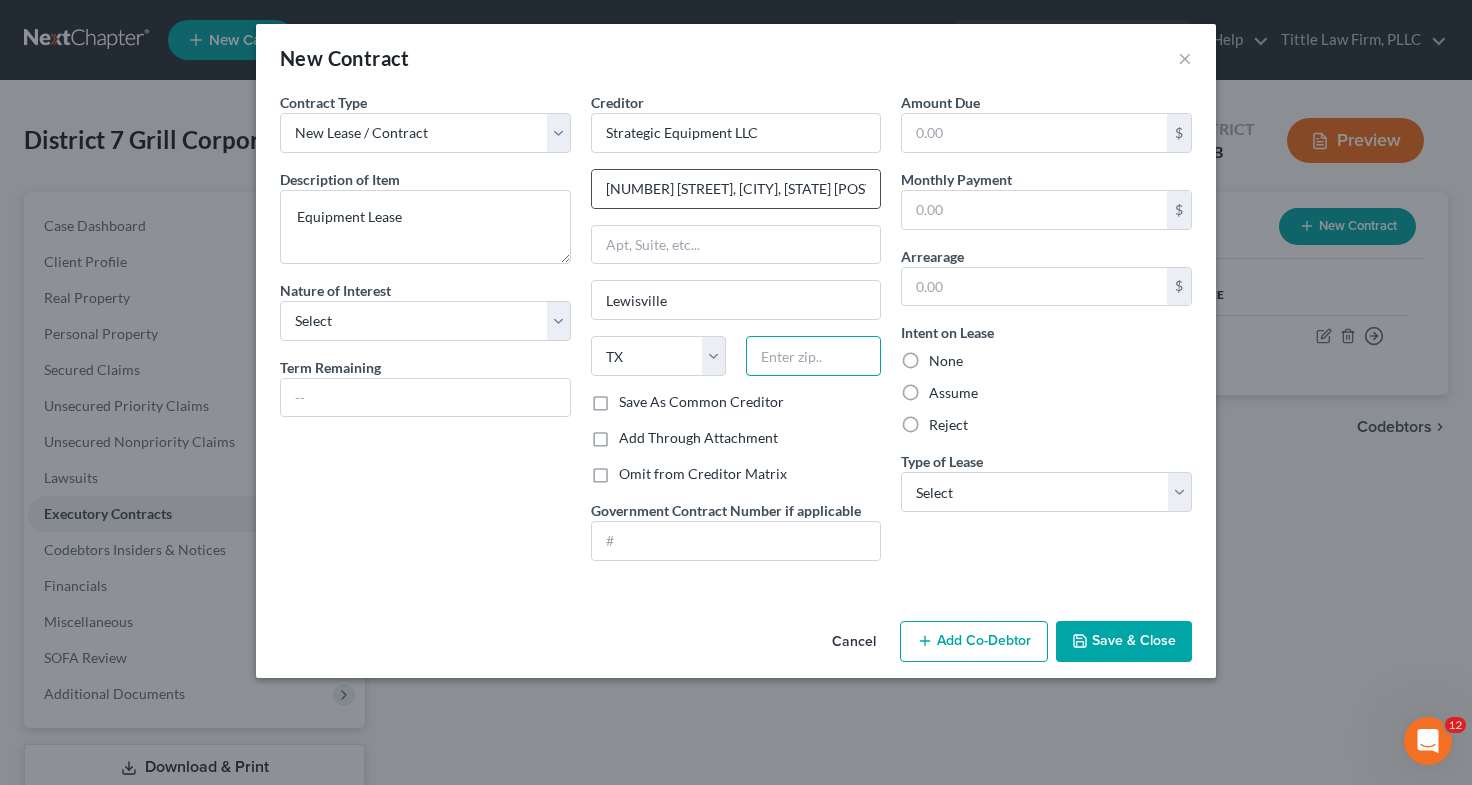 type on "75067" 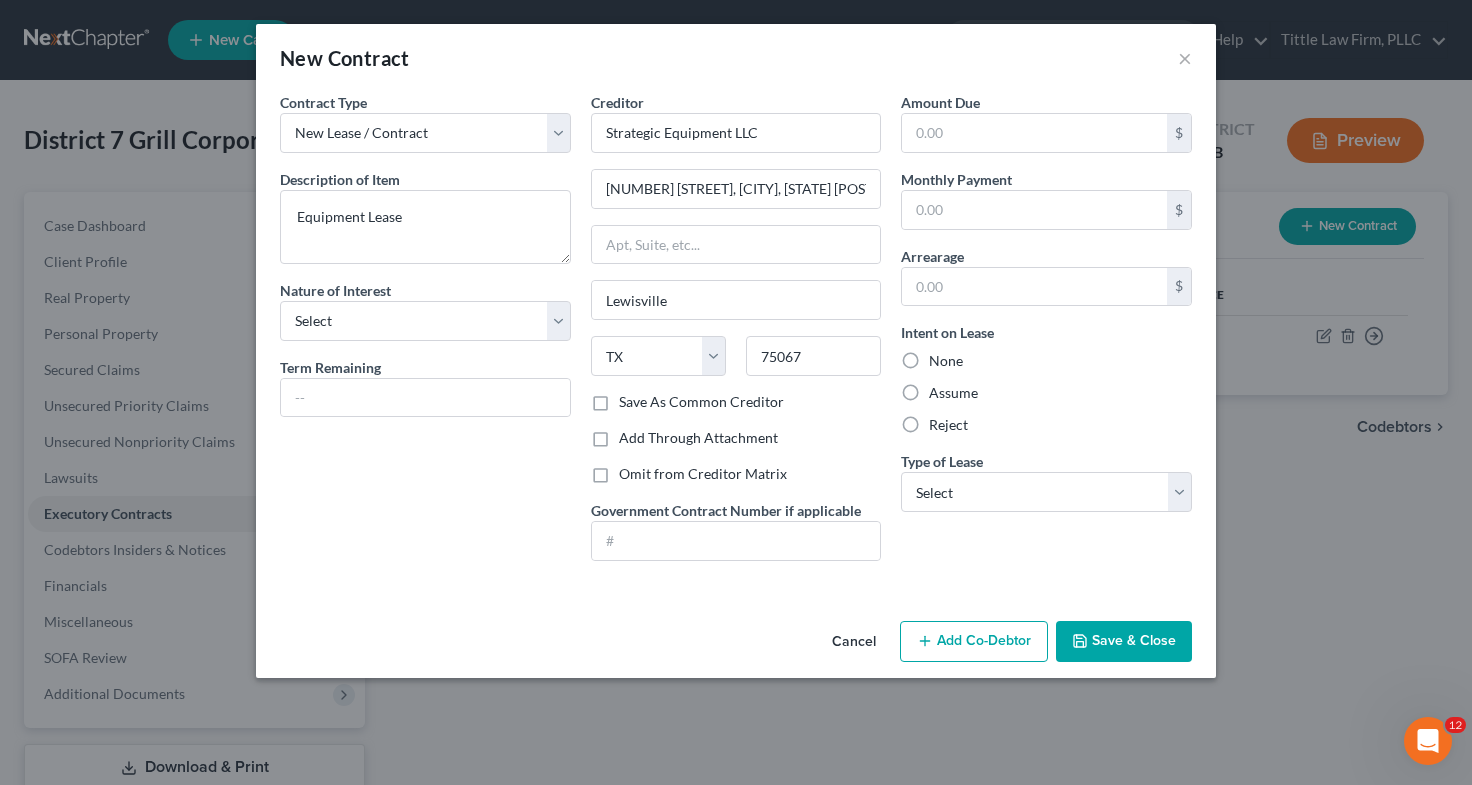 click on "Assume" at bounding box center [953, 393] 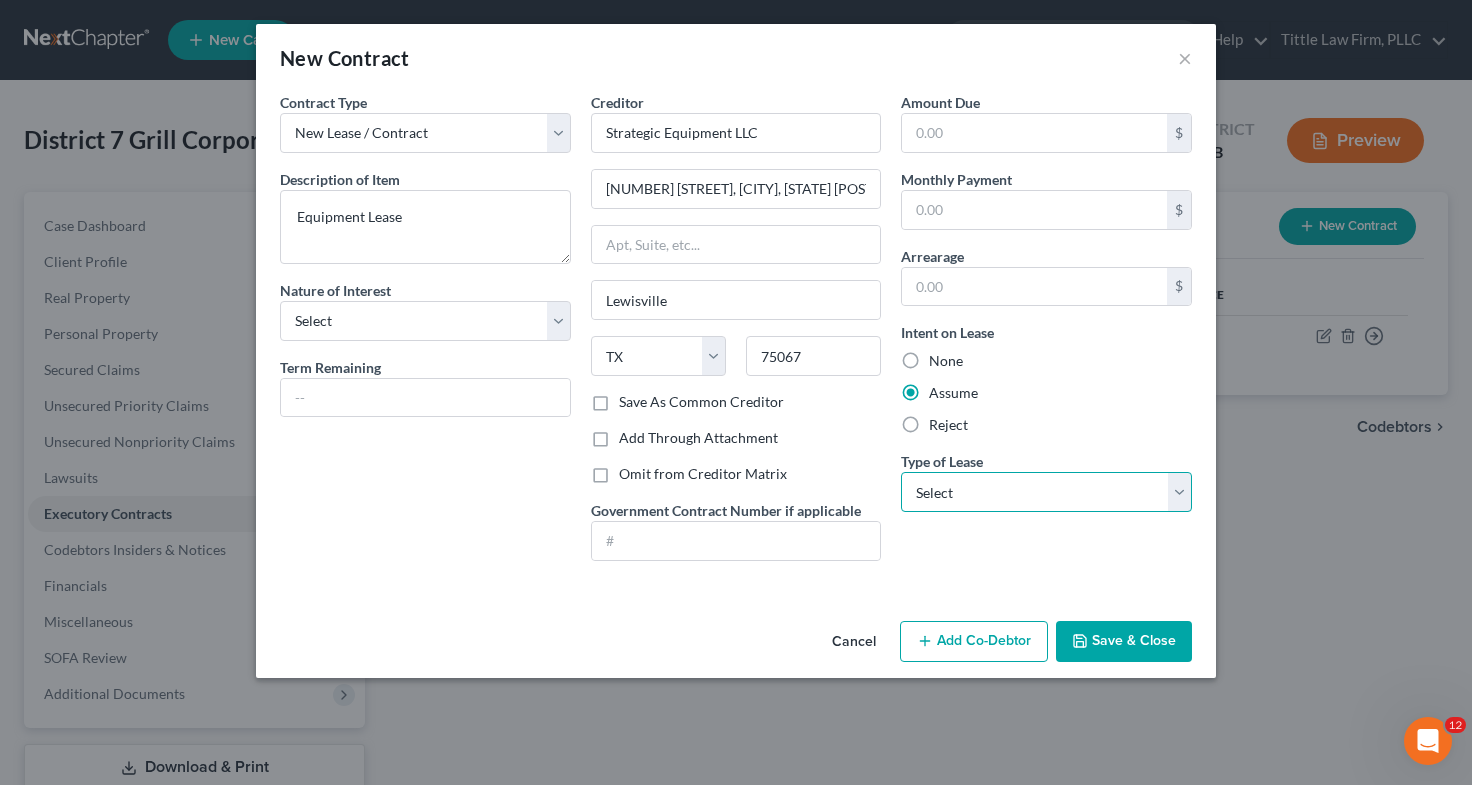 click on "Select Real Estate Car Other" at bounding box center (1046, 492) 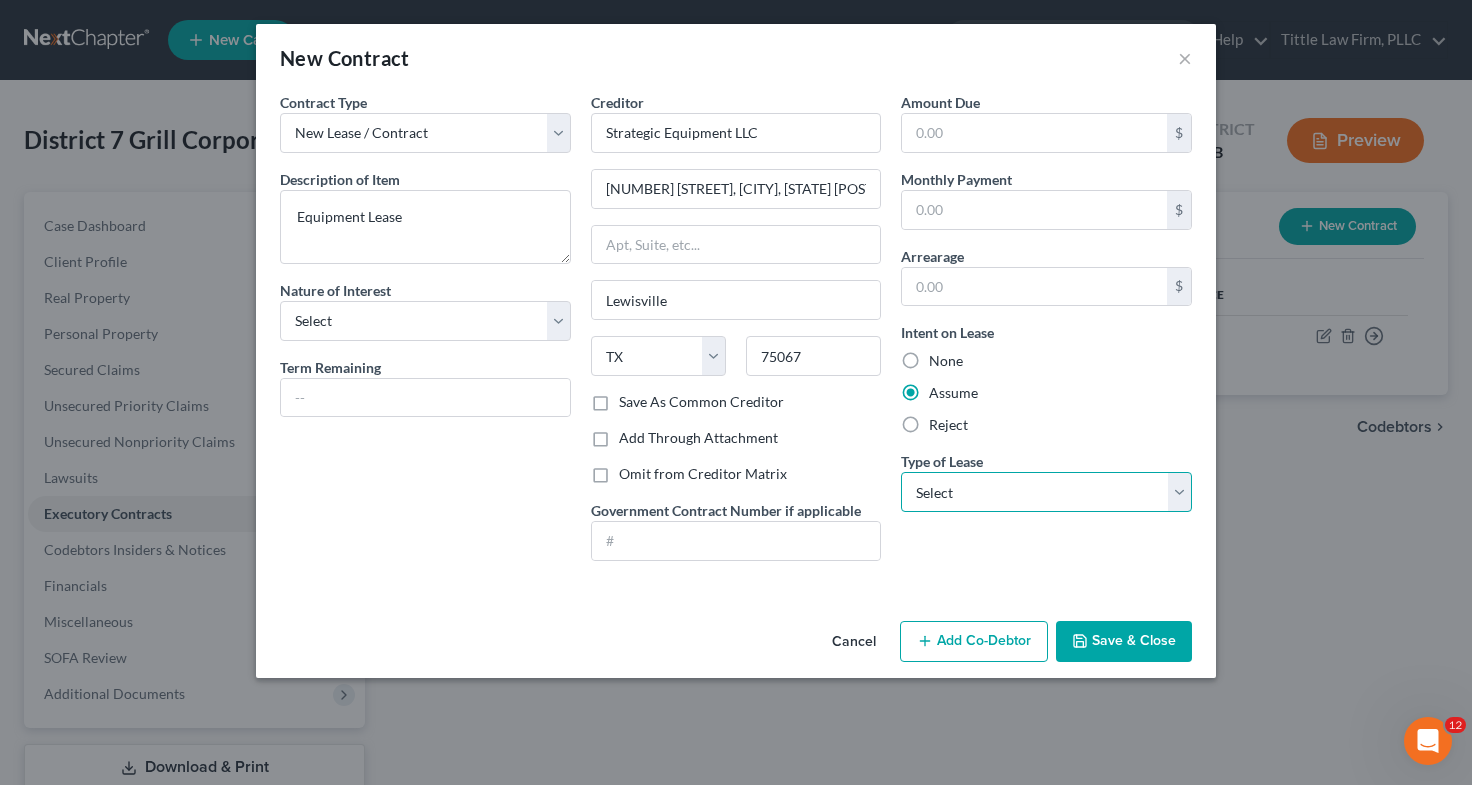 select on "2" 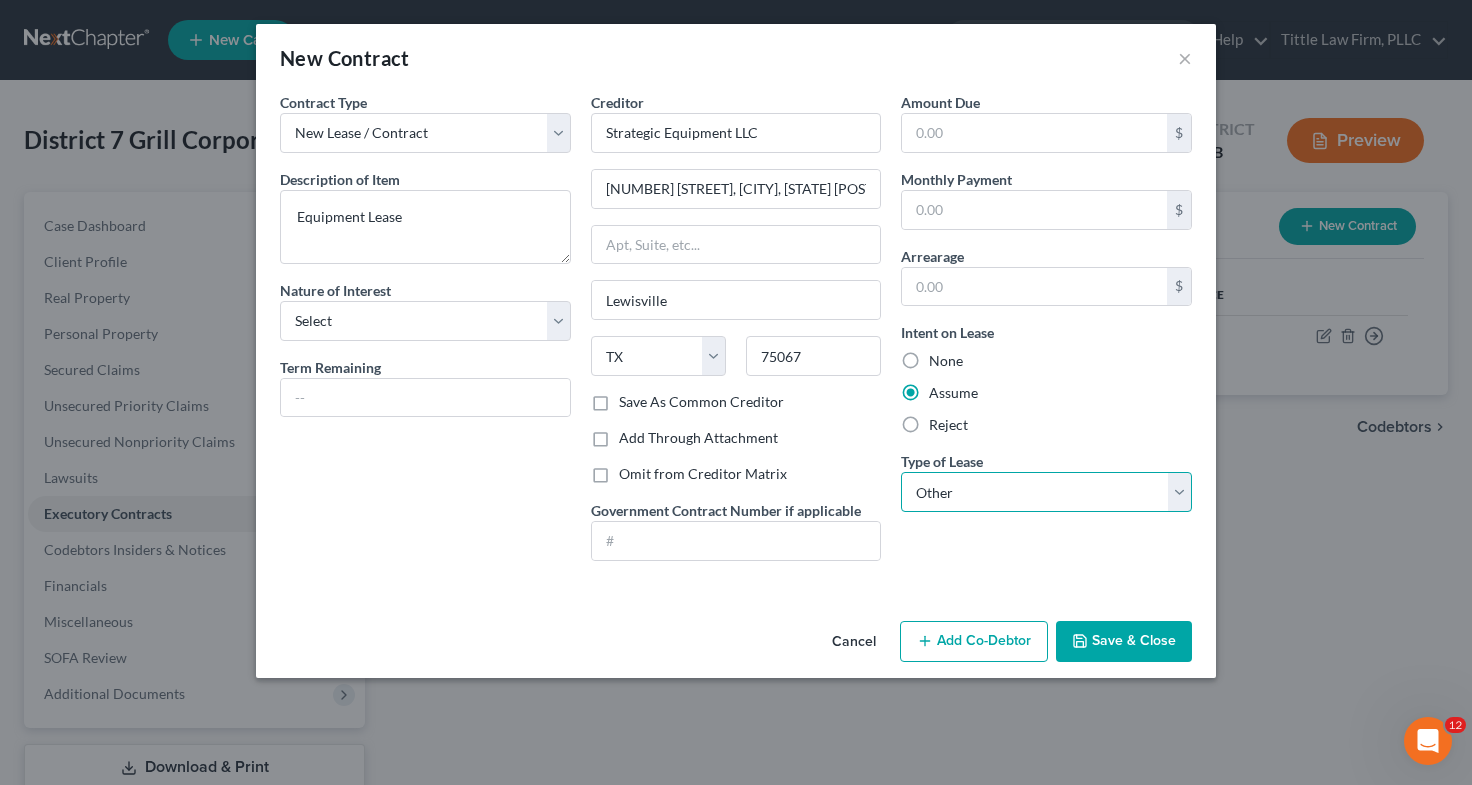 click on "Select Real Estate Car Other" at bounding box center [1046, 492] 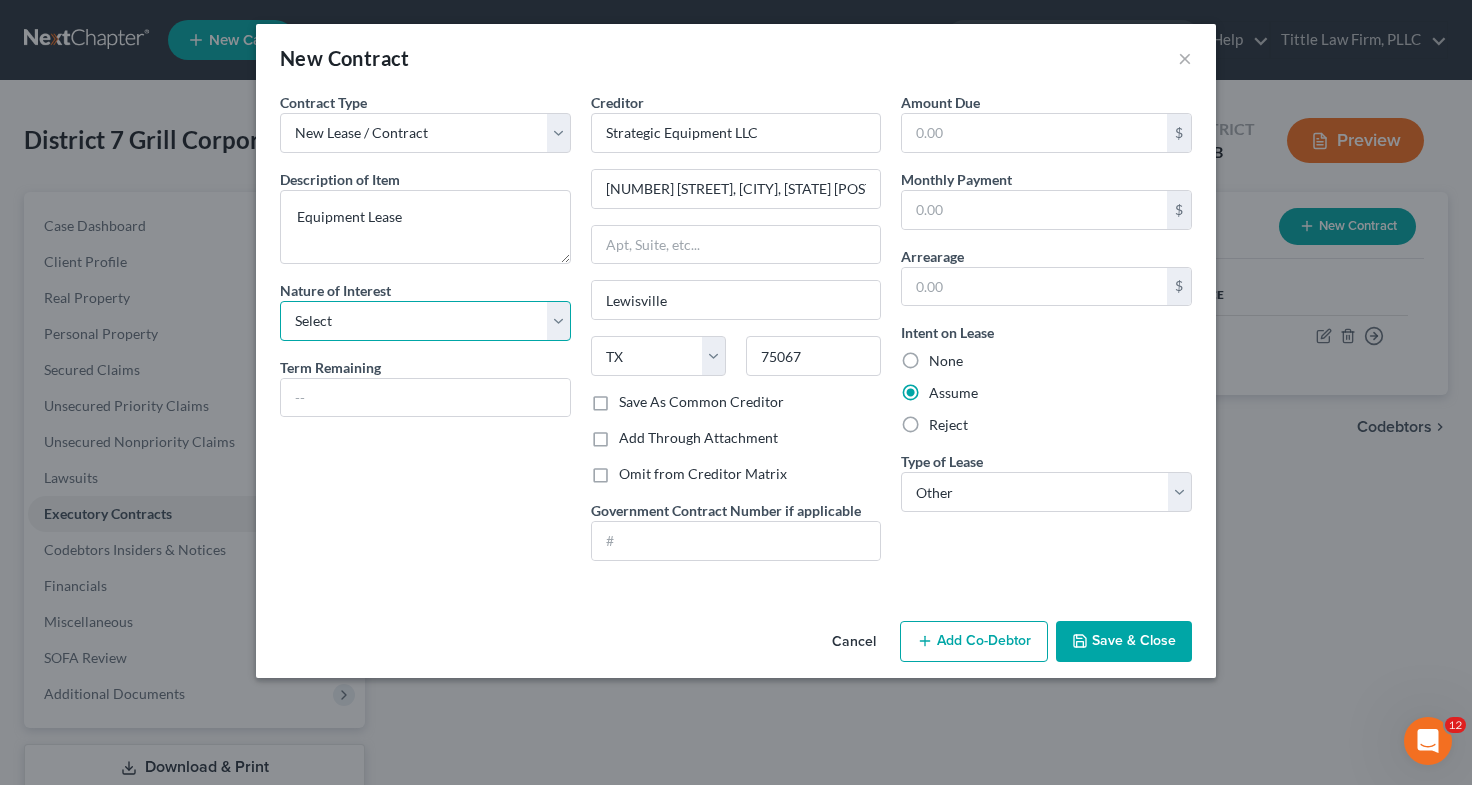 click on "Select Purchaser Agent Lessor Lessee" at bounding box center [425, 321] 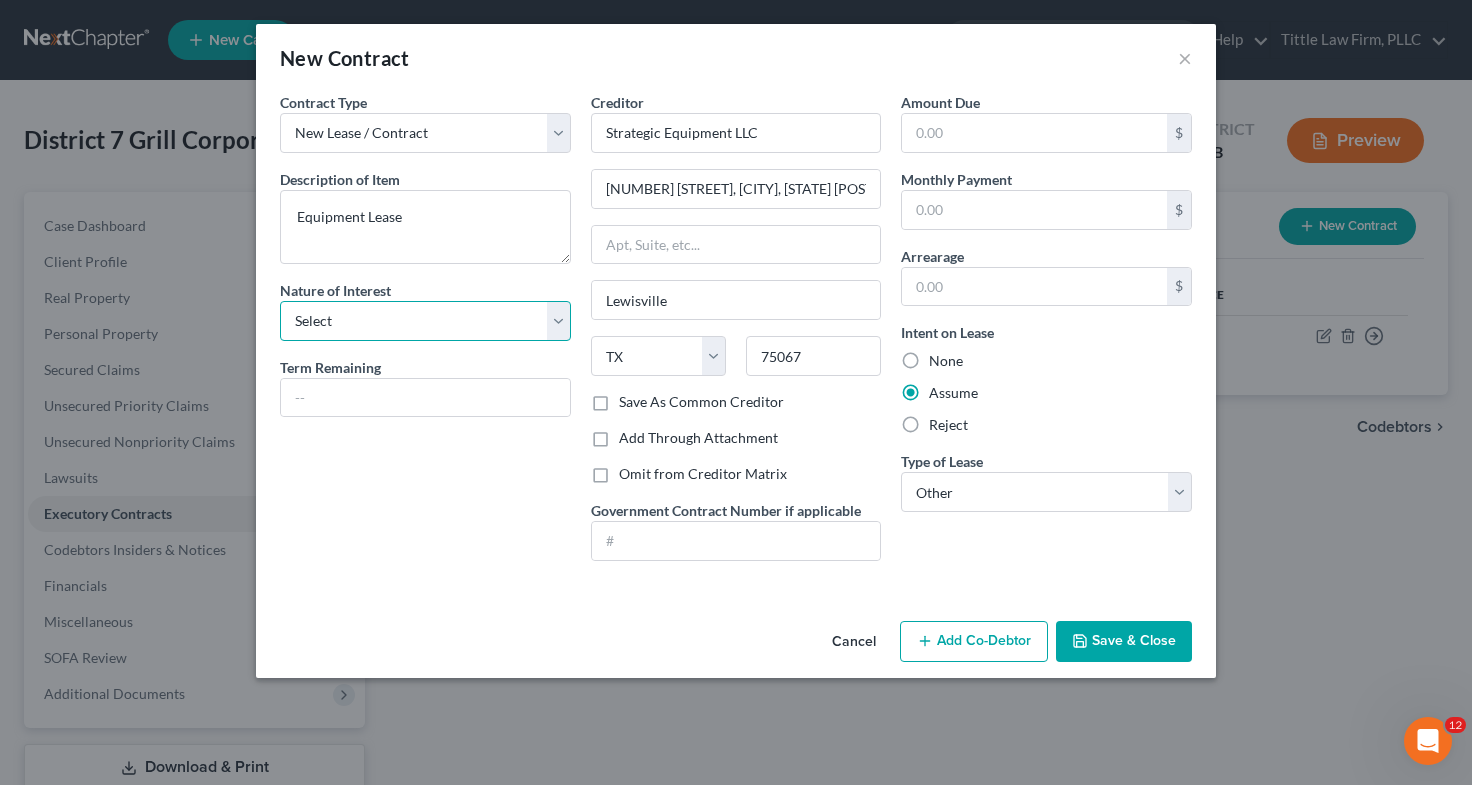 select on "3" 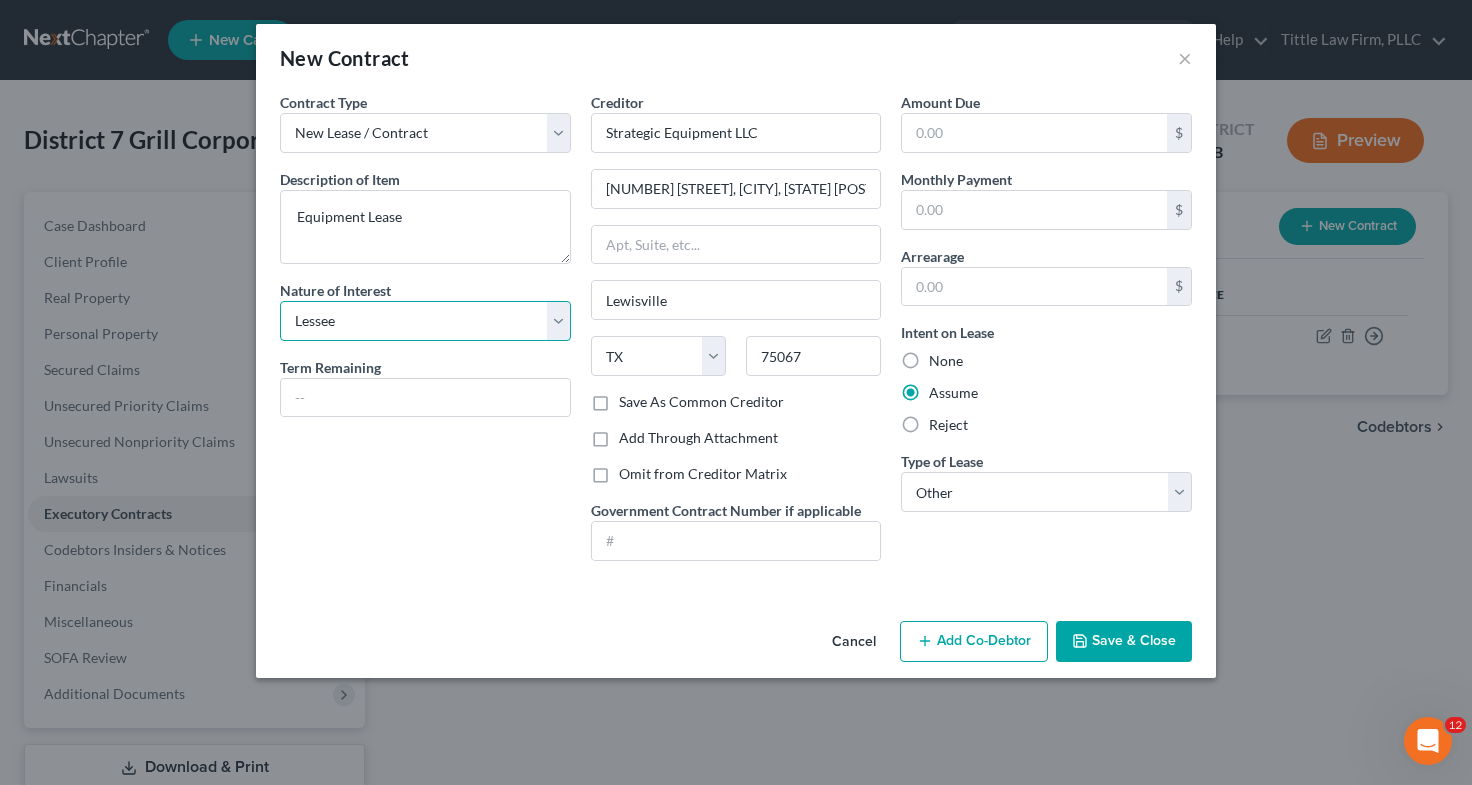 click on "Select Purchaser Agent Lessor Lessee" at bounding box center [425, 321] 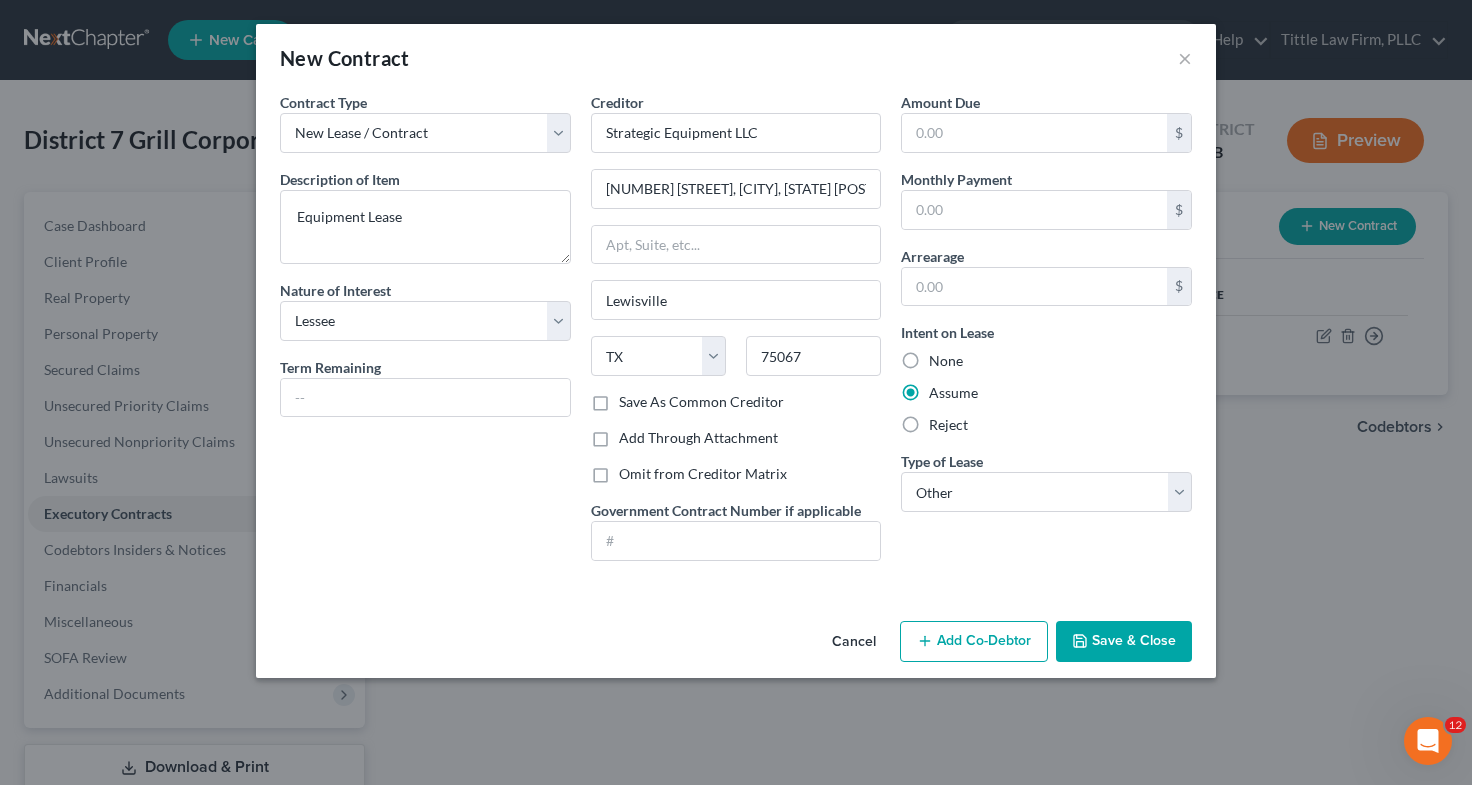 click on "Save & Close" at bounding box center (1124, 642) 